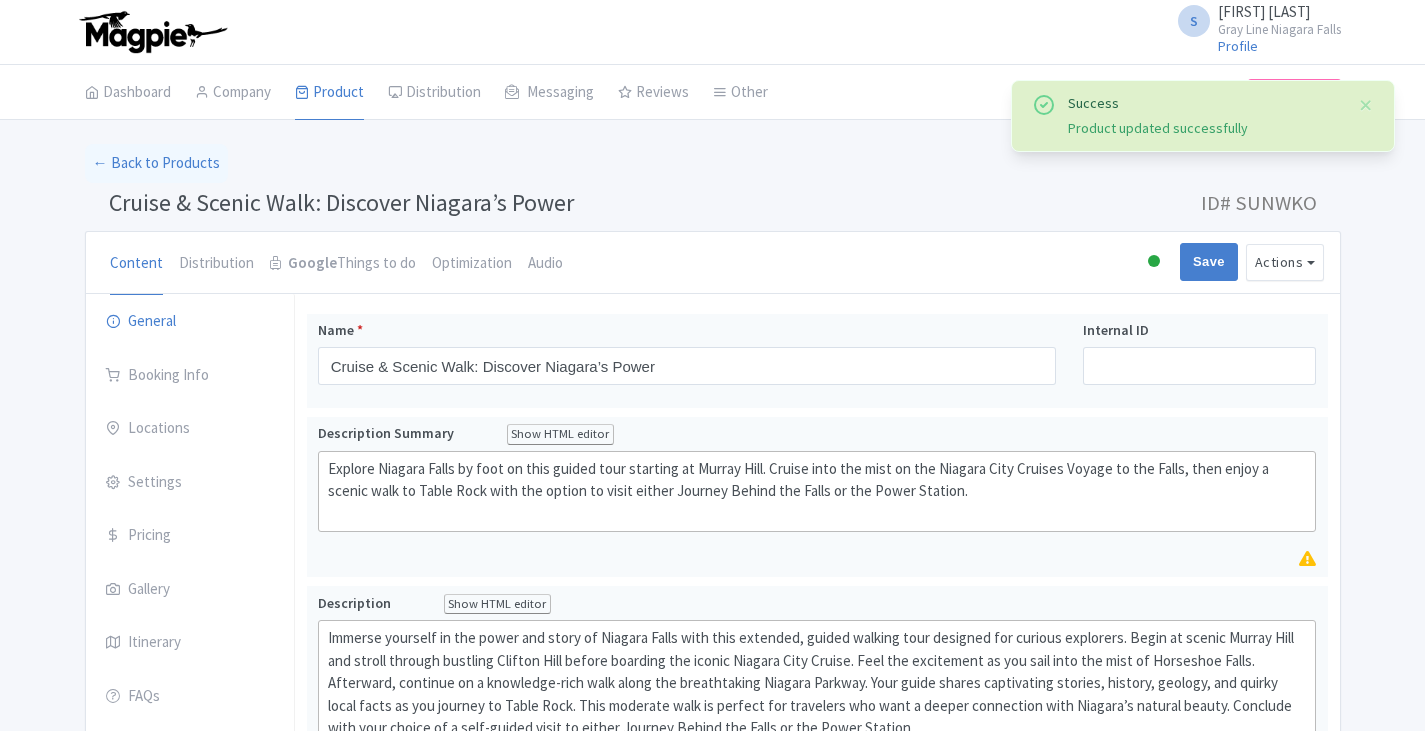 scroll, scrollTop: 0, scrollLeft: 0, axis: both 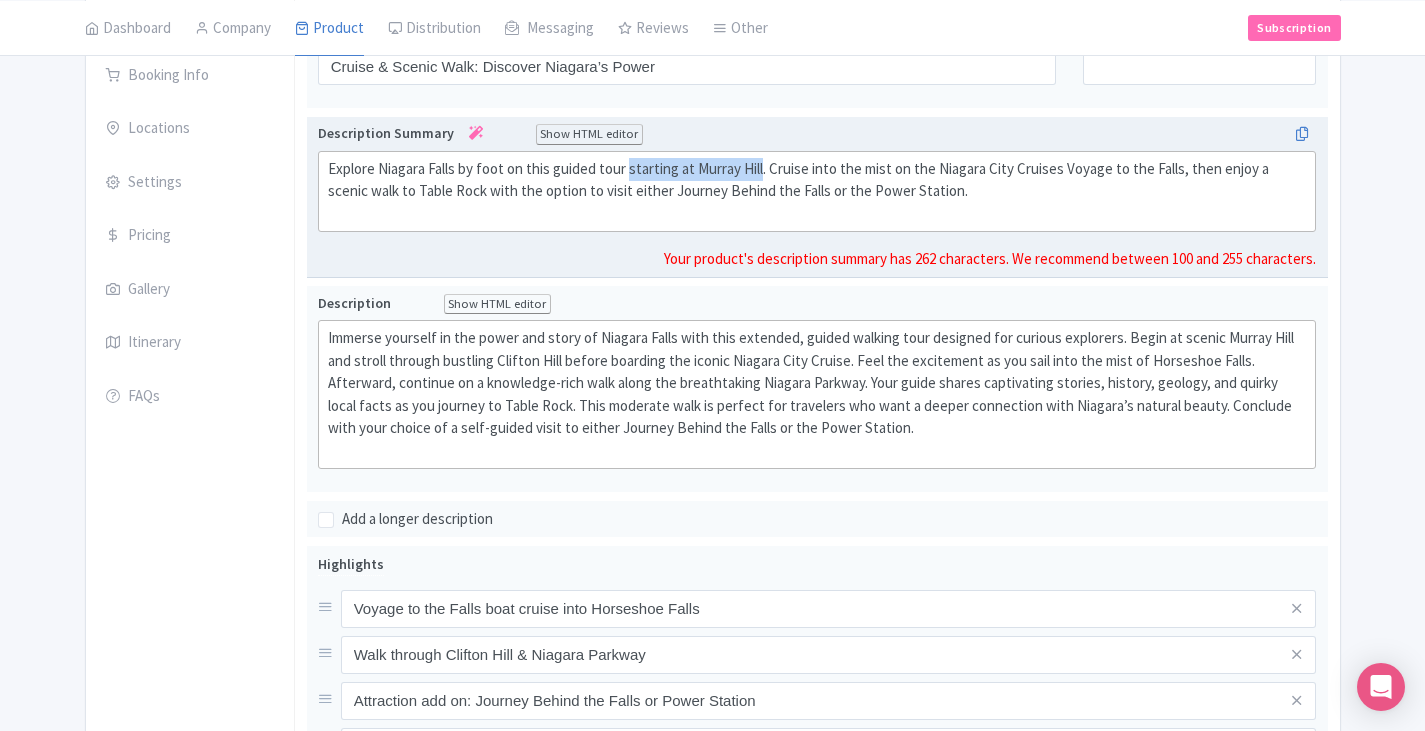 drag, startPoint x: 763, startPoint y: 171, endPoint x: 631, endPoint y: 176, distance: 132.09467 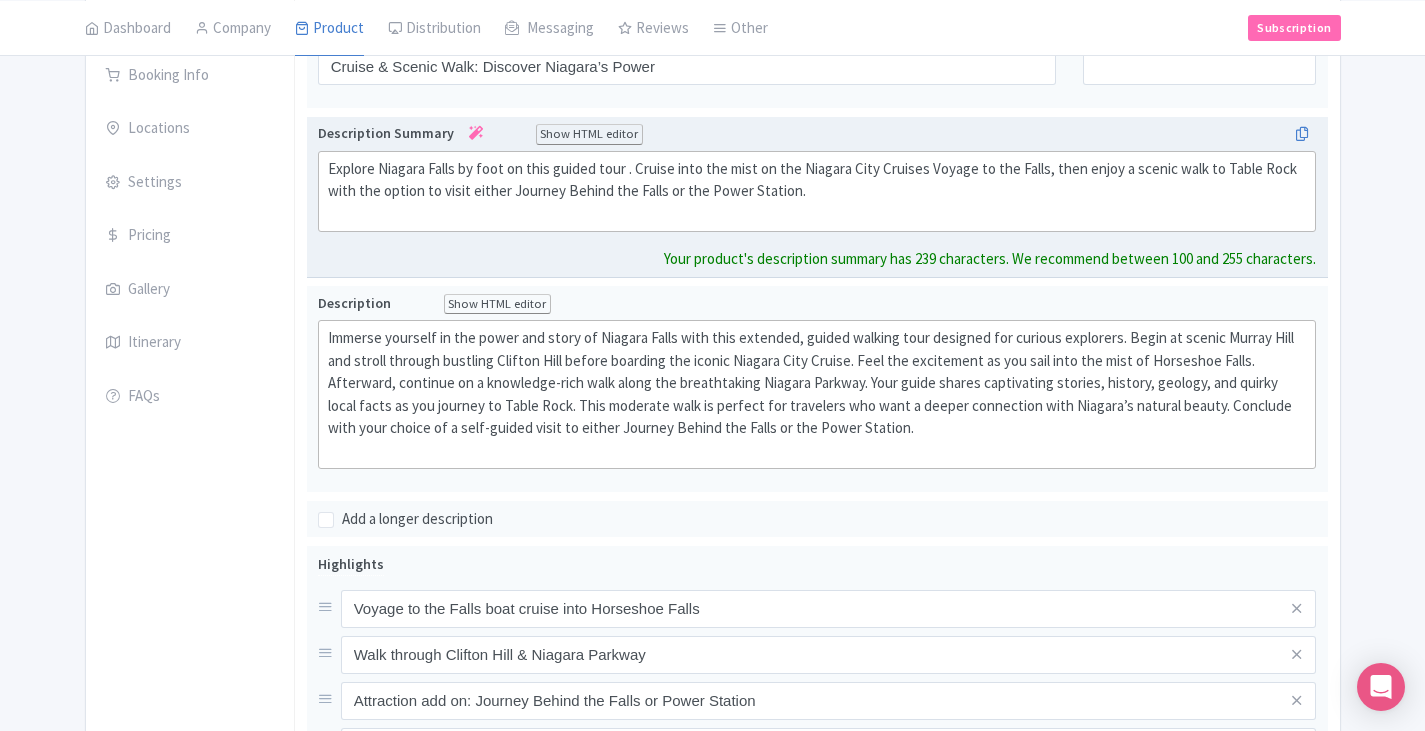 type on "<div>Explore Niagara Falls by foot on this guided tour. Cruise into the mist on the Niagara City Cruises Voyage to the Falls, then enjoy a scenic walk to Table Rock with the option to visit either Journey Behind the Falls or the Power Station.<br><br></div>" 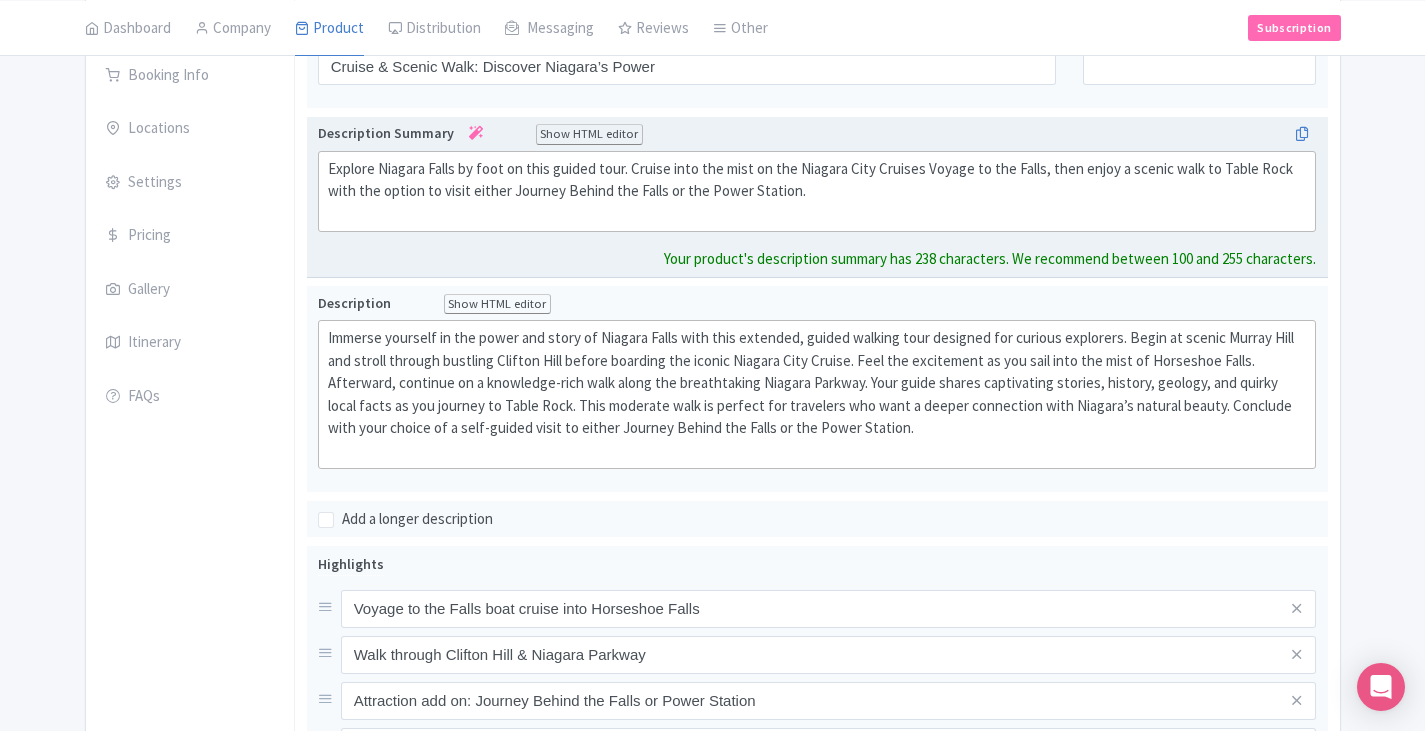 click on "Explore Niagara Falls by foot on this guided tour. Cruise into the mist on the Niagara City Cruises Voyage to the Falls, then enjoy a scenic walk to Table Rock with the option to visit either Journey Behind the Falls or the Power Station." 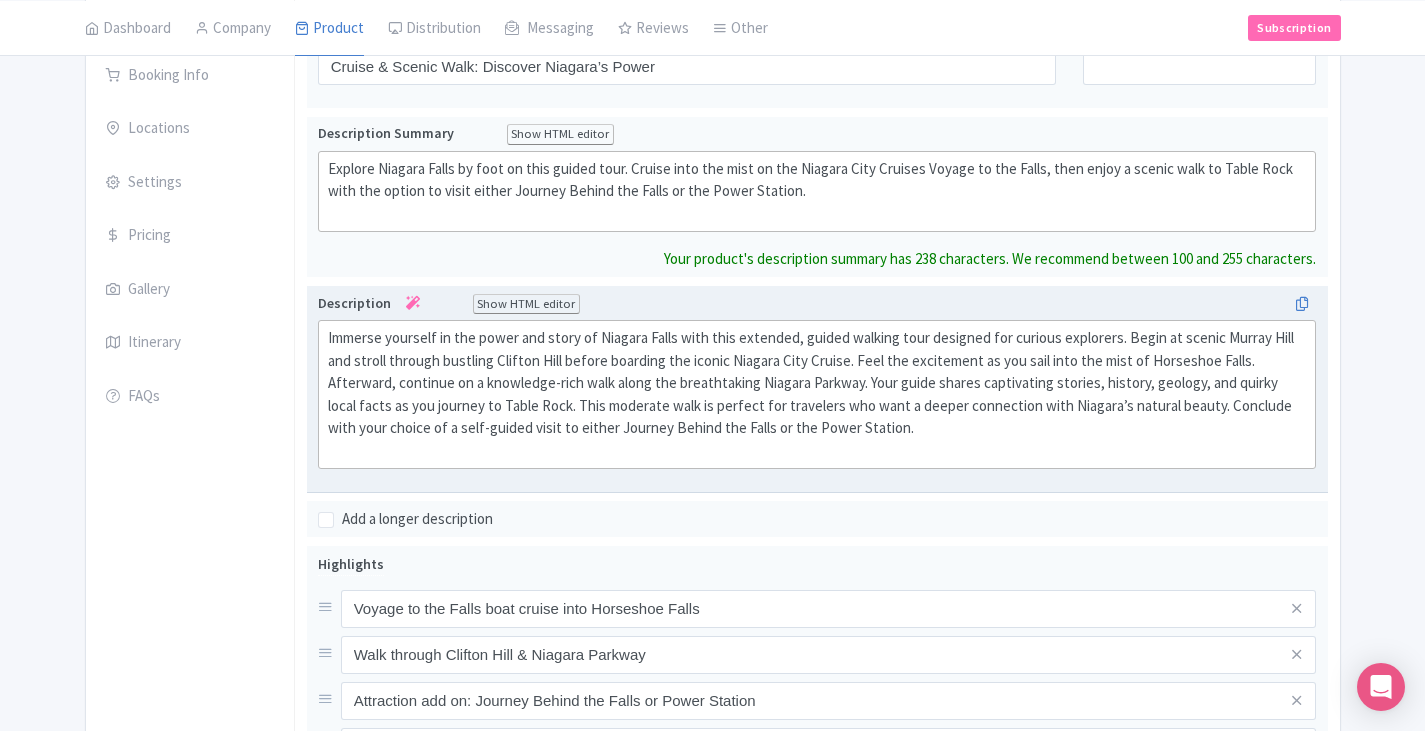 click on "Immerse yourself in the power and story of Niagara Falls with this extended, guided walking tour designed for curious explorers. Begin at scenic Murray Hill and stroll through bustling Clifton Hill before boarding the iconic Niagara City Cruise. Feel the excitement as you sail into the mist of Horseshoe Falls. Afterward, continue on a knowledge-rich walk along the breathtaking Niagara Parkway. Your guide shares captivating stories, history, geology, and quirky local facts as you journey to Table Rock. This moderate walk is perfect for travelers who want a deeper connection with Niagara’s natural beauty. Conclude with your choice of a self-guided visit to either Journey Behind the Falls or the Power Station." 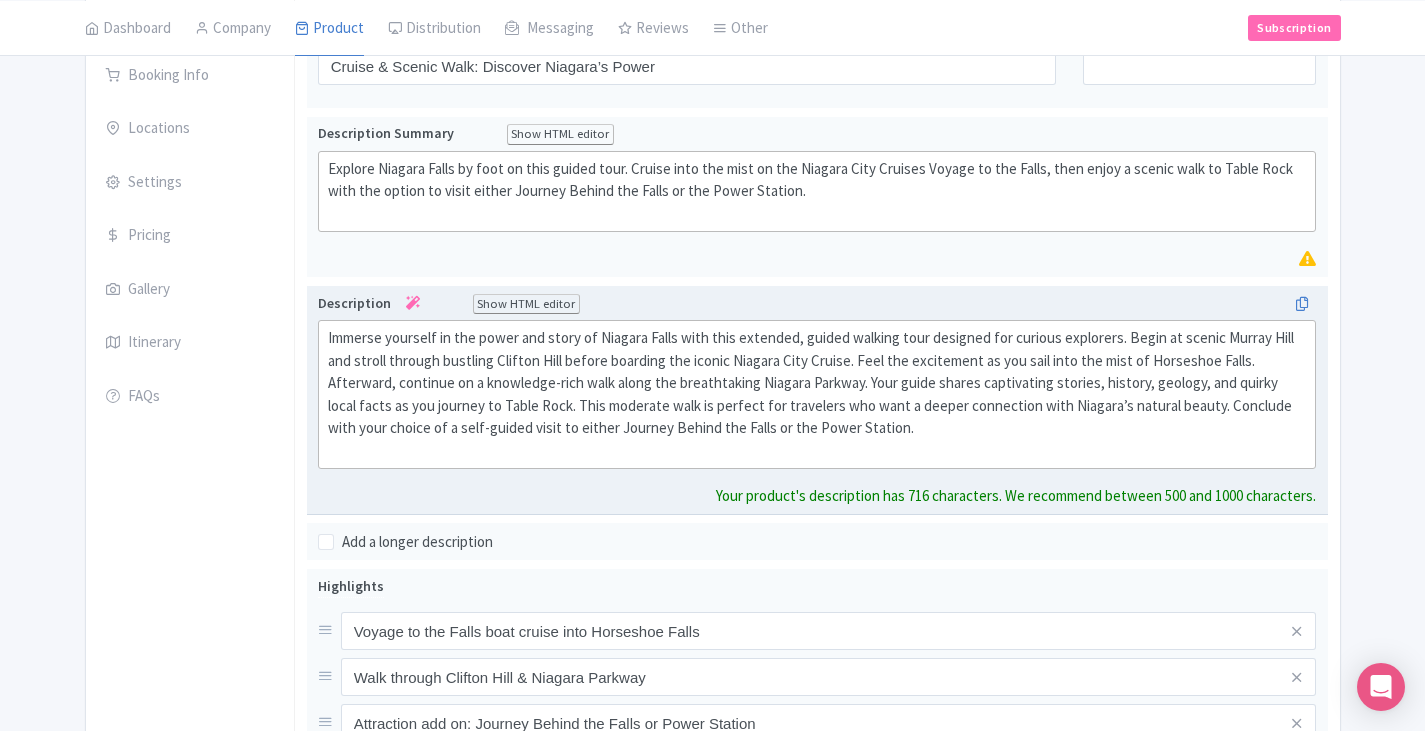 click on "Immerse yourself in the power and story of Niagara Falls with this extended, guided walking tour designed for curious explorers. Begin at scenic Murray Hill and stroll through bustling Clifton Hill before boarding the iconic Niagara City Cruise. Feel the excitement as you sail into the mist of Horseshoe Falls. Afterward, continue on a knowledge-rich walk along the breathtaking Niagara Parkway. Your guide shares captivating stories, history, geology, and quirky local facts as you journey to Table Rock. This moderate walk is perfect for travelers who want a deeper connection with Niagara’s natural beauty. Conclude with your choice of a self-guided visit to either Journey Behind the Falls or the Power Station." 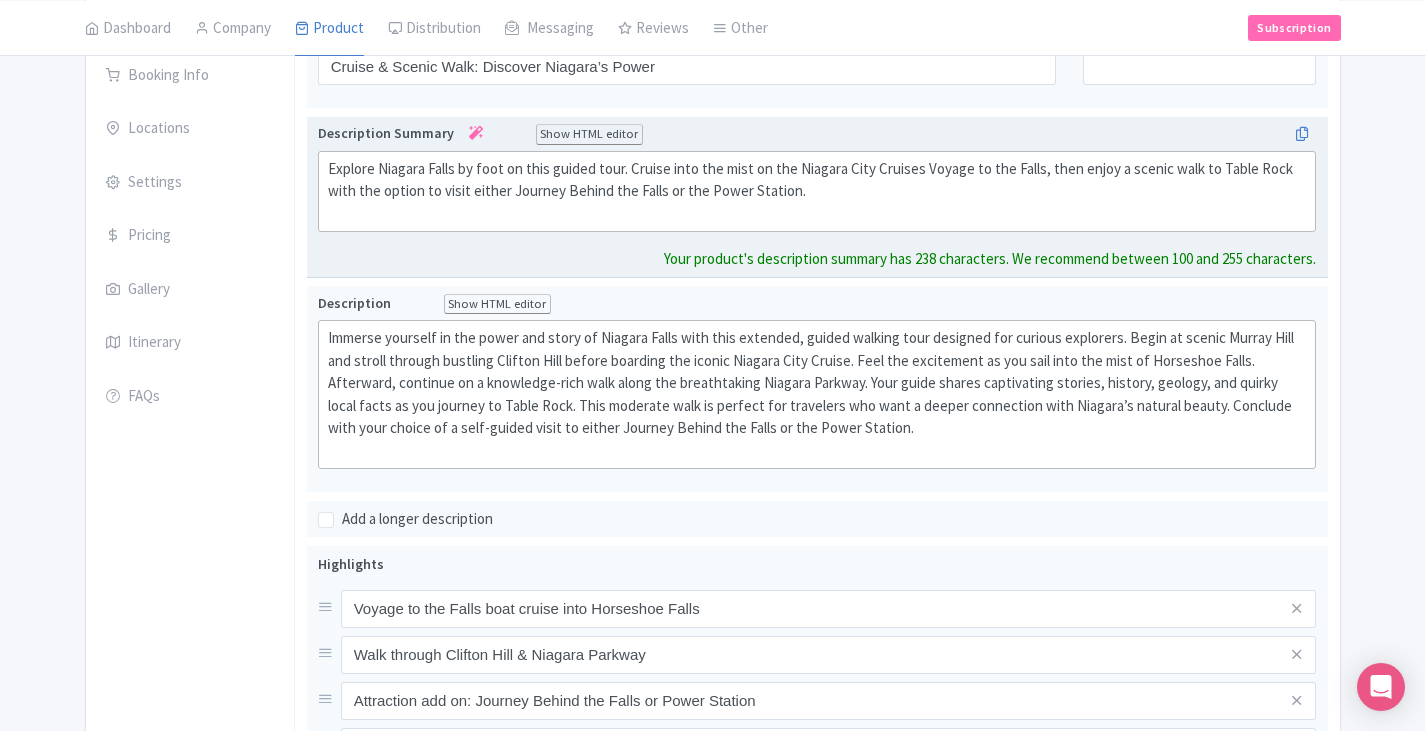 click on "Explore Niagara Falls by foot on this guided tour. Cruise into the mist on the Niagara City Cruises Voyage to the Falls, then enjoy a scenic walk to Table Rock with the option to visit either Journey Behind the Falls or the Power Station." 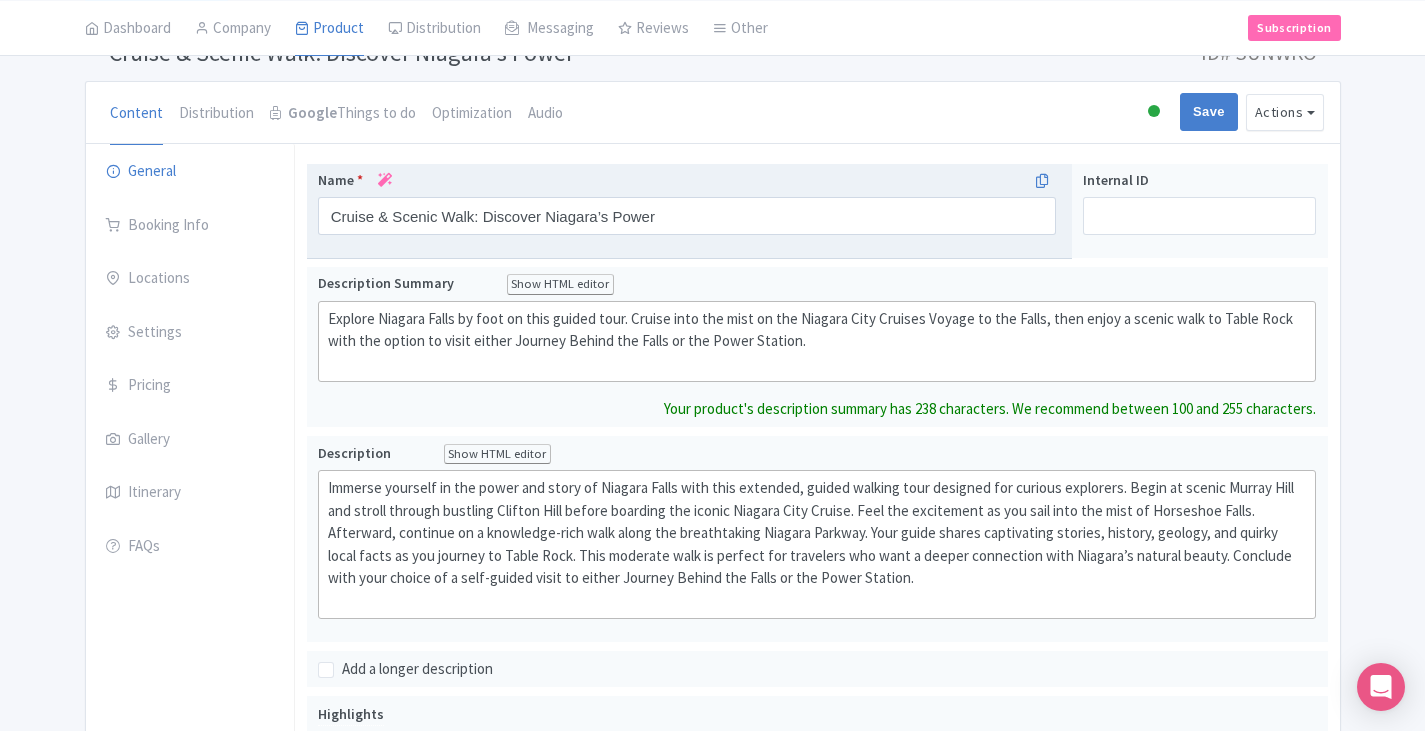 scroll, scrollTop: 0, scrollLeft: 0, axis: both 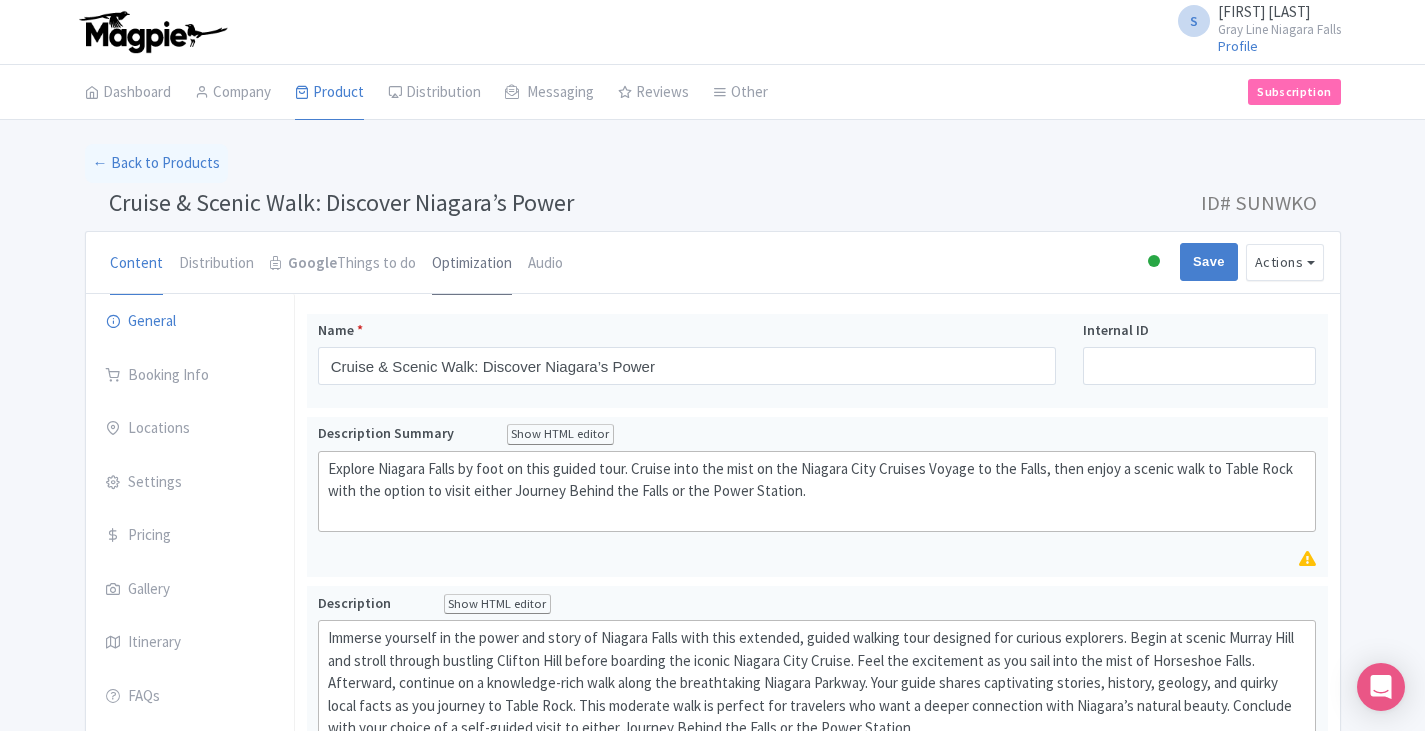 click on "Optimization" at bounding box center [472, 264] 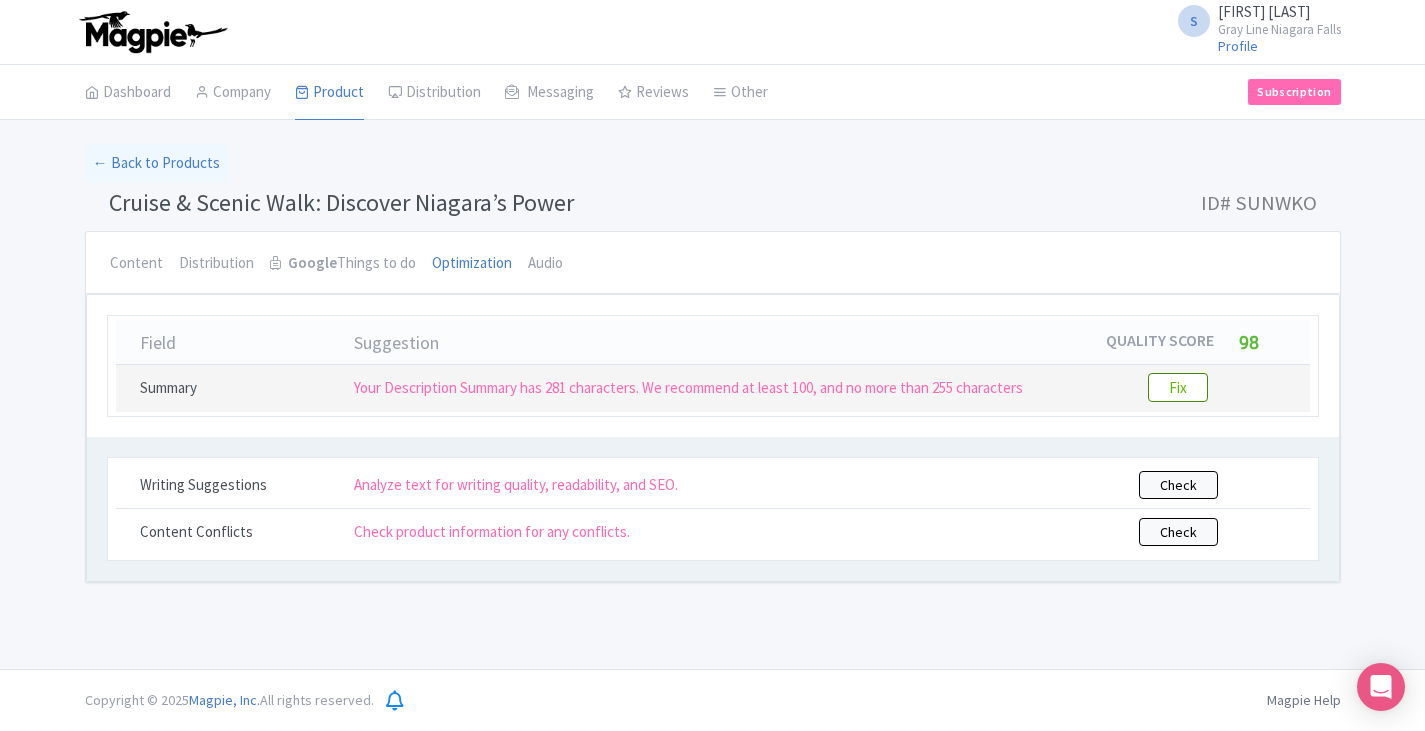 click on "Fix" at bounding box center [1178, 387] 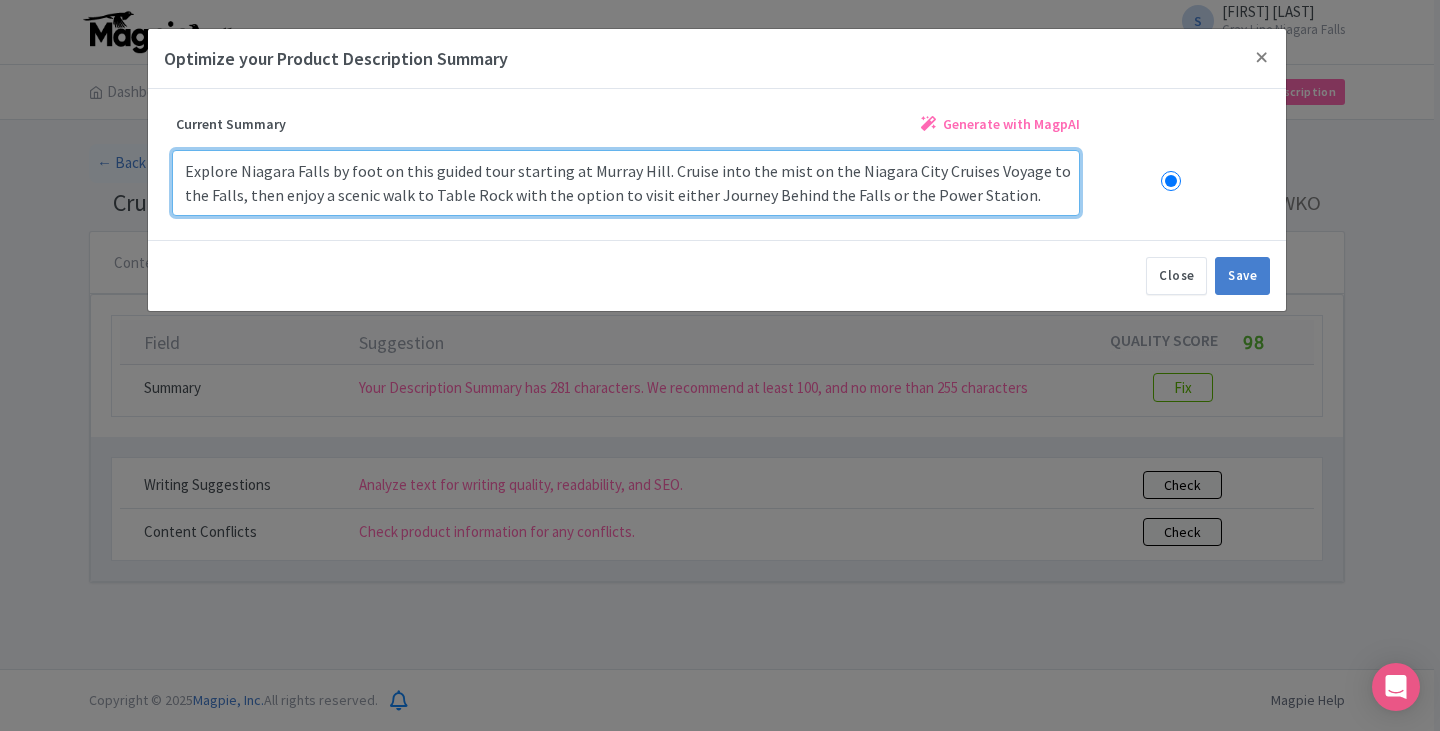 click on "Explore Niagara Falls by foot on this guided tour starting at Murray Hill. Cruise into the mist on the Niagara City Cruises Voyage to the Falls, then enjoy a scenic walk to Table Rock with the option to visit either Journey Behind the Falls or the Power Station." at bounding box center [626, 183] 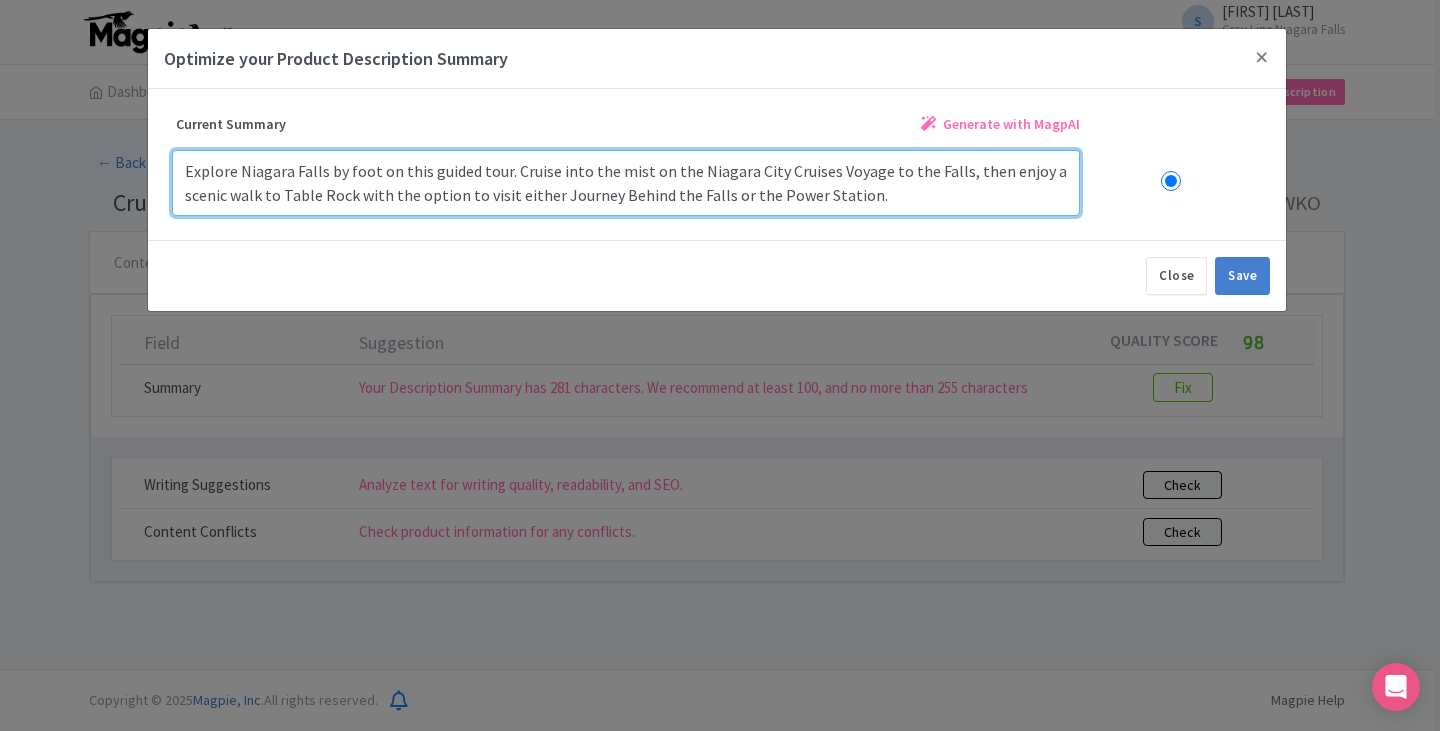click on "Explore Niagara Falls by foot on this guided tour starting at Murray Hill. Cruise into the mist on the Niagara City Cruises Voyage to the Falls, then enjoy a scenic walk to Table Rock with the option to visit either Journey Behind the Falls or the Power Station." at bounding box center [626, 183] 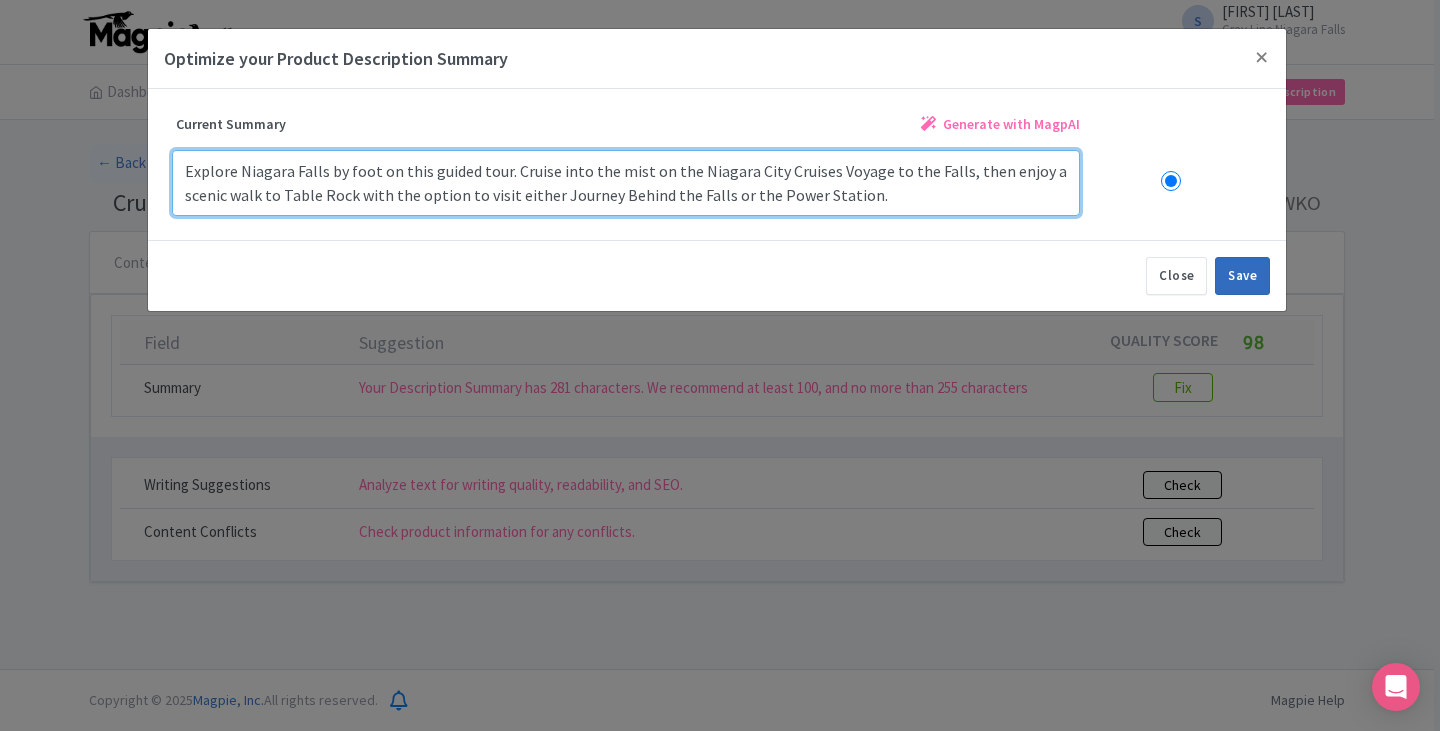 type on "Explore Niagara Falls by foot on this guided tour. Cruise into the mist on the Niagara City Cruises Voyage to the Falls, then enjoy a scenic walk to Table Rock with the option to visit either Journey Behind the Falls or the Power Station." 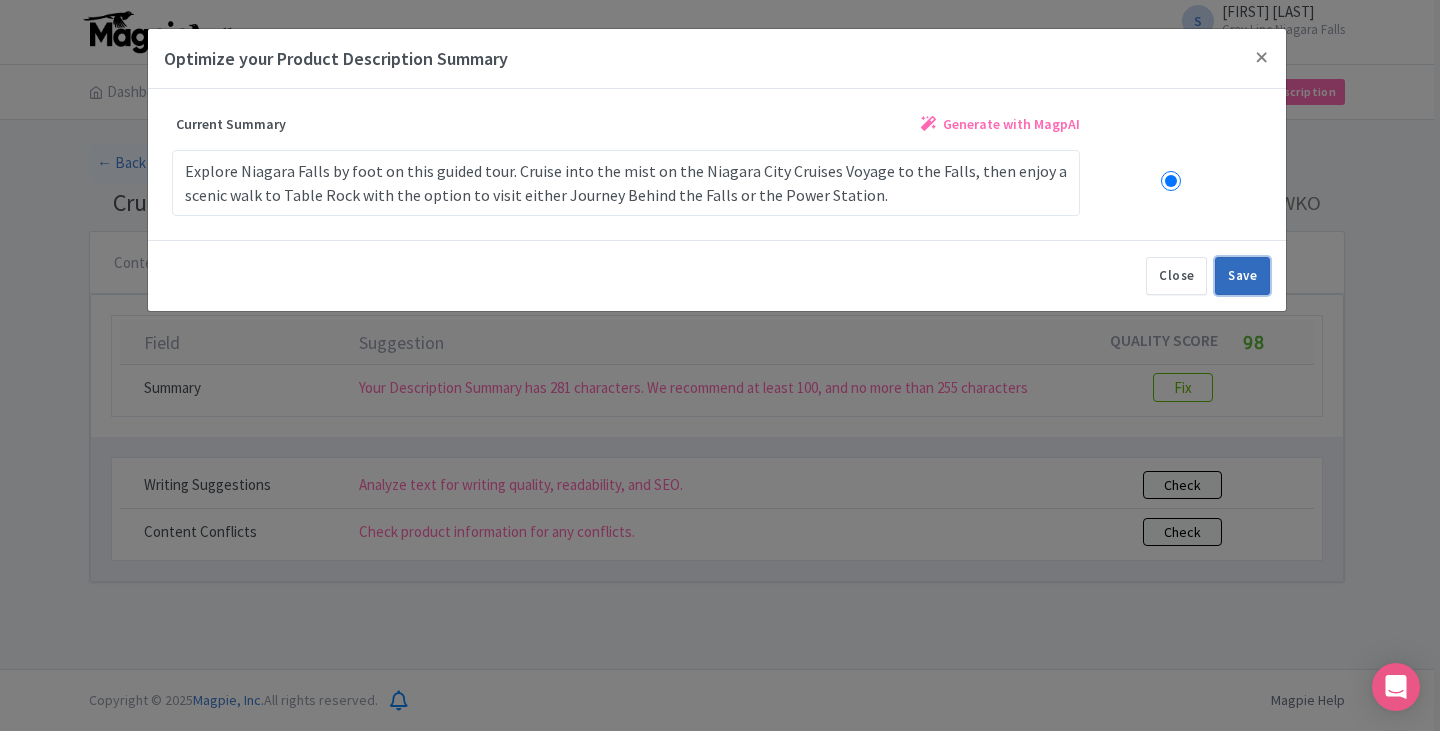 click on "Save" at bounding box center (1242, 276) 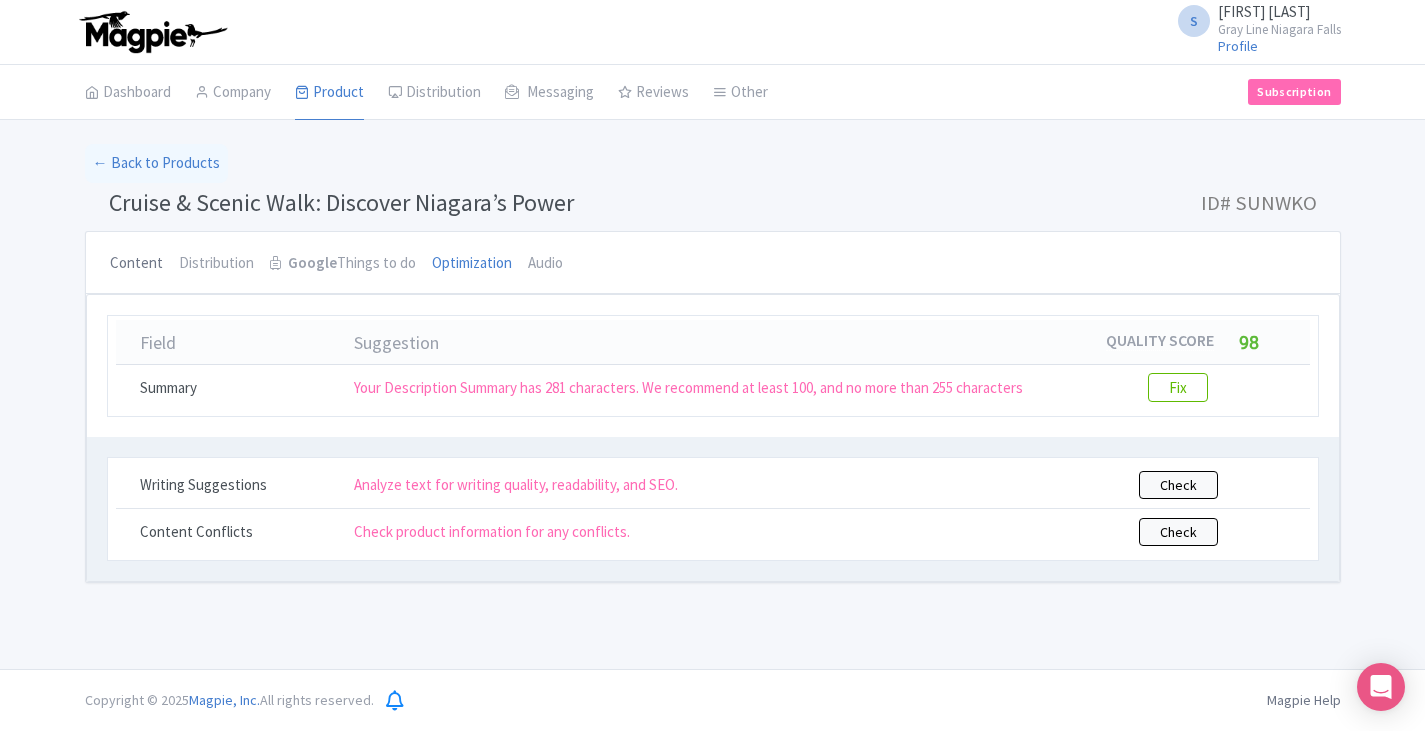 click on "Content" at bounding box center (136, 264) 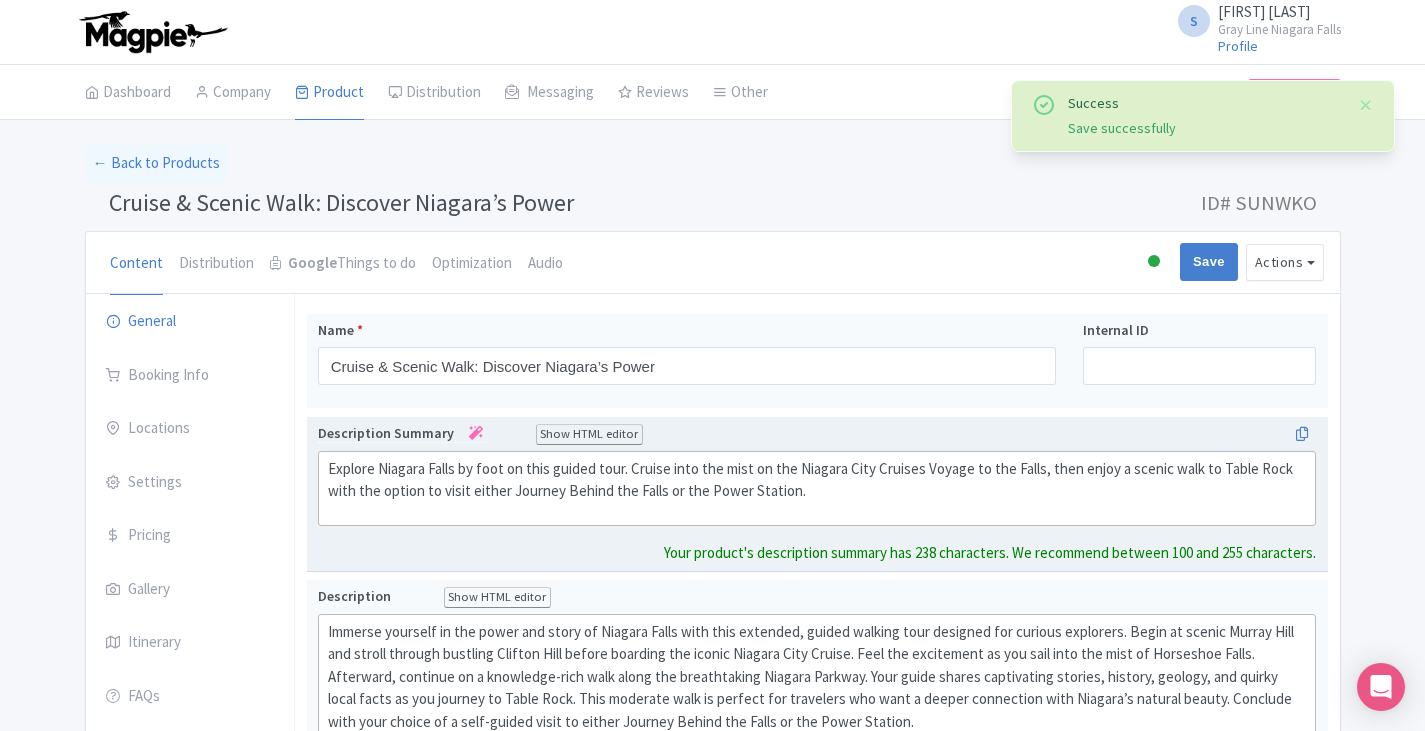 click on "Explore Niagara Falls by foot on this guided tour. Cruise into the mist on the Niagara City Cruises Voyage to the Falls, then enjoy a scenic walk to Table Rock with the option to visit either Journey Behind the Falls or the Power Station." 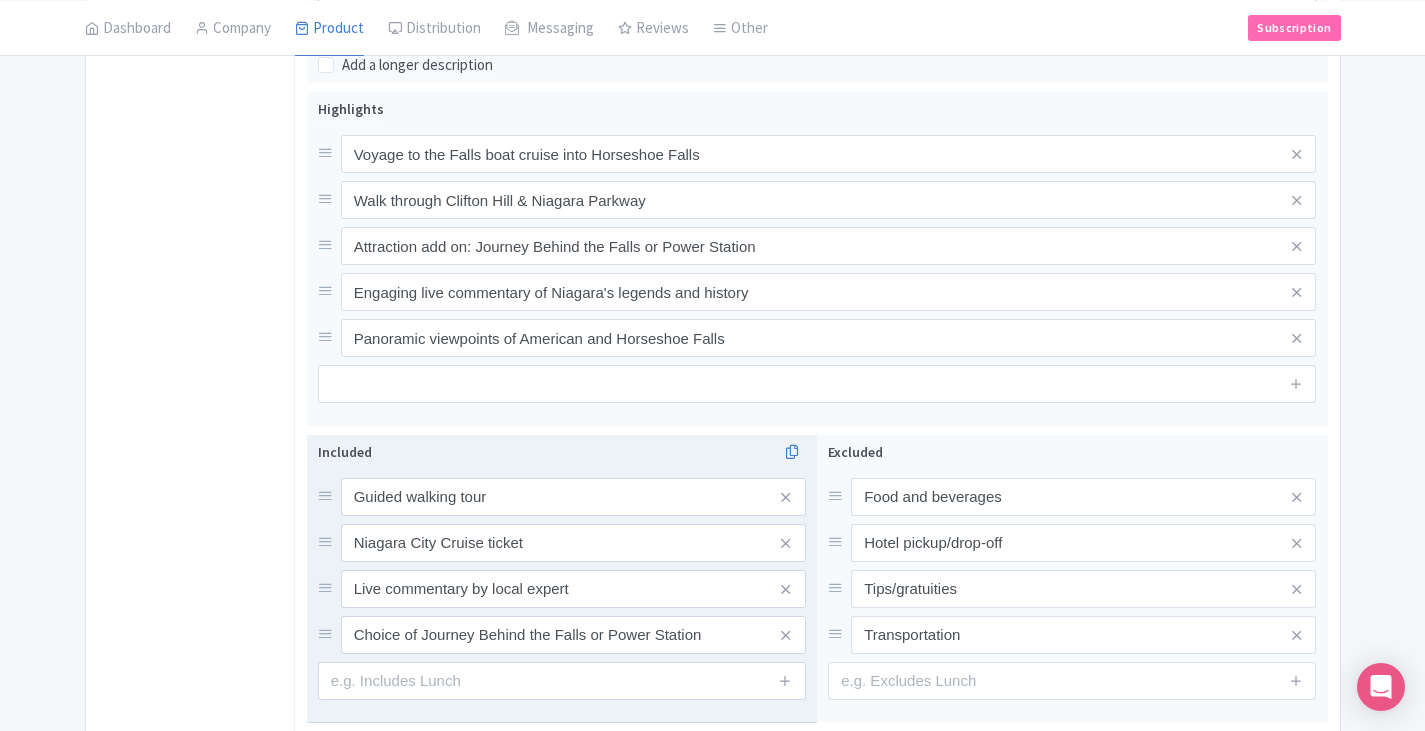 scroll, scrollTop: 794, scrollLeft: 0, axis: vertical 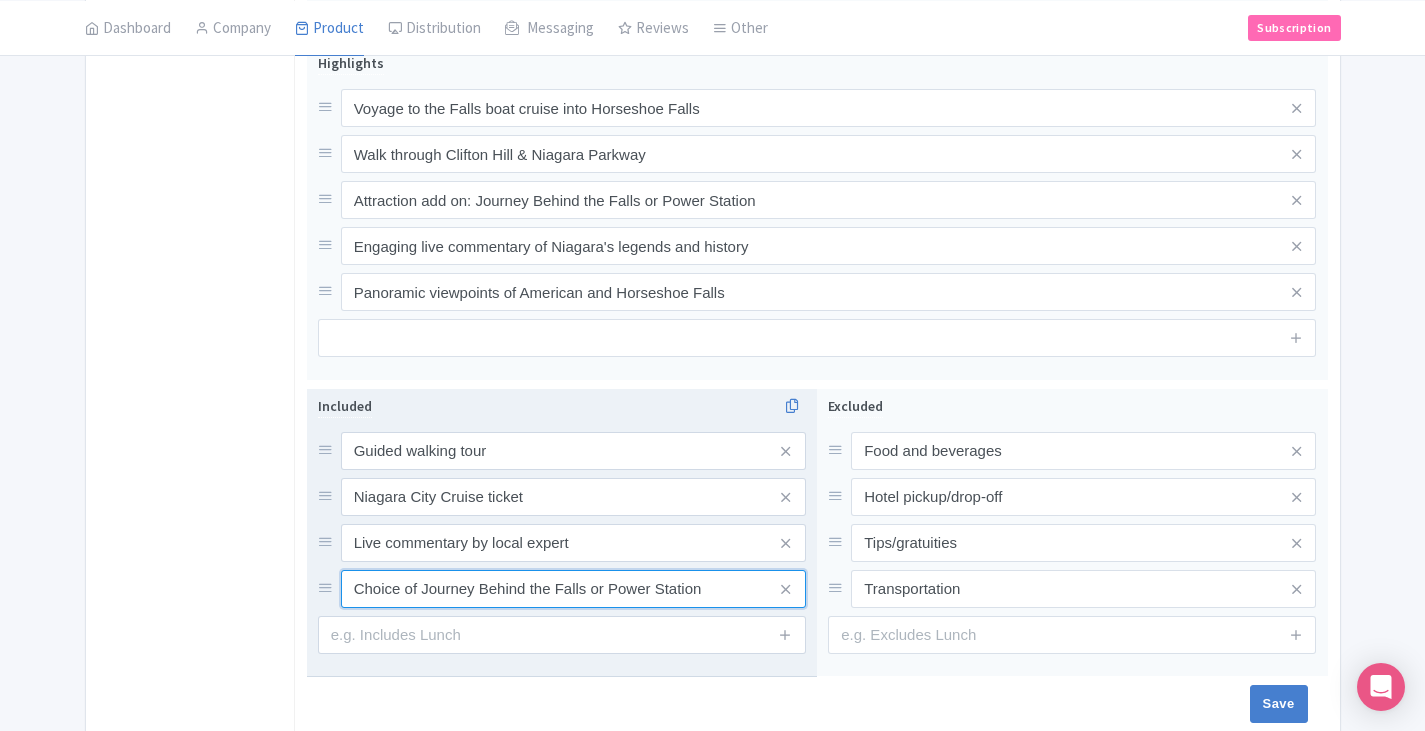 drag, startPoint x: 712, startPoint y: 591, endPoint x: 348, endPoint y: 603, distance: 364.19775 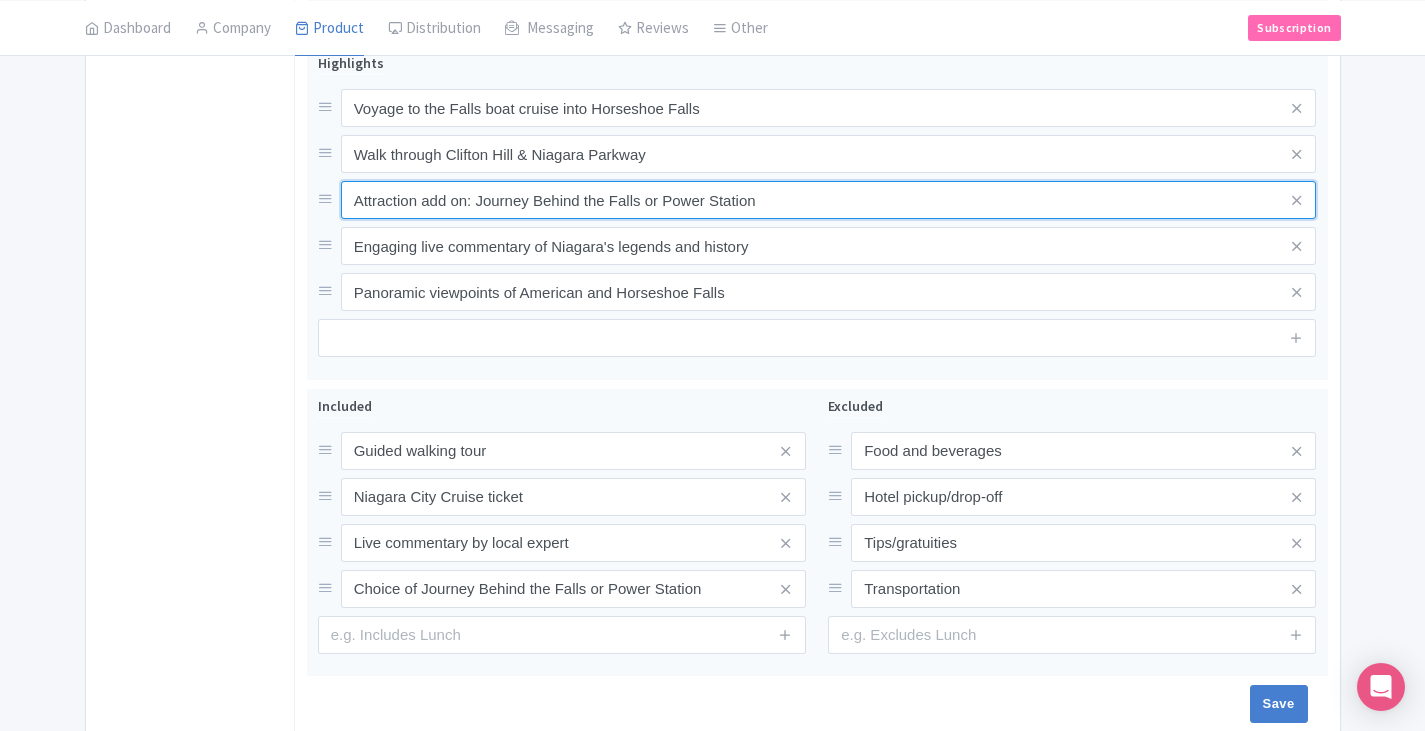 drag, startPoint x: 791, startPoint y: 200, endPoint x: 291, endPoint y: 216, distance: 500.25592 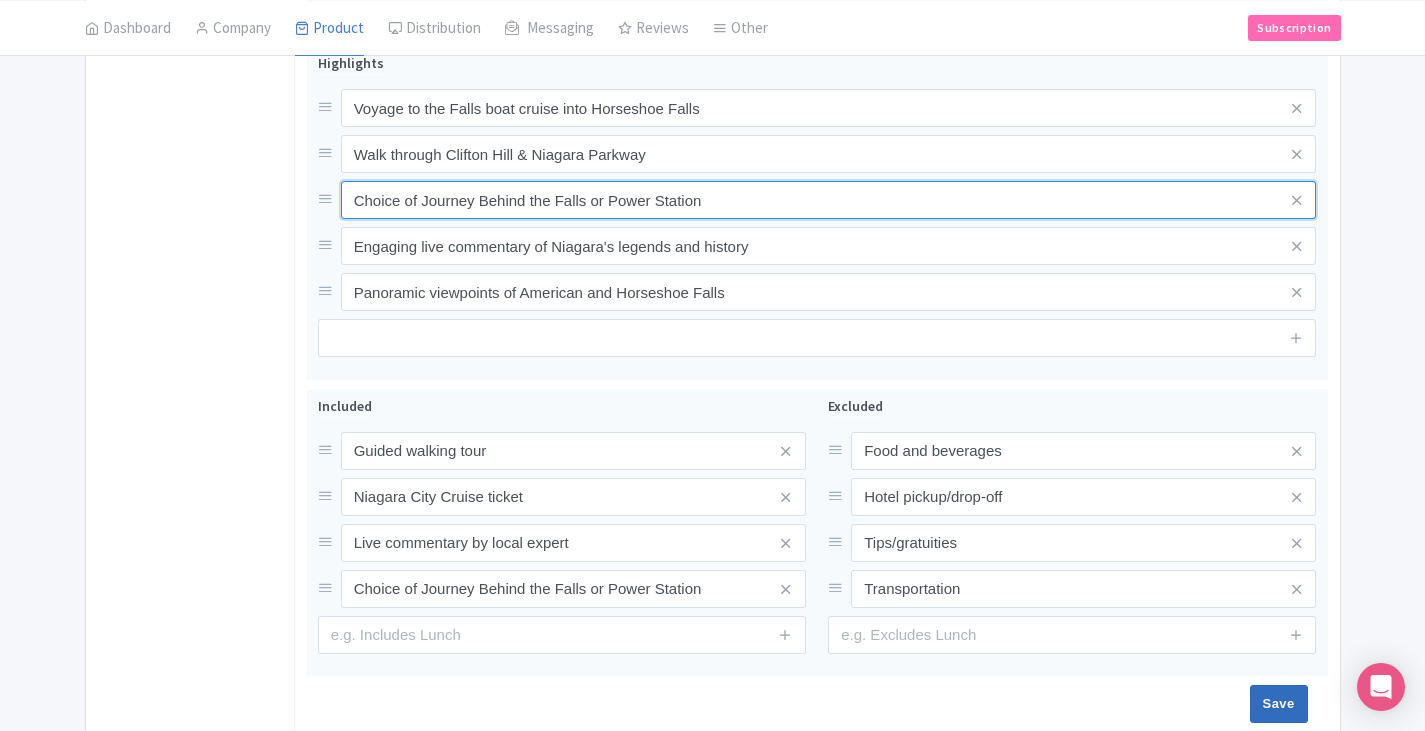 type on "Choice of Journey Behind the Falls or Power Station" 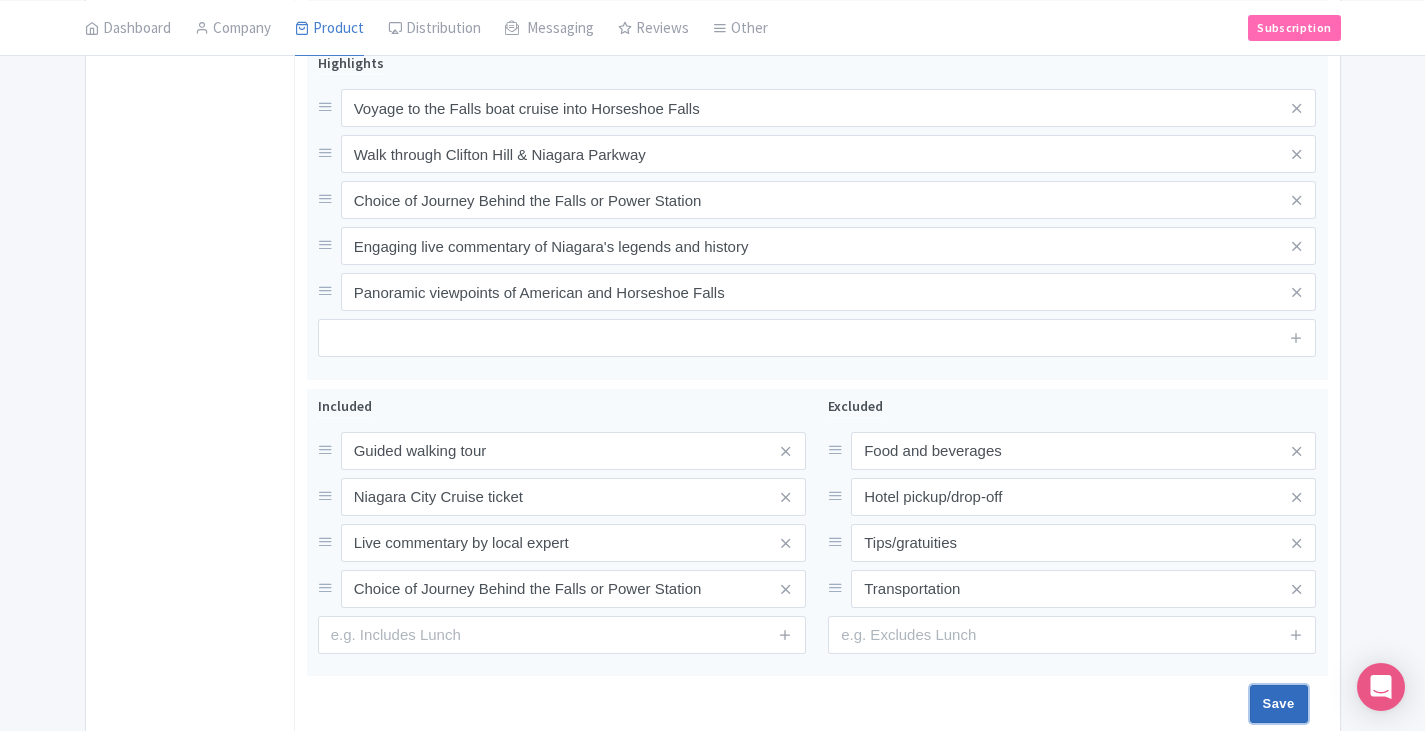 click on "Save" at bounding box center (1279, 704) 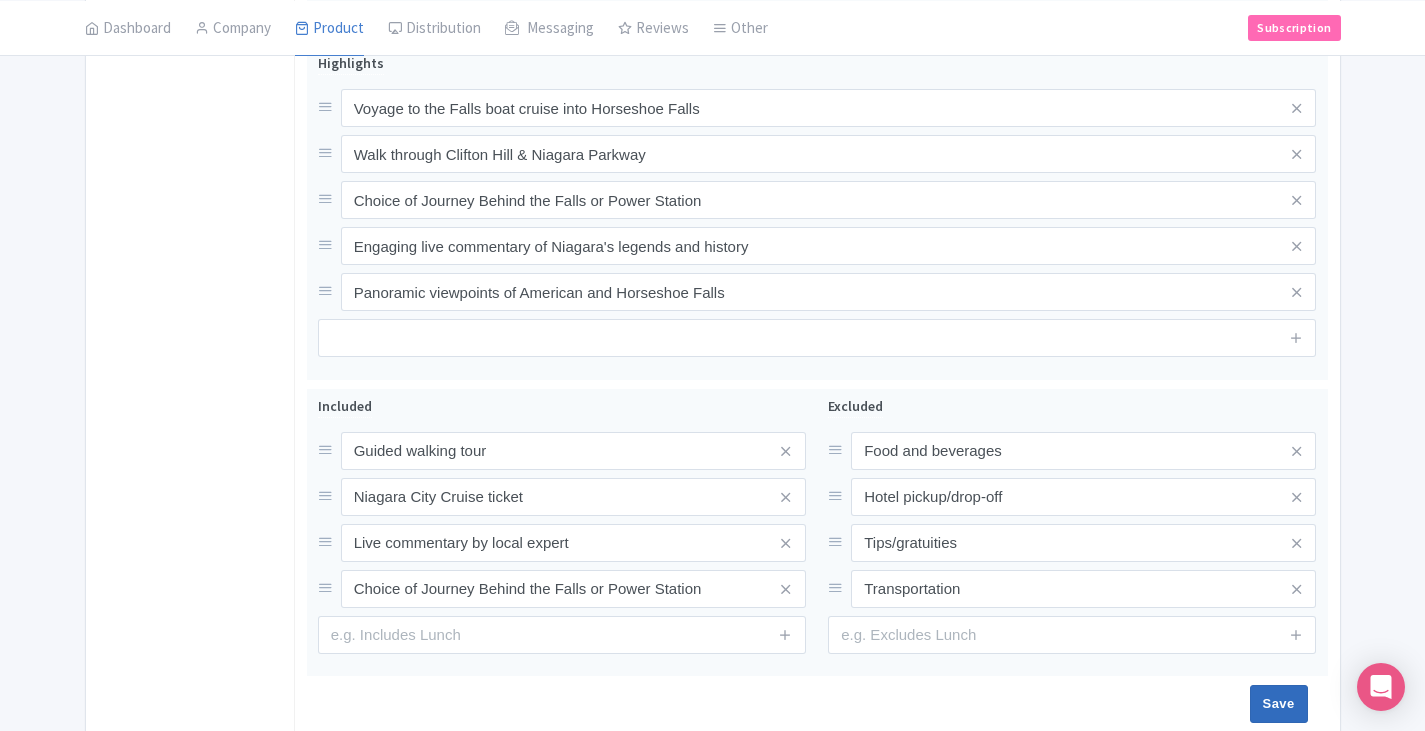 type on "Saving..." 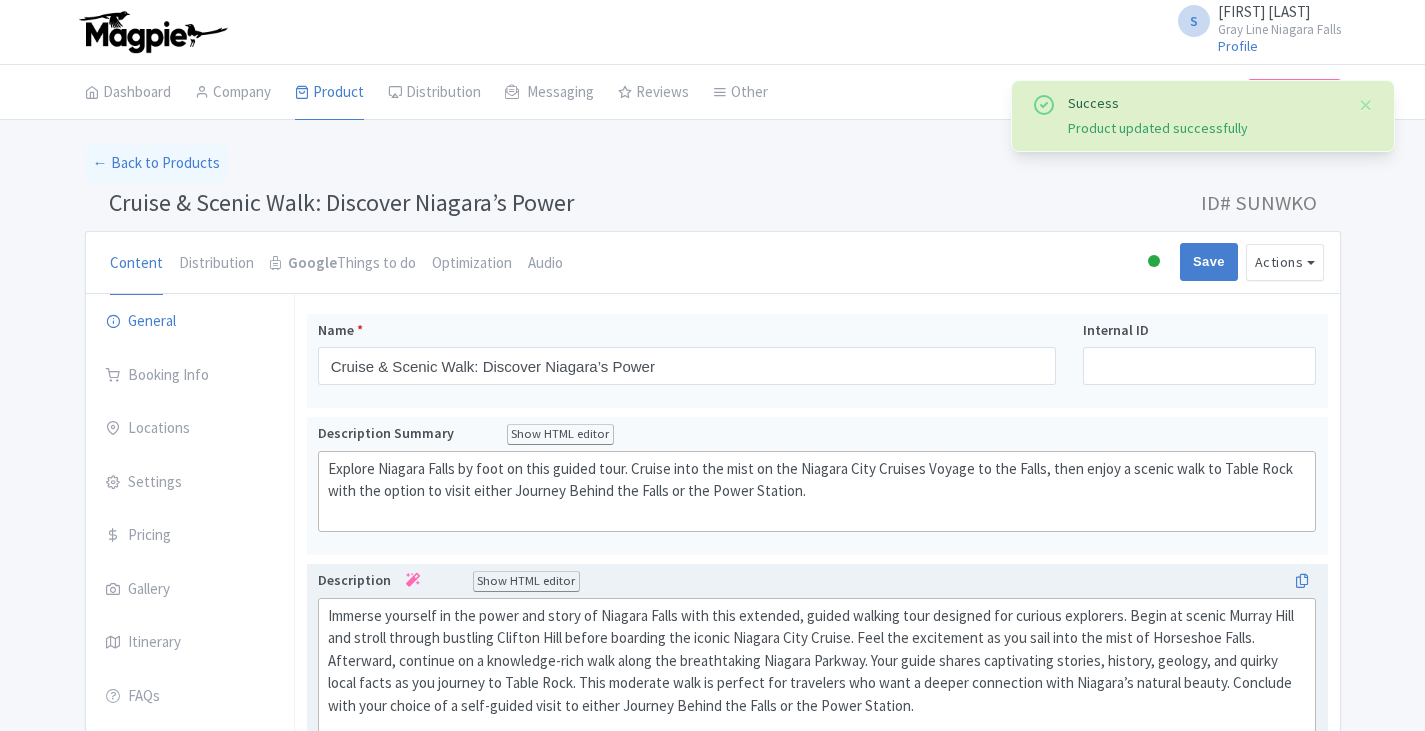 scroll, scrollTop: 314, scrollLeft: 0, axis: vertical 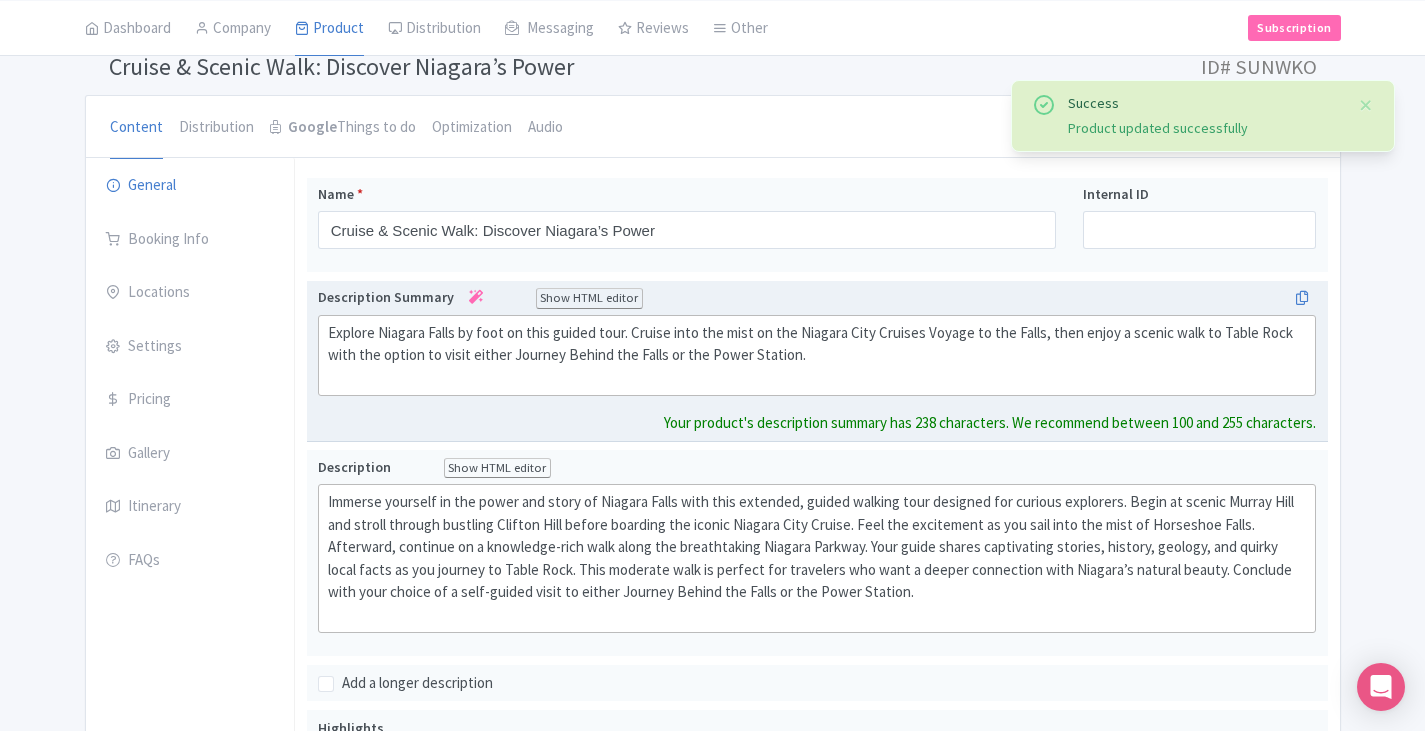 click on "Explore Niagara Falls by foot on this guided tour. Cruise into the mist on the Niagara City Cruises Voyage to the Falls, then enjoy a scenic walk to Table Rock with the option to visit either Journey Behind the Falls or the Power Station." 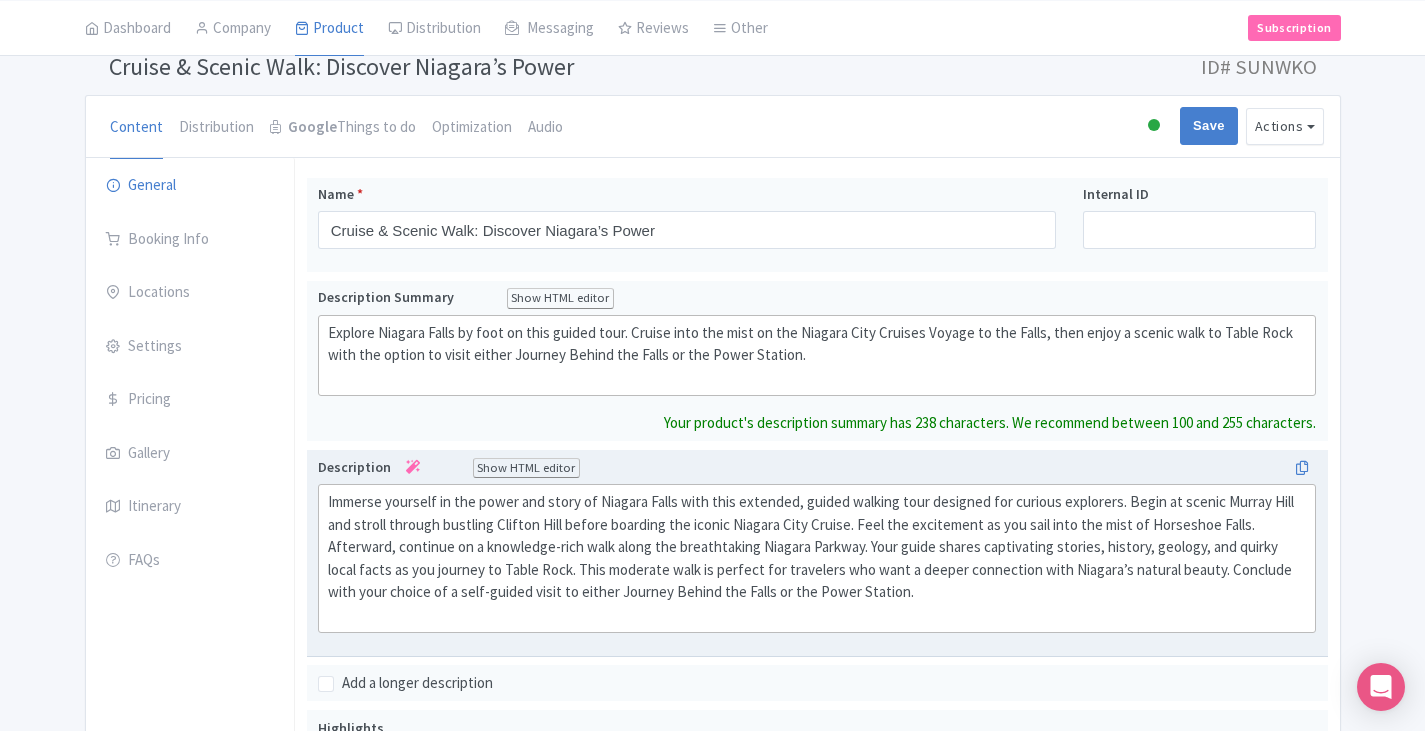 click on "Immerse yourself in the power and story of Niagara Falls with this extended, guided walking tour designed for curious explorers. Begin at scenic Murray Hill and stroll through bustling Clifton Hill before boarding the iconic Niagara City Cruise. Feel the excitement as you sail into the mist of Horseshoe Falls. Afterward, continue on a knowledge-rich walk along the breathtaking Niagara Parkway. Your guide shares captivating stories, history, geology, and quirky local facts as you journey to Table Rock. This moderate walk is perfect for travelers who want a deeper connection with Niagara’s natural beauty. Conclude with your choice of a self-guided visit to either Journey Behind the Falls or the Power Station." 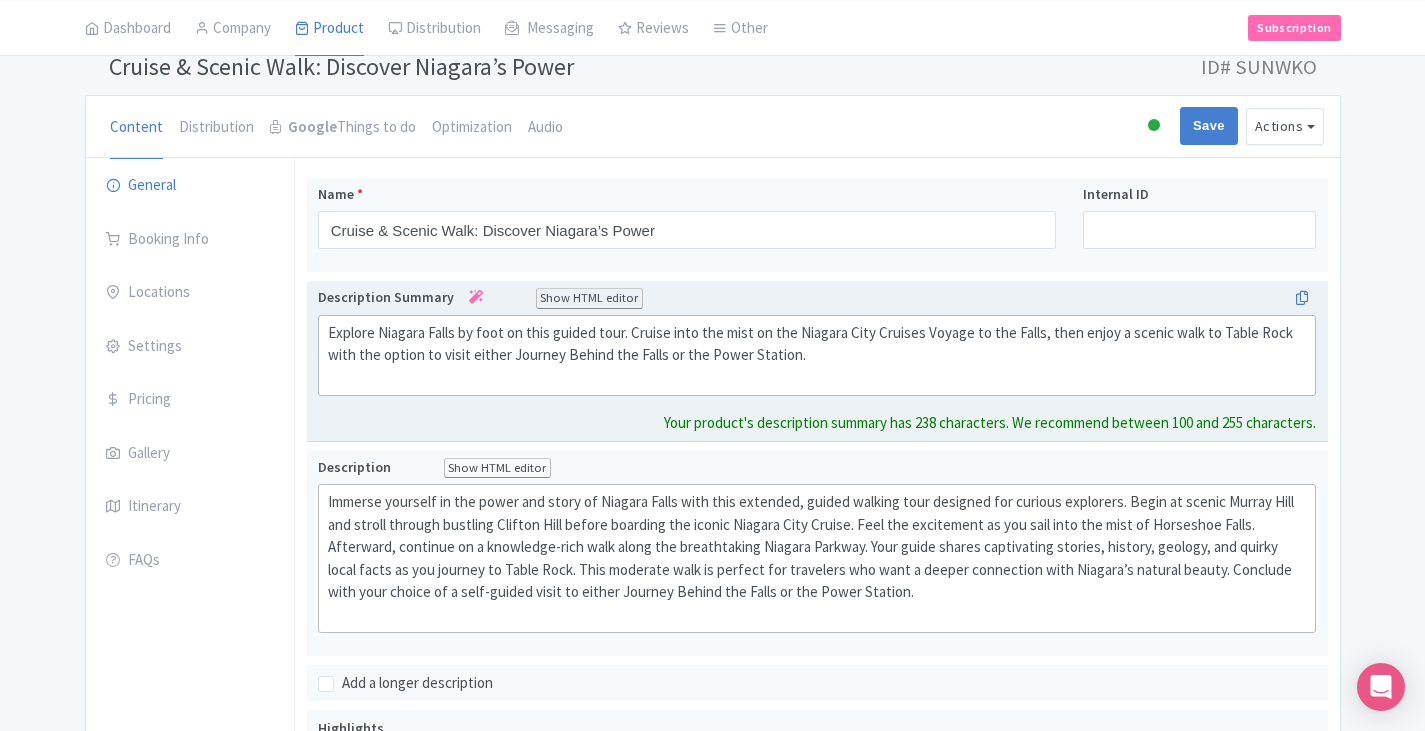 scroll, scrollTop: 158, scrollLeft: 0, axis: vertical 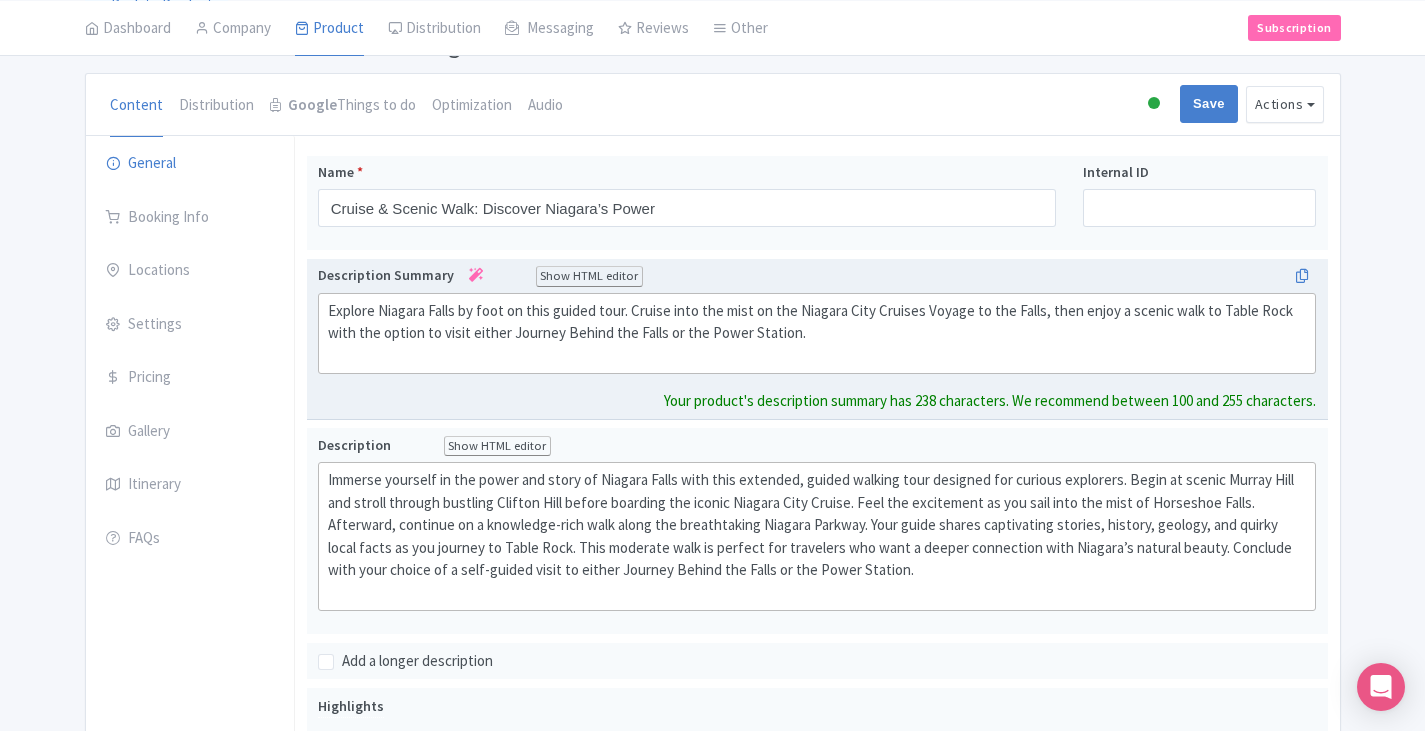 click on "Explore Niagara Falls by foot on this guided tour. Cruise into the mist on the Niagara City Cruises Voyage to the Falls, then enjoy a scenic walk to Table Rock with the option to visit either Journey Behind the Falls or the Power Station." 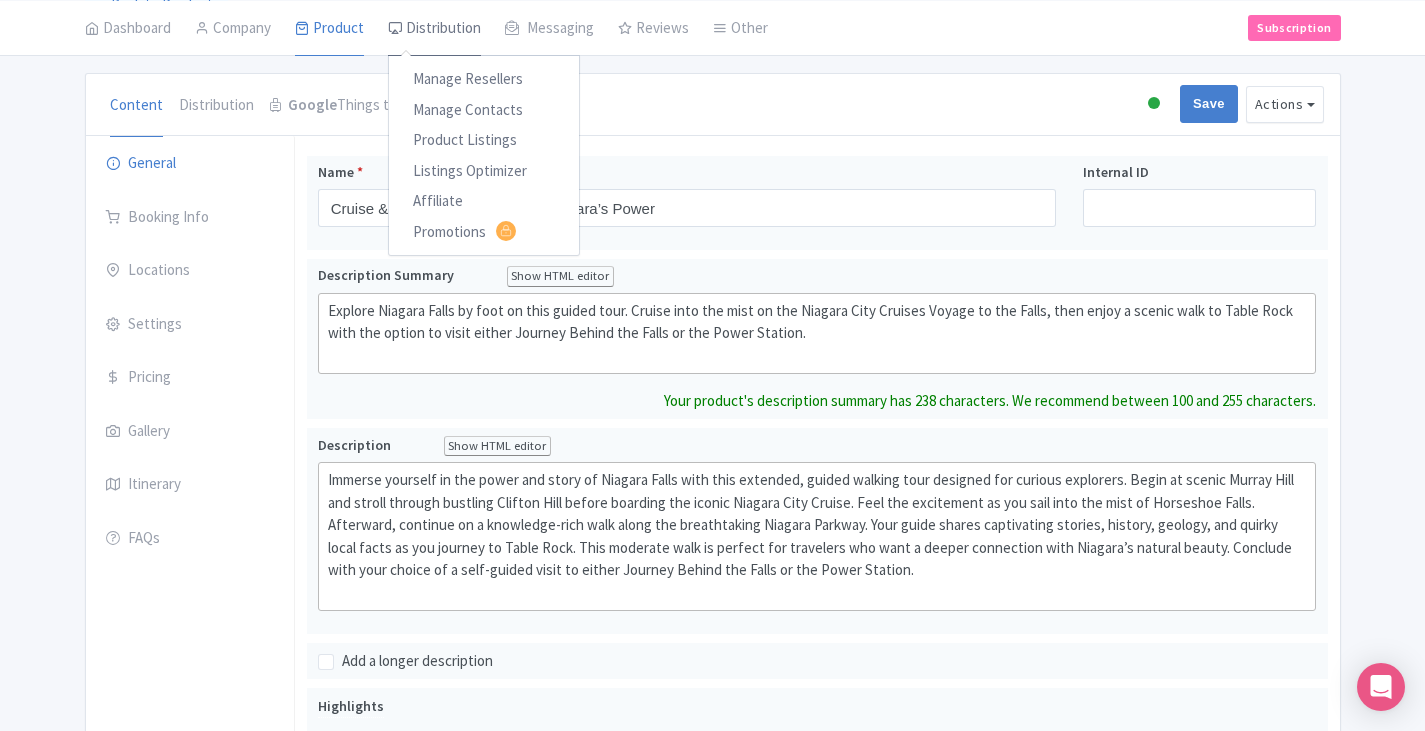 click on "Optimization" at bounding box center (472, 106) 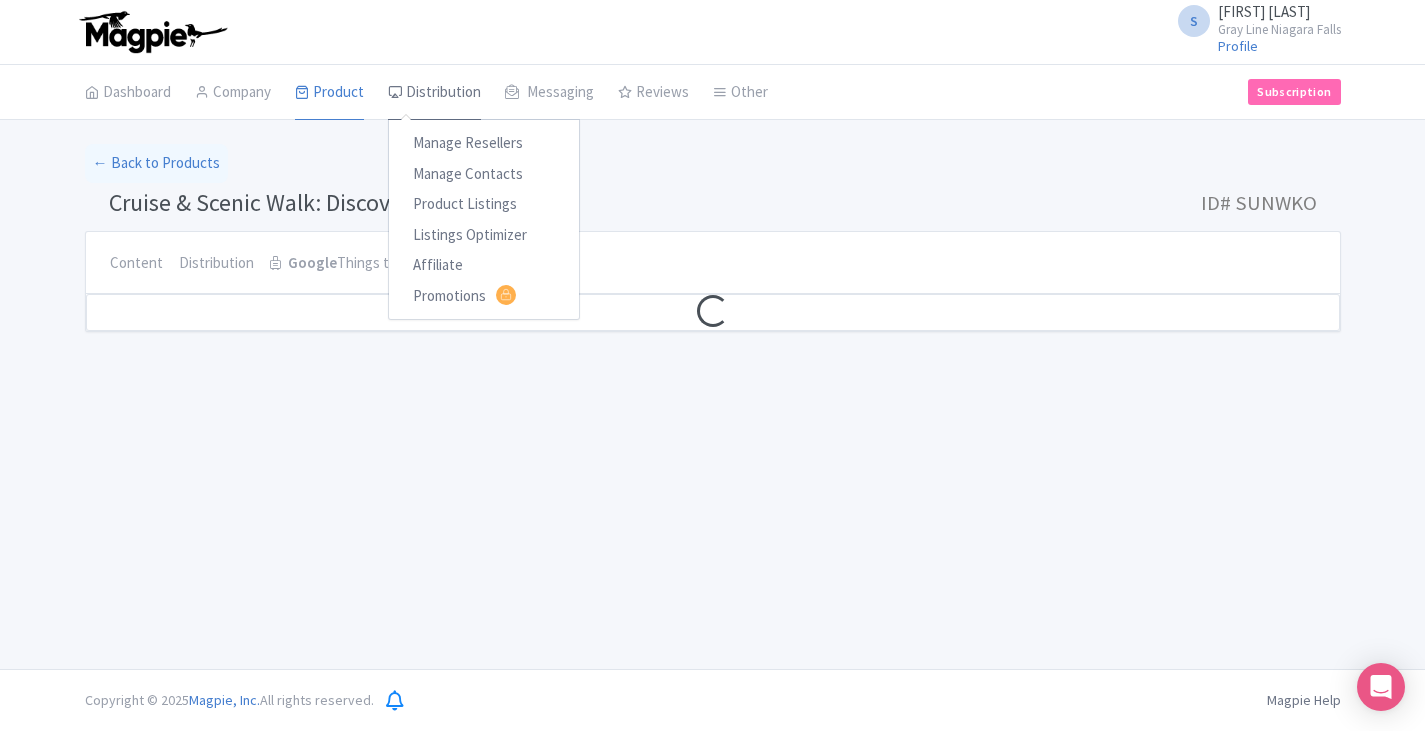 scroll, scrollTop: 0, scrollLeft: 0, axis: both 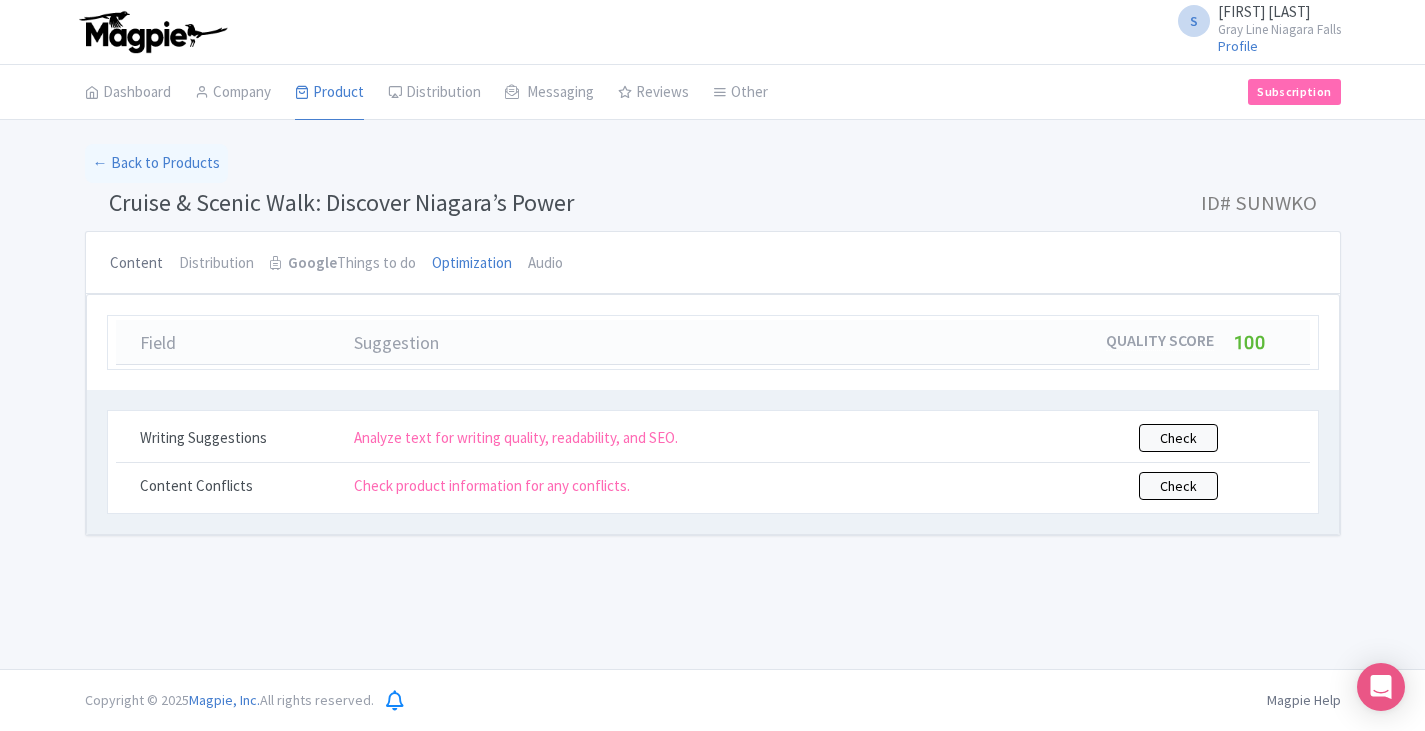 click on "Content" at bounding box center [136, 264] 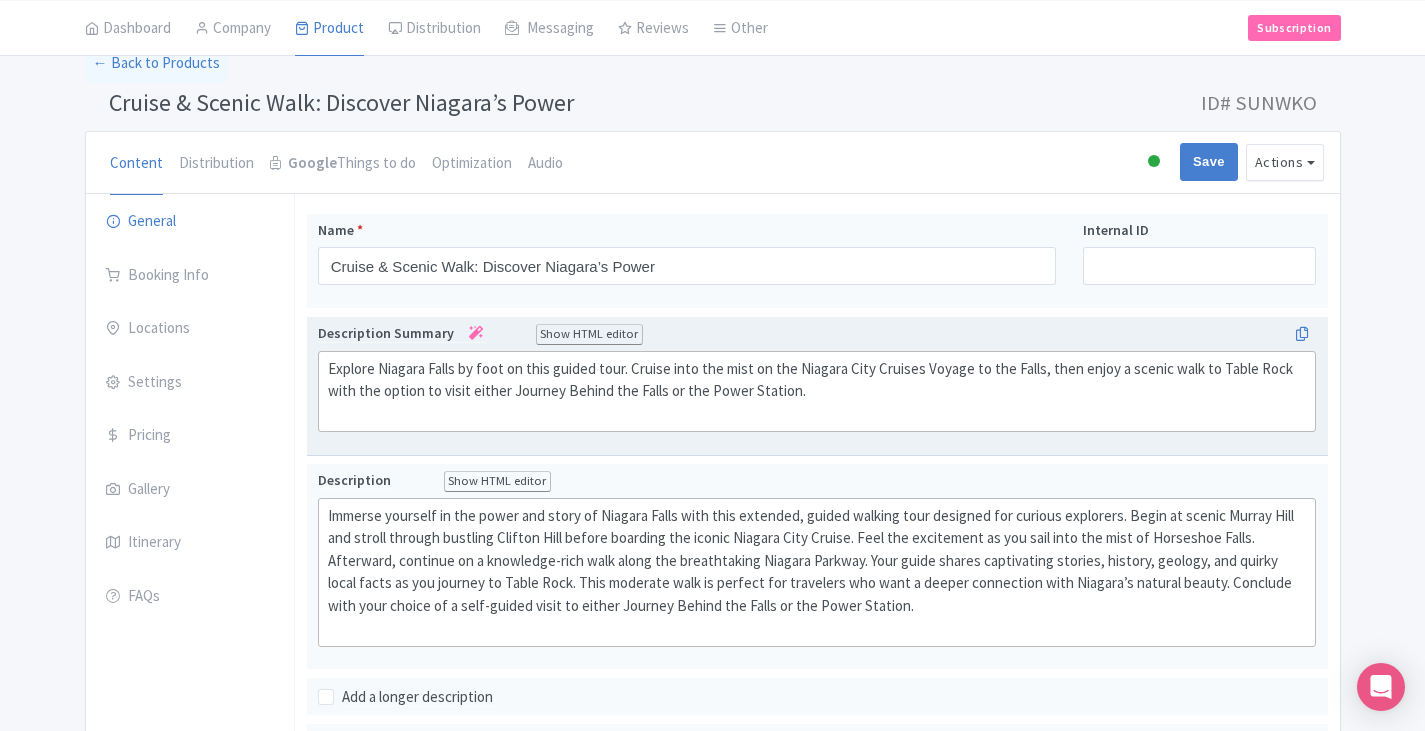 scroll, scrollTop: 200, scrollLeft: 0, axis: vertical 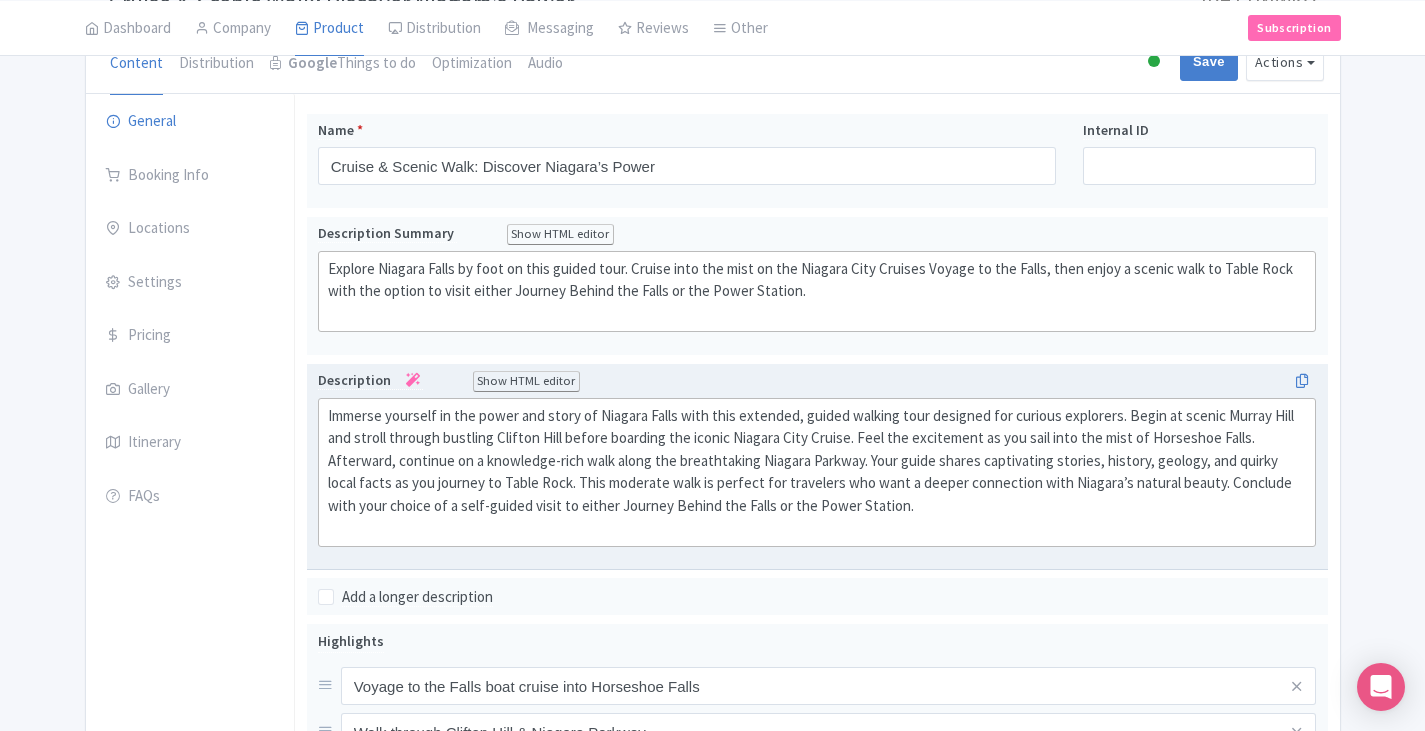 click on "Immerse yourself in the power and story of Niagara Falls with this extended, guided walking tour designed for curious explorers. Begin at scenic Murray Hill and stroll through bustling Clifton Hill before boarding the iconic Niagara City Cruise. Feel the excitement as you sail into the mist of Horseshoe Falls. Afterward, continue on a knowledge-rich walk along the breathtaking Niagara Parkway. Your guide shares captivating stories, history, geology, and quirky local facts as you journey to Table Rock. This moderate walk is perfect for travelers who want a deeper connection with Niagara’s natural beauty. Conclude with your choice of a self-guided visit to either Journey Behind the Falls or the Power Station." 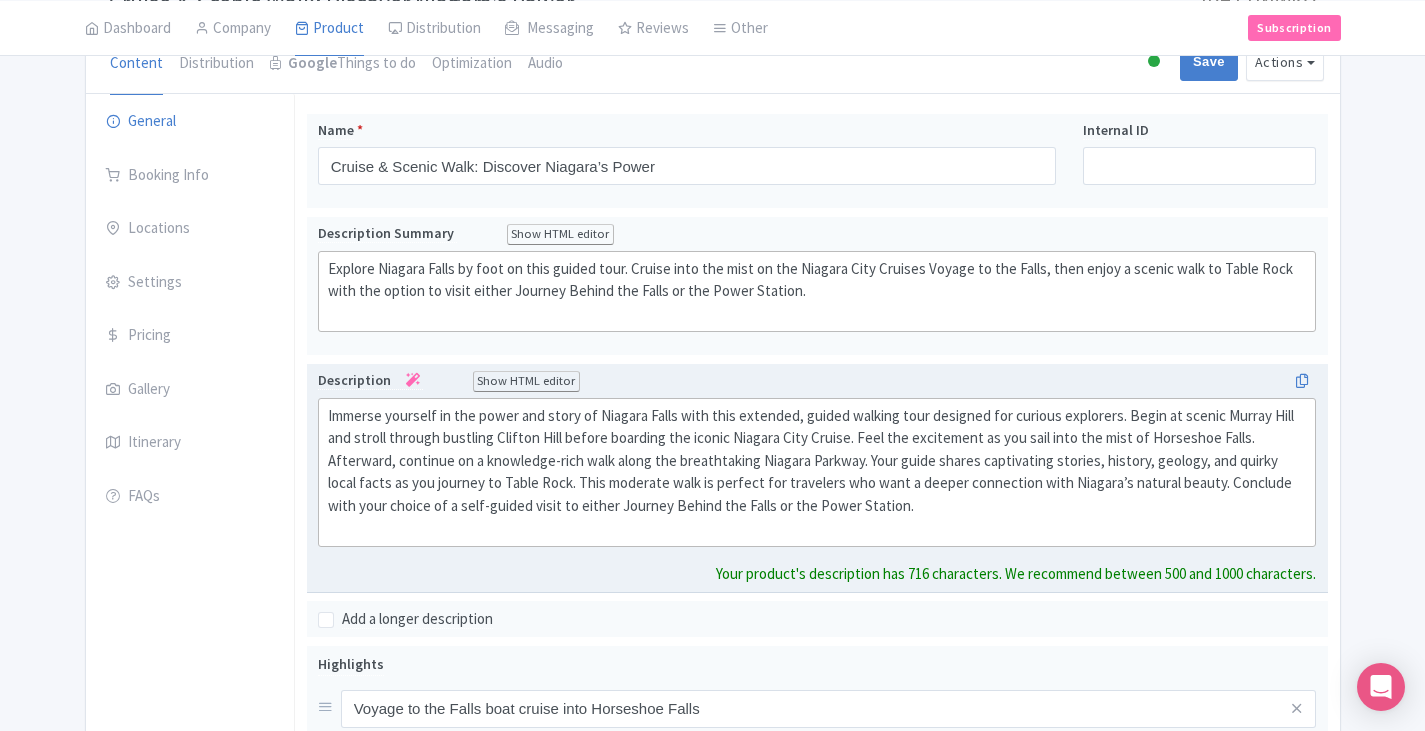 click on "Immerse yourself in the power and story of Niagara Falls with this extended, guided walking tour designed for curious explorers. Begin at scenic Murray Hill and stroll through bustling Clifton Hill before boarding the iconic Niagara City Cruise. Feel the excitement as you sail into the mist of Horseshoe Falls. Afterward, continue on a knowledge-rich walk along the breathtaking Niagara Parkway. Your guide shares captivating stories, history, geology, and quirky local facts as you journey to Table Rock. This moderate walk is perfect for travelers who want a deeper connection with Niagara’s natural beauty. Conclude with your choice of a self-guided visit to either Journey Behind the Falls or the Power Station." 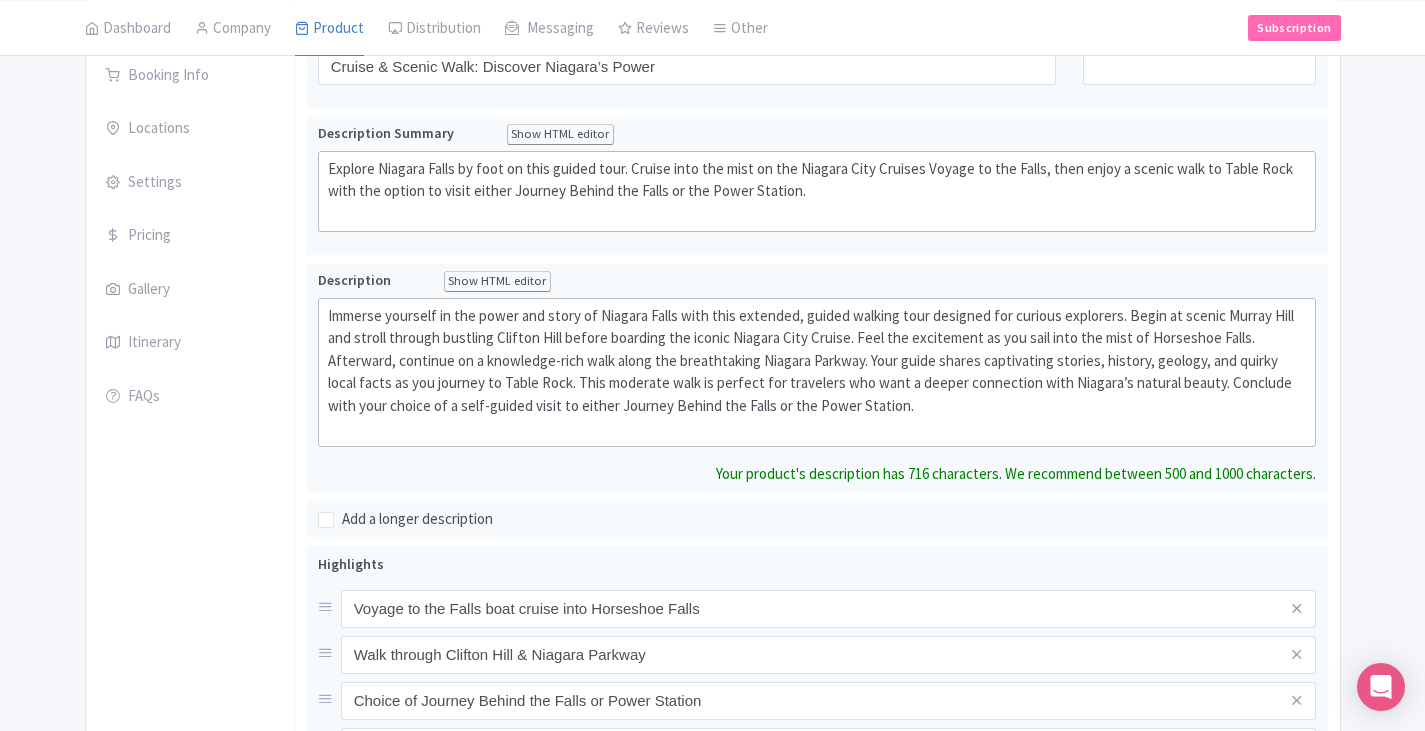 scroll, scrollTop: 0, scrollLeft: 0, axis: both 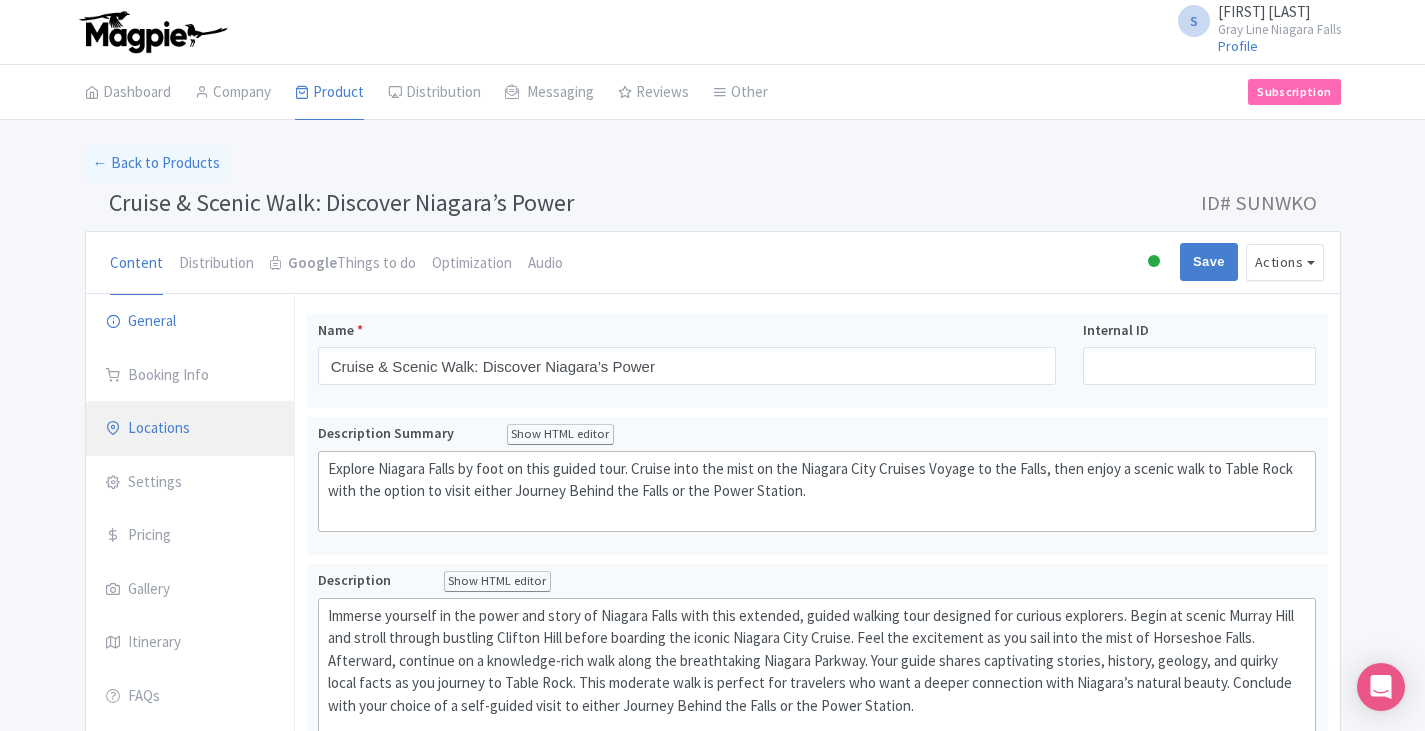 click on "Locations" at bounding box center (190, 429) 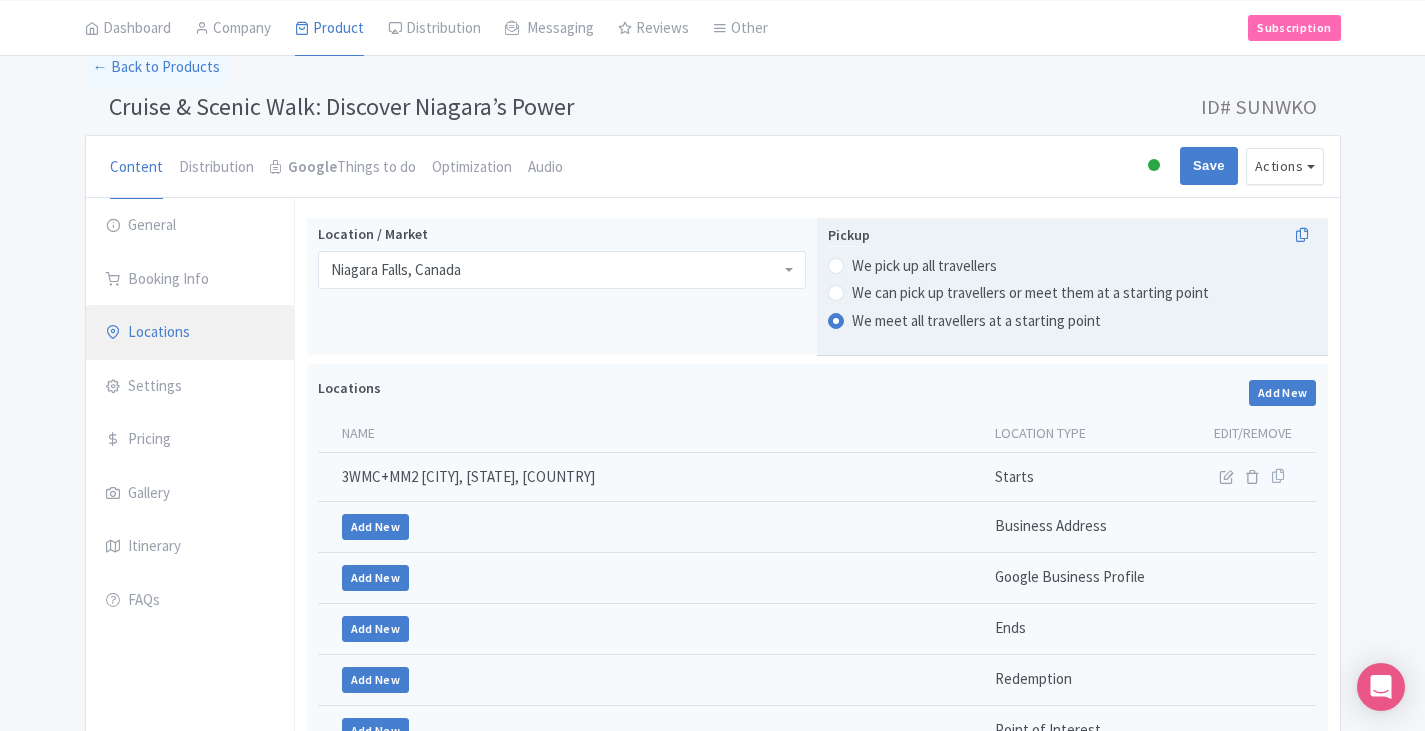 scroll, scrollTop: 0, scrollLeft: 0, axis: both 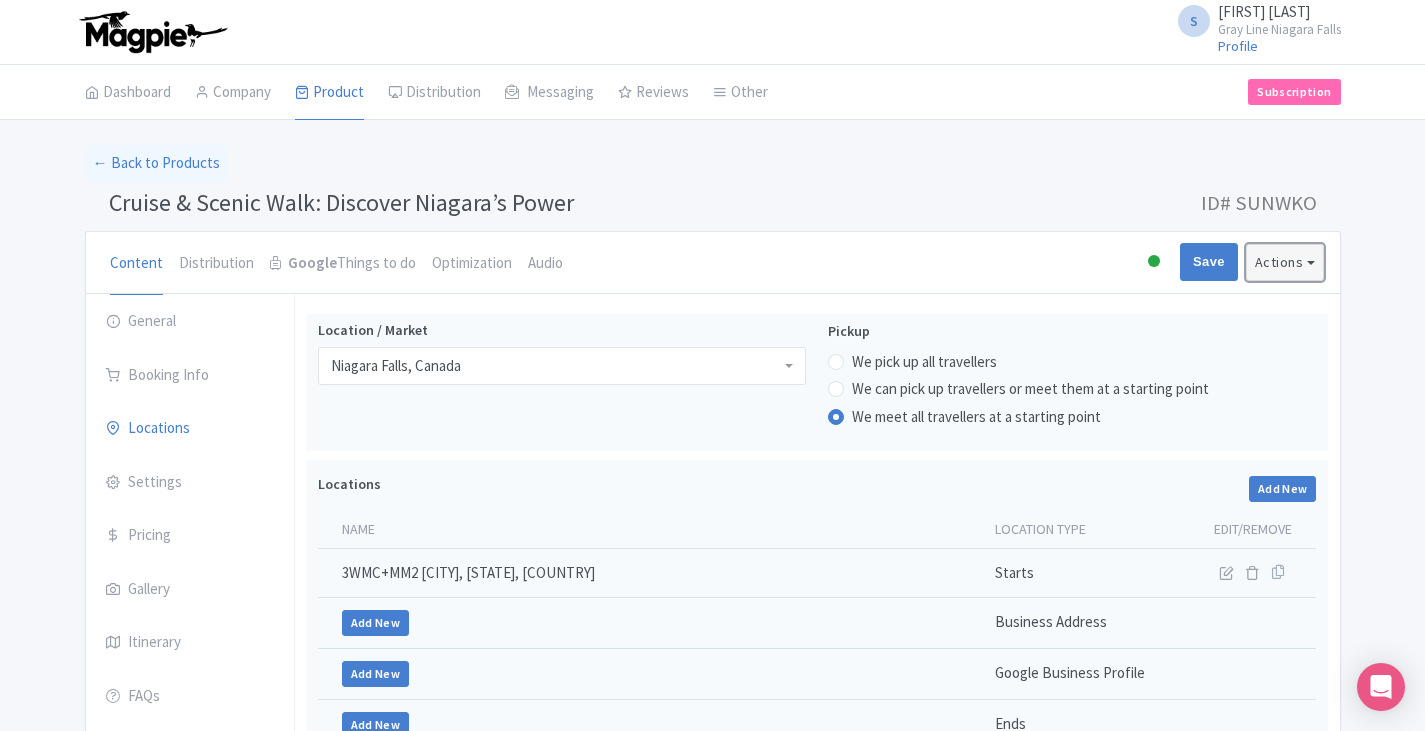 click on "Actions" at bounding box center [1285, 262] 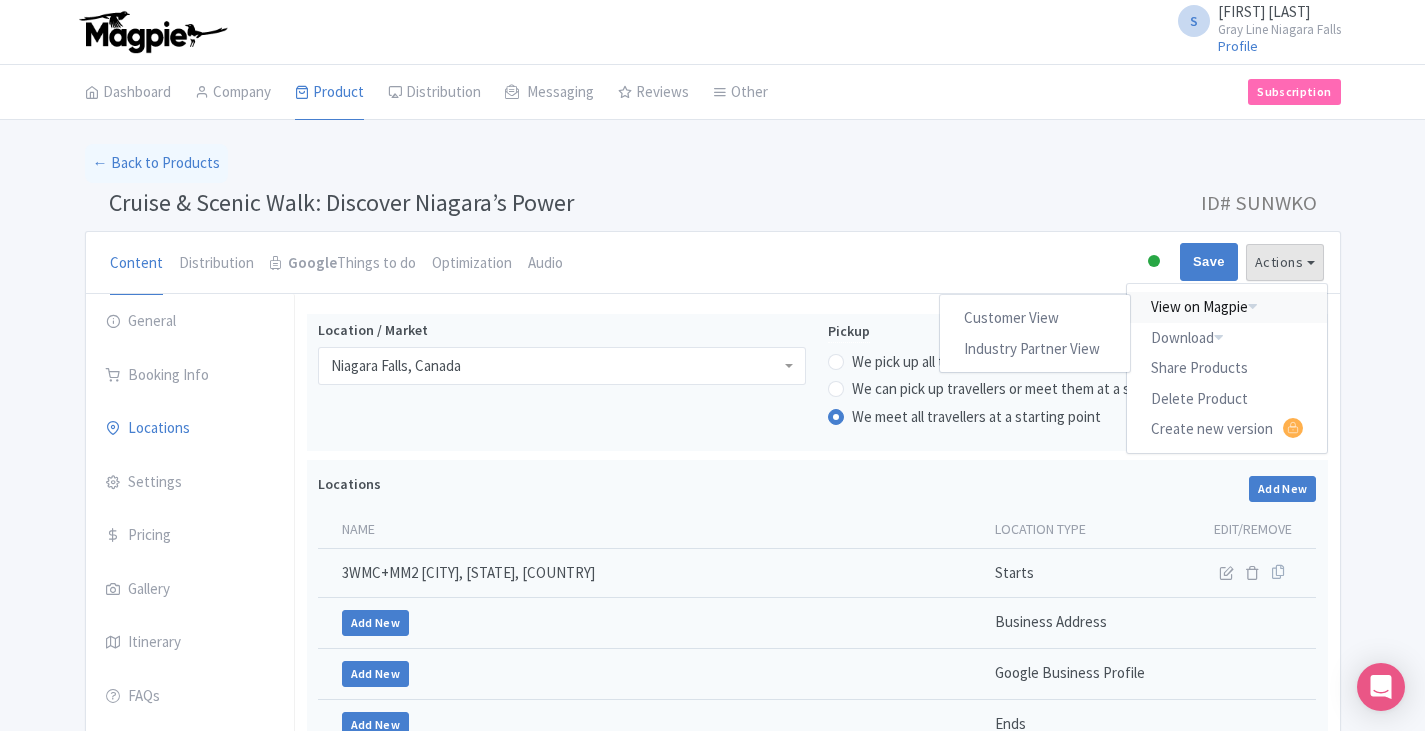 click on "View on Magpie" at bounding box center (1227, 307) 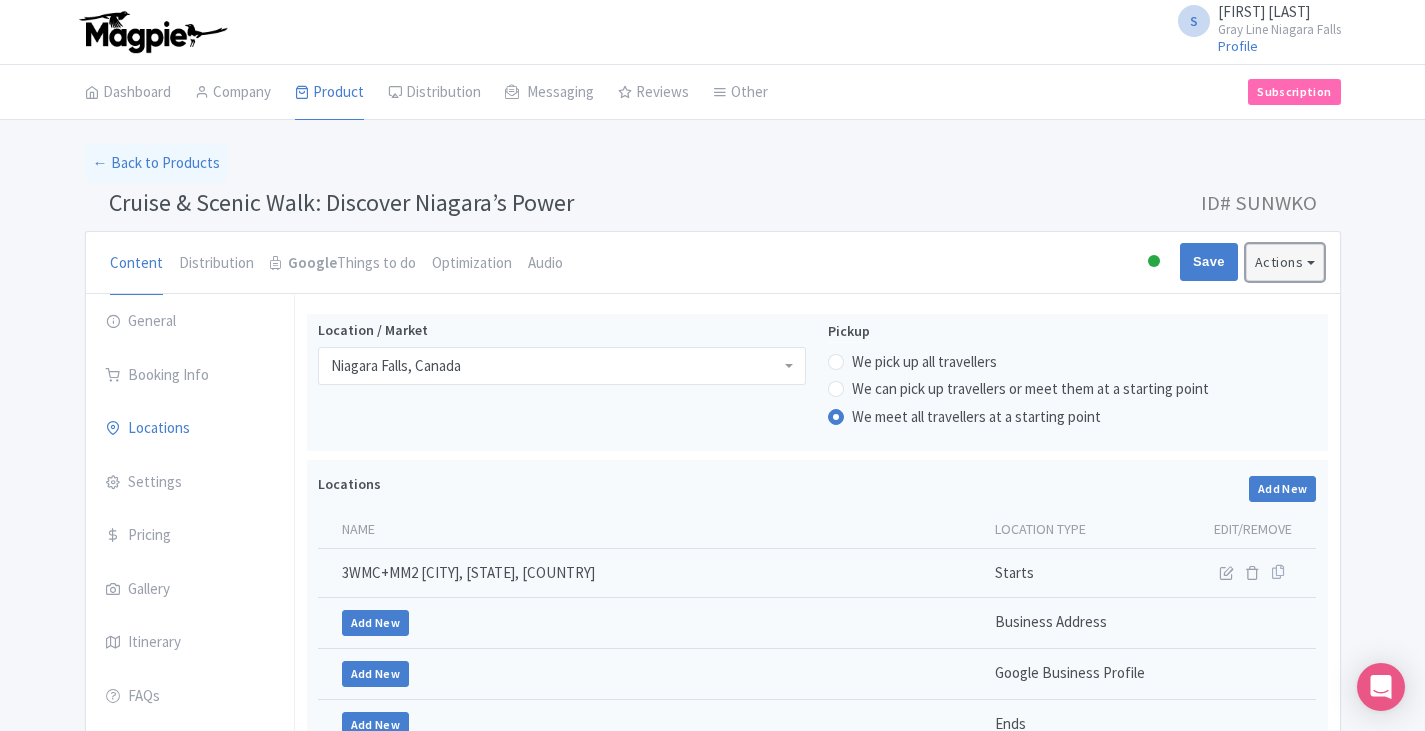 click on "Actions" at bounding box center (1285, 262) 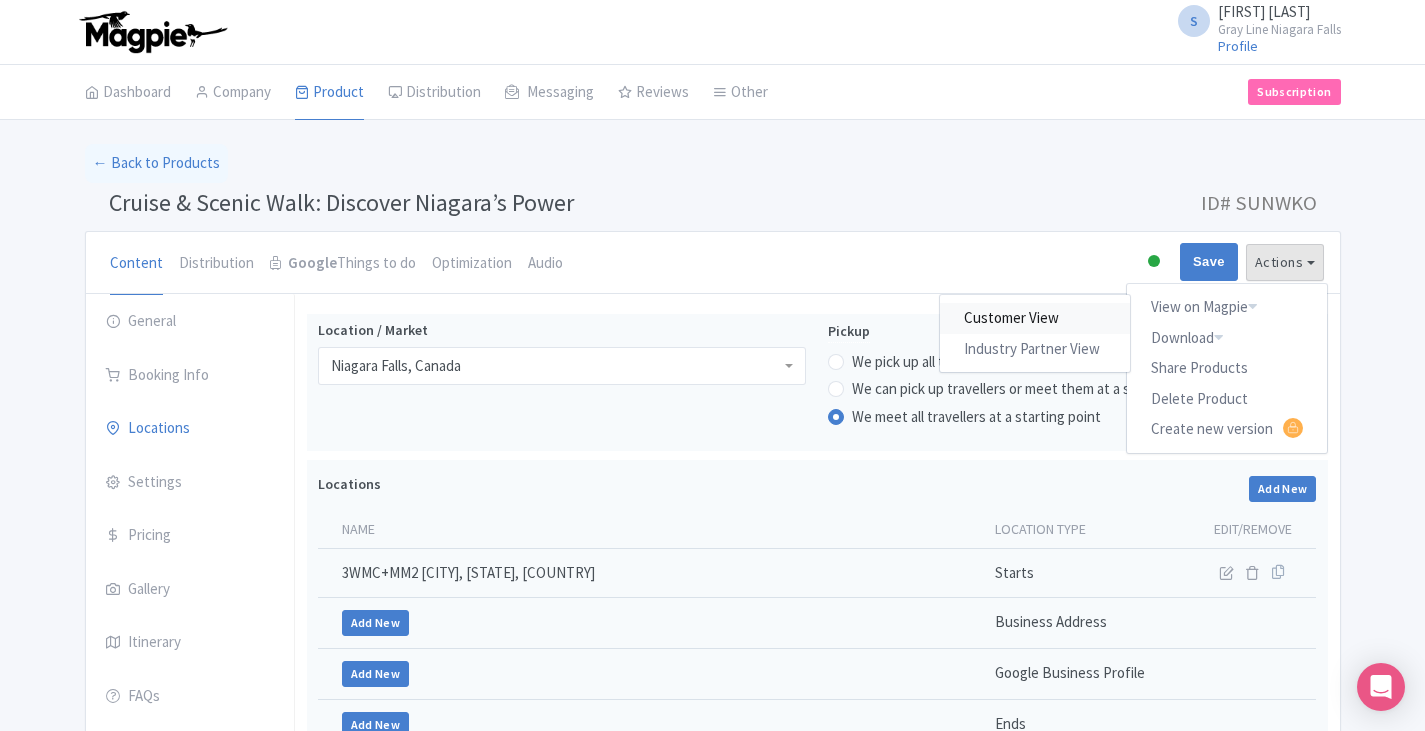 click on "Customer View" at bounding box center [1035, 318] 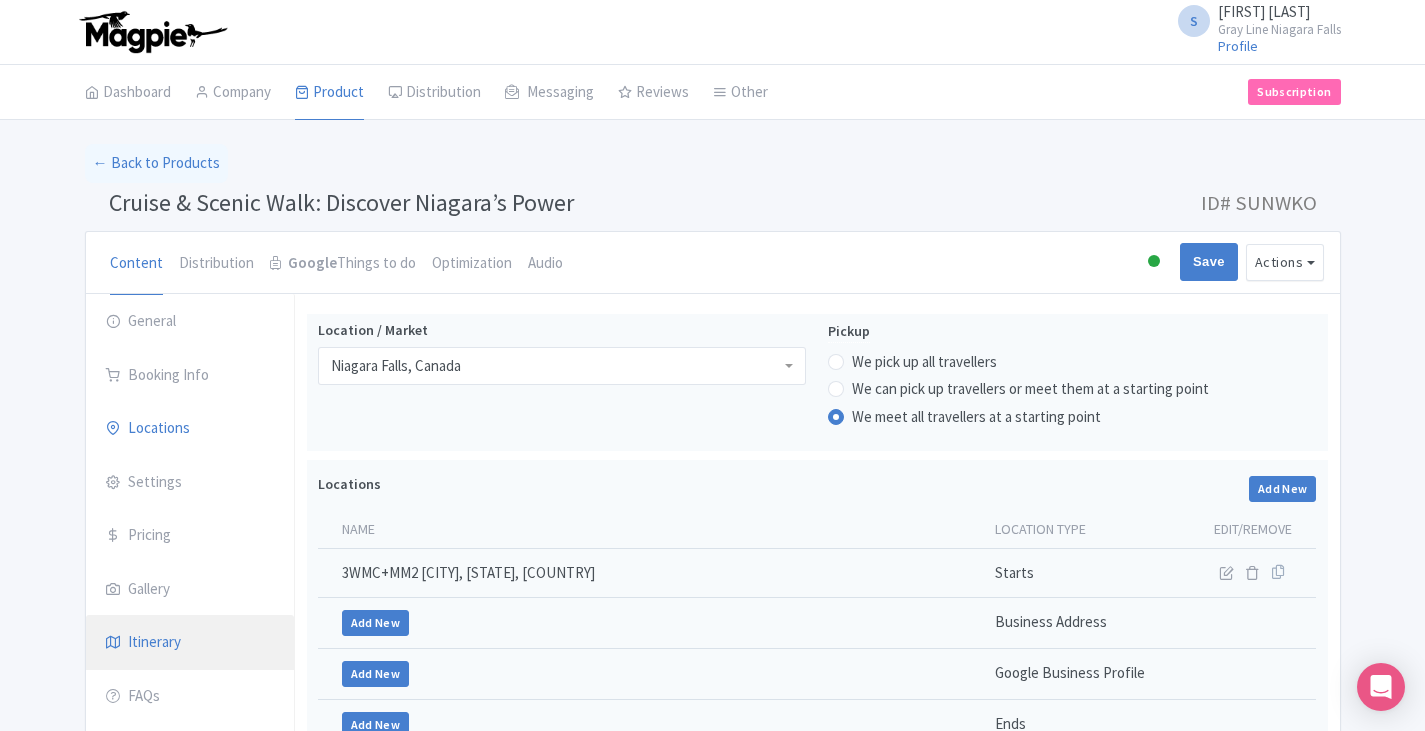 click on "Itinerary" at bounding box center (190, 643) 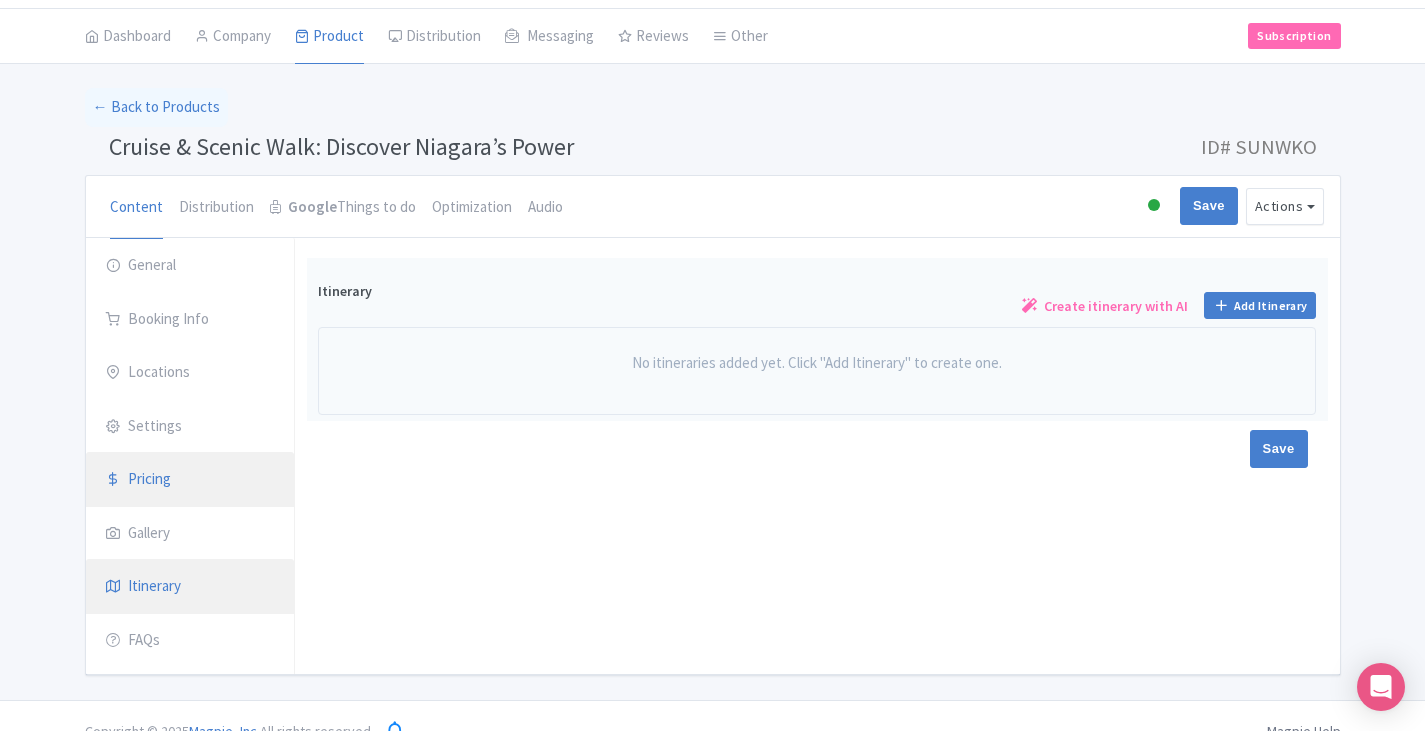 scroll, scrollTop: 87, scrollLeft: 0, axis: vertical 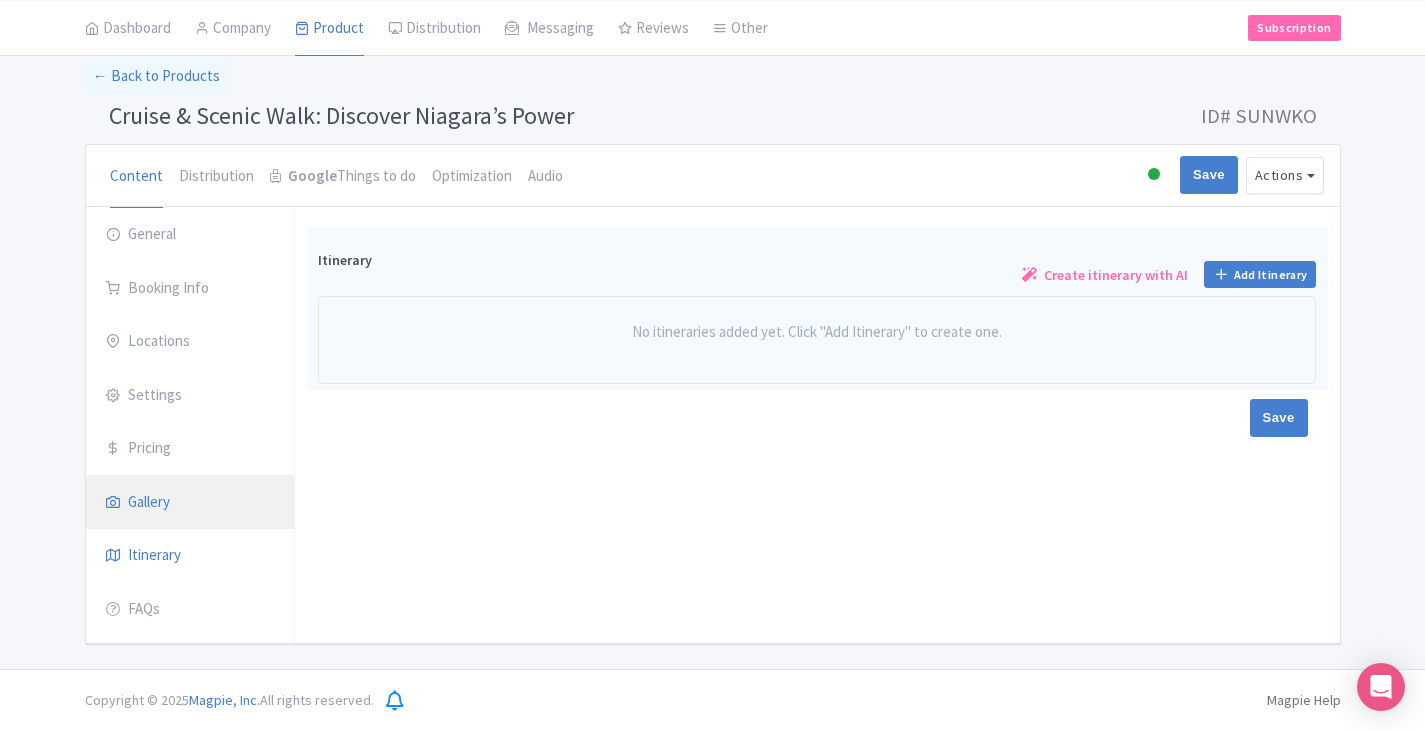 click on "Gallery" at bounding box center [190, 503] 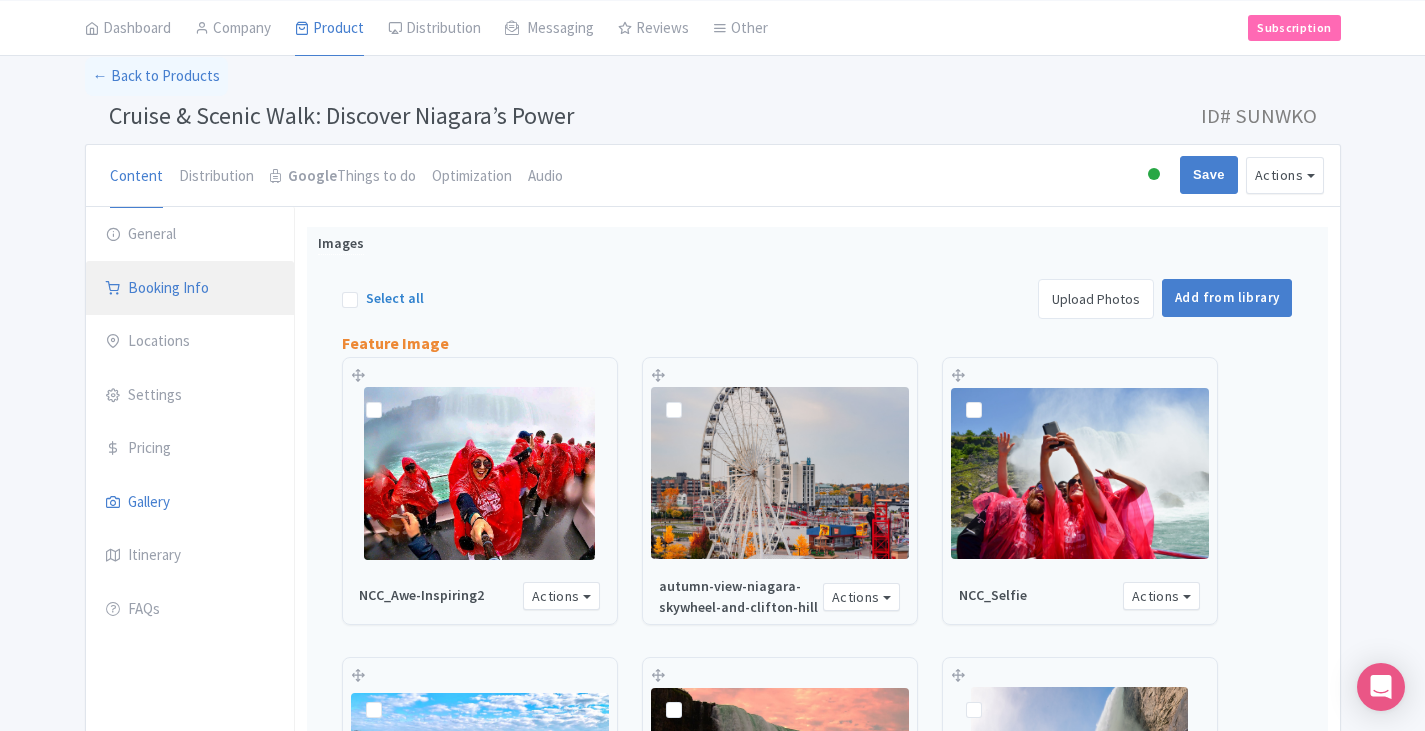 click on "Booking Info" at bounding box center (190, 289) 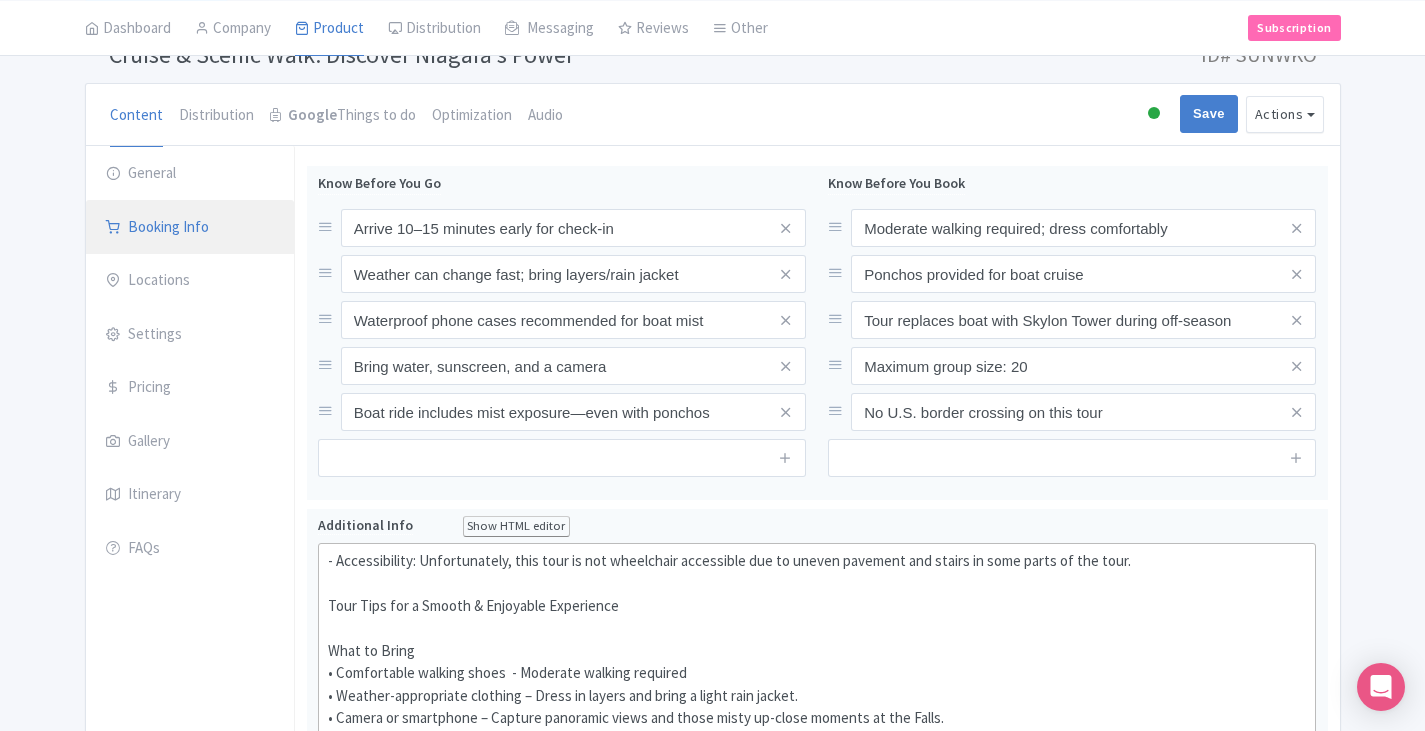 scroll, scrollTop: 87, scrollLeft: 0, axis: vertical 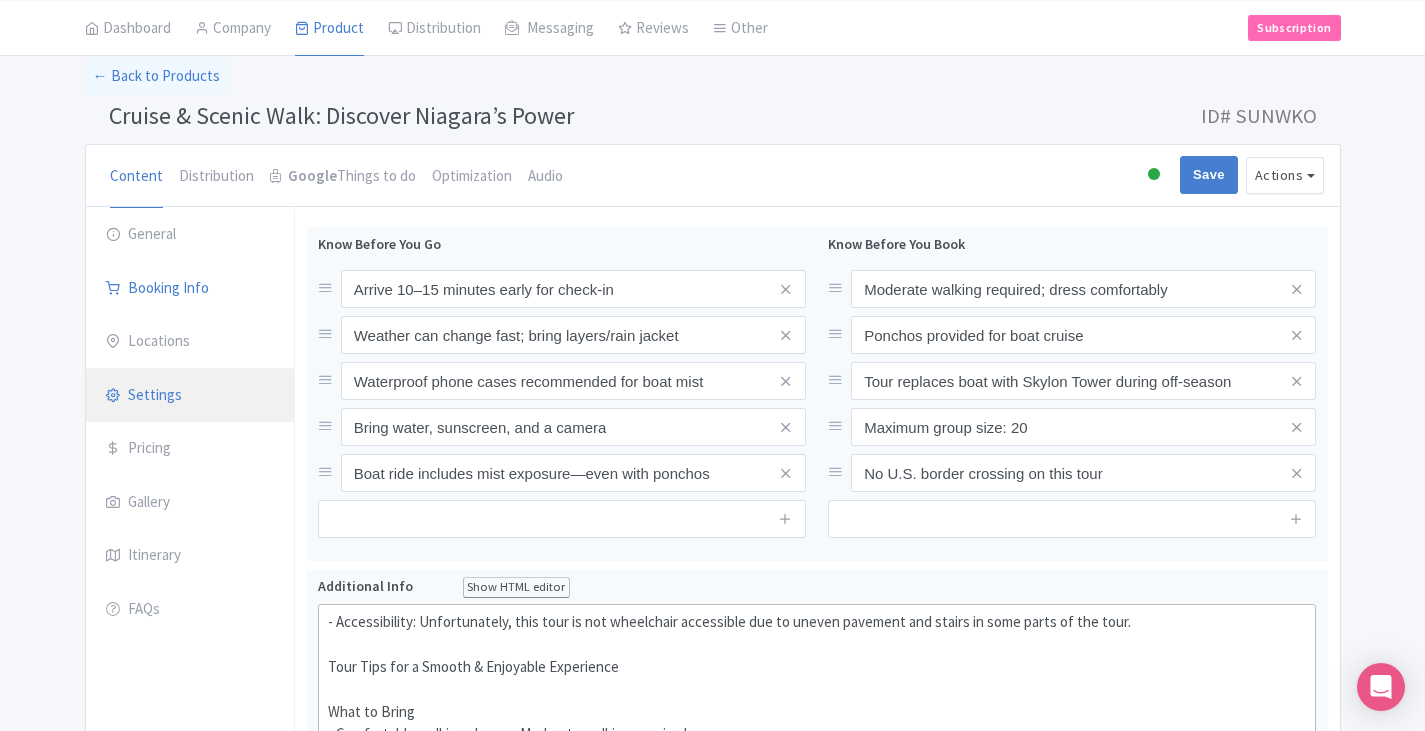 click on "Settings" at bounding box center [190, 396] 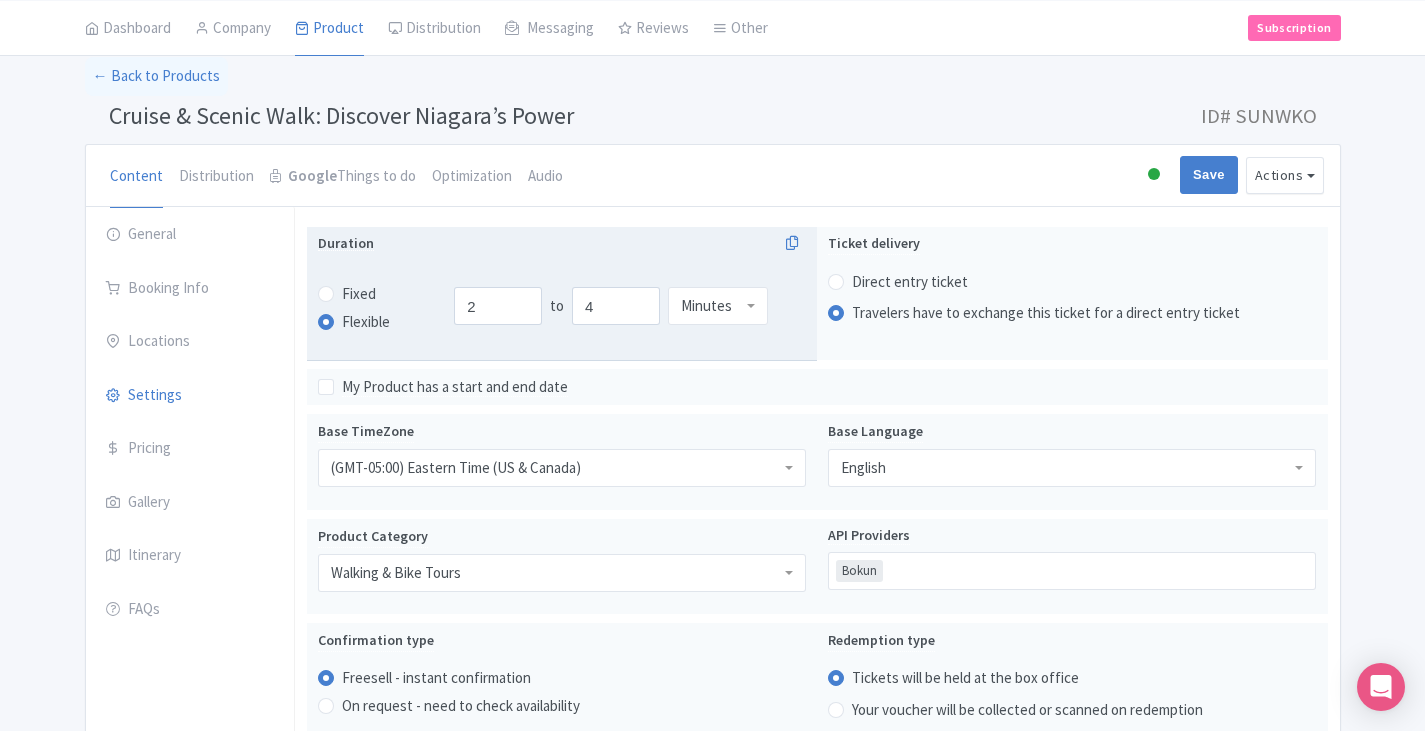 click on "Minutes" at bounding box center (706, 306) 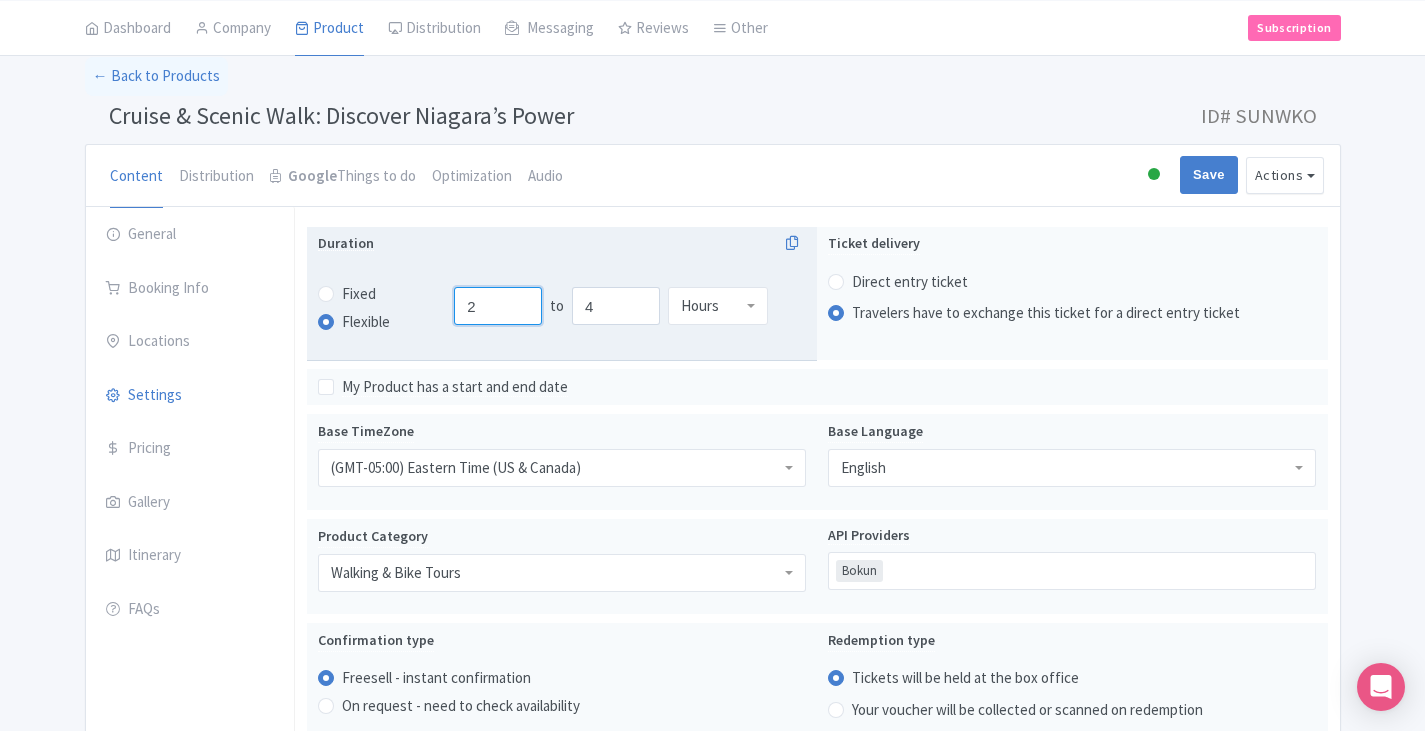 drag, startPoint x: 505, startPoint y: 305, endPoint x: 448, endPoint y: 301, distance: 57.14018 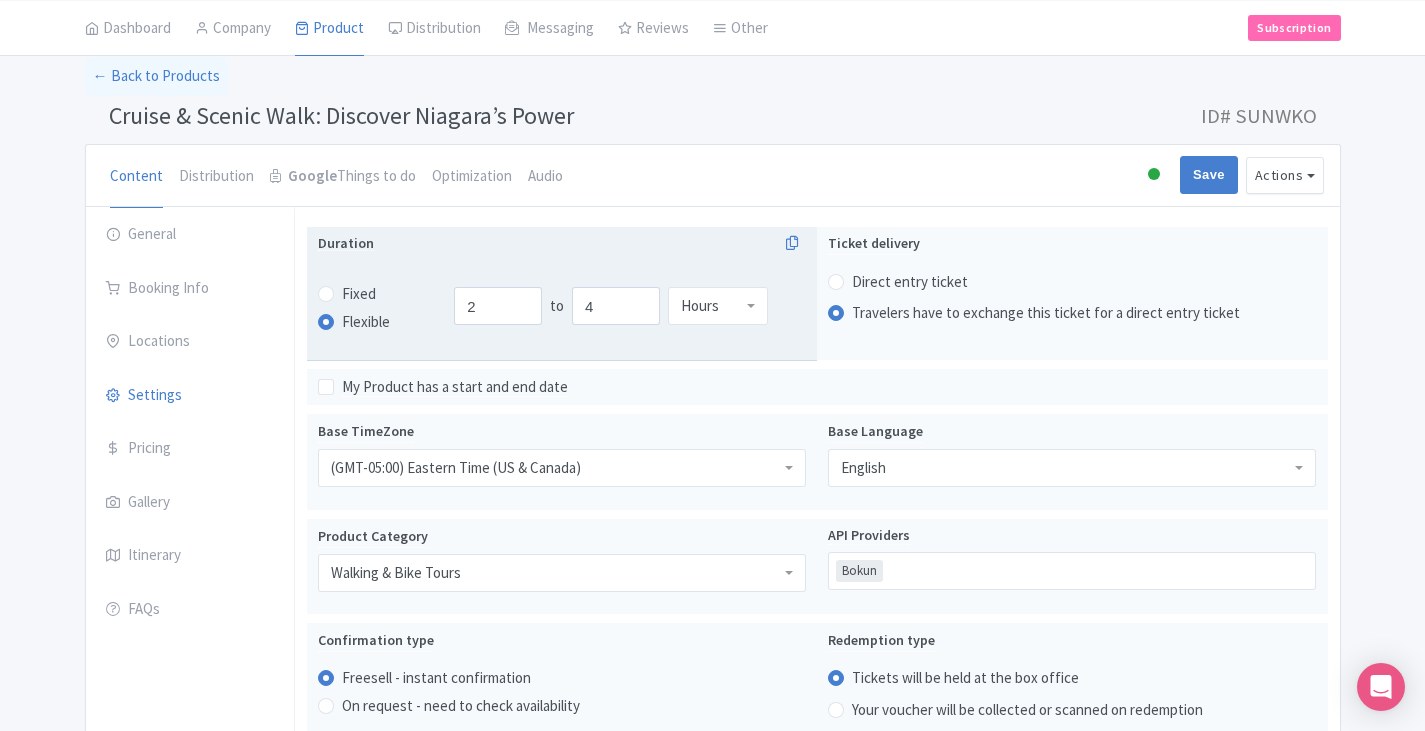 click on "Fixed" at bounding box center (359, 294) 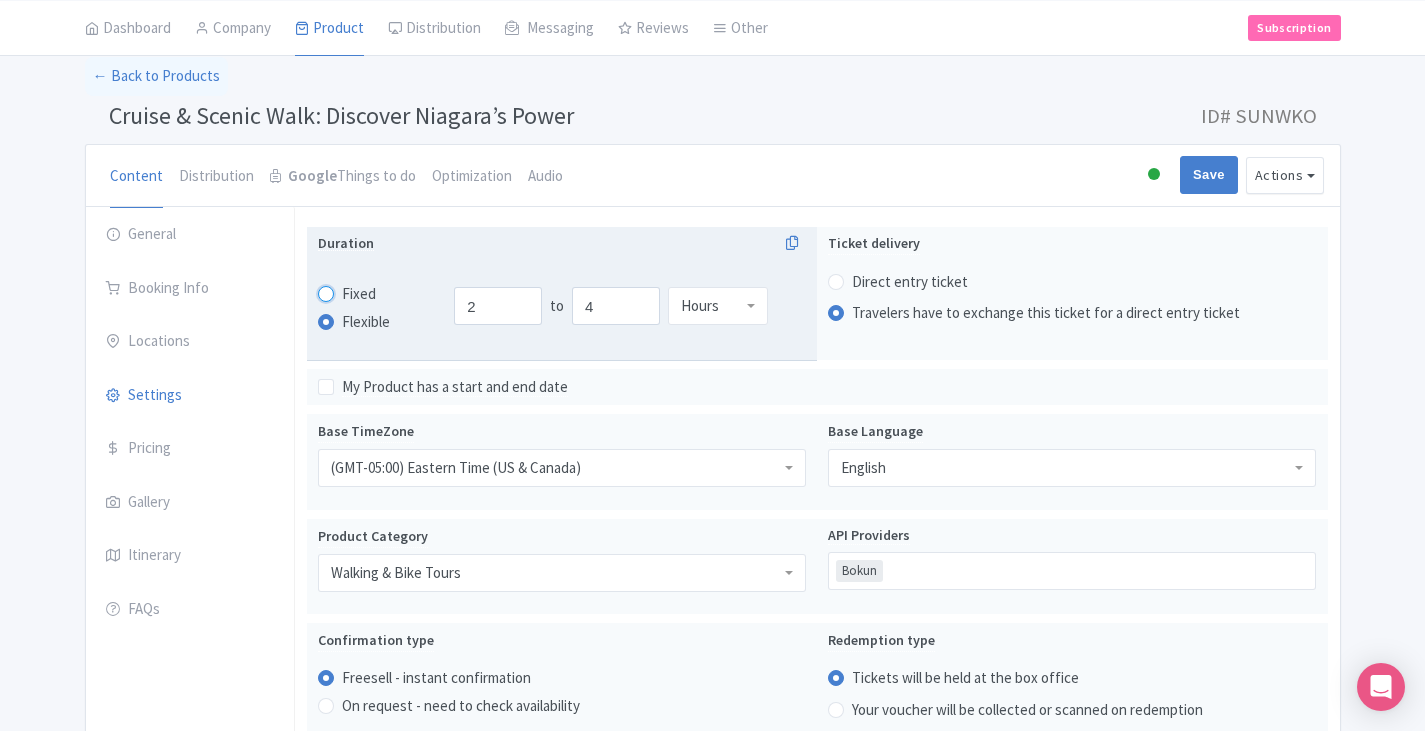 click on "Fixed" at bounding box center (352, 292) 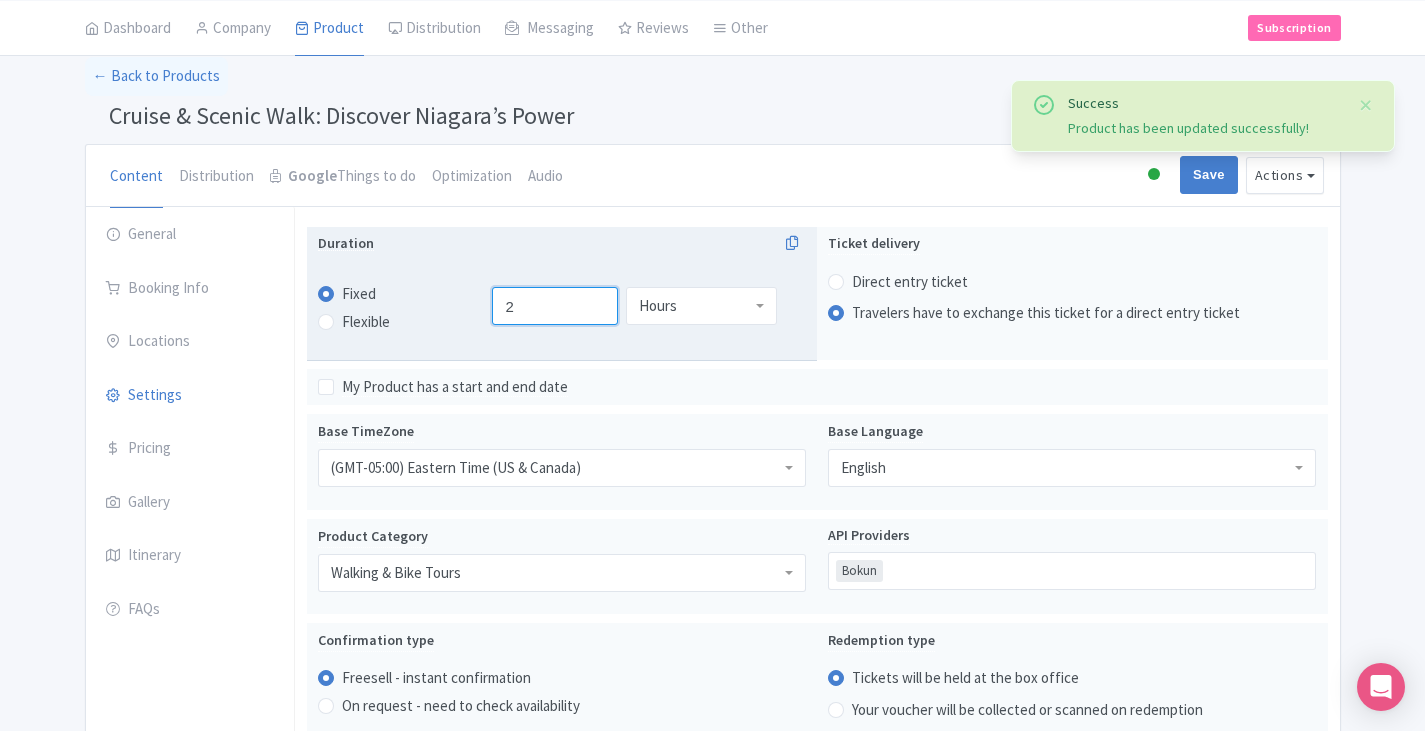click on "2" at bounding box center [555, 306] 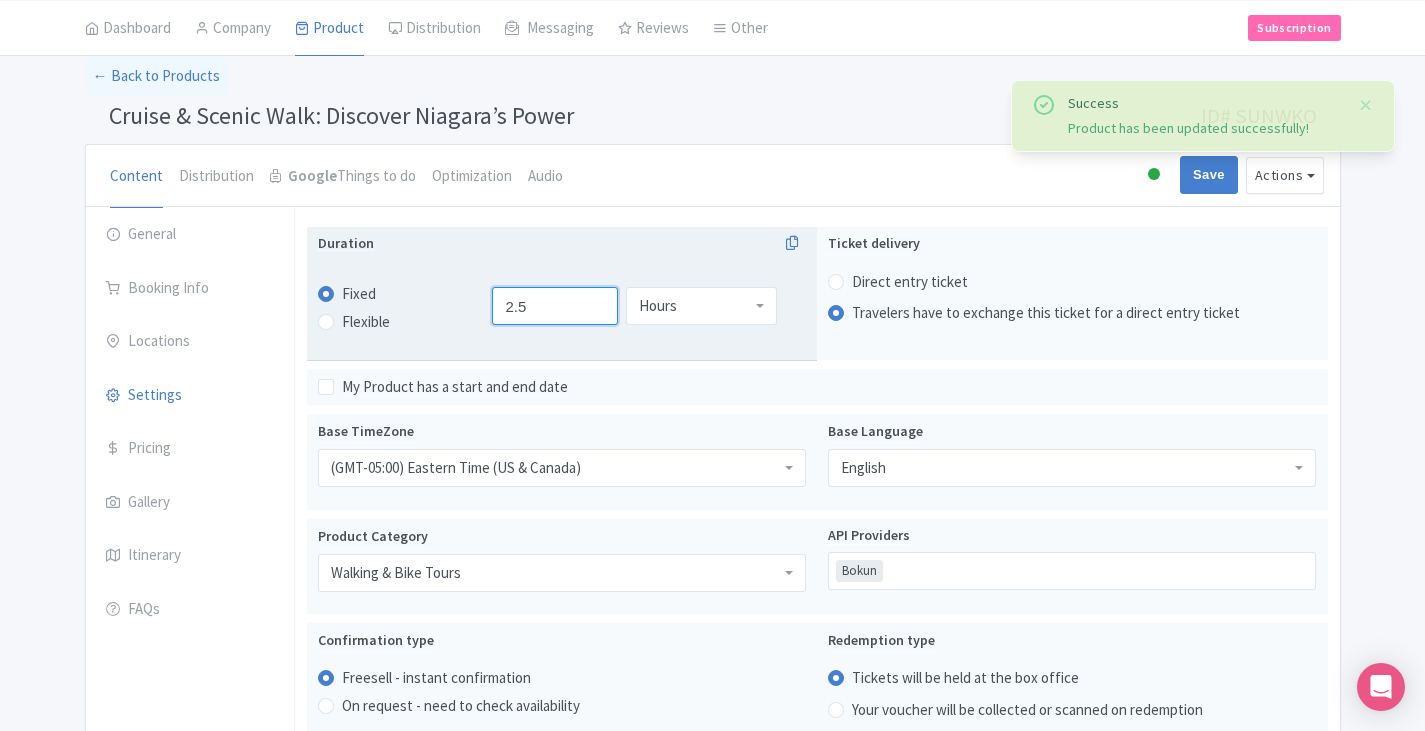 type on "2.5" 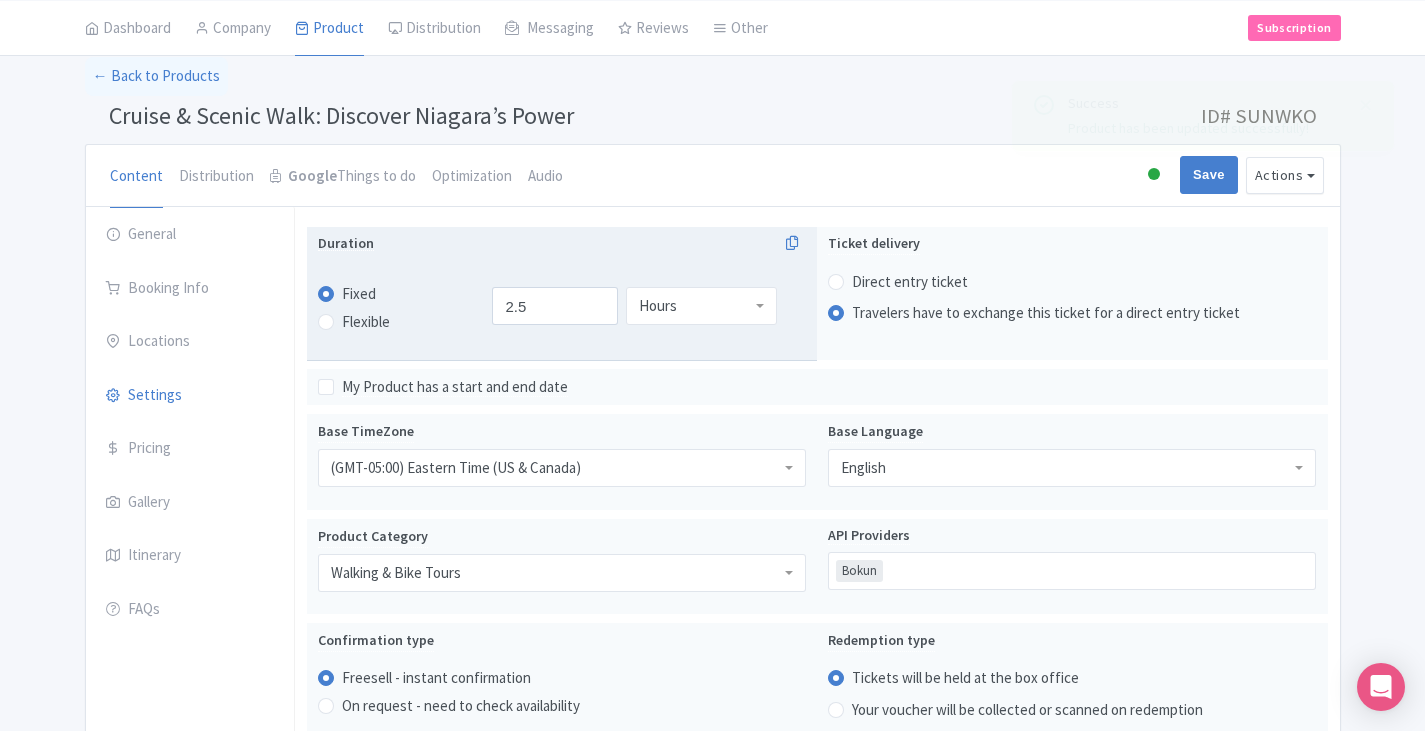 click on "Duration
fixed
Fixed Flexible
2.0
hours
4.0
2.5
Hours Hours" at bounding box center (562, 294) 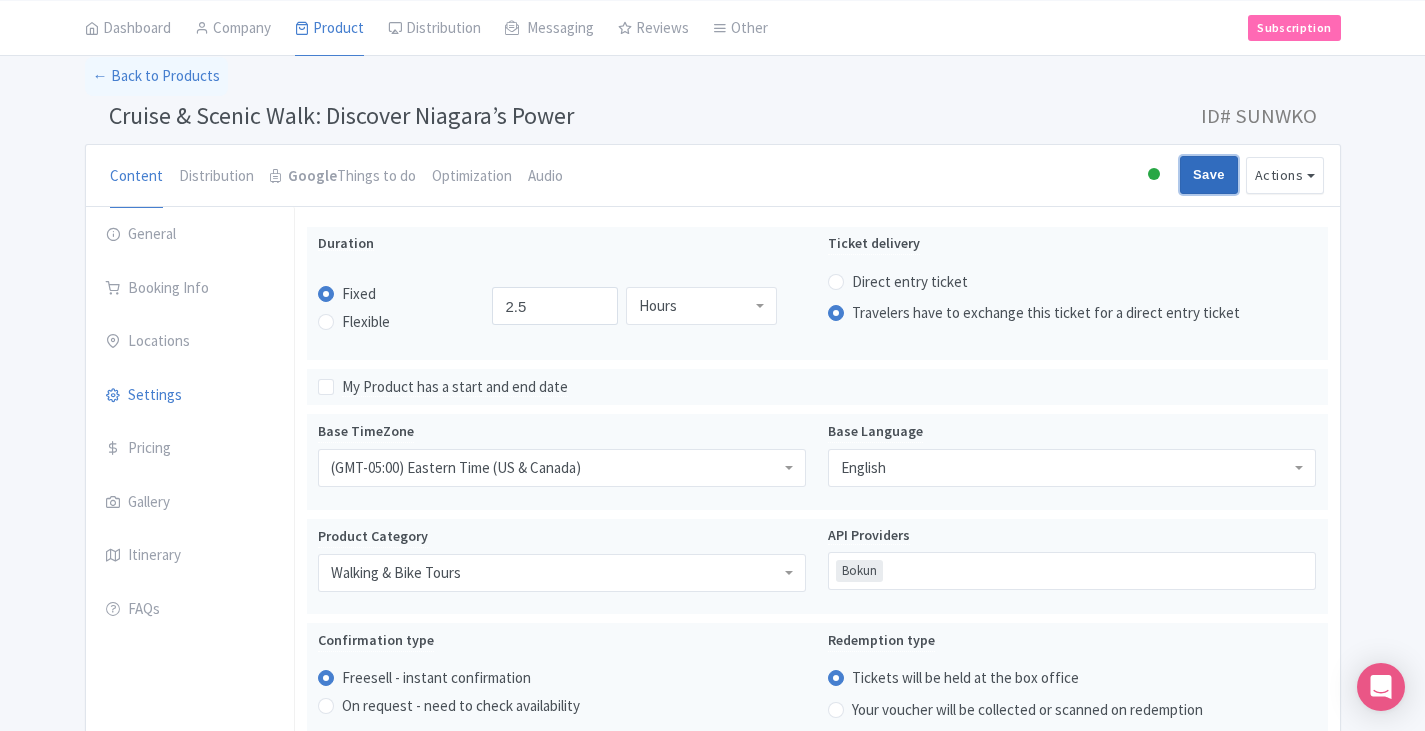 click on "Save" at bounding box center (1209, 175) 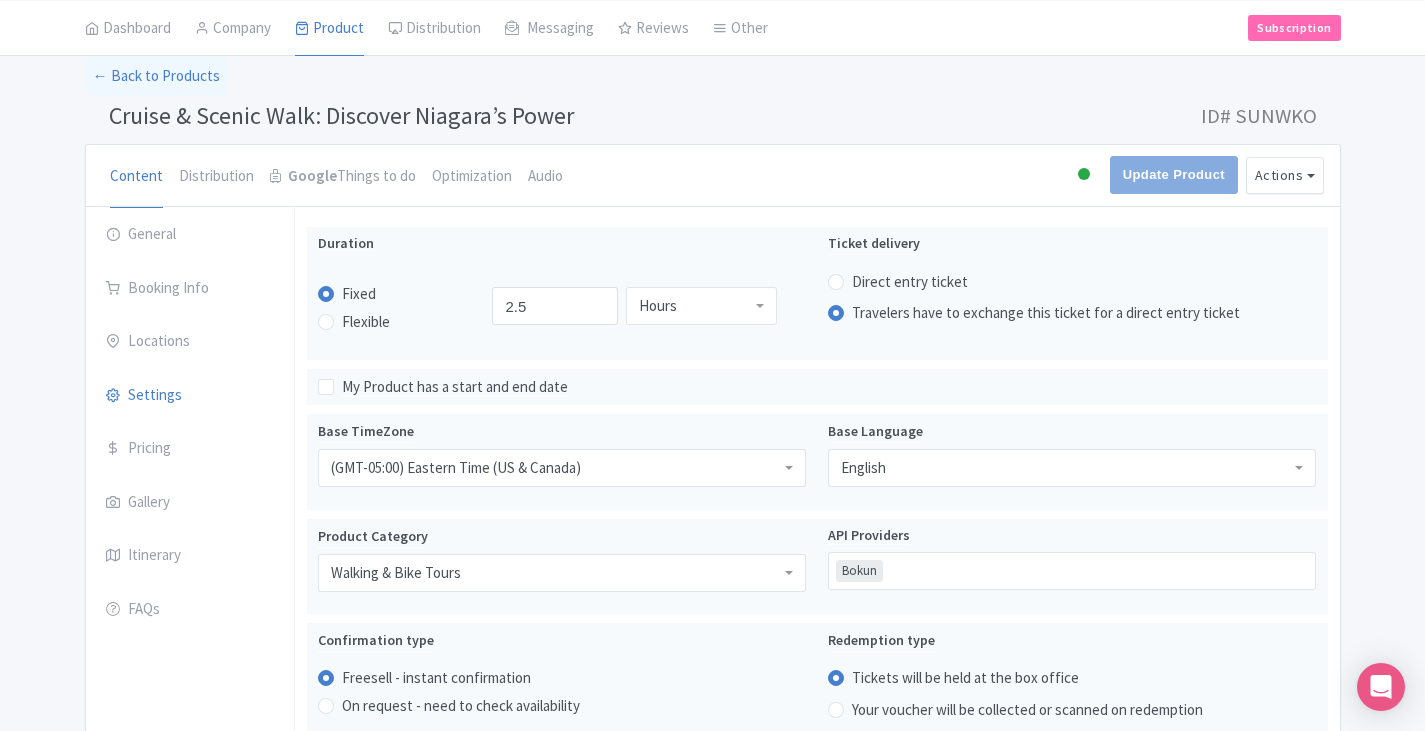 type on "Update Product" 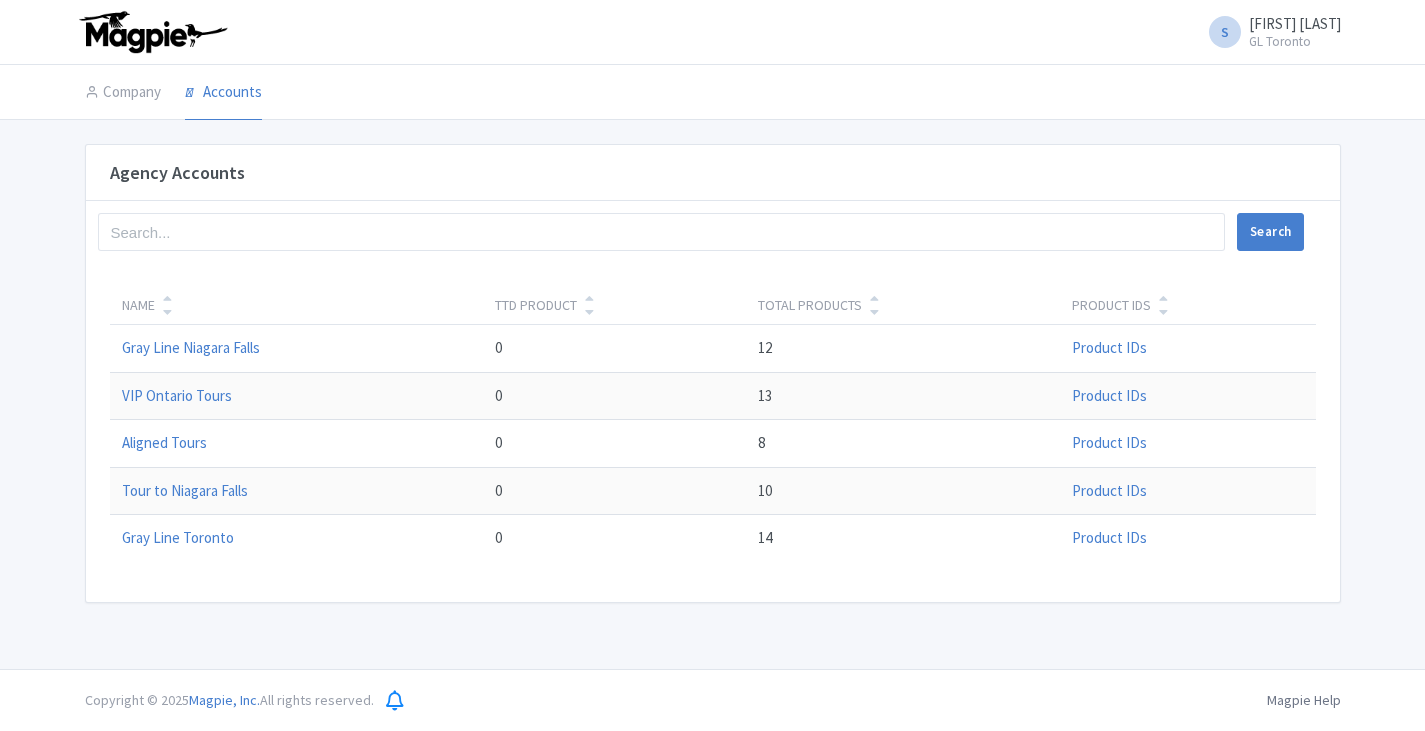 scroll, scrollTop: 0, scrollLeft: 0, axis: both 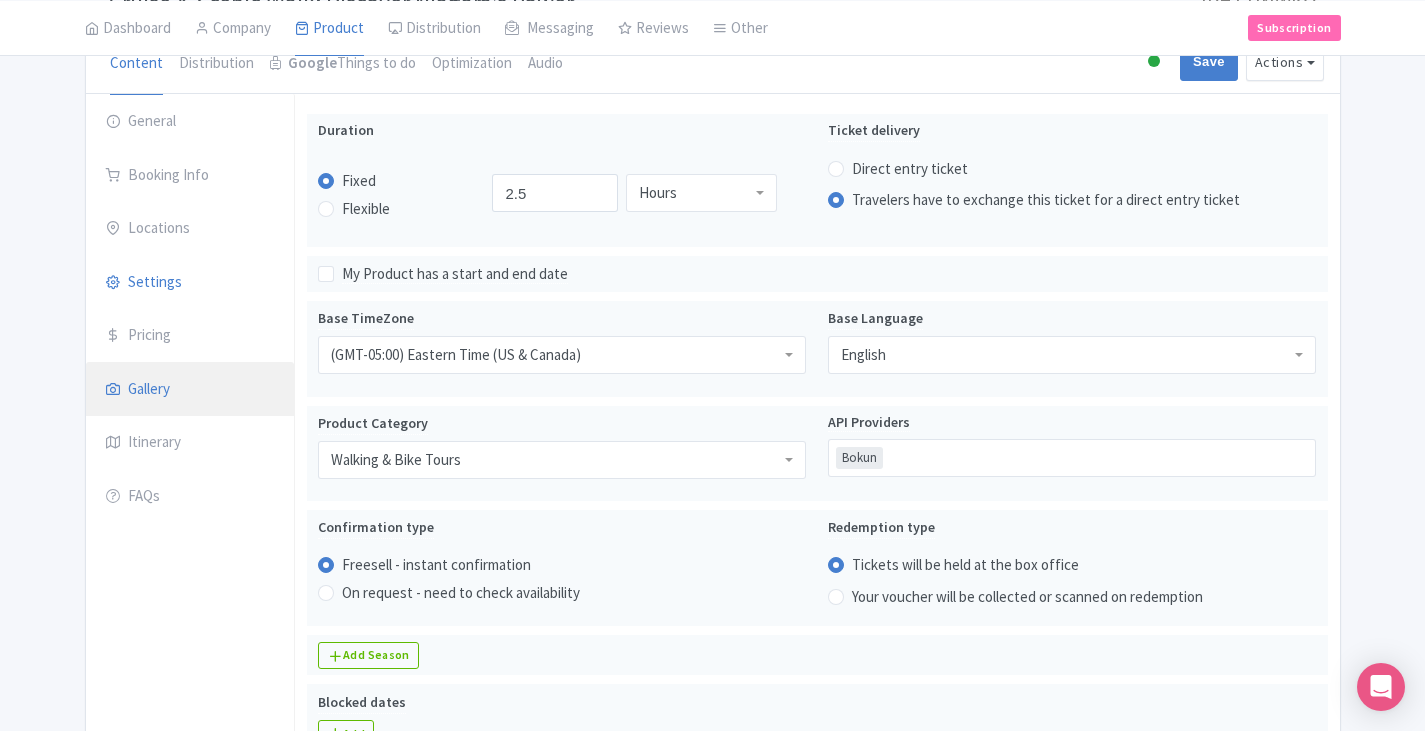 click on "Gallery" at bounding box center [190, 390] 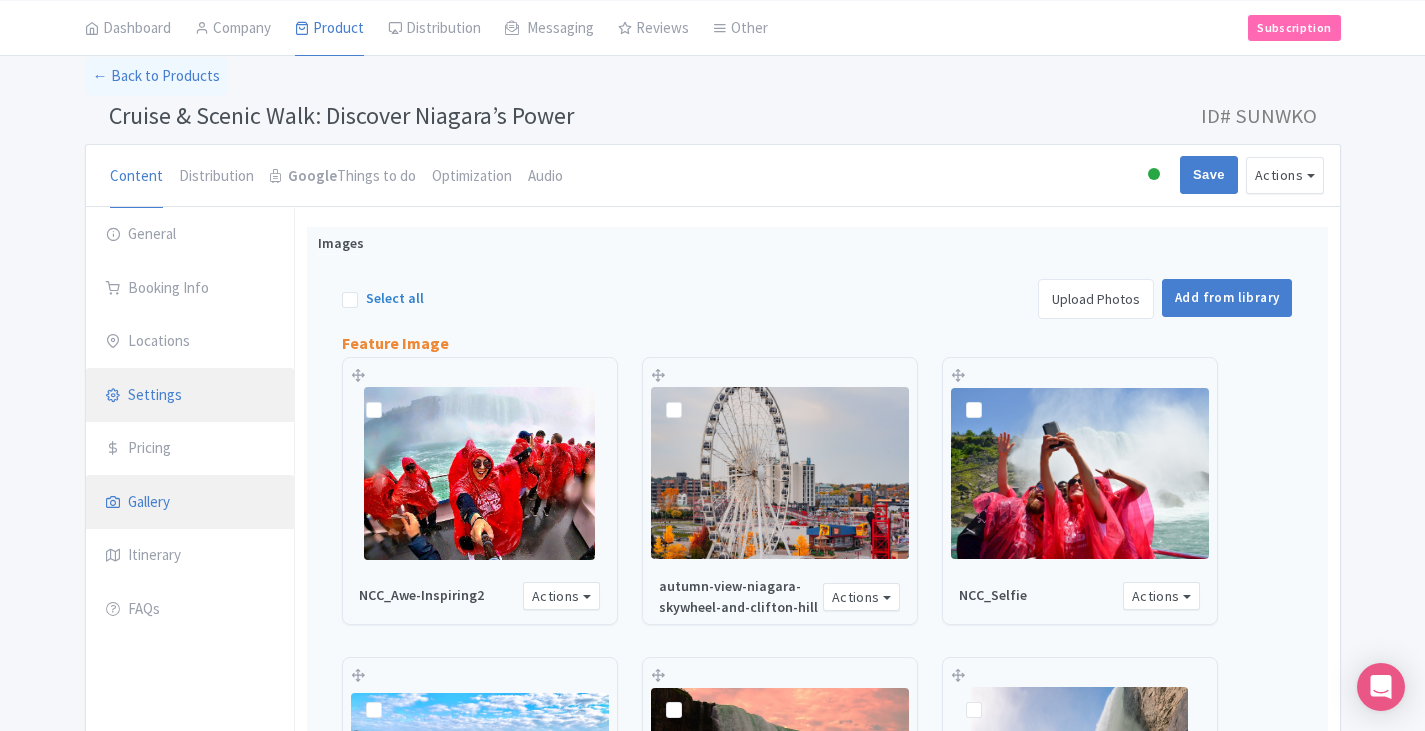 scroll, scrollTop: 200, scrollLeft: 0, axis: vertical 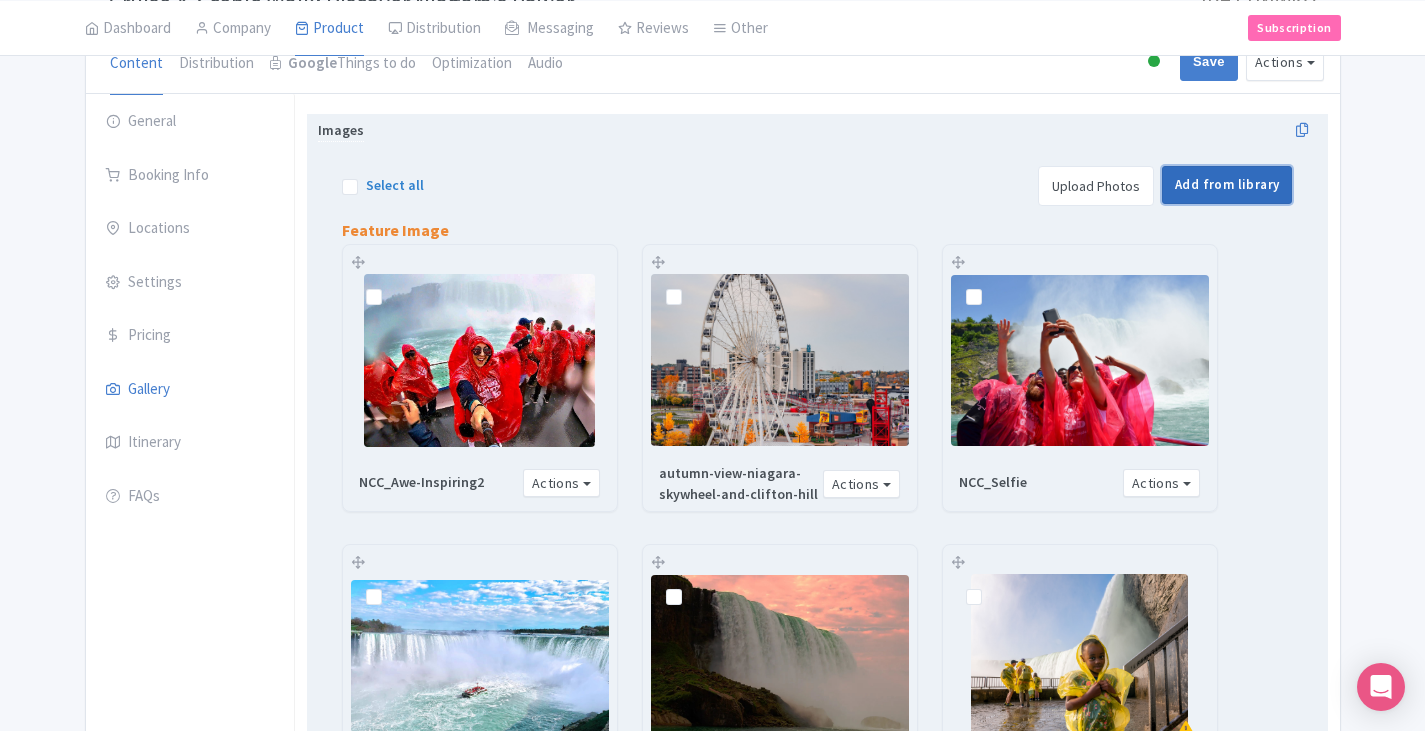 click on "Add from library" at bounding box center (1227, 185) 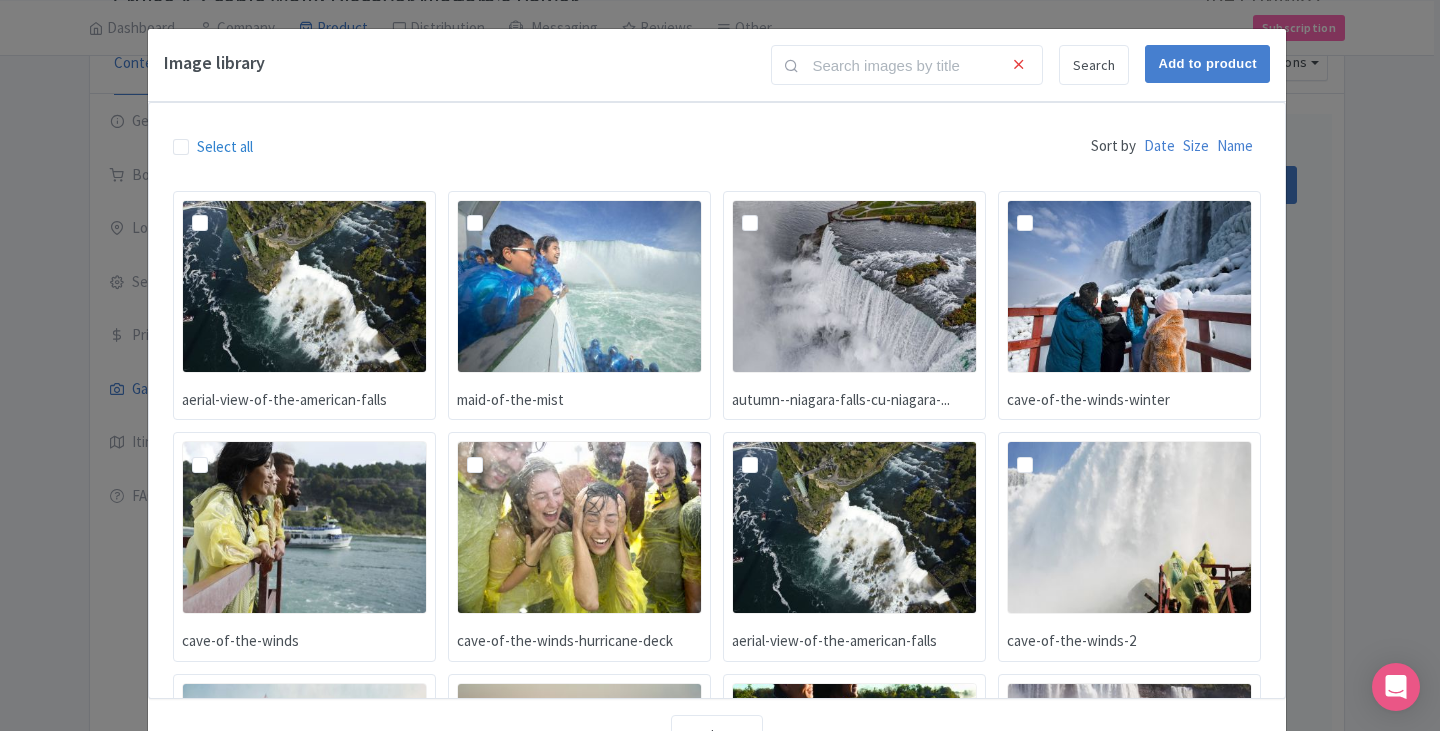 click at bounding box center [1018, 65] 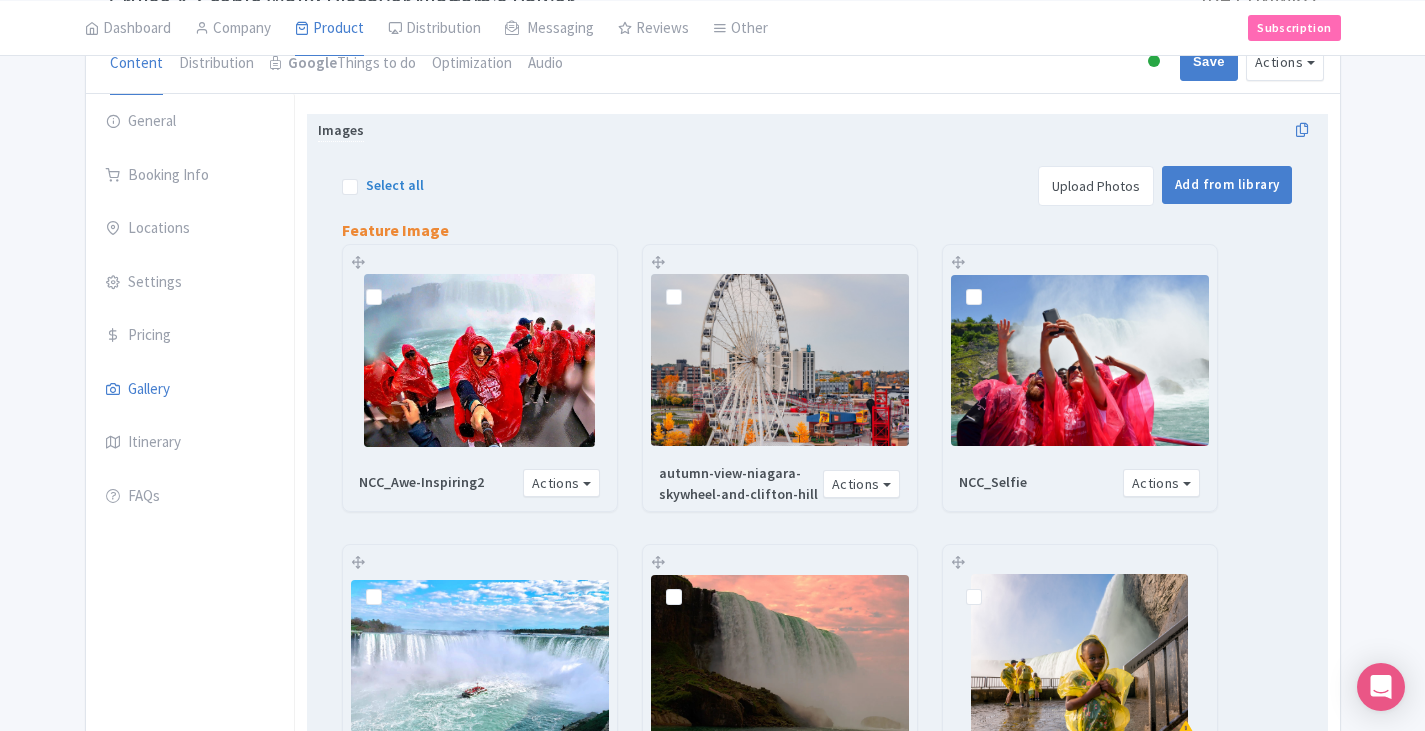 click on "Upload Photos" at bounding box center (1096, 186) 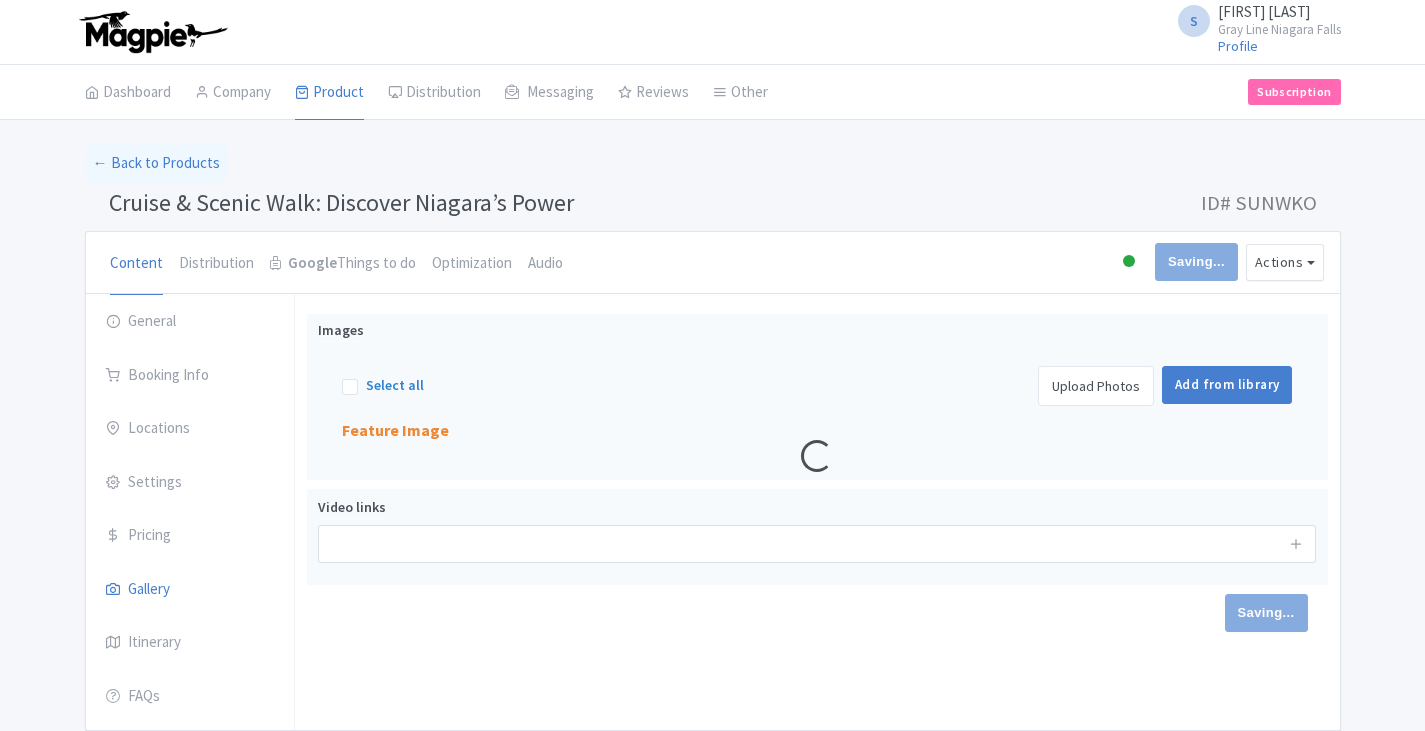 scroll, scrollTop: 87, scrollLeft: 0, axis: vertical 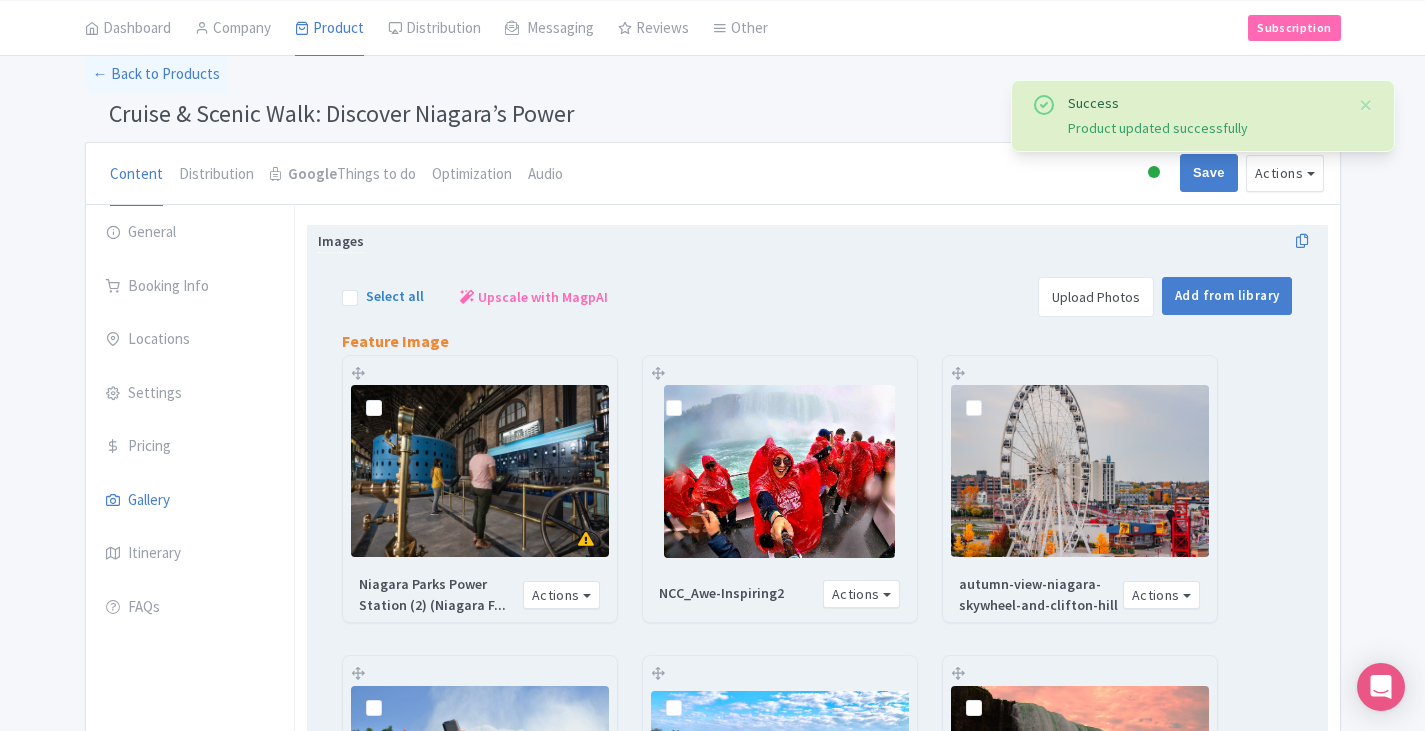 click on "Upload Photos" at bounding box center [1096, 297] 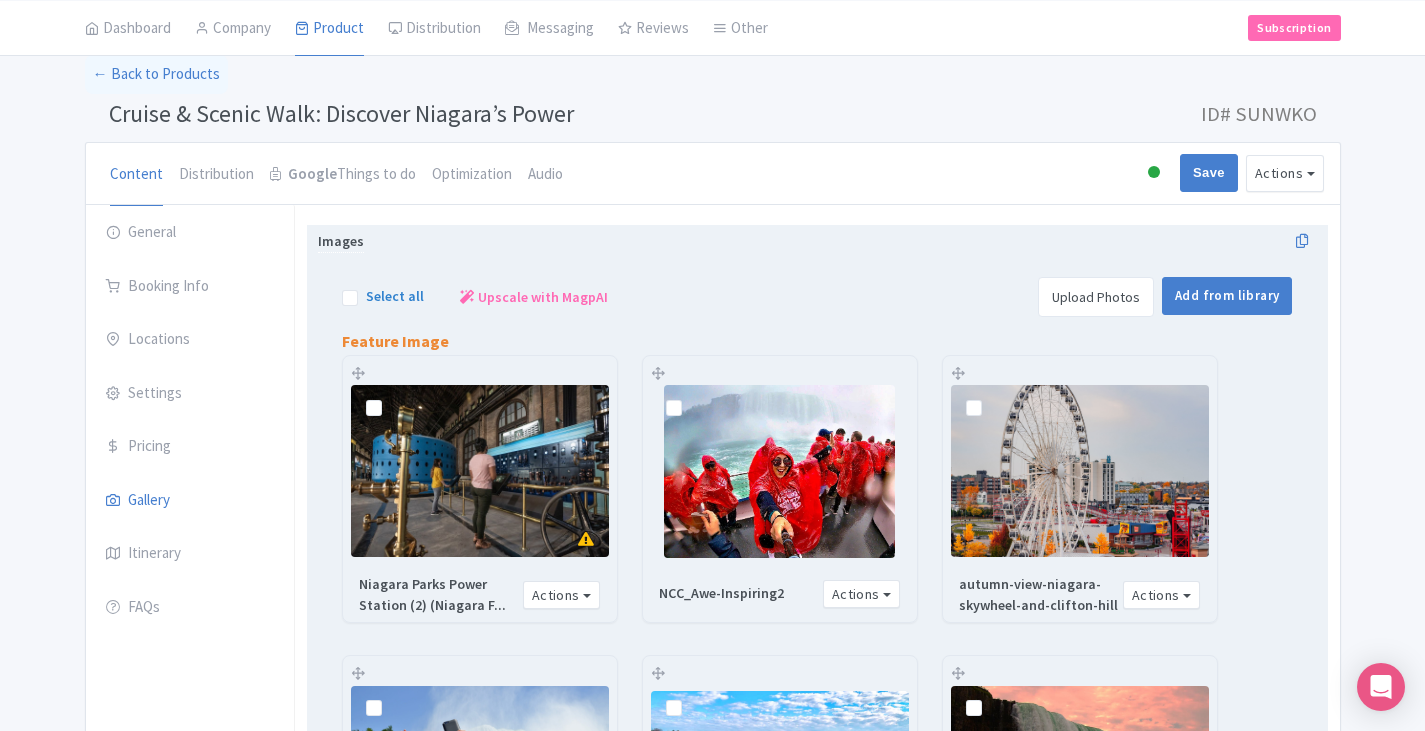 click on "Upload Photos" at bounding box center (1096, 297) 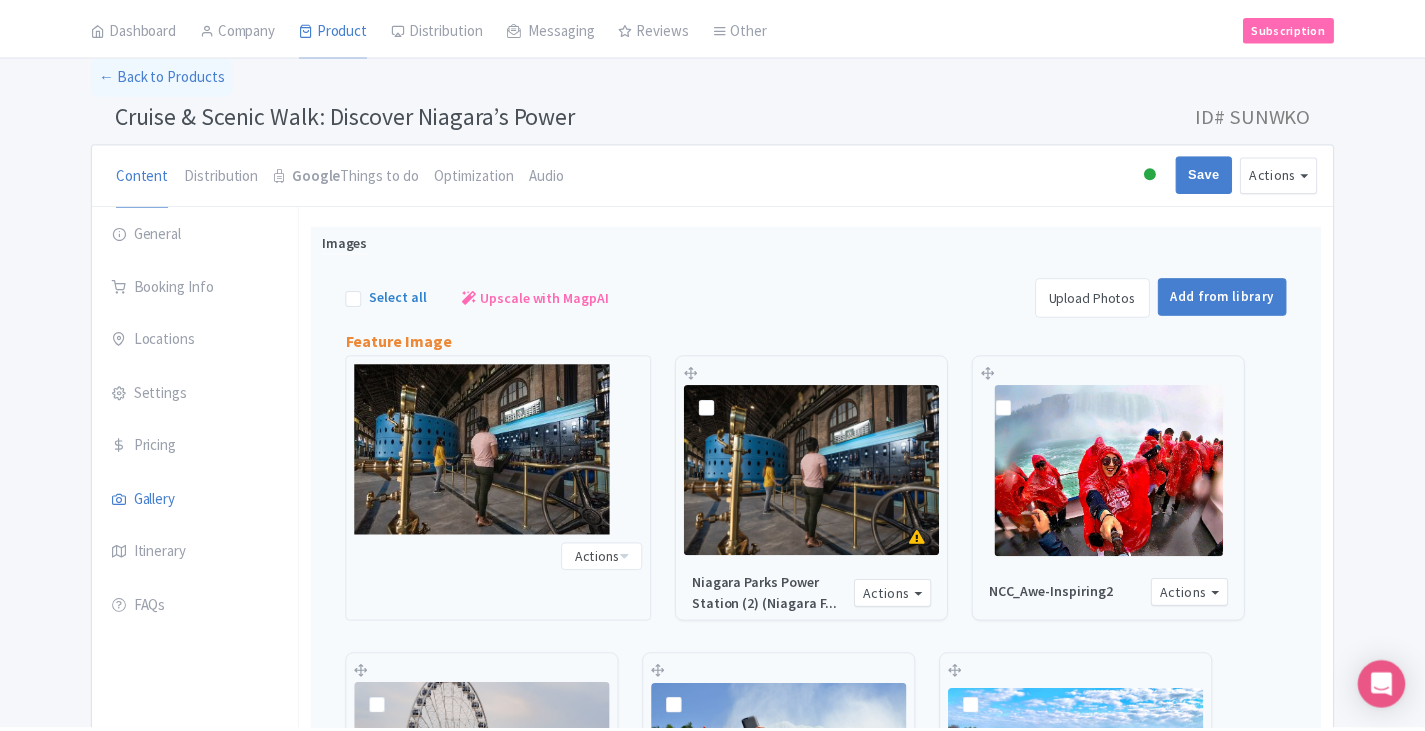 scroll, scrollTop: 314, scrollLeft: 0, axis: vertical 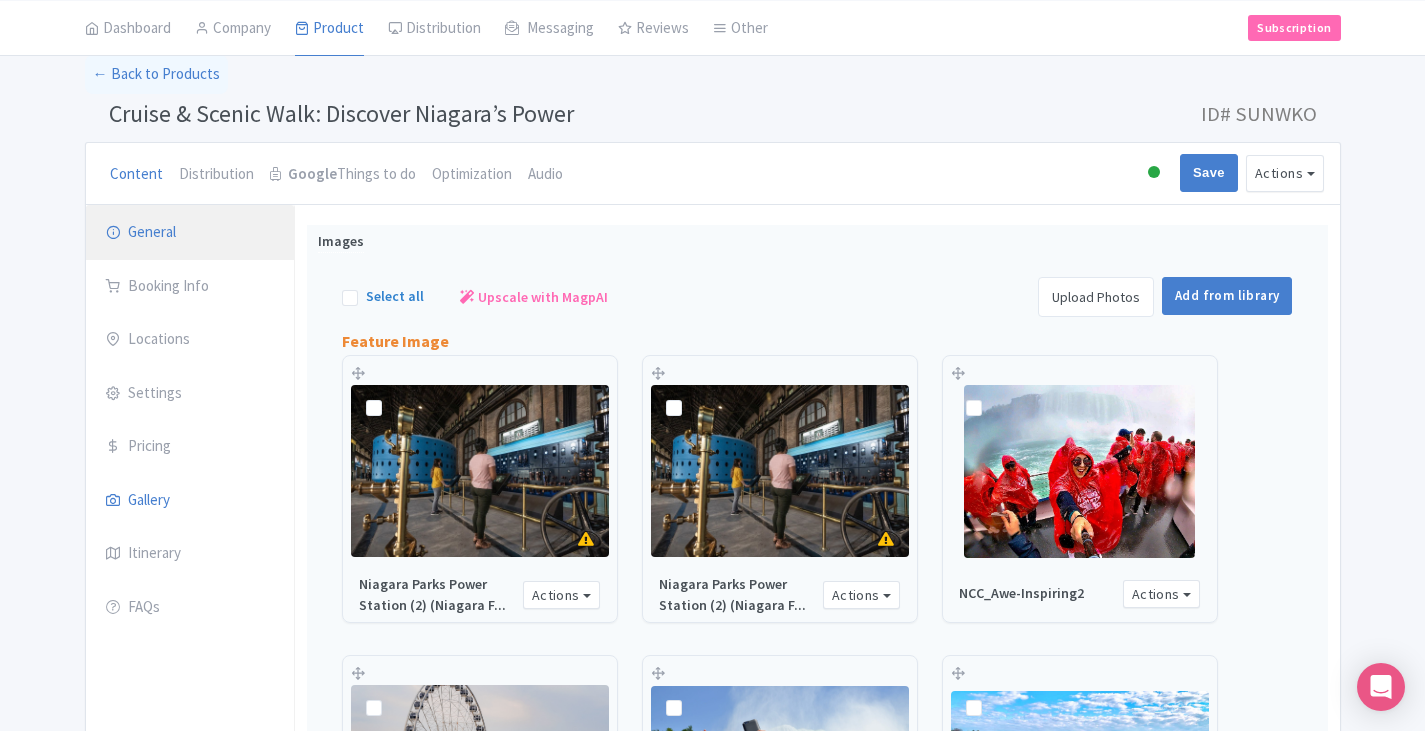 click on "General" at bounding box center (190, 233) 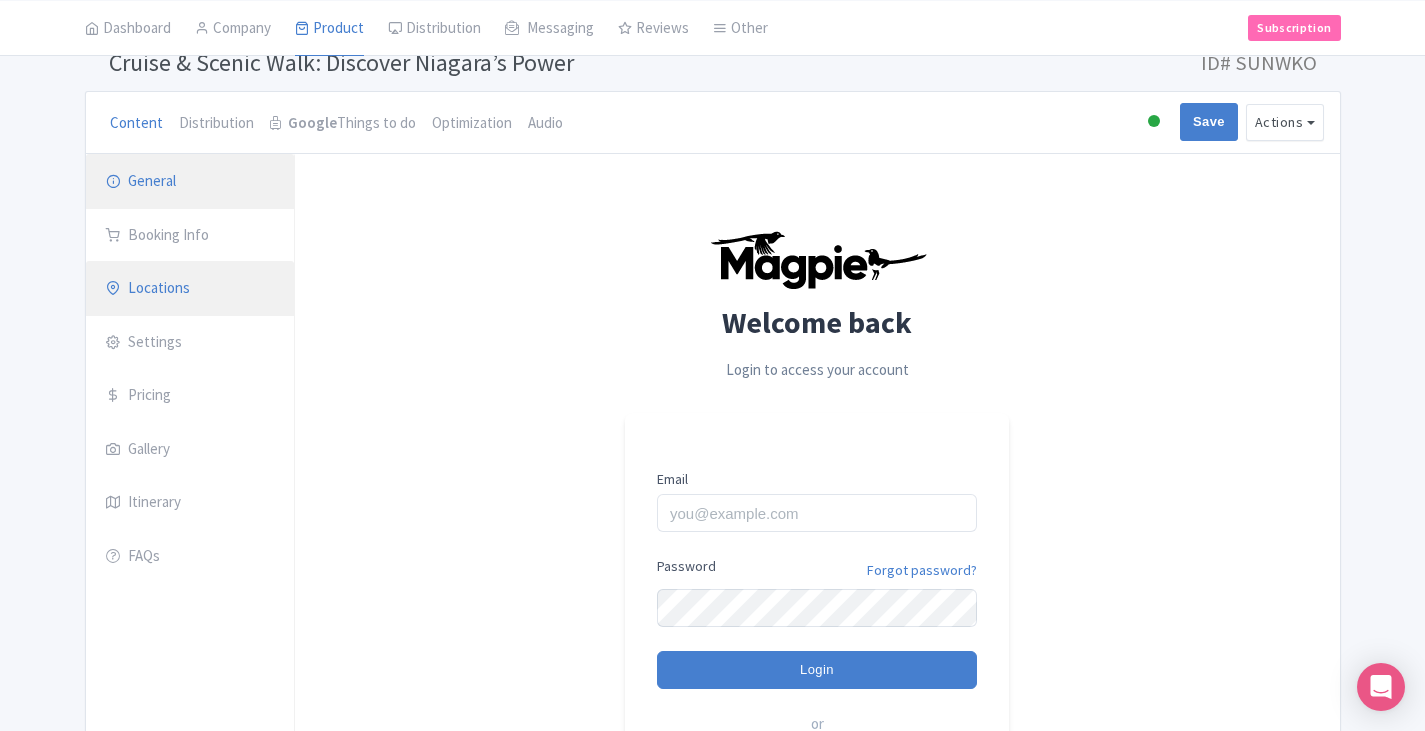scroll, scrollTop: 89, scrollLeft: 0, axis: vertical 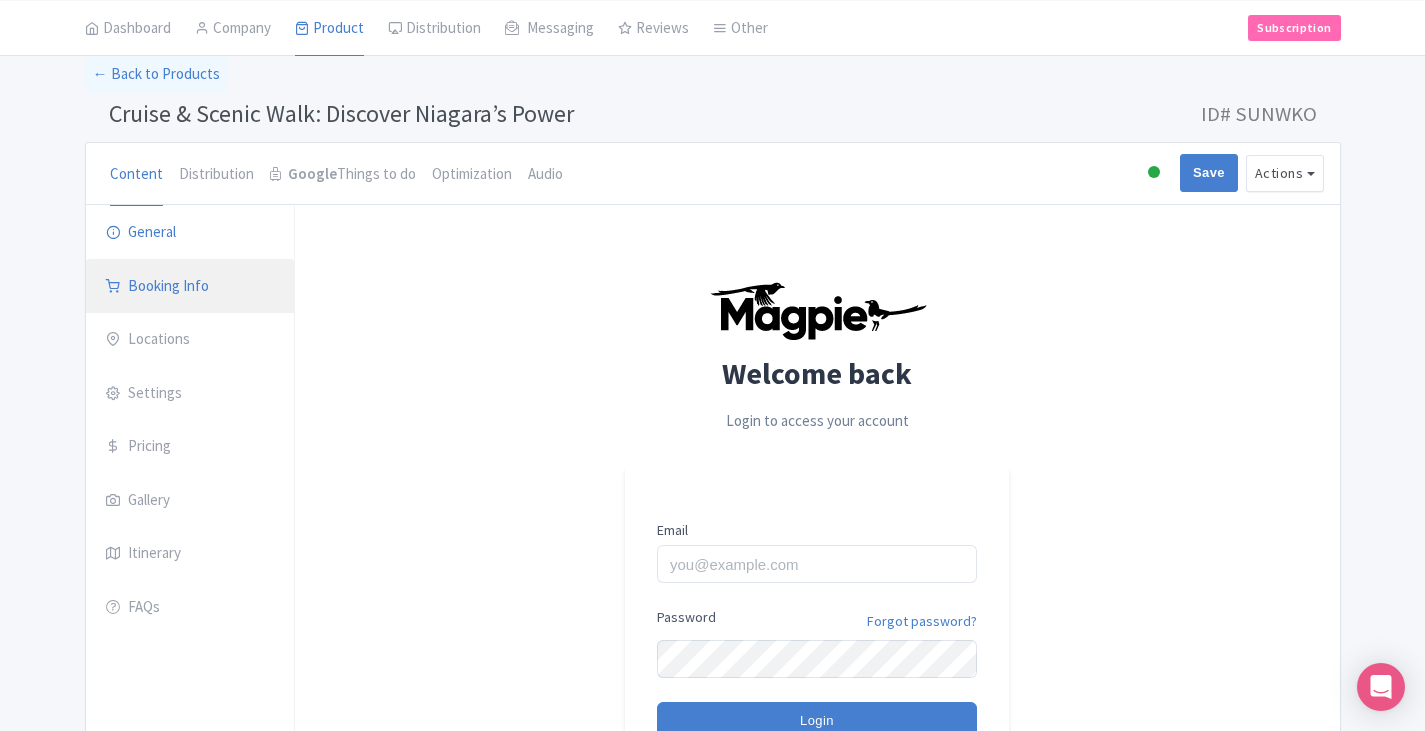 click on "Booking Info" at bounding box center [190, 287] 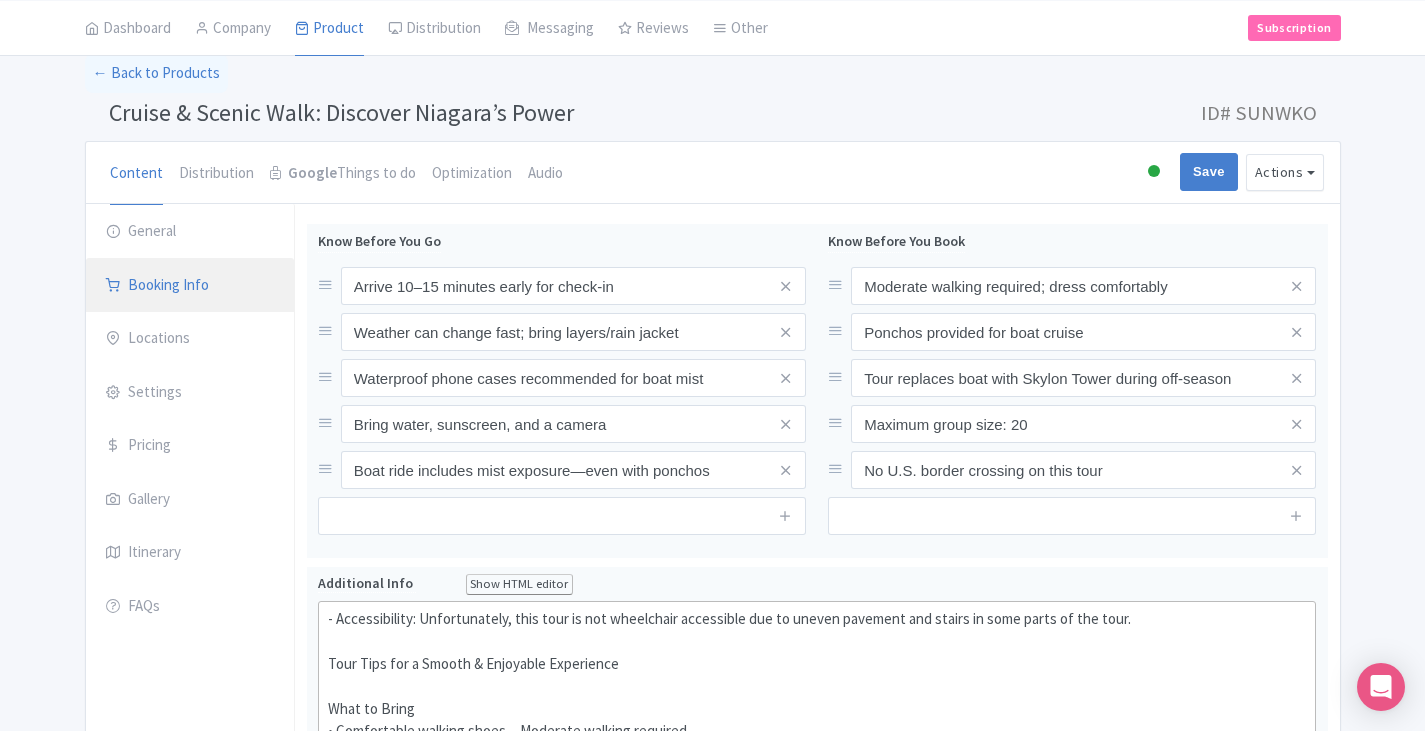 scroll, scrollTop: 89, scrollLeft: 0, axis: vertical 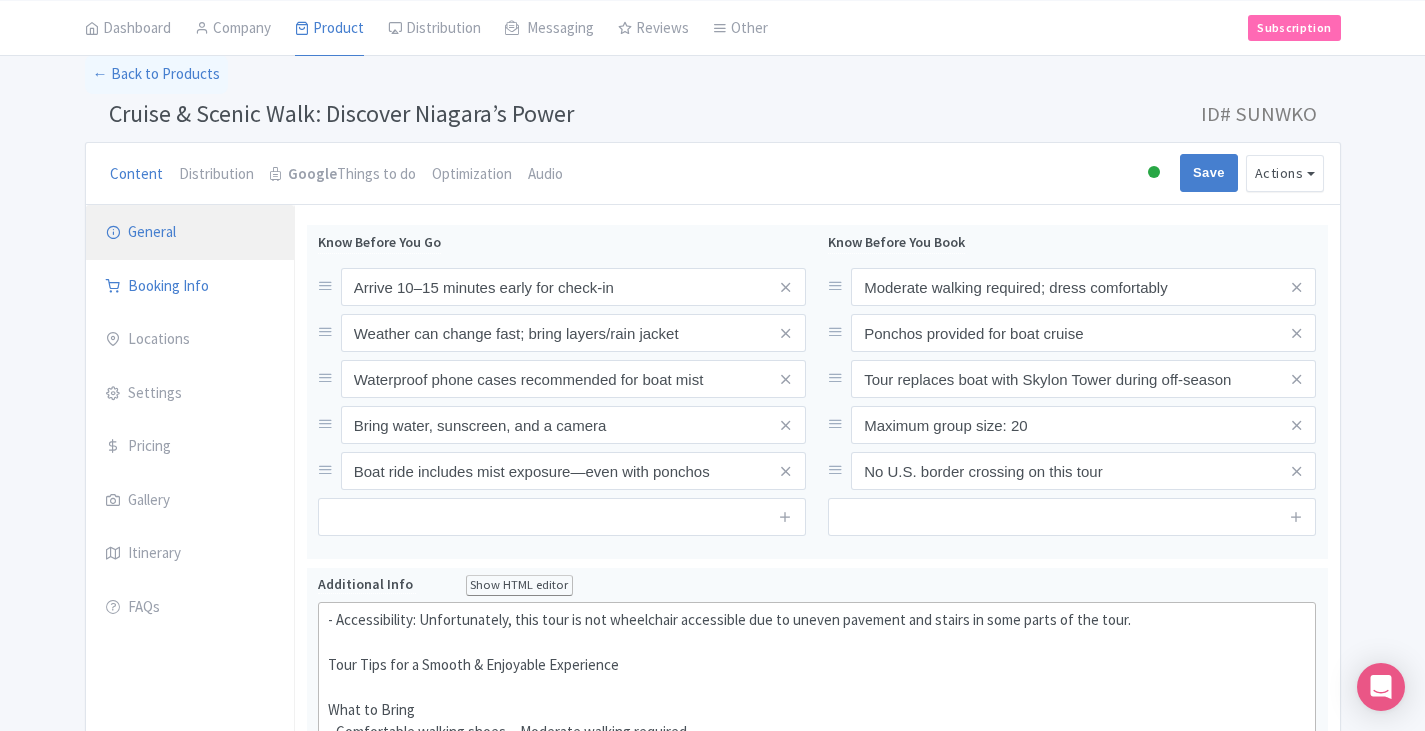 click on "General" at bounding box center (190, 233) 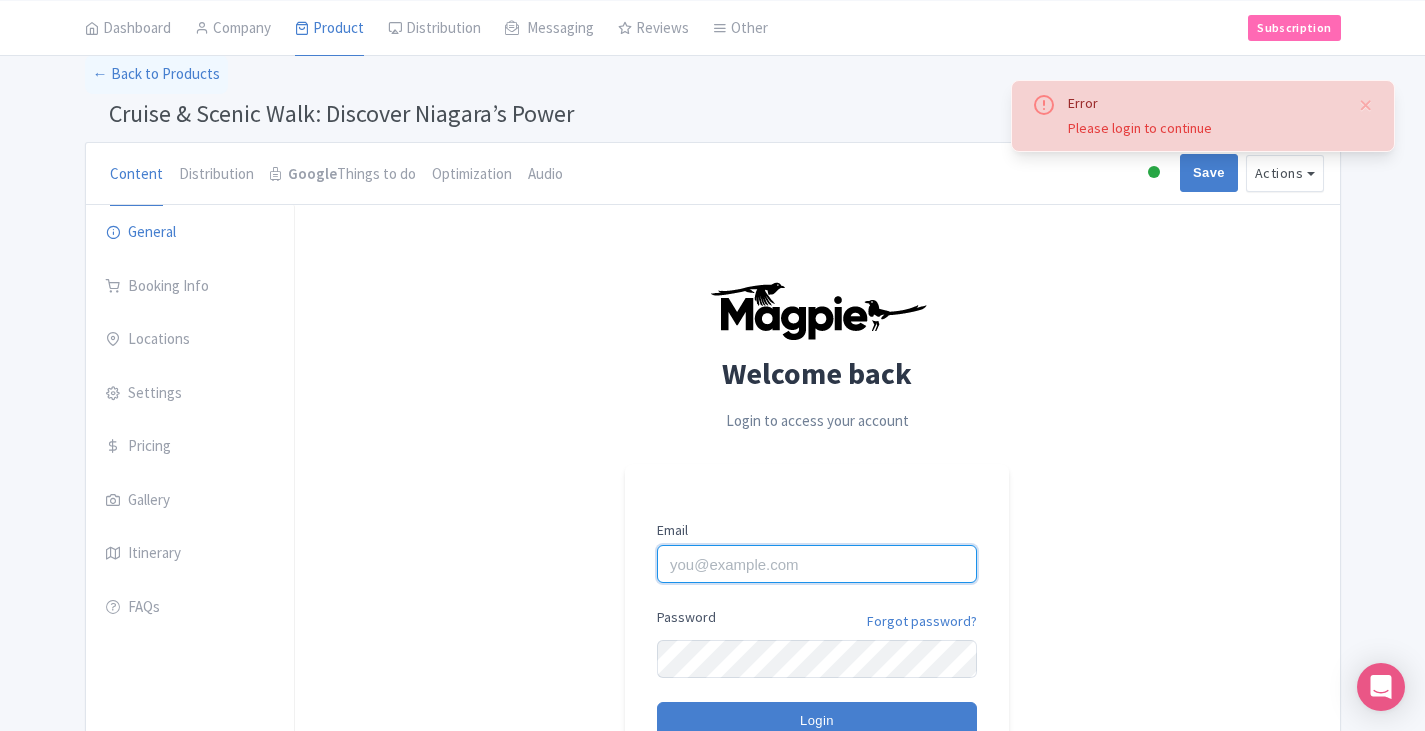 click on "Email" at bounding box center (817, 564) 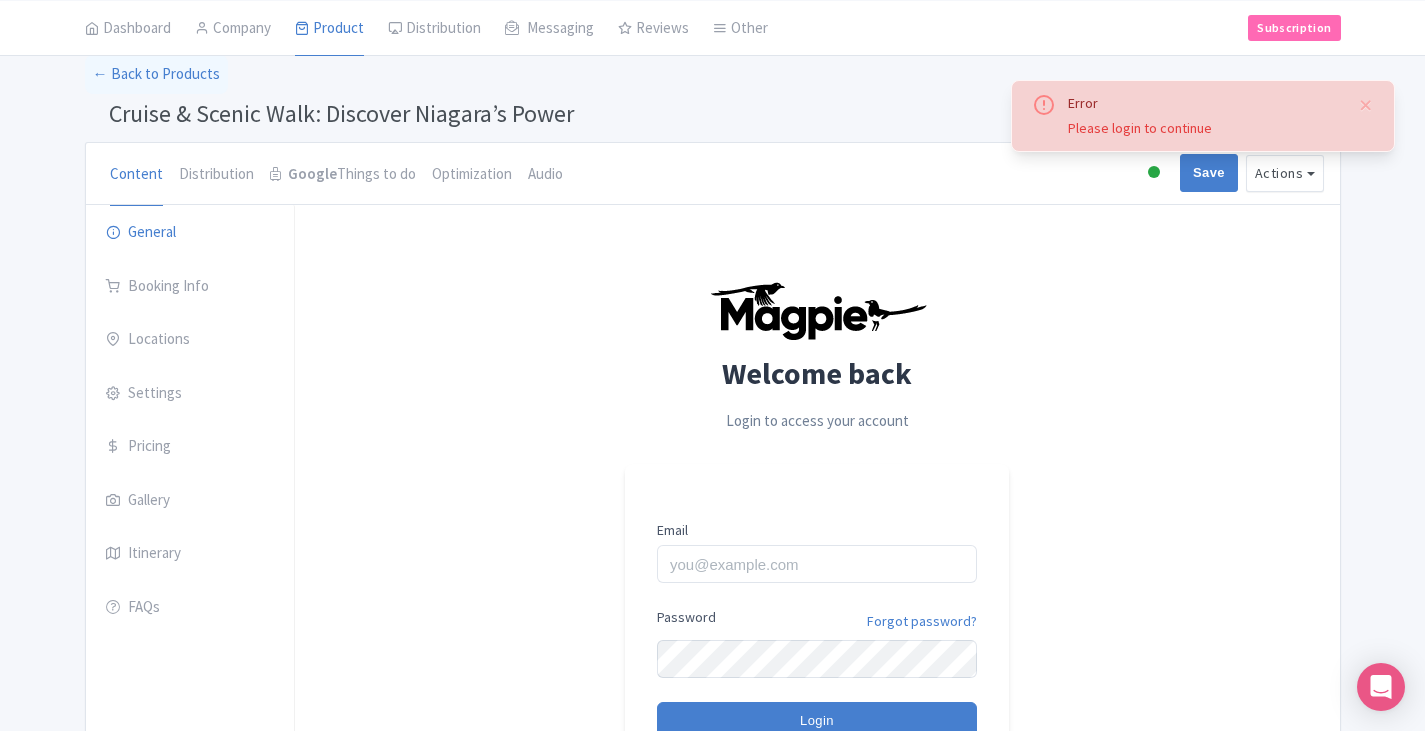 scroll, scrollTop: 189, scrollLeft: 0, axis: vertical 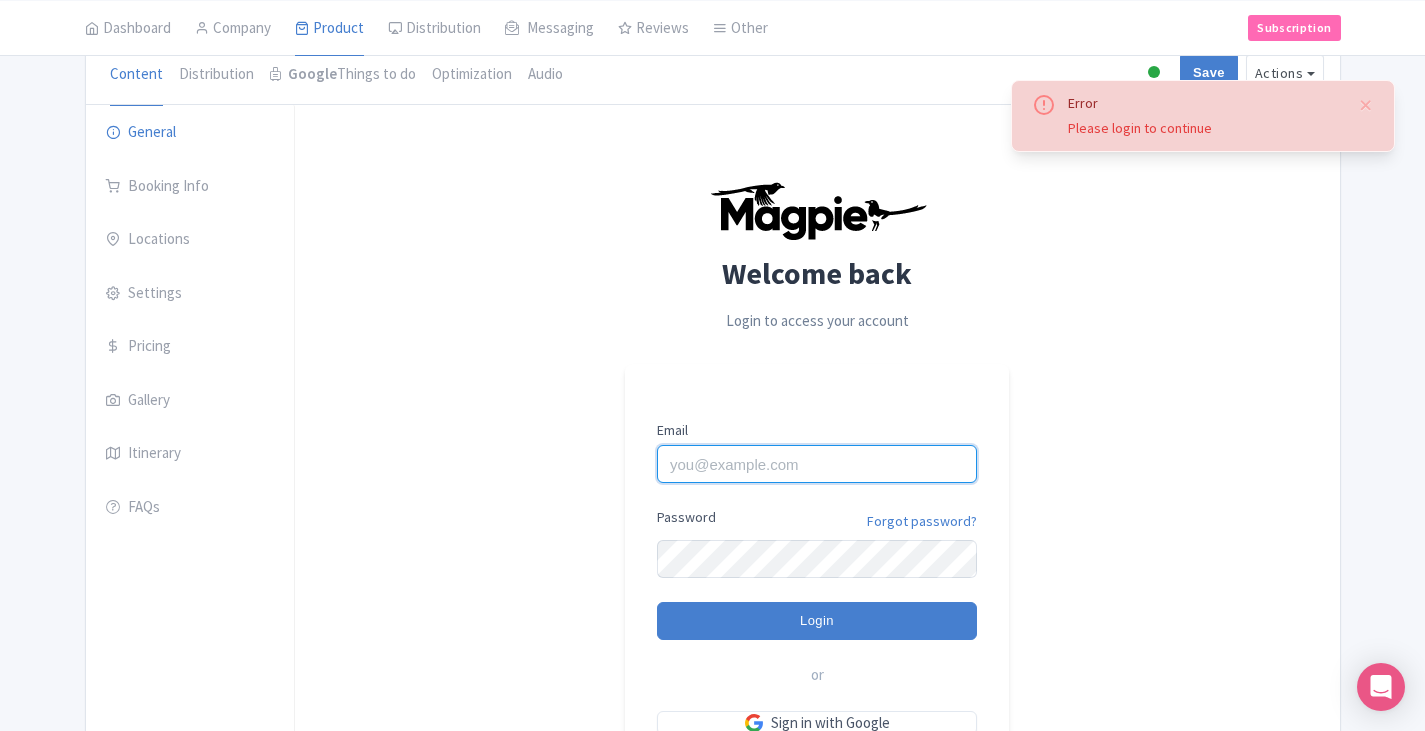 type on "skronwitter@graylinetoronto.tours" 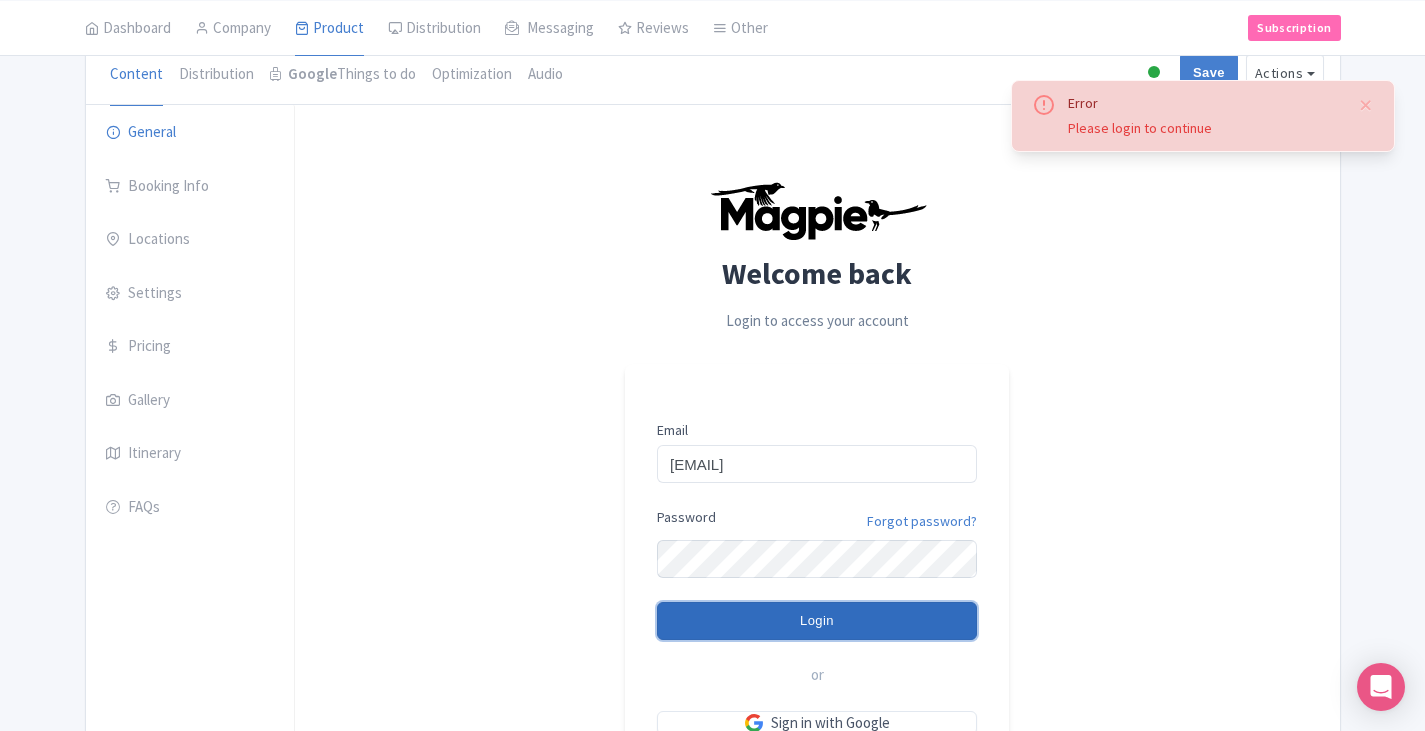 click on "Login" at bounding box center (817, 621) 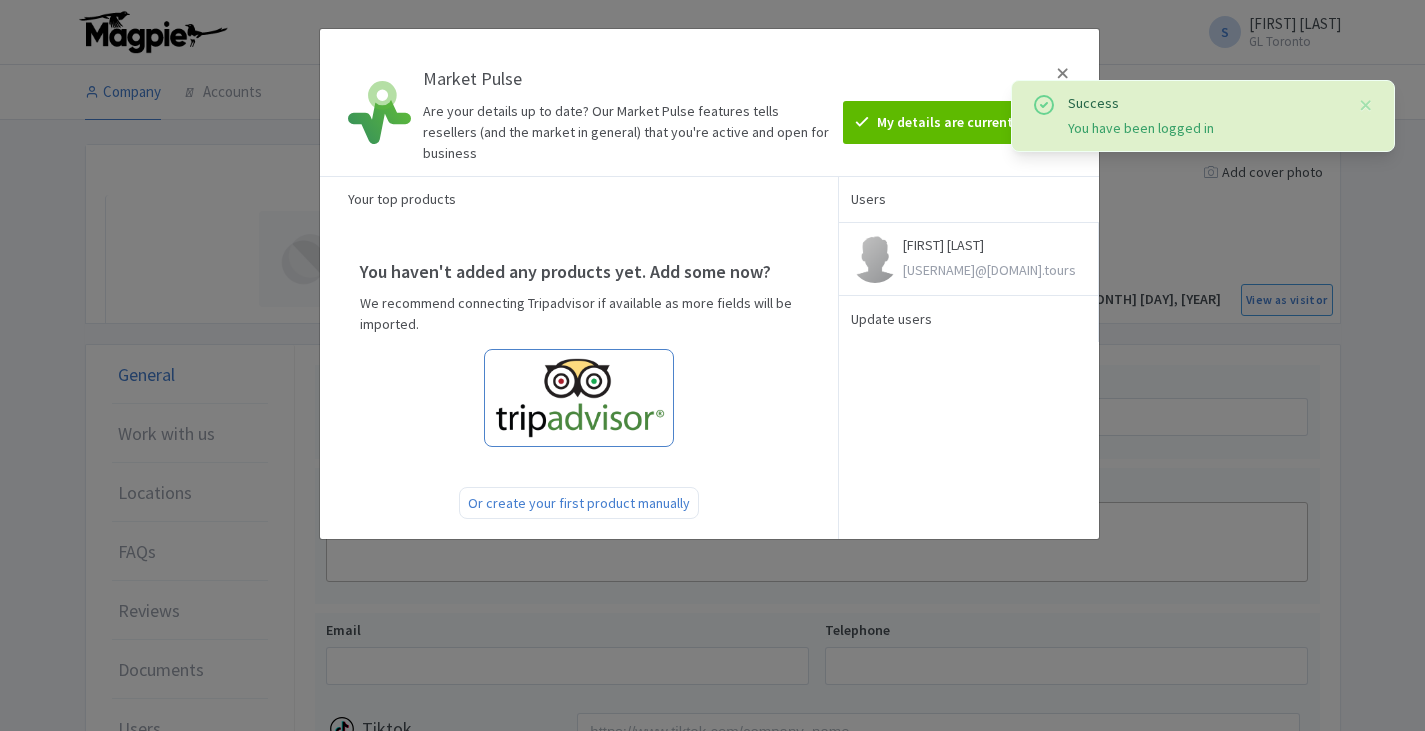 scroll, scrollTop: 0, scrollLeft: 0, axis: both 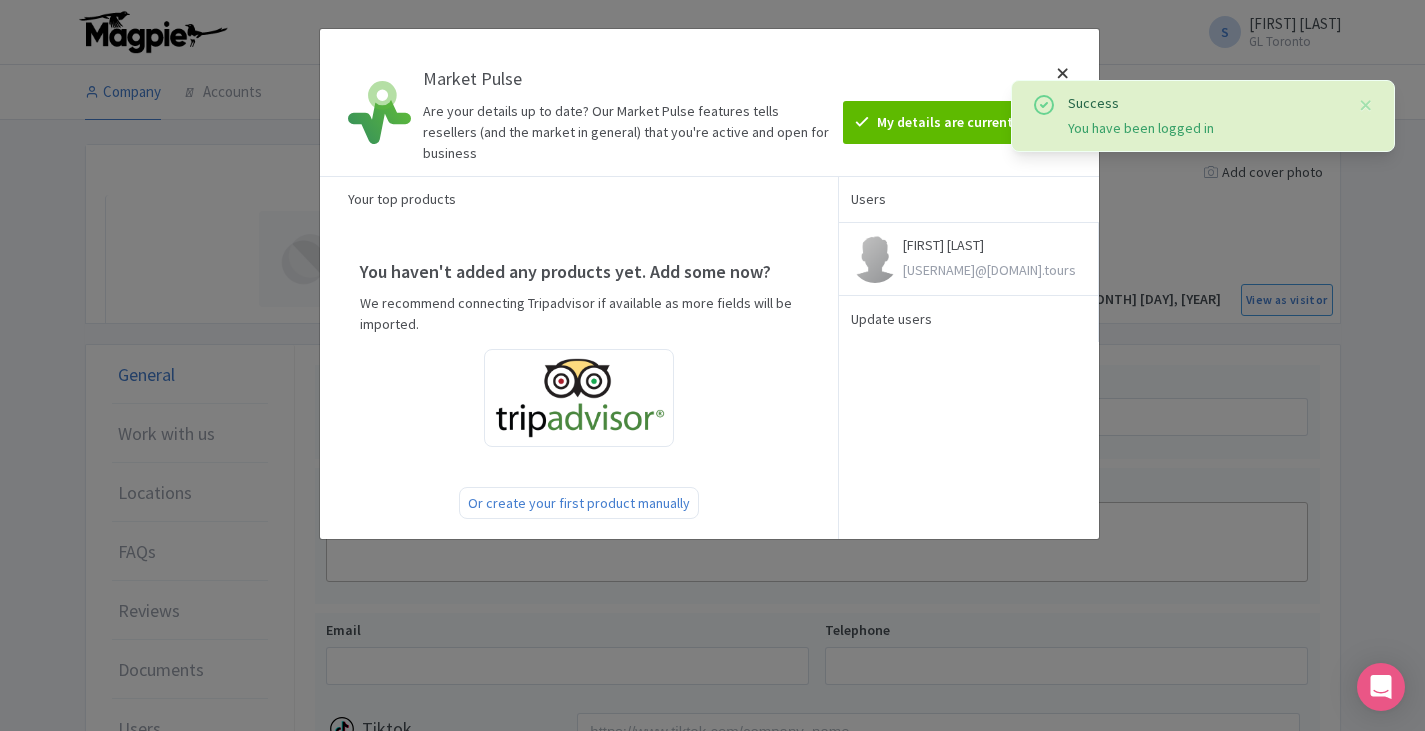 click at bounding box center (1063, 102) 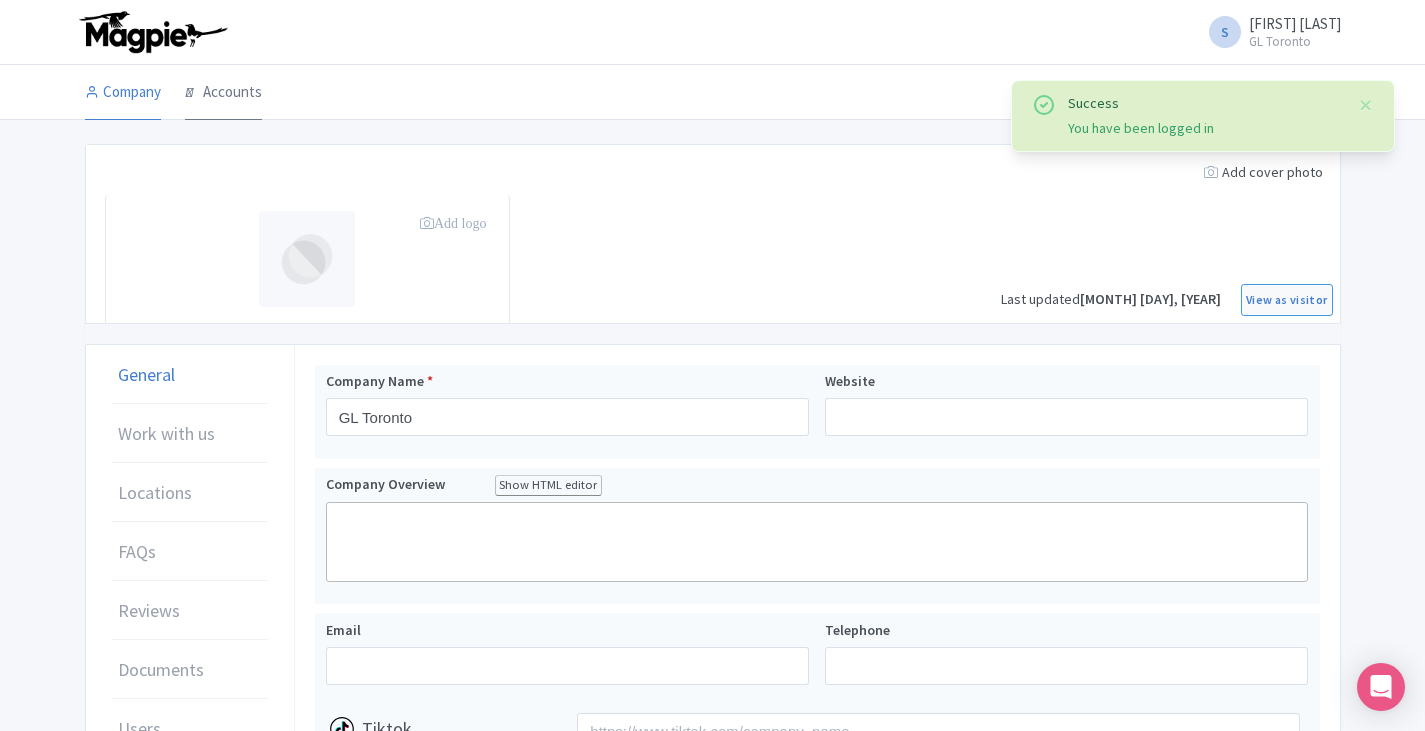 click on "Accounts" at bounding box center [223, 93] 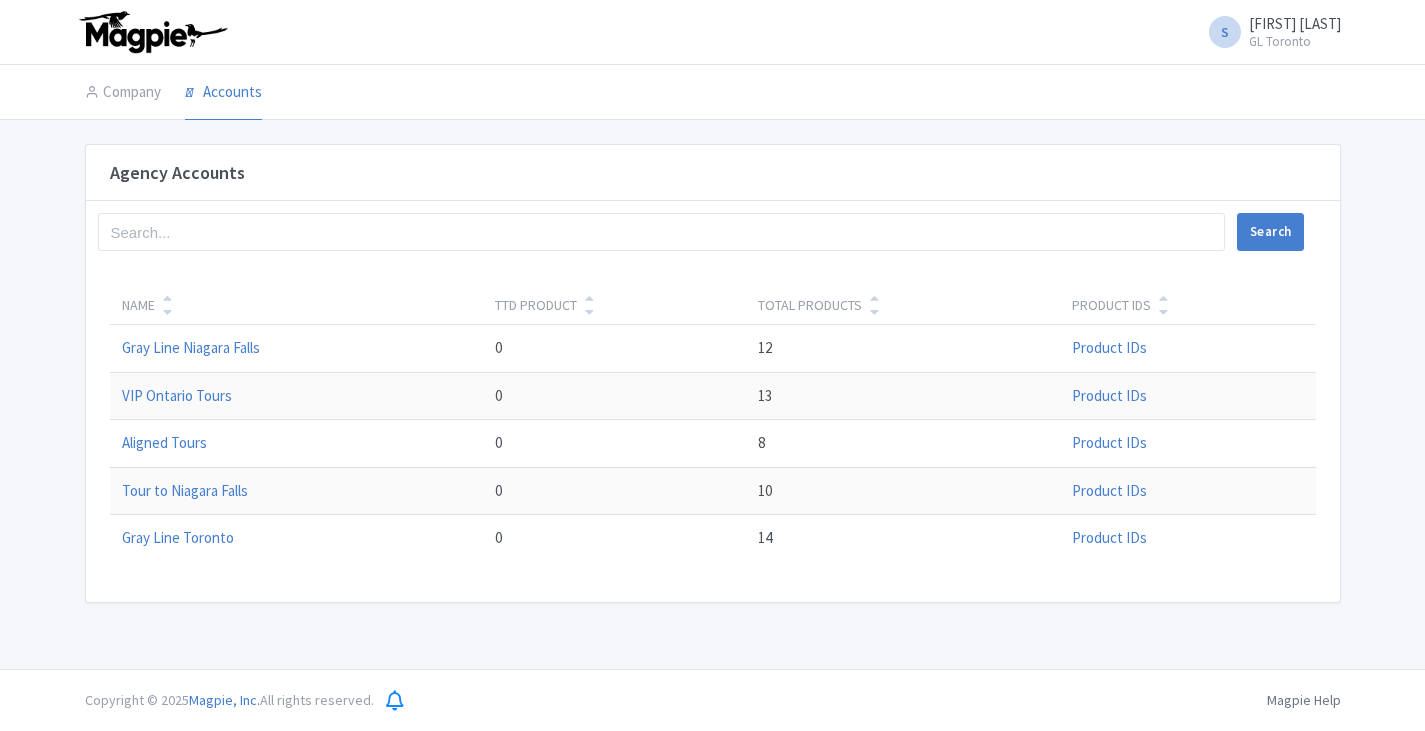 scroll, scrollTop: 0, scrollLeft: 0, axis: both 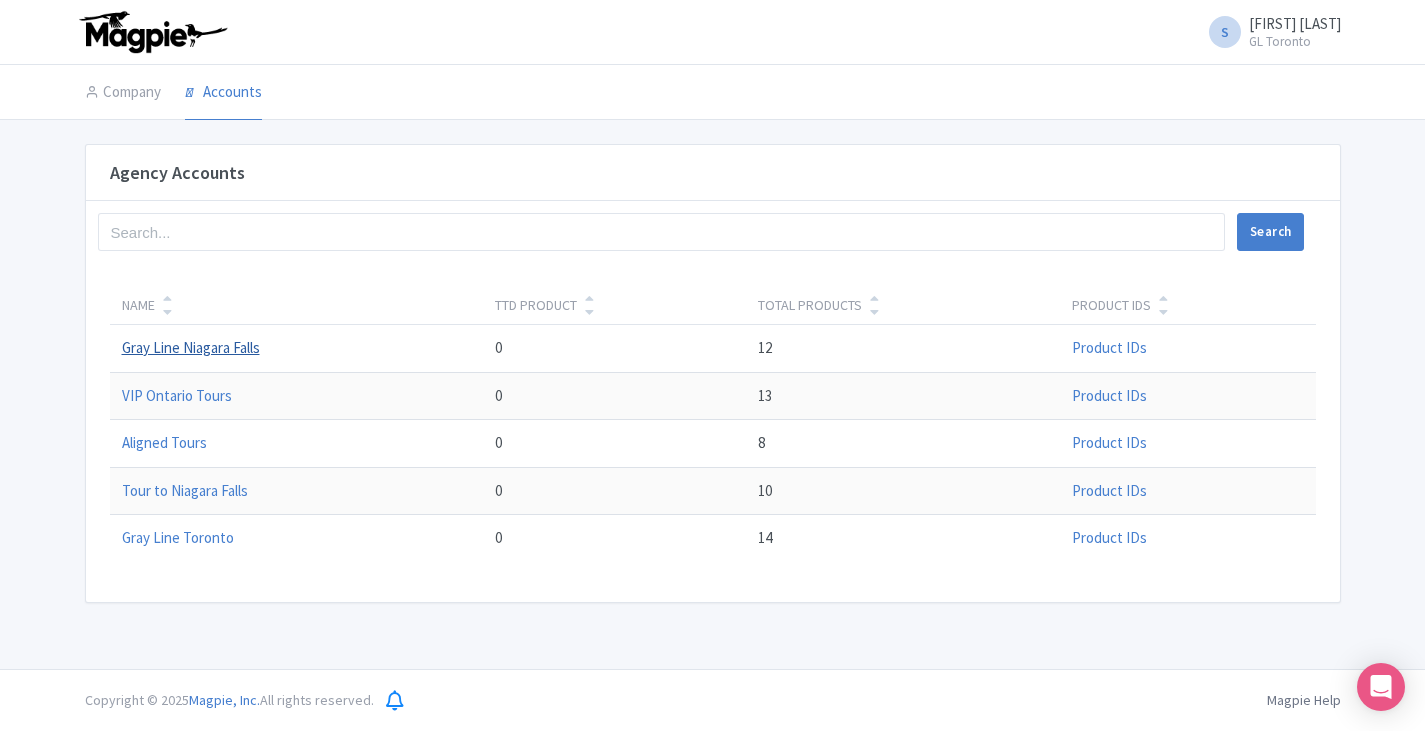 click on "Gray Line Niagara Falls" at bounding box center [191, 347] 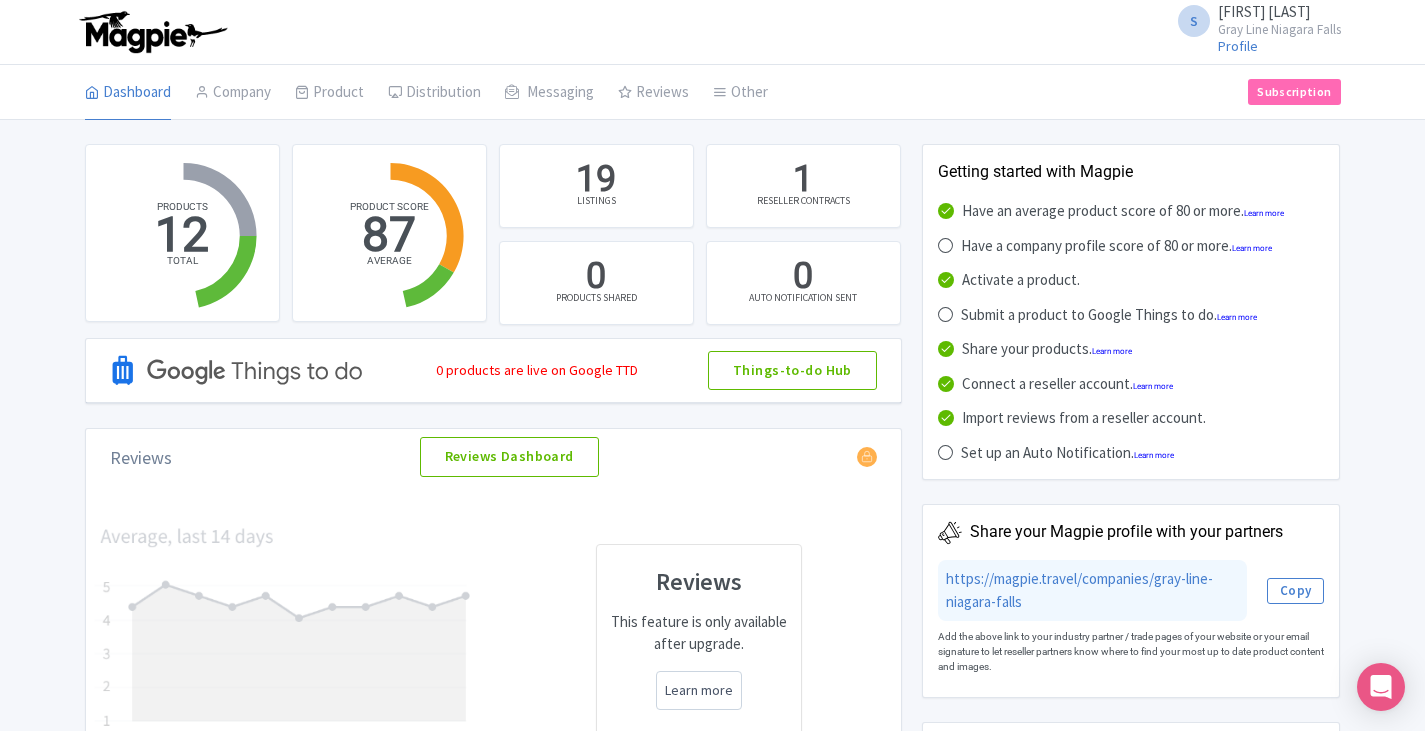 scroll, scrollTop: 0, scrollLeft: 0, axis: both 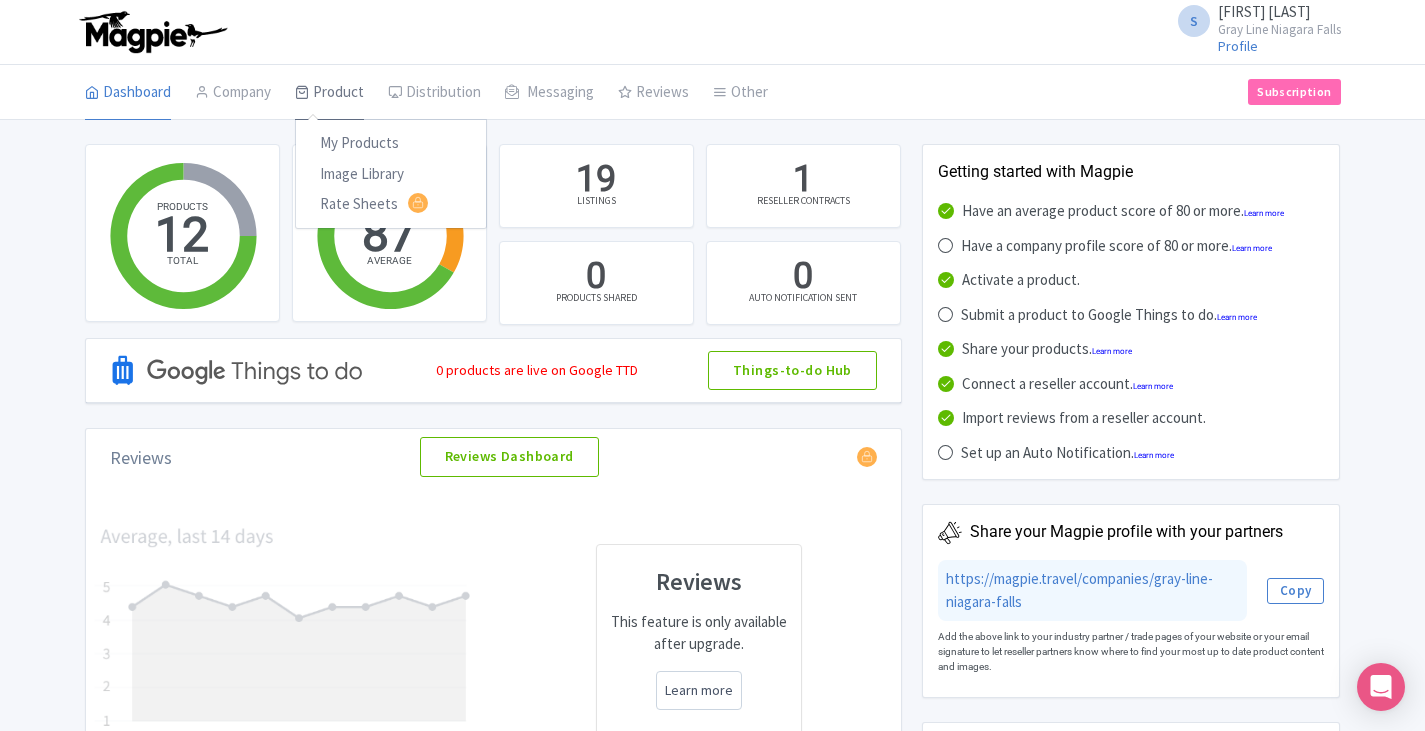 click on "Product" at bounding box center [329, 93] 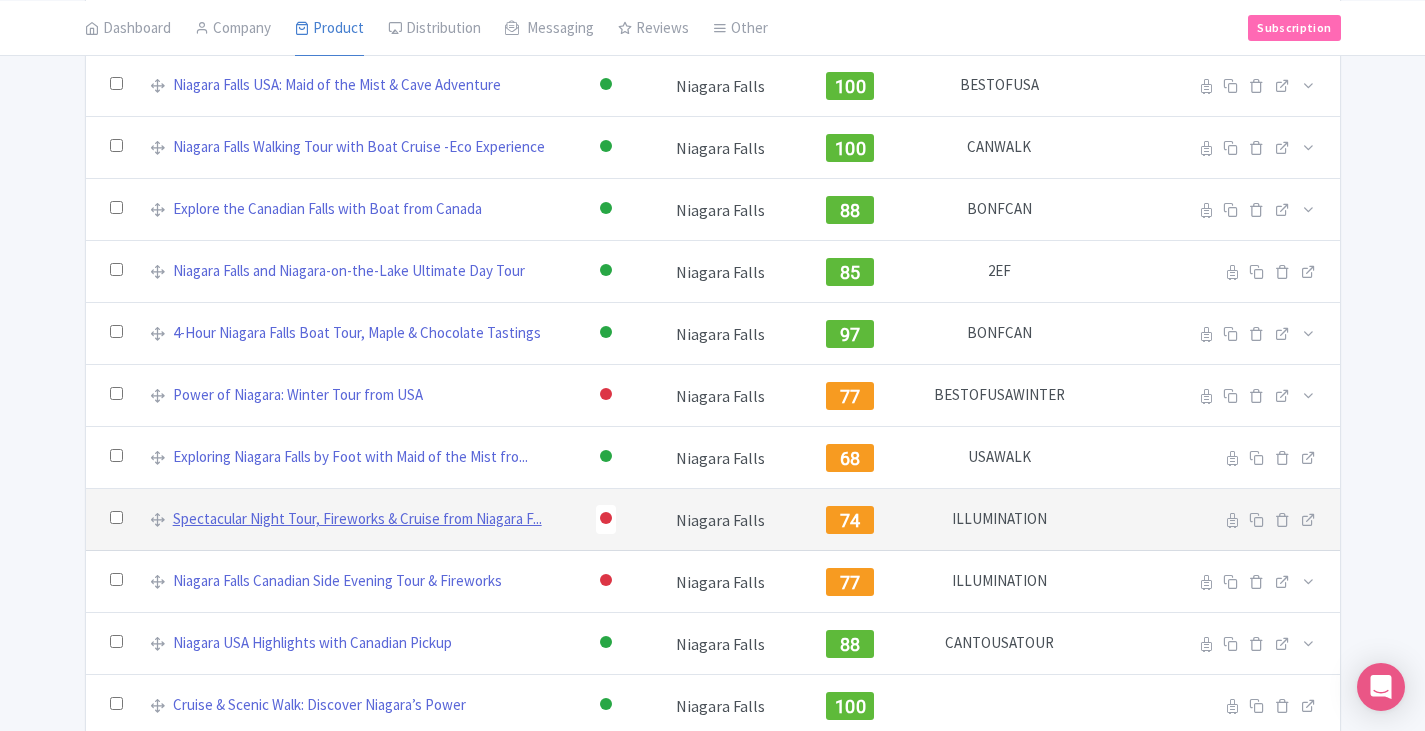 scroll, scrollTop: 361, scrollLeft: 0, axis: vertical 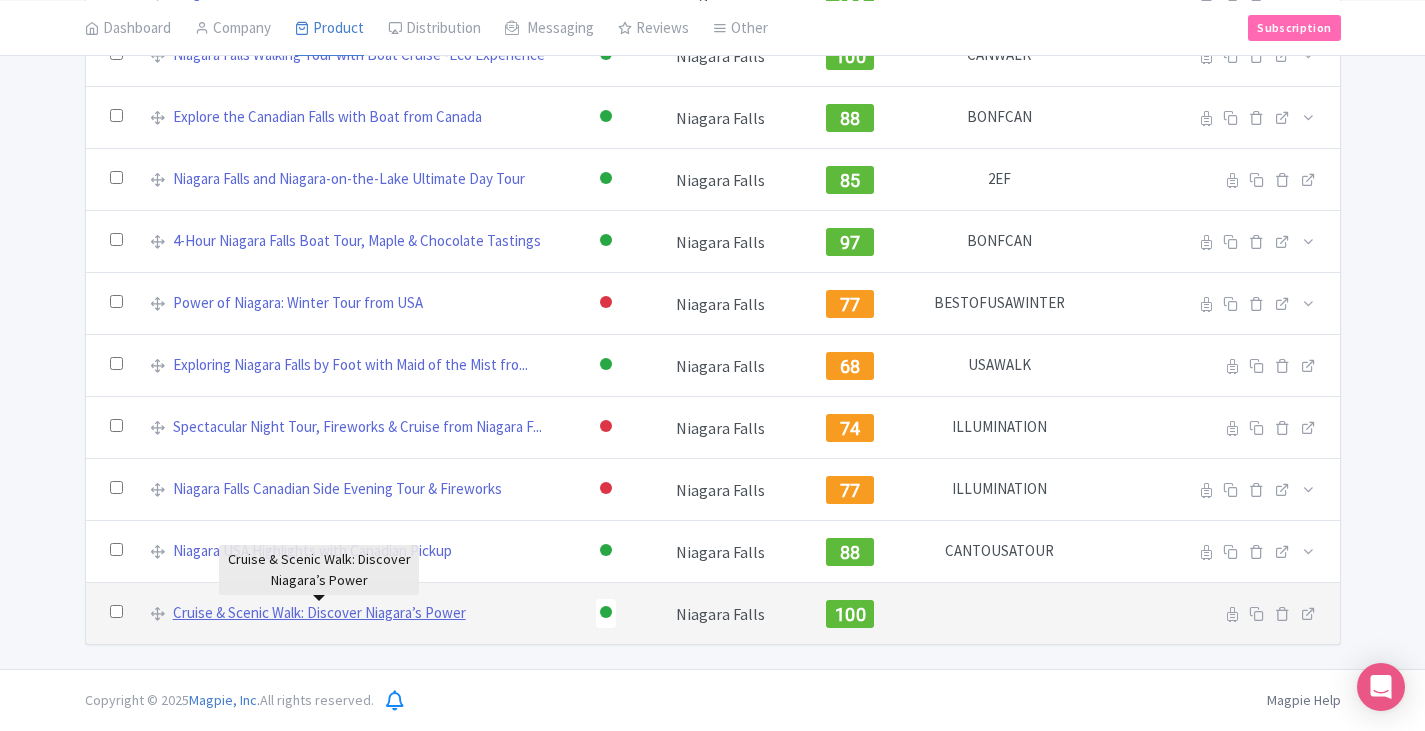 click on "Cruise & Scenic Walk: Discover Niagara’s Power" at bounding box center [319, 613] 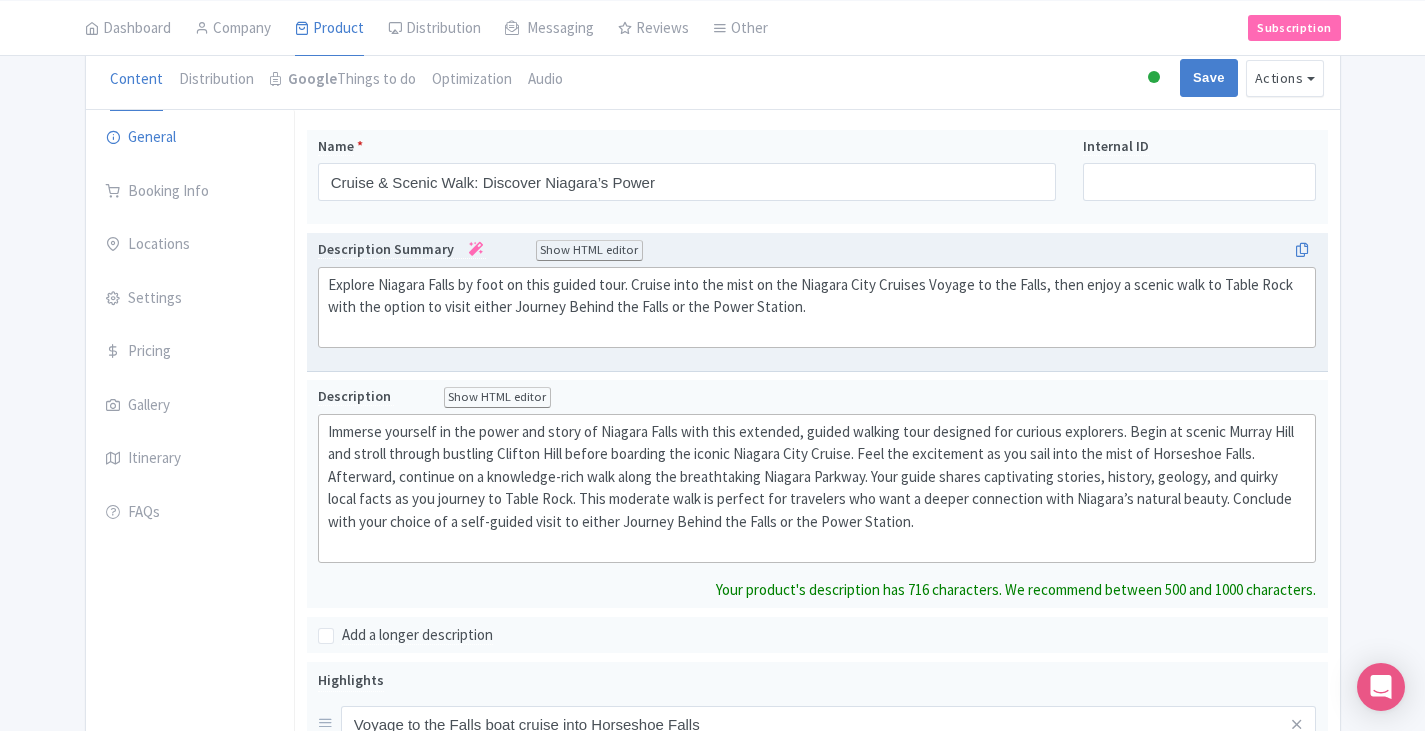 scroll, scrollTop: 500, scrollLeft: 0, axis: vertical 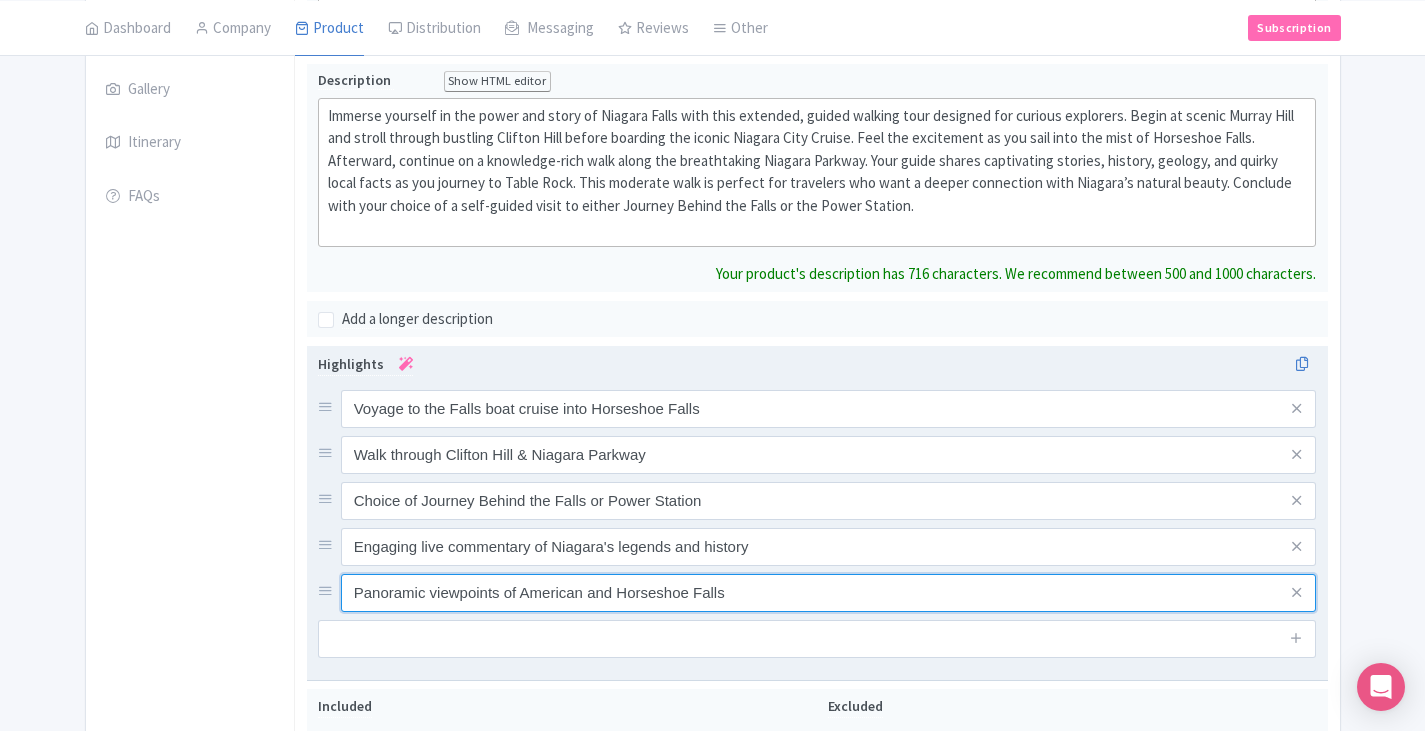 click on "Highlights
Voyage to the Falls boat cruise into Horseshoe Falls Walk through Clifton Hill & Niagara Parkway Choice of Journey Behind the Falls or Power Station Engaging live commentary of Niagara's legends and history Panoramic viewpoints of American and Horseshoe Falls" at bounding box center [817, 505] 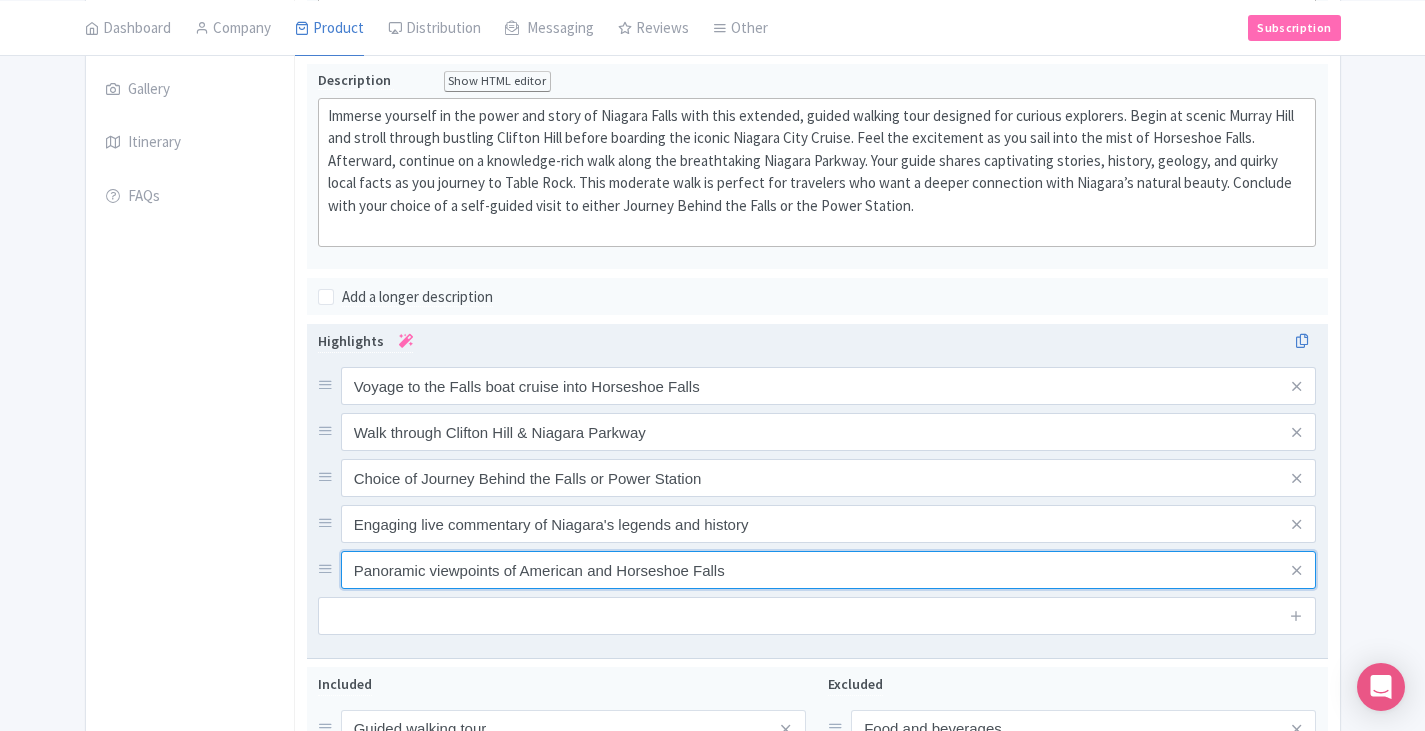 drag, startPoint x: 732, startPoint y: 572, endPoint x: 647, endPoint y: 575, distance: 85.052925 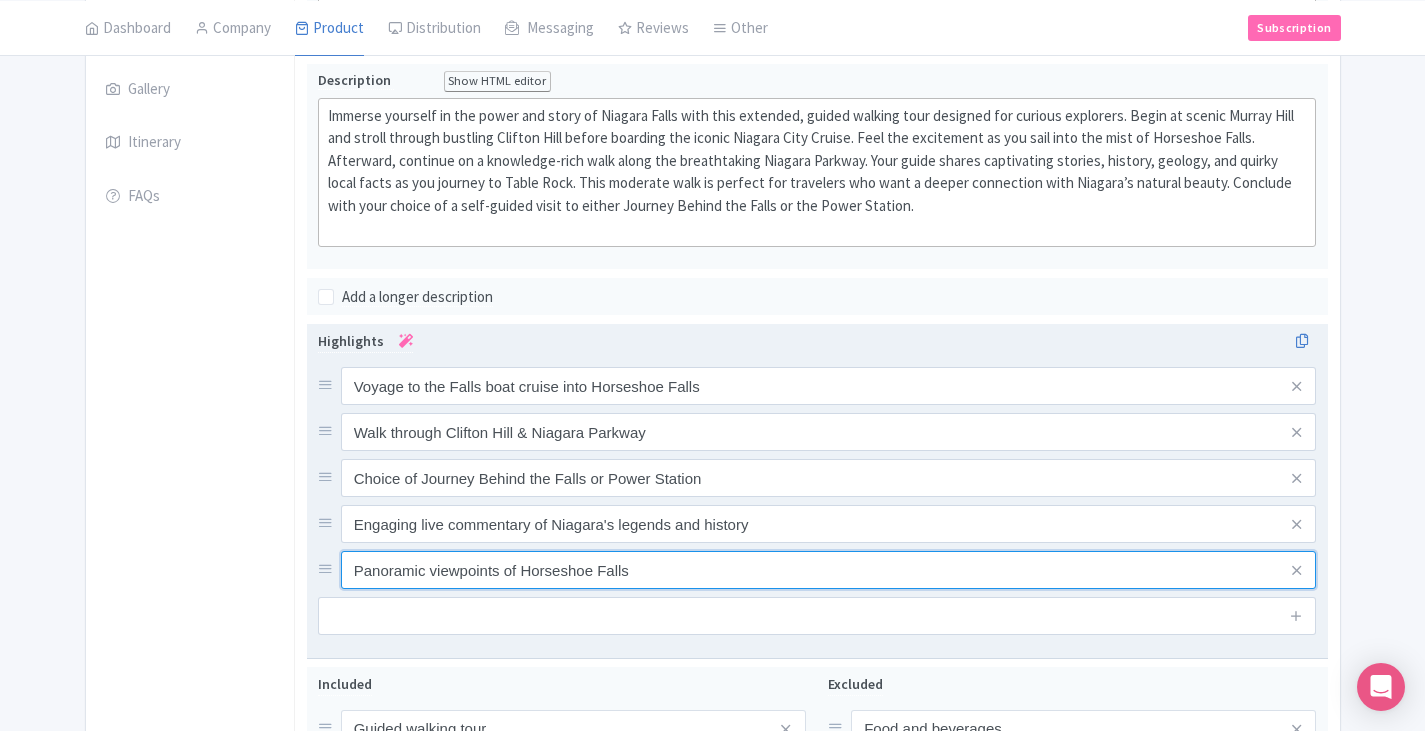 click on "Panoramic viewpoints of Horseshoe Falls" at bounding box center (829, 386) 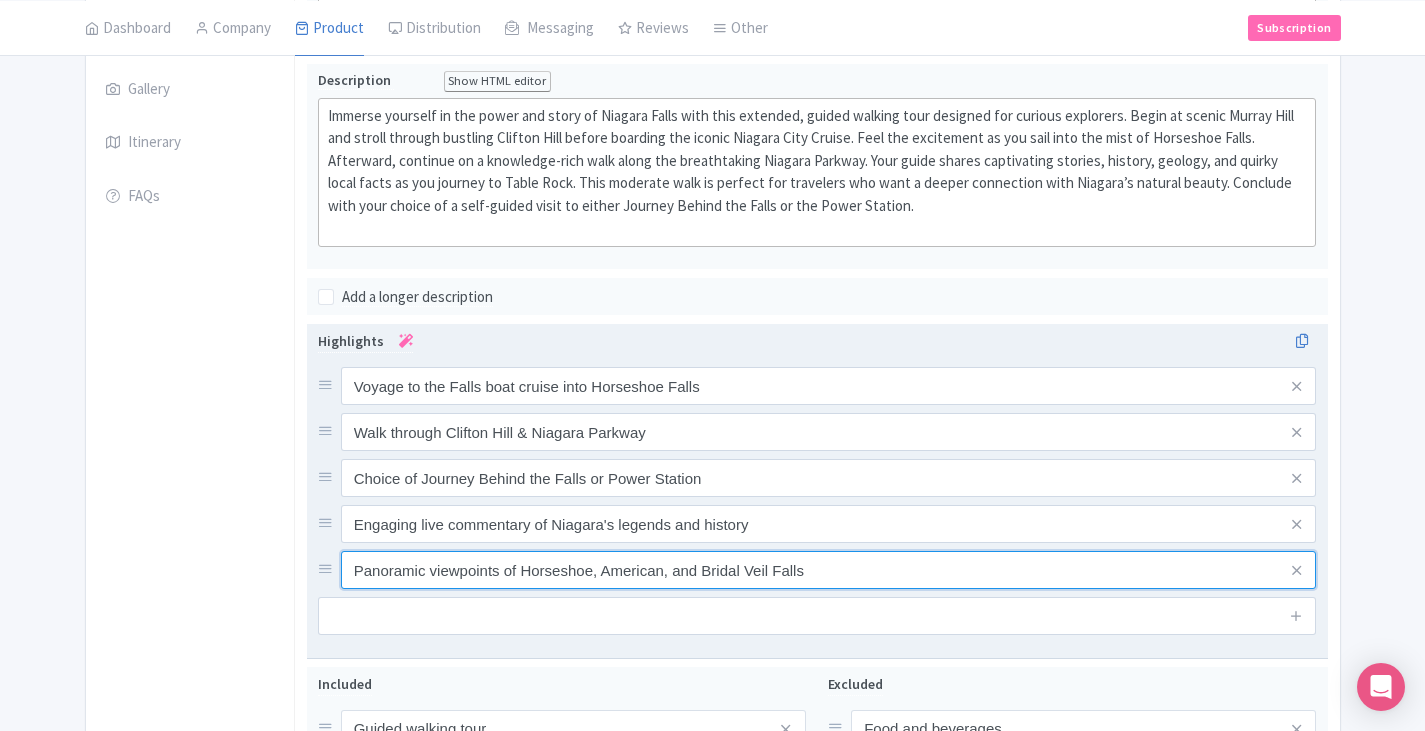 type on "Panoramic viewpoints of Horseshoe, American, and Bridal Veil Falls" 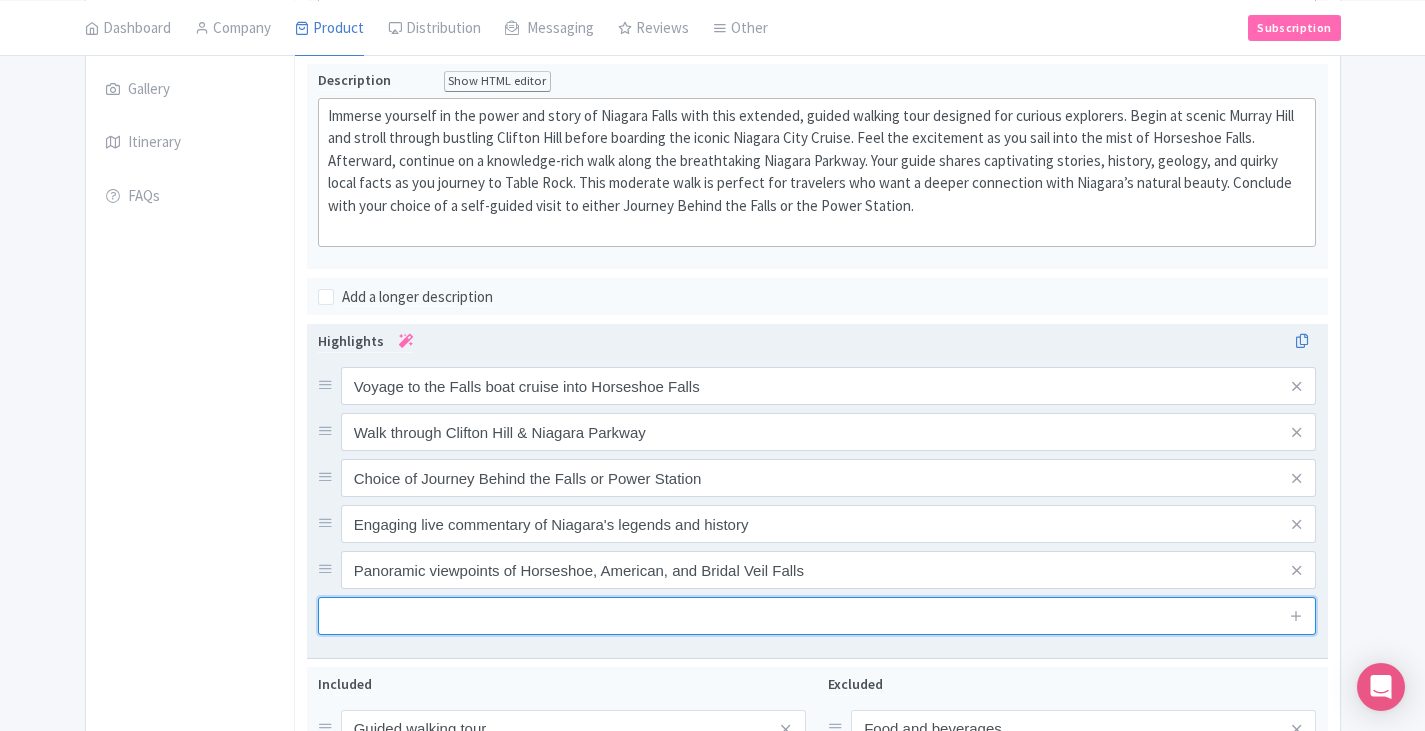 click at bounding box center (817, 616) 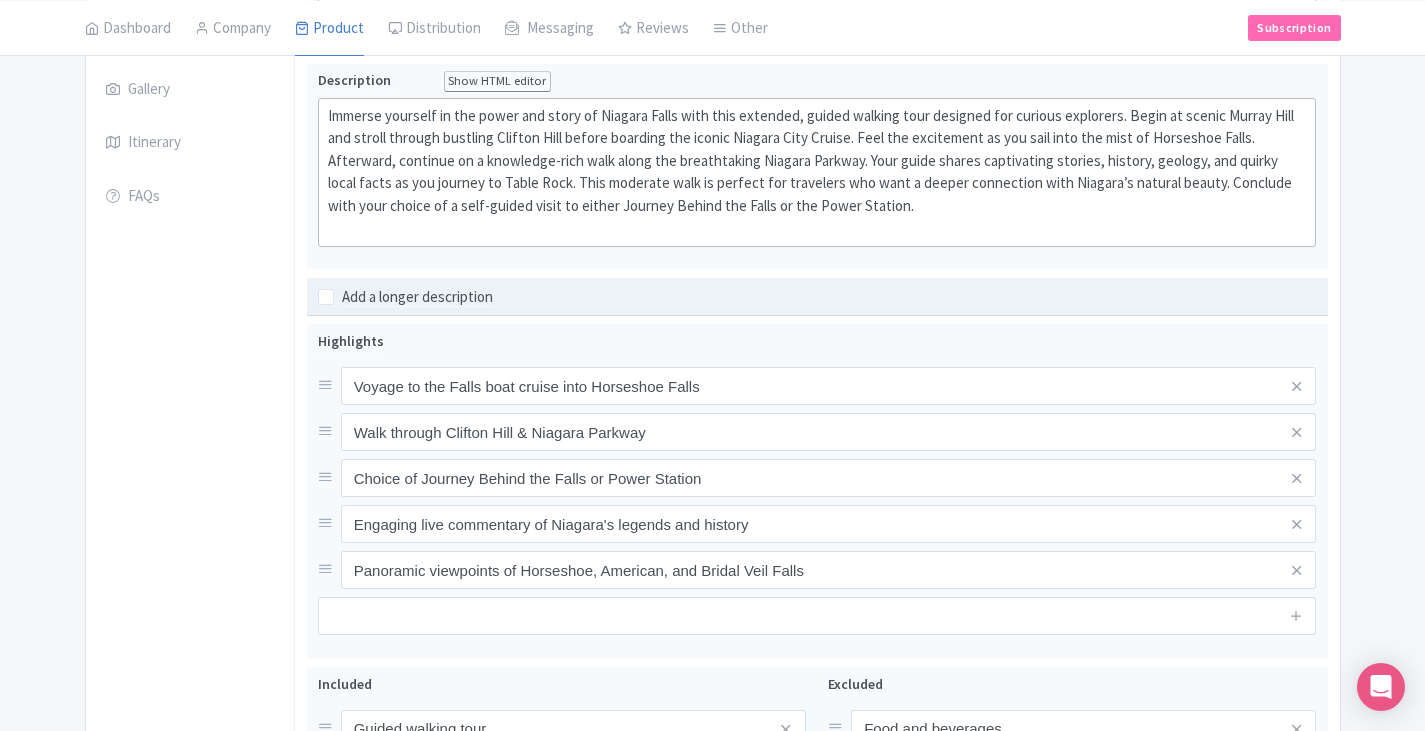 click on "Add a longer description" at bounding box center (817, 297) 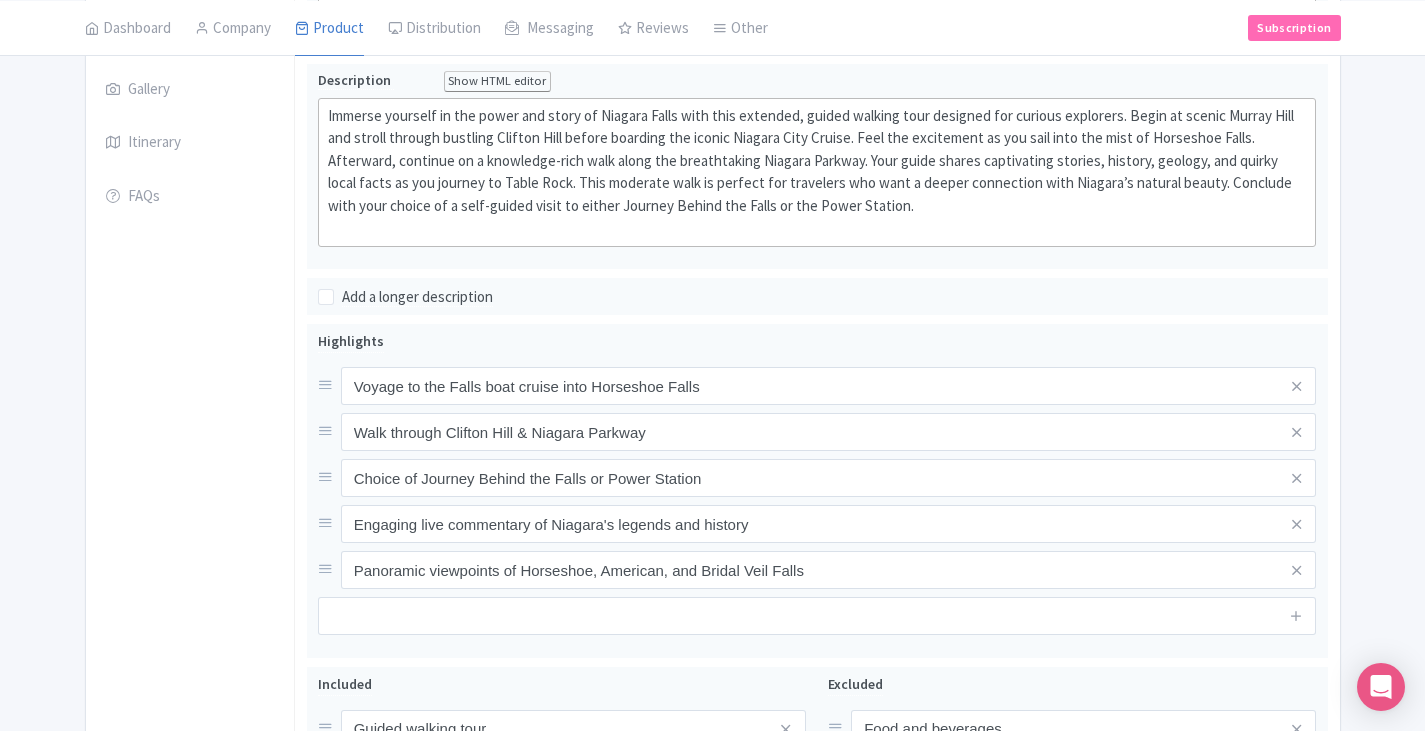 click on "← Back to Products
Cruise & Scenic Walk: Discover Niagara’s Power
ID# SUNWKO
Content
Distribution
Google  Things to do
Optimization
Audio
Active
Inactive
Building
Archived
Save
Actions
View on Magpie
Customer View
Industry Partner View
Download
Excel
Word
All Images ZIP
Share Products
Delete Product
Create new version
Confirm Copy Operation
Yes, Copy
Cancel
You are currently editing a version of this product: Primary Product
General
Booking Info
Locations
Settings
Pricing
Gallery
Itinerary
FAQs
Cruise & Scenic Walk: Discover Niagara’s Power
Name   *
Cruise & Scenic Walk: Discover Niagara’s Power" at bounding box center (712, 341) 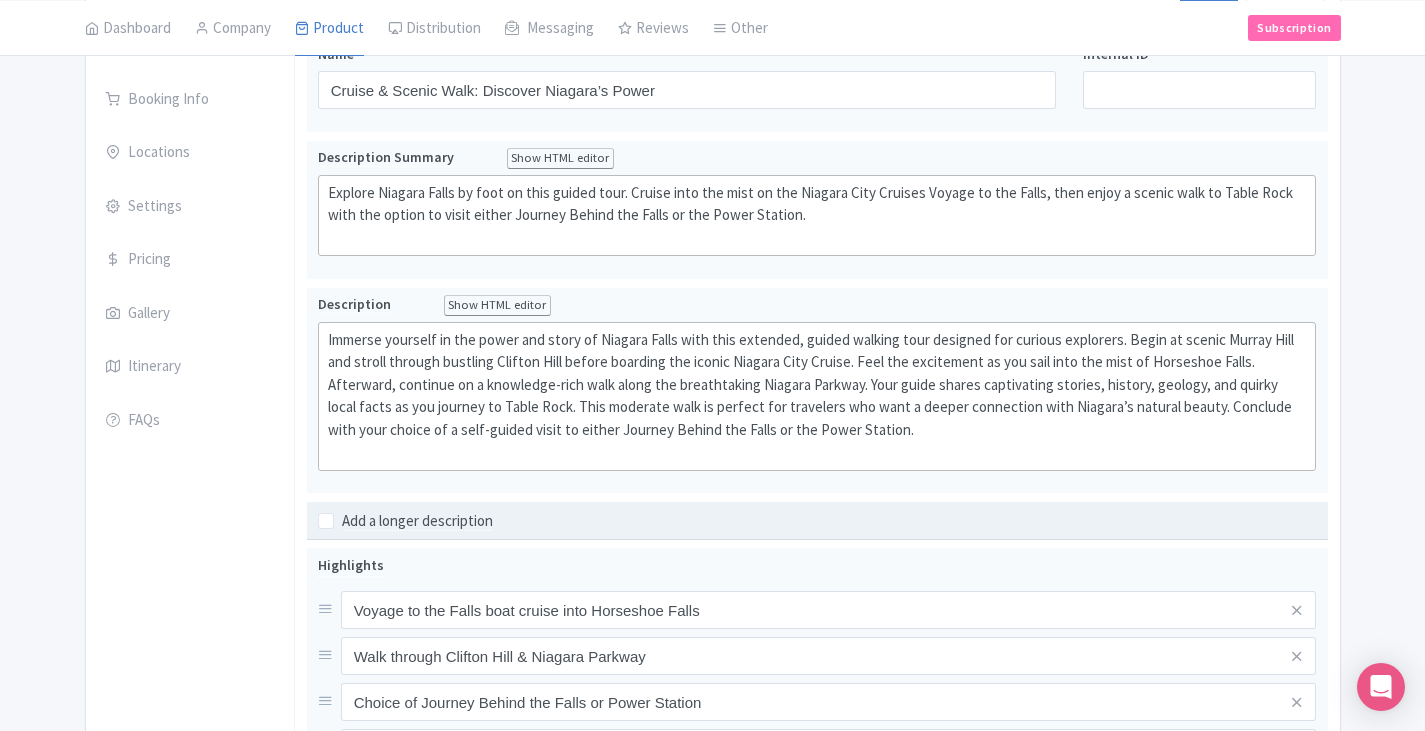 scroll, scrollTop: 0, scrollLeft: 0, axis: both 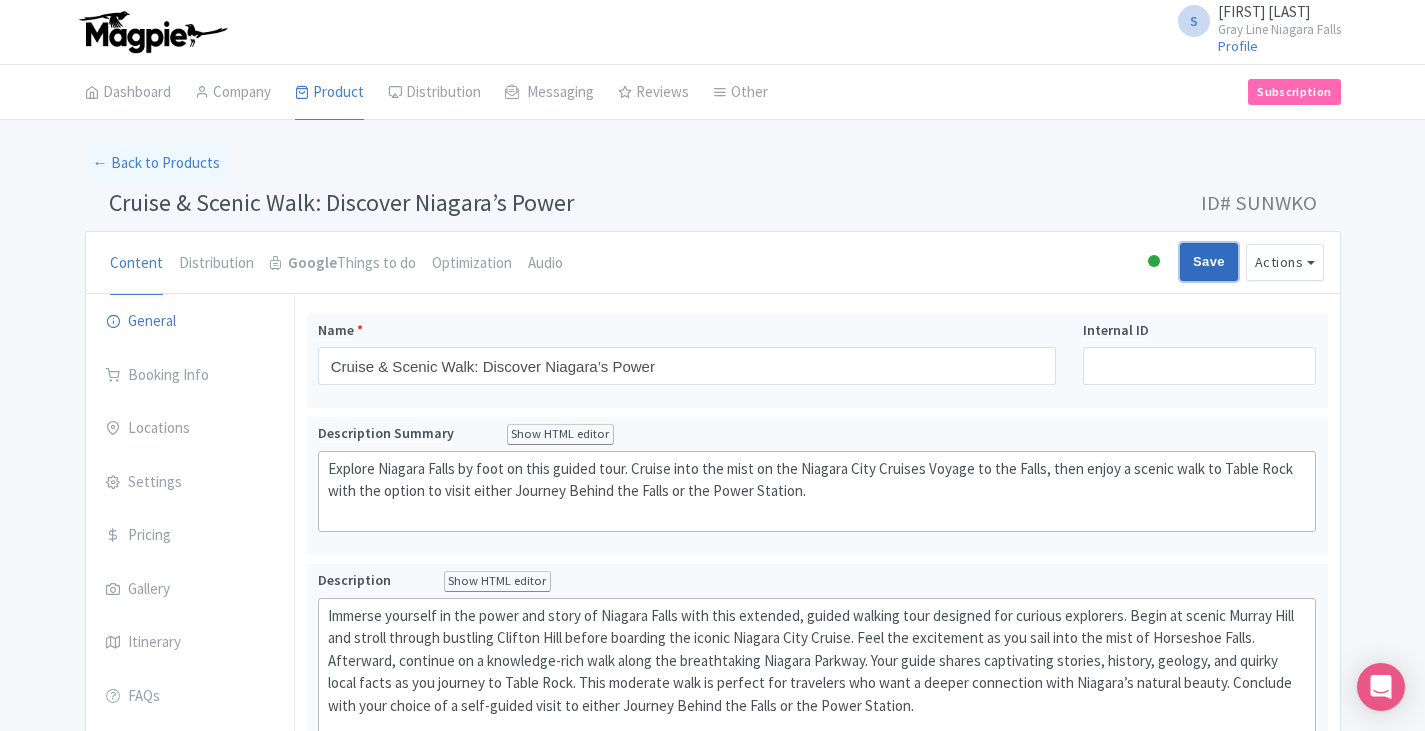 click on "Save" at bounding box center [1209, 262] 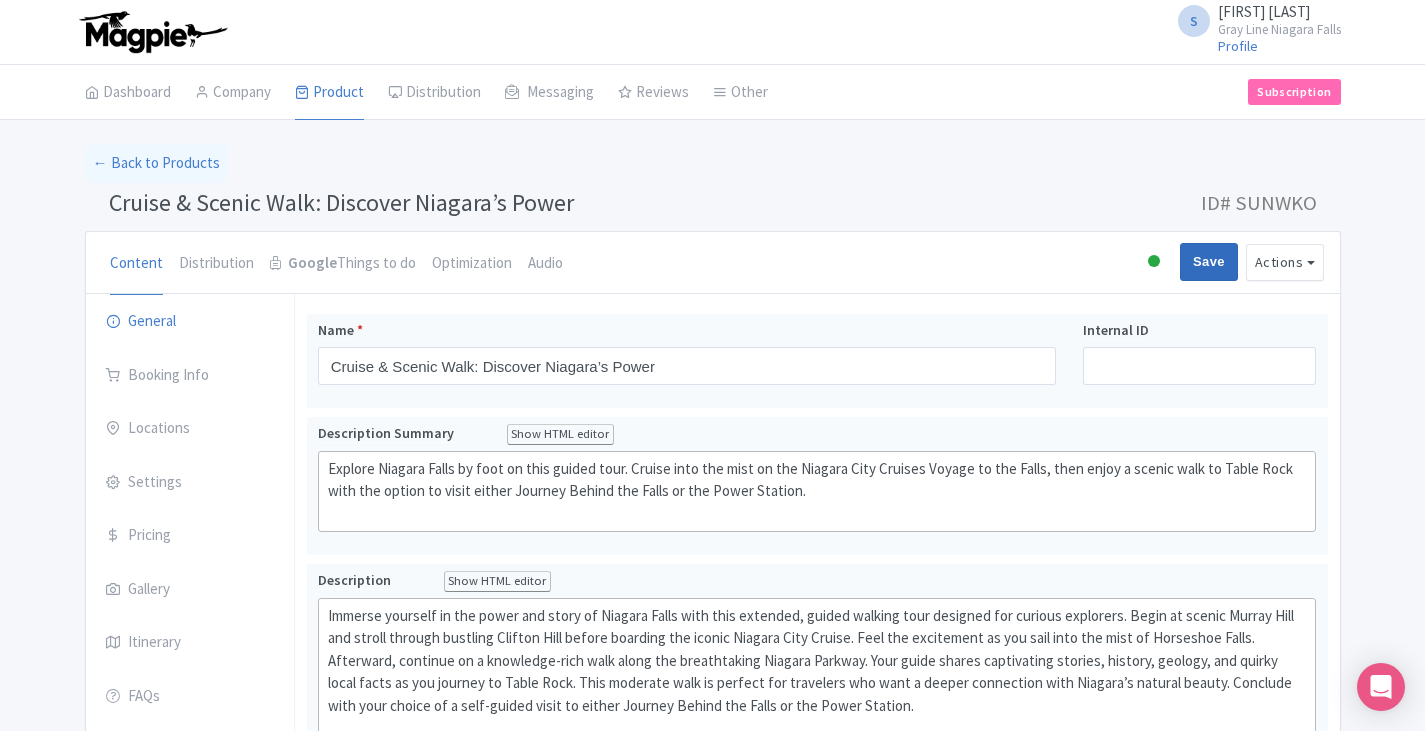 type on "Saving..." 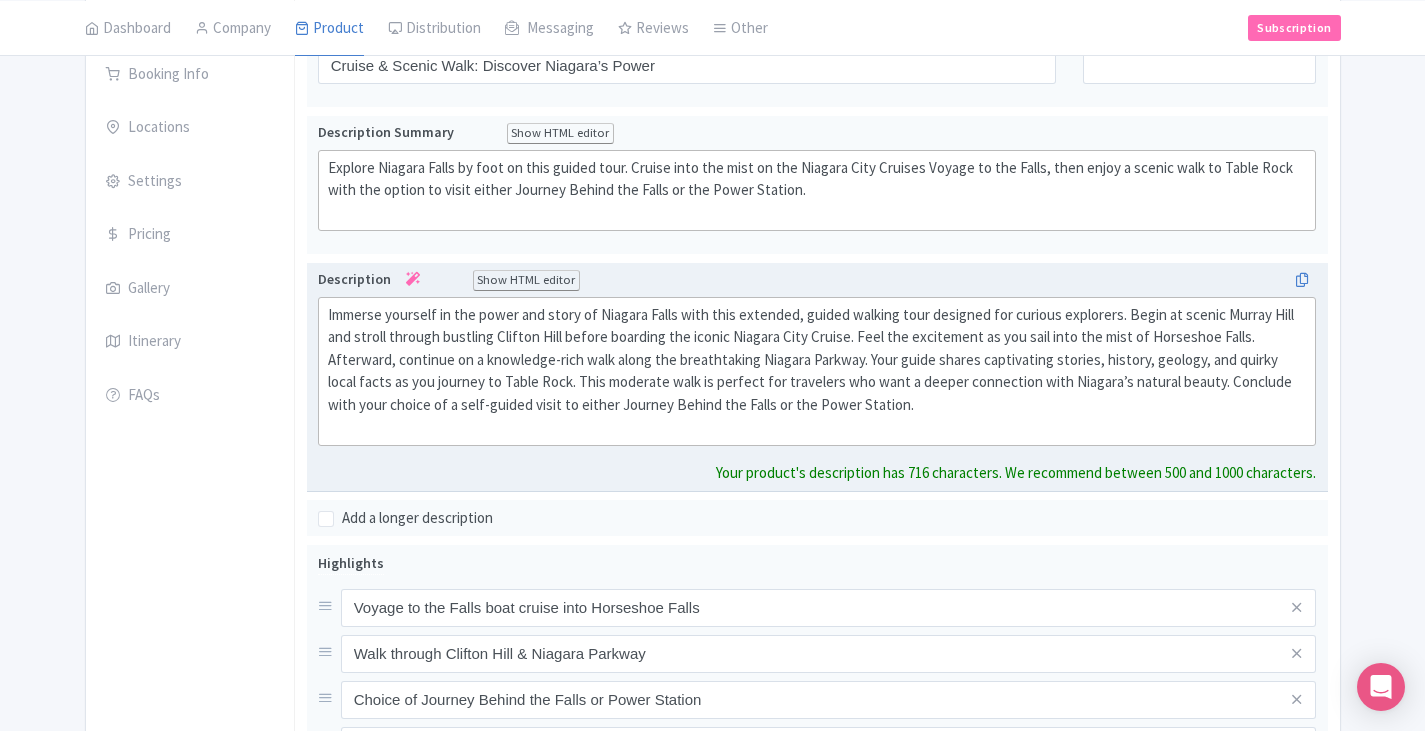 scroll, scrollTop: 401, scrollLeft: 0, axis: vertical 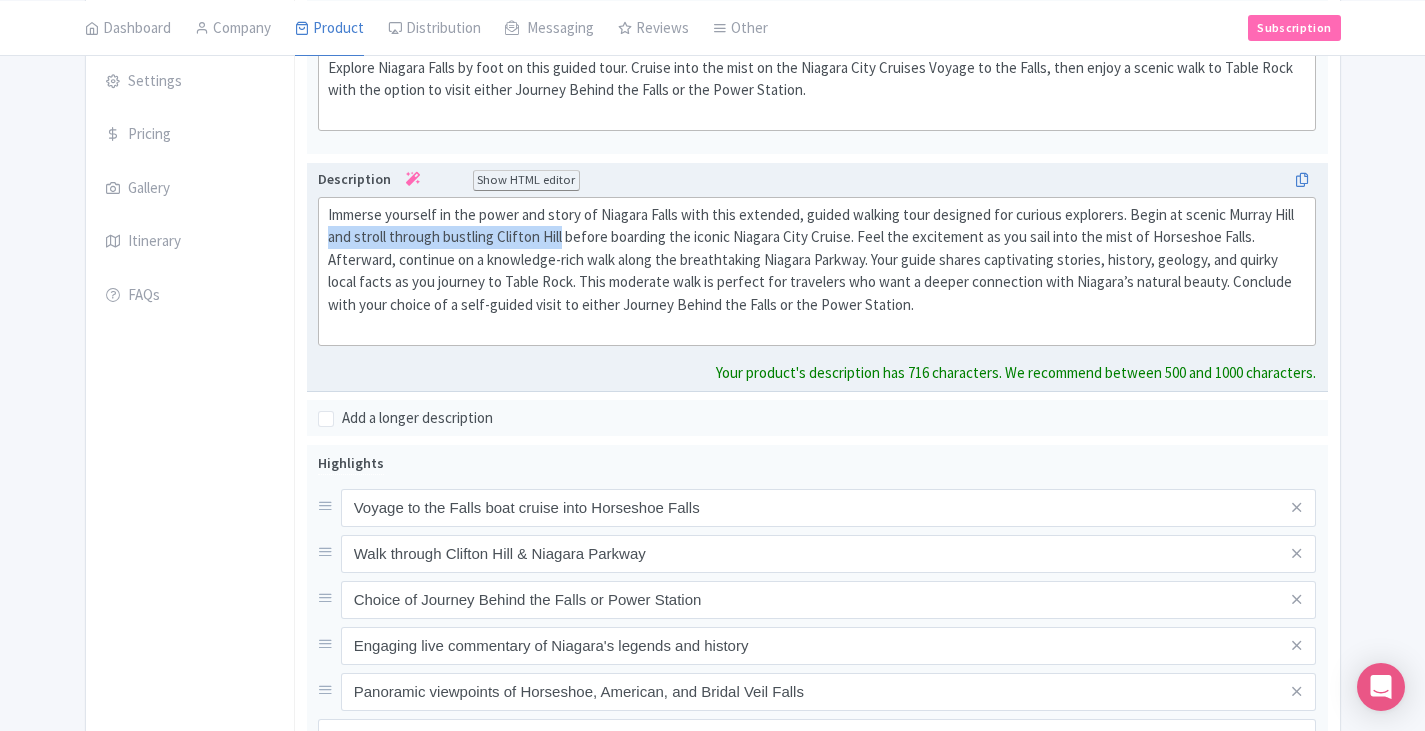 drag, startPoint x: 562, startPoint y: 236, endPoint x: 331, endPoint y: 238, distance: 231.00865 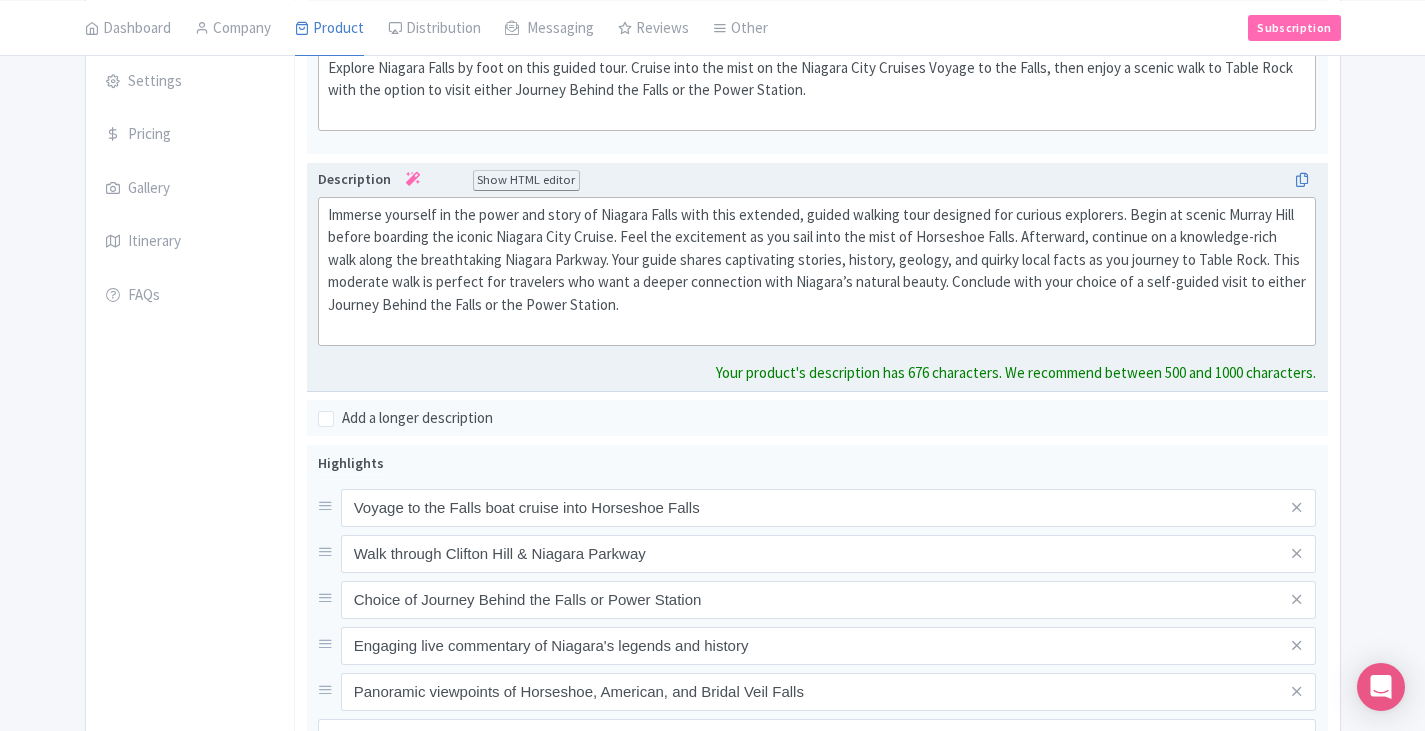 type on "Immerse yourself in the power and story of Niagara Falls with this extended, guided walking tour designed for curious explorers. Begin at scenic Murray Hill before boarding the iconic Niagara City Cruise. Feel the excitement as you sail into the mist of Horseshoe Falls. Afterward, continue on a knowledge-rich walk along the breathtaking Niagara Parkway. Your guide shares captivating stories, history, geology, and quirky local facts as you journey to Table Rock. This moderate walk is perfect for travelers who want a deeper connection with Niagara’s natural beauty. Conclude with your choice of a self-guided visit to either Journey Behind the Falls or the Power Station." 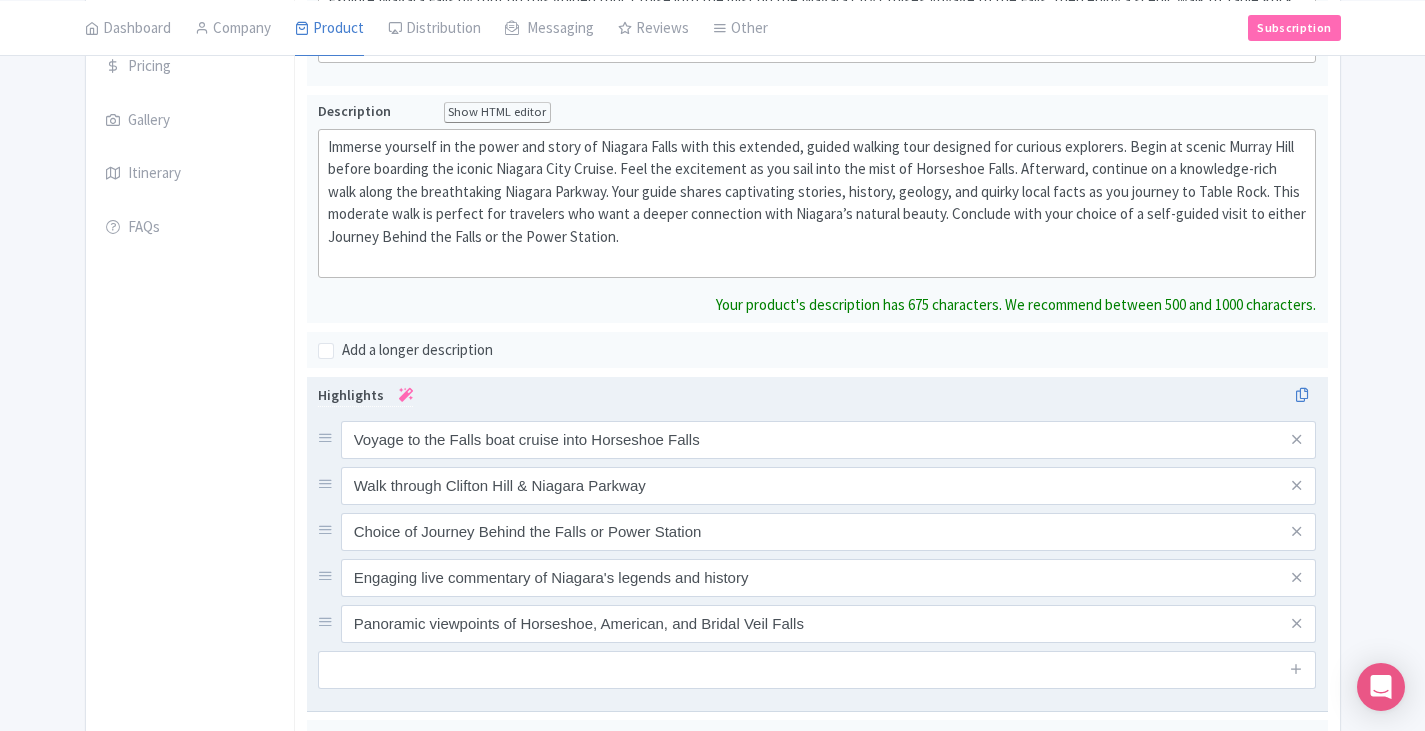 scroll, scrollTop: 501, scrollLeft: 0, axis: vertical 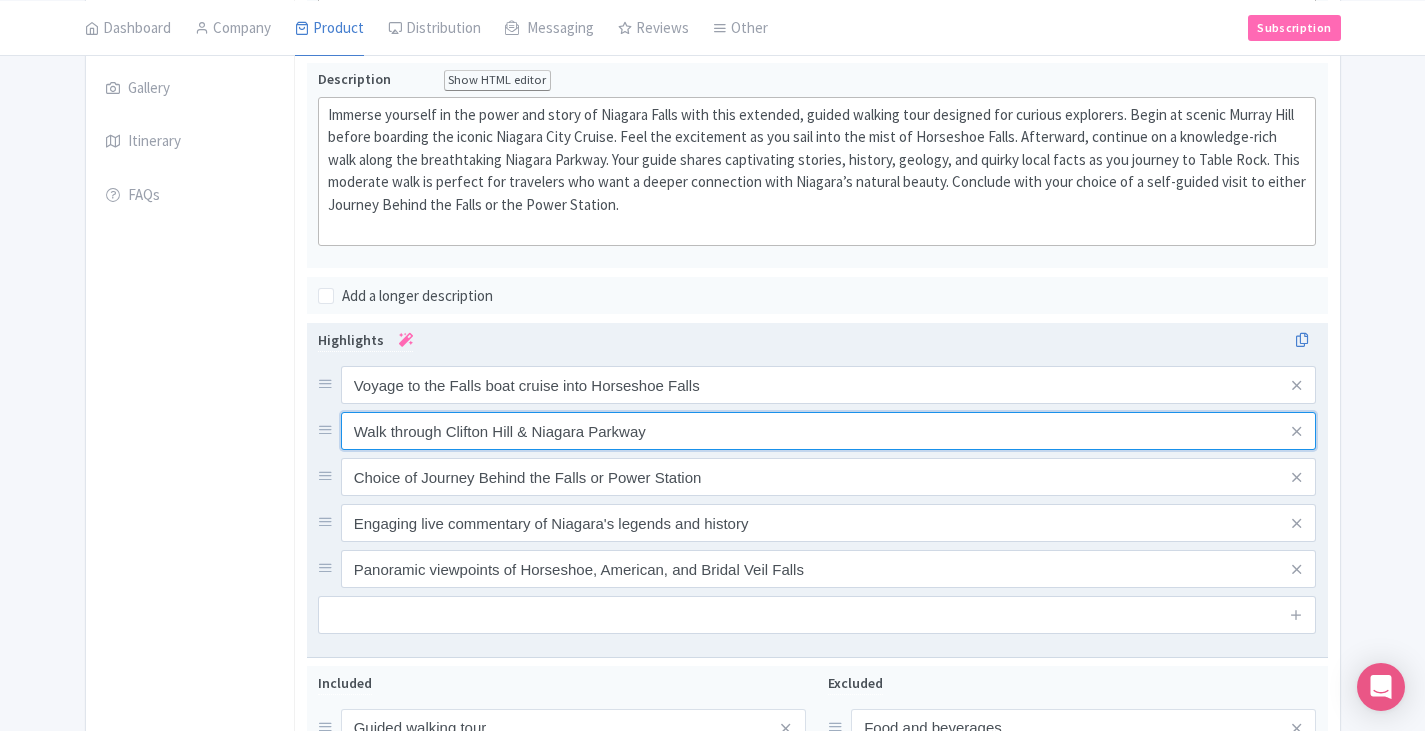 drag, startPoint x: 526, startPoint y: 453, endPoint x: 439, endPoint y: 455, distance: 87.02299 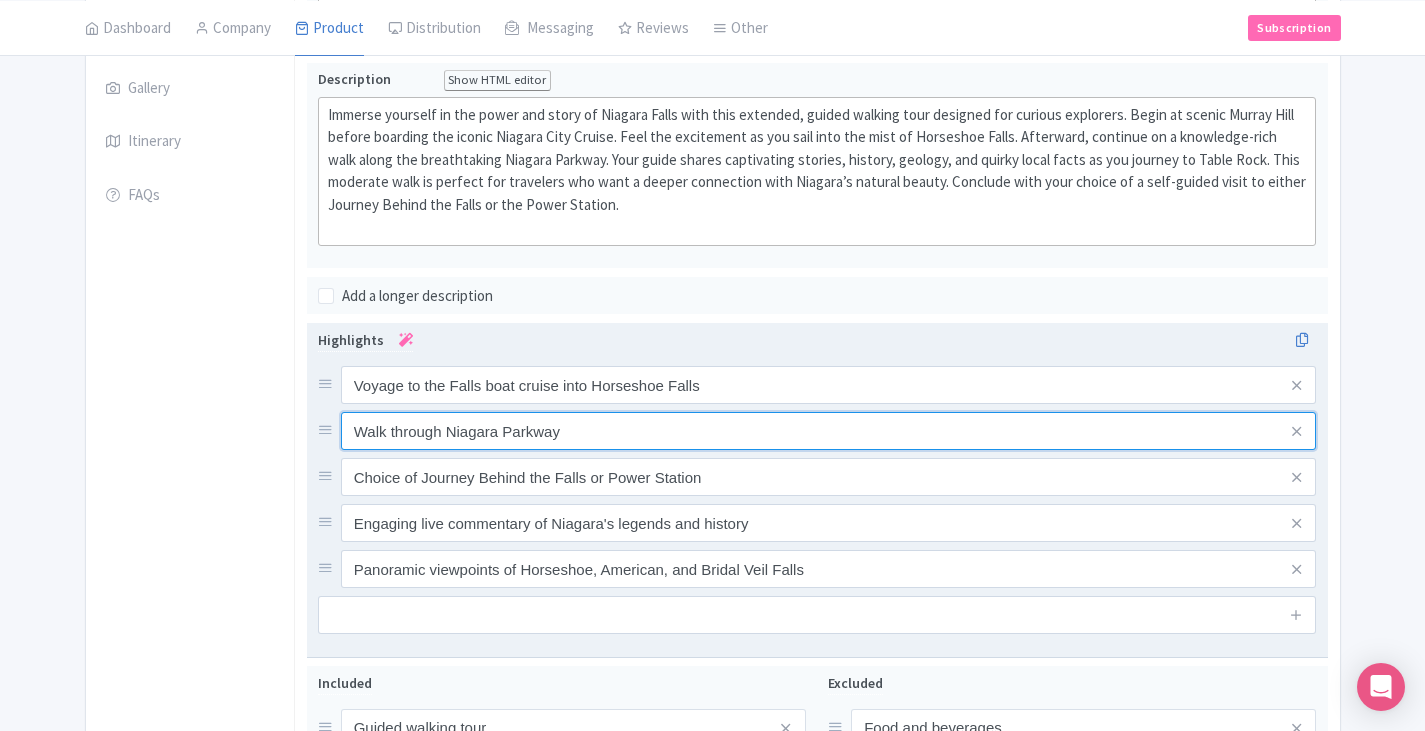 click on "Walk through Niagara Parkway" at bounding box center (829, 385) 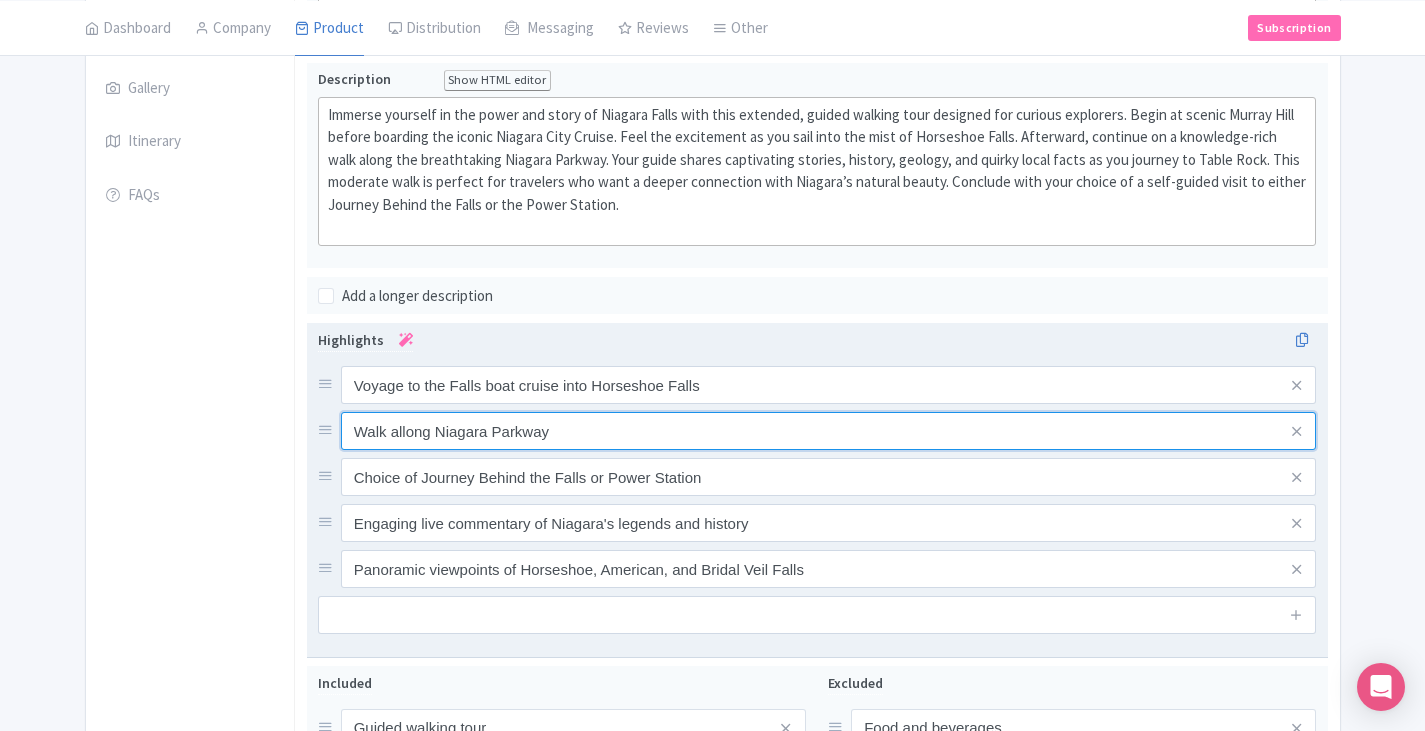 click on "Walk allong Niagara Parkway" at bounding box center (829, 385) 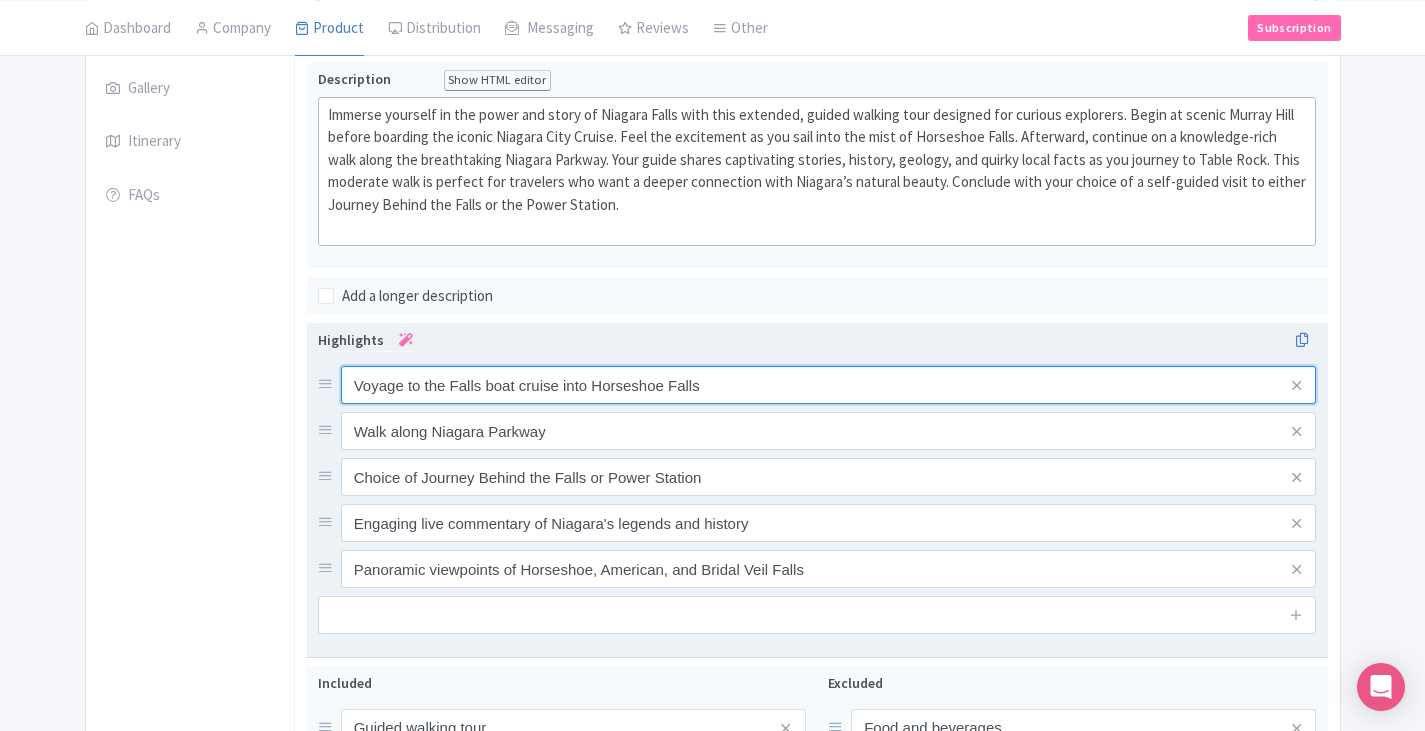 click on "Voyage to the Falls boat cruise into Horseshoe Falls" at bounding box center (829, 385) 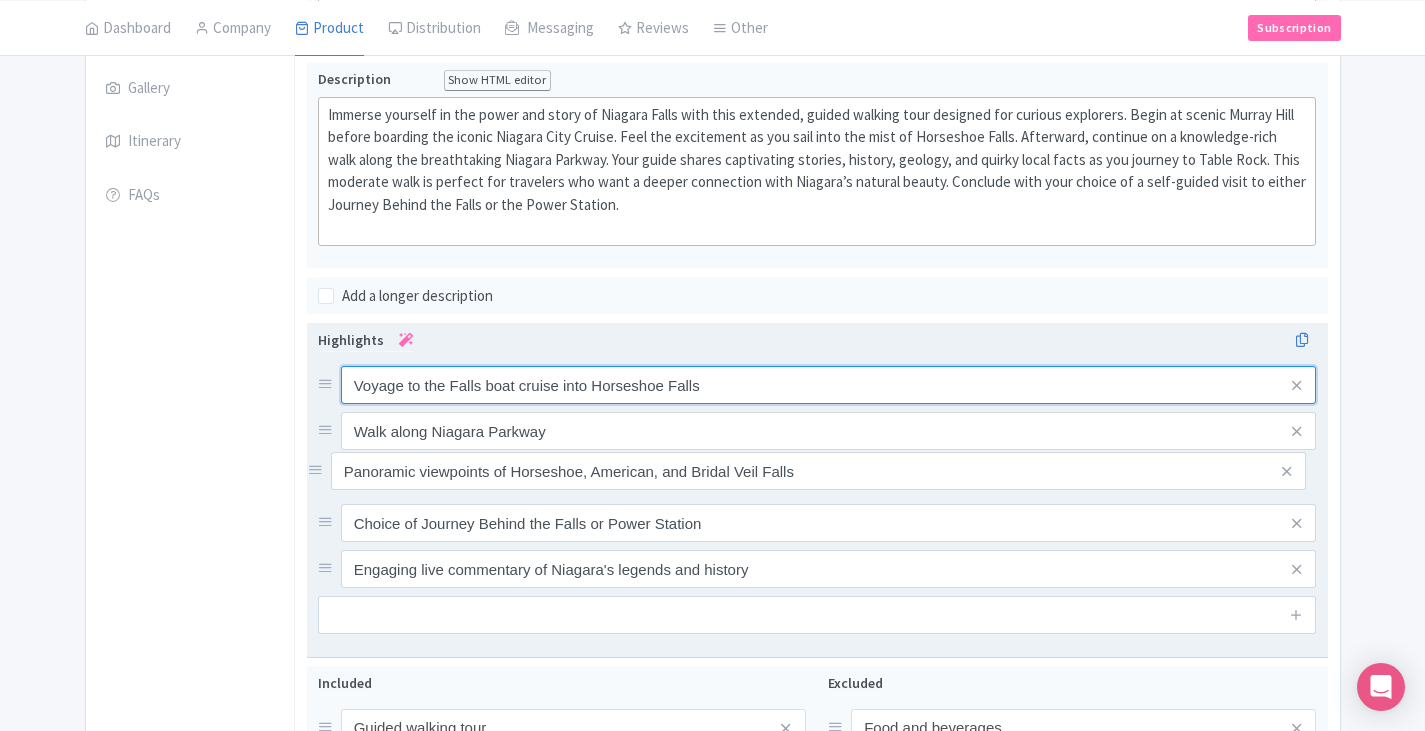 drag, startPoint x: 326, startPoint y: 572, endPoint x: 316, endPoint y: 474, distance: 98.50888 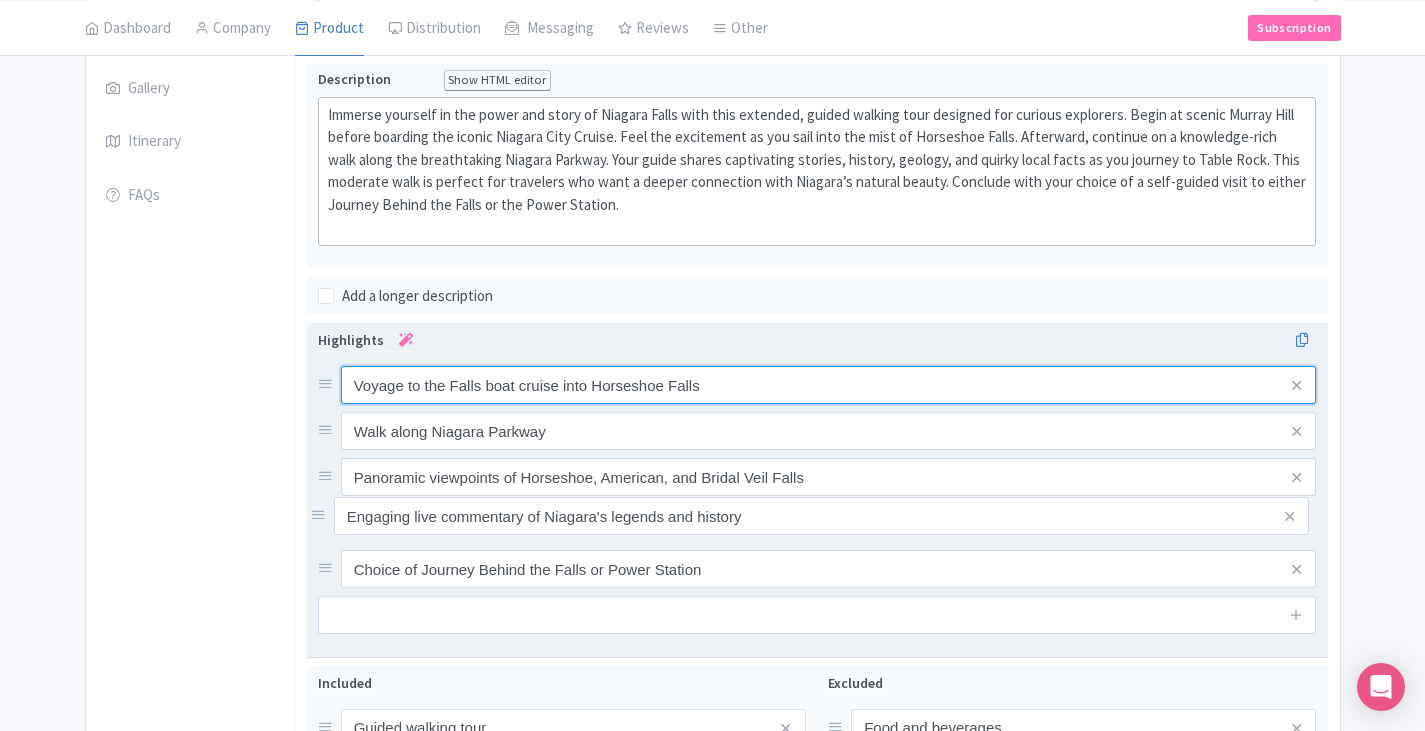 drag, startPoint x: 329, startPoint y: 571, endPoint x: 322, endPoint y: 518, distance: 53.460266 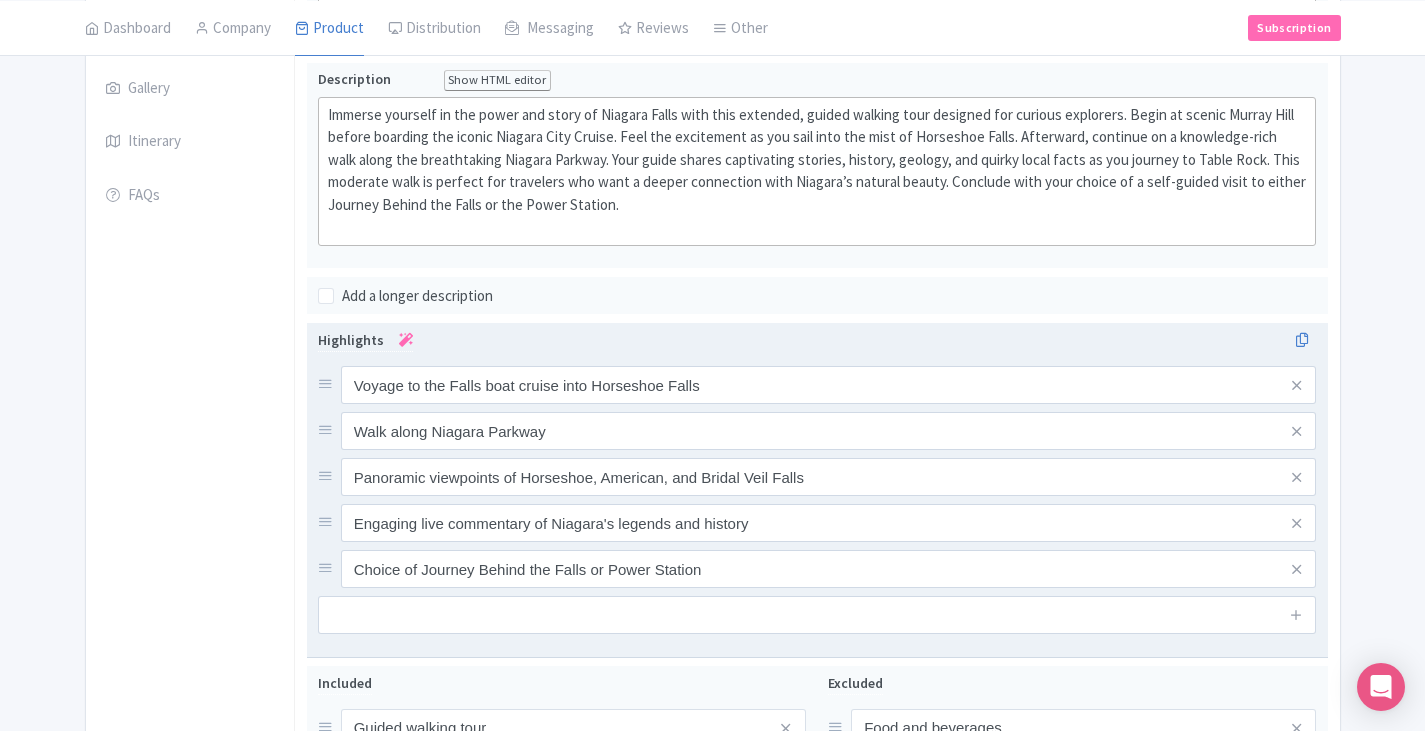click on "General
Booking Info
Locations
Settings
Pricing
Gallery
Itinerary
FAQs" at bounding box center [190, 406] 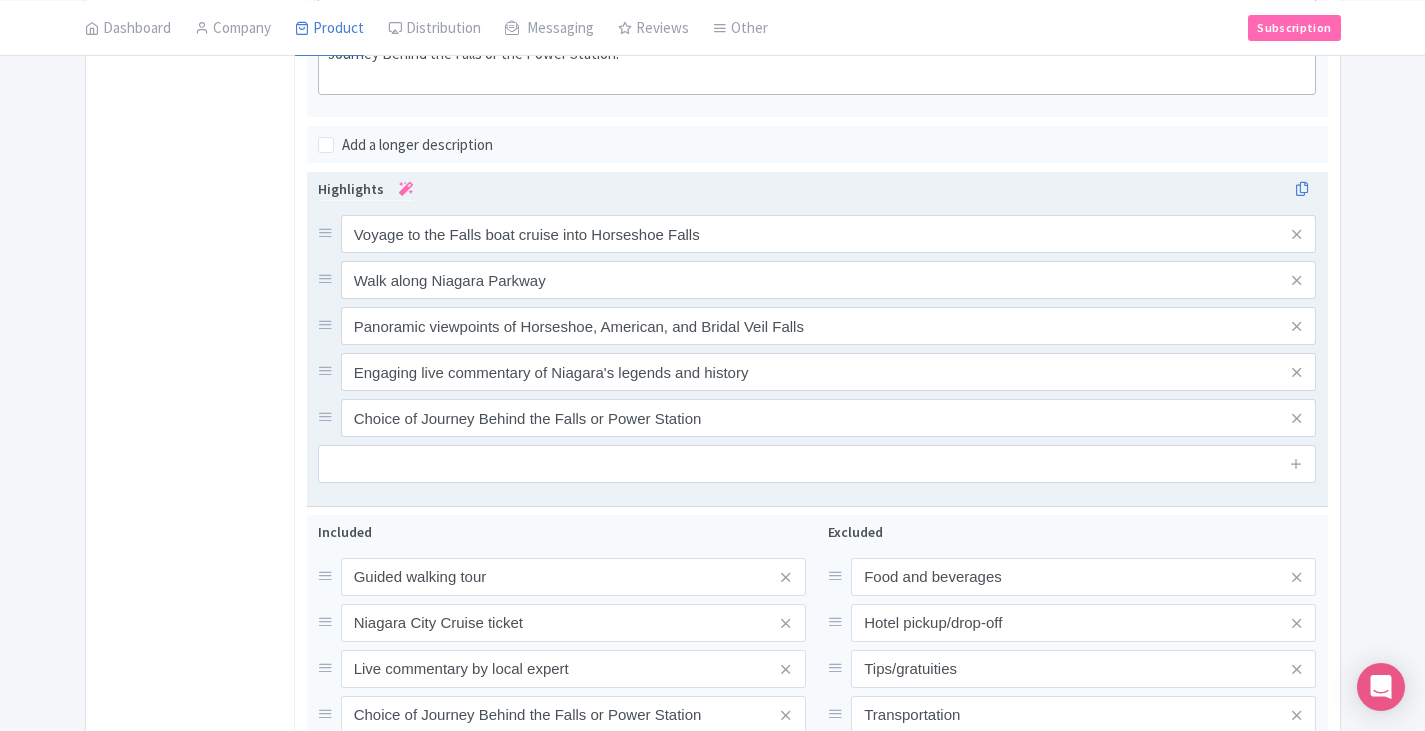 scroll, scrollTop: 701, scrollLeft: 0, axis: vertical 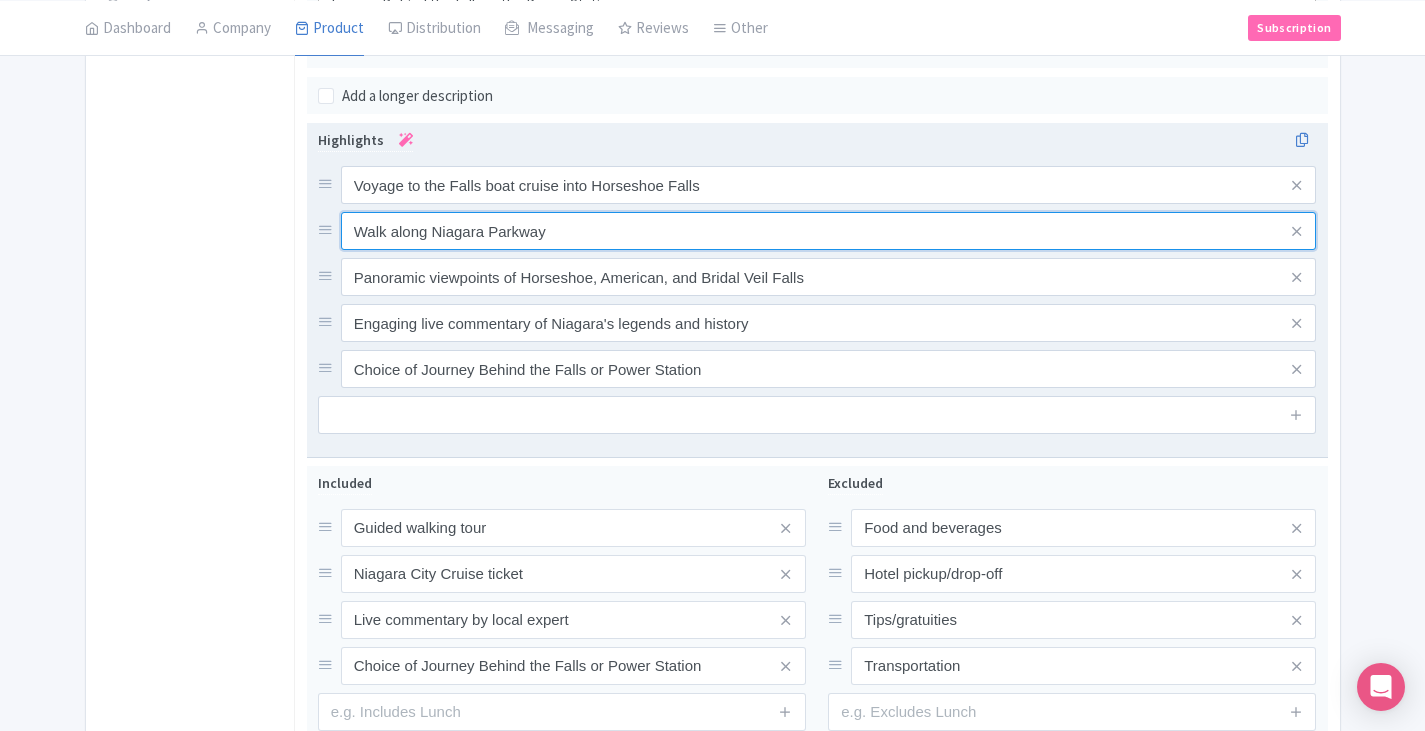 click on "Walk along Niagara Parkway" at bounding box center (829, 185) 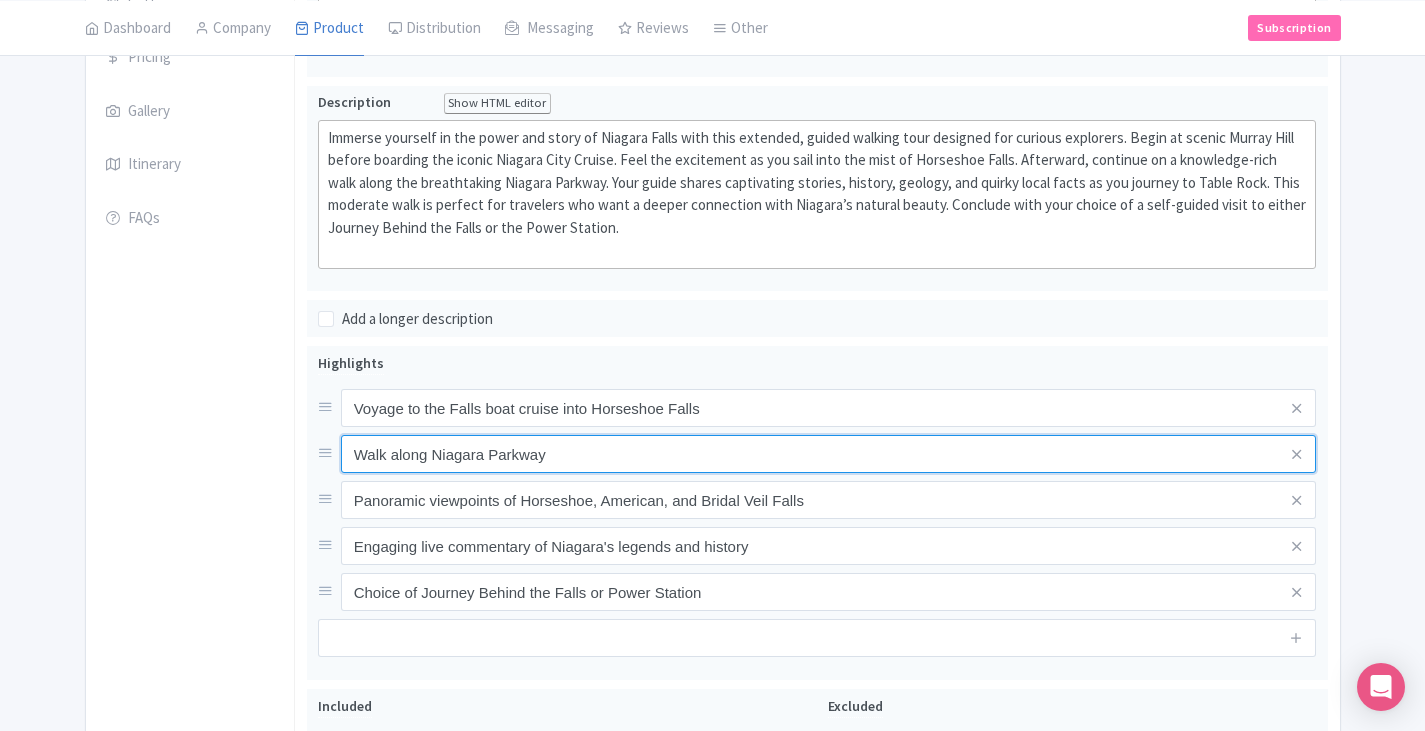 scroll, scrollTop: 378, scrollLeft: 0, axis: vertical 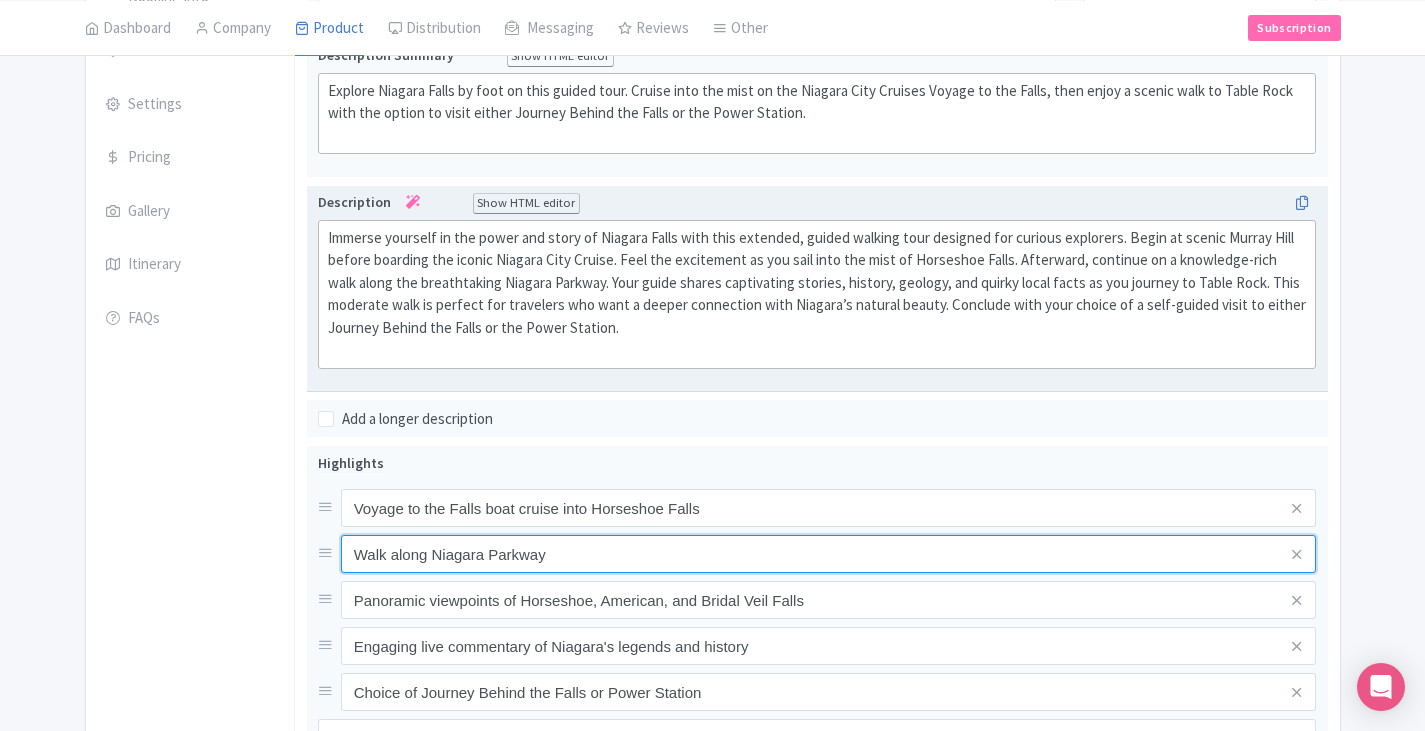 type on "Walk along Niagara Parkway" 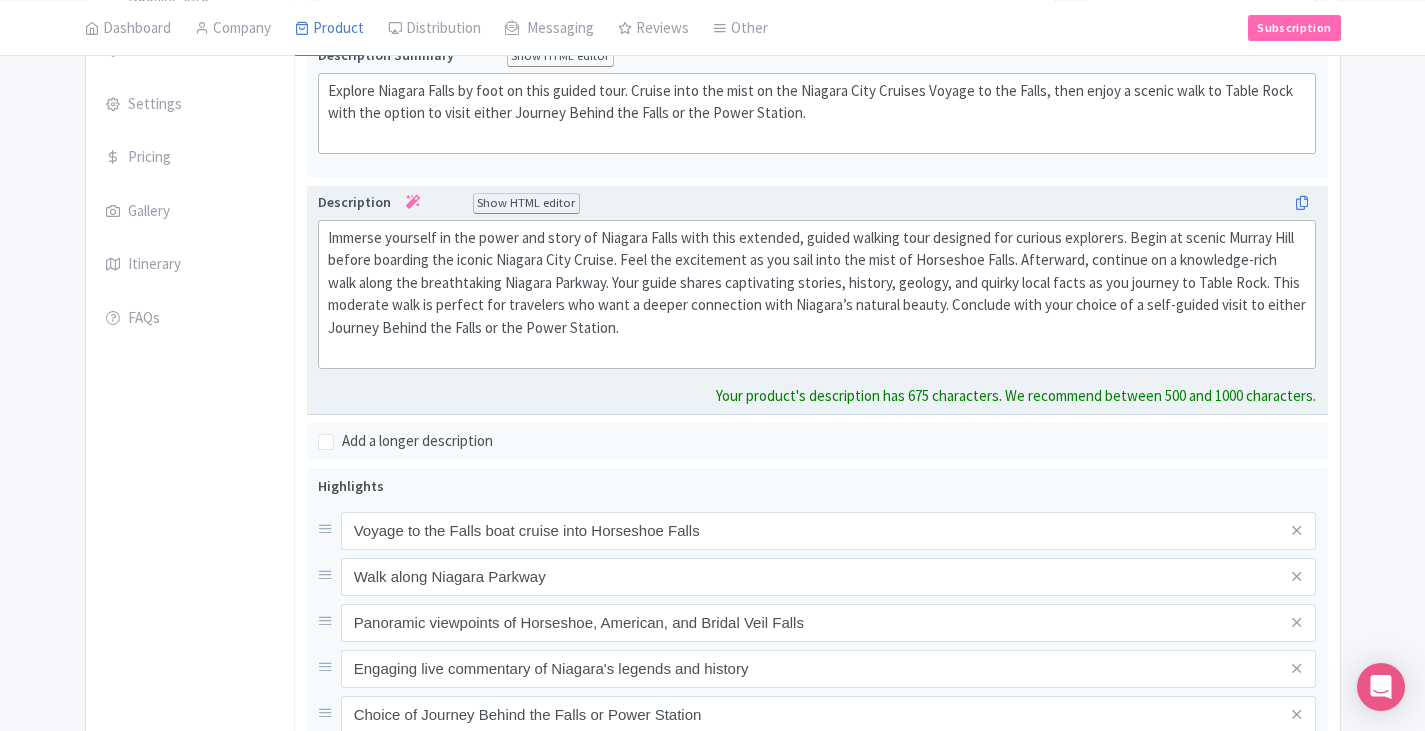 click on "Immerse yourself in the power and story of Niagara Falls with this extended, guided walking tour designed for curious explorers. Begin at scenic Murray Hill before boarding the iconic Niagara City Cruise. Feel the excitement as you sail into the mist of Horseshoe Falls. Afterward, continue on a knowledge-rich walk along the breathtaking Niagara Parkway. Your guide shares captivating stories, history, geology, and quirky local facts as you journey to Table Rock. This moderate walk is perfect for travelers who want a deeper connection with Niagara’s natural beauty. Conclude with your choice of a self-guided visit to either Journey Behind the Falls or the Power Station." 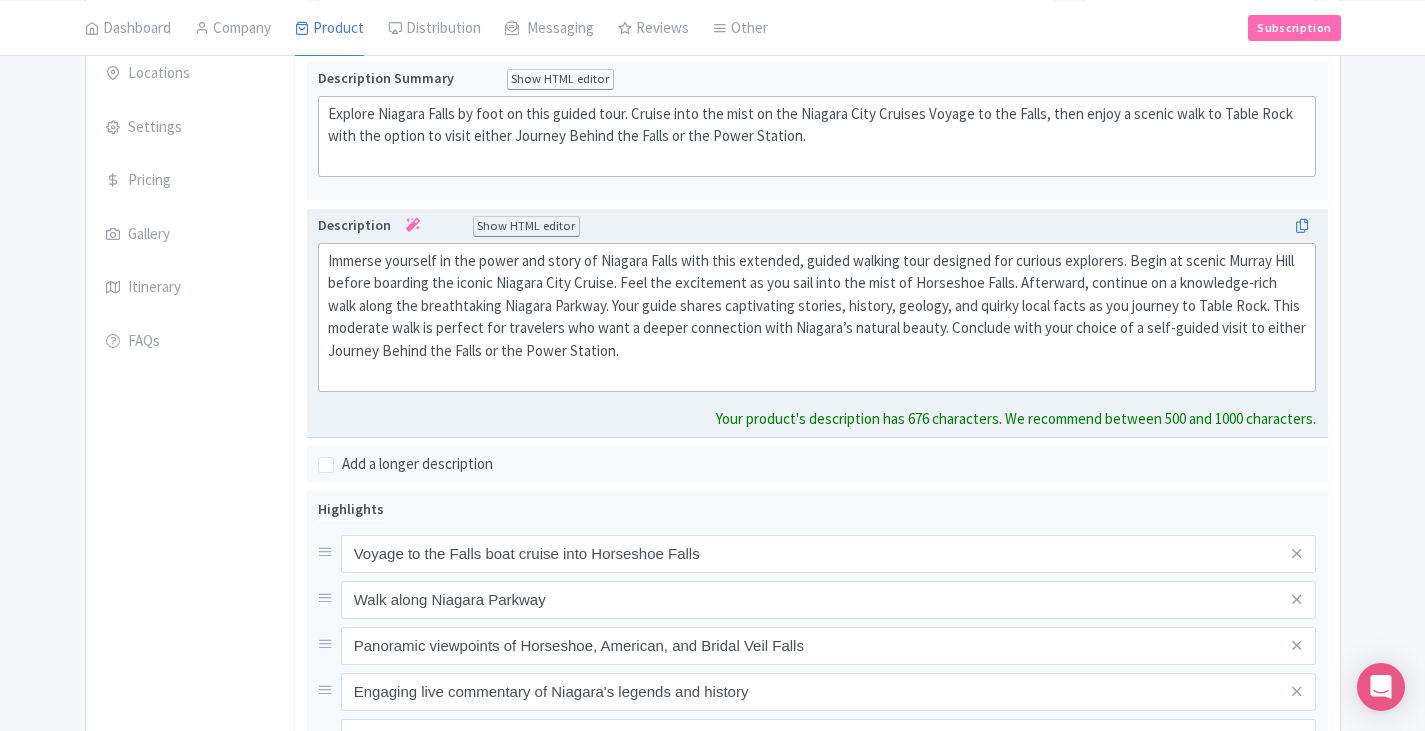 scroll, scrollTop: 378, scrollLeft: 0, axis: vertical 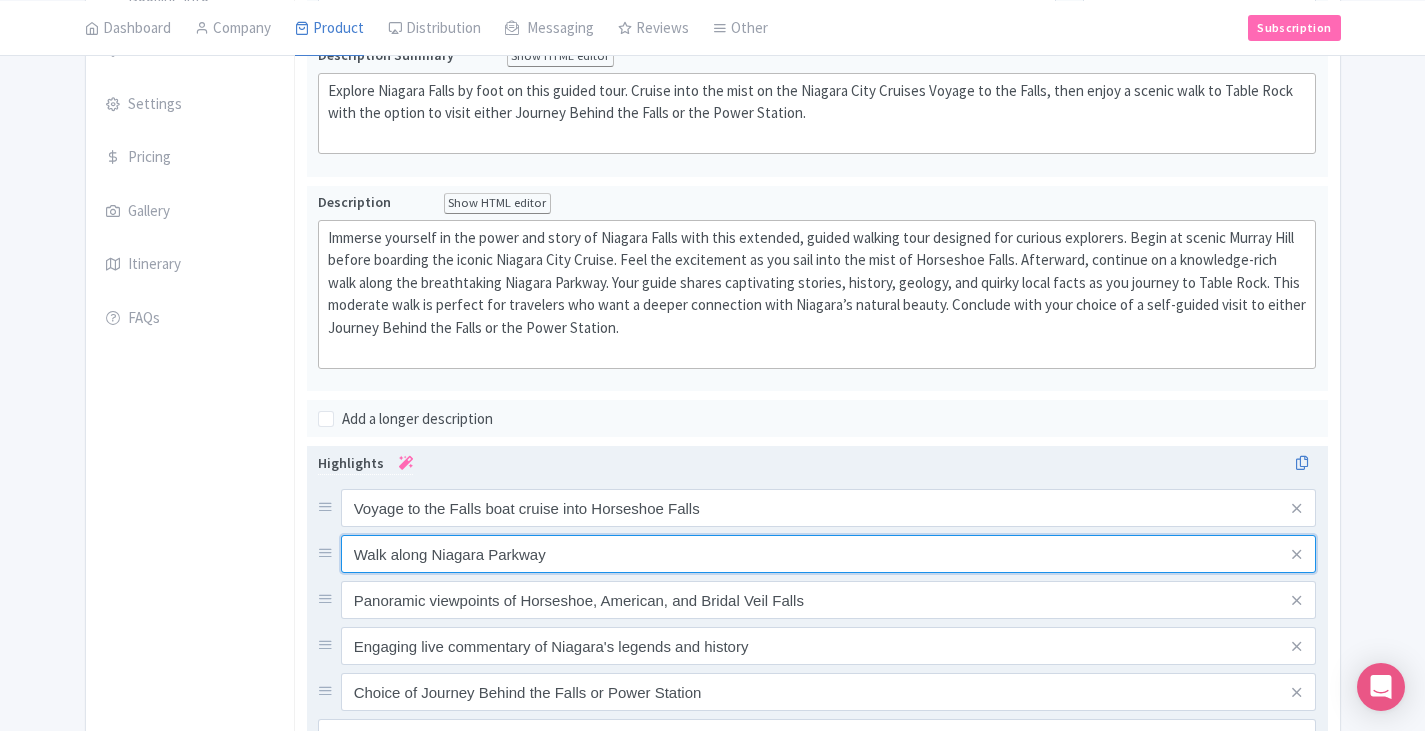 drag, startPoint x: 559, startPoint y: 580, endPoint x: 433, endPoint y: 566, distance: 126.77539 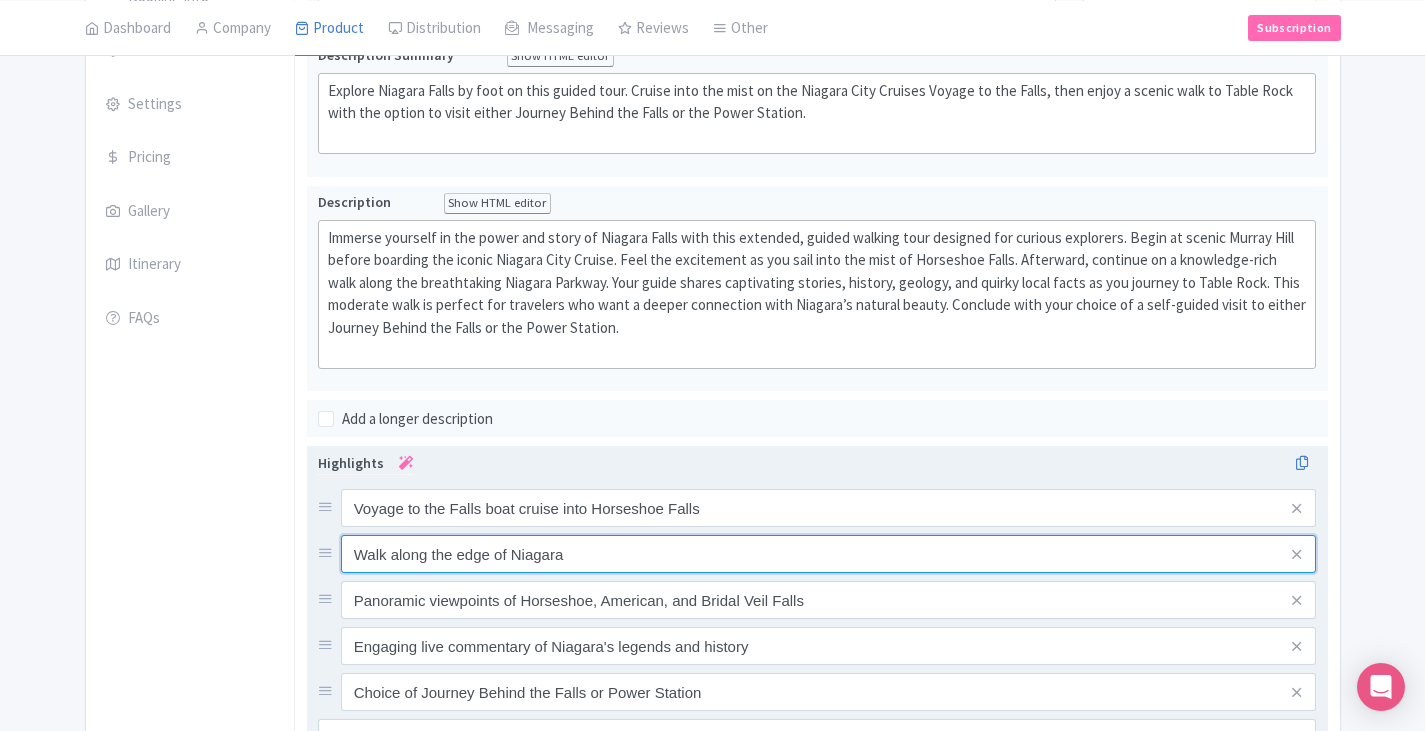 click on "Walk along the edge of Niagara" at bounding box center (829, 508) 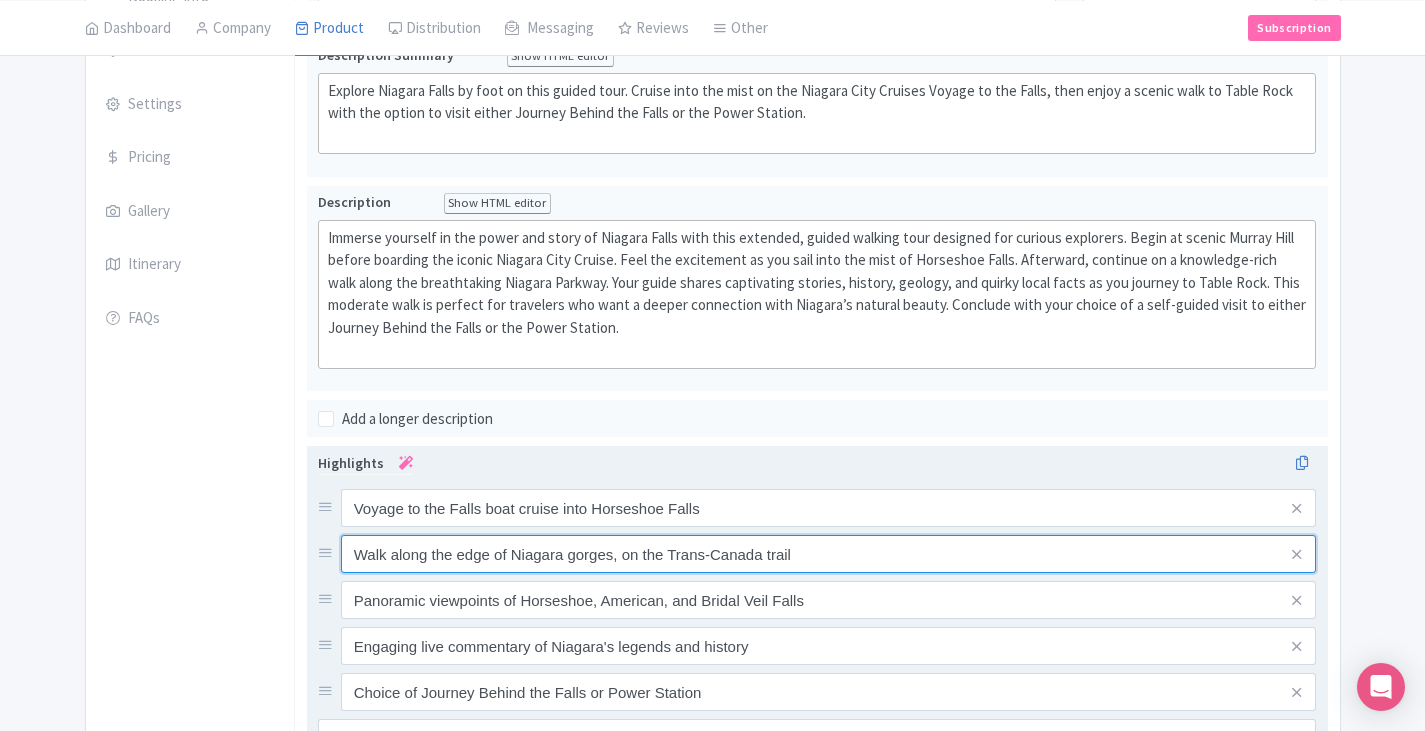 click on "Walk along the edge of Niagara gorges, on the Trans-Canada trail" at bounding box center (829, 508) 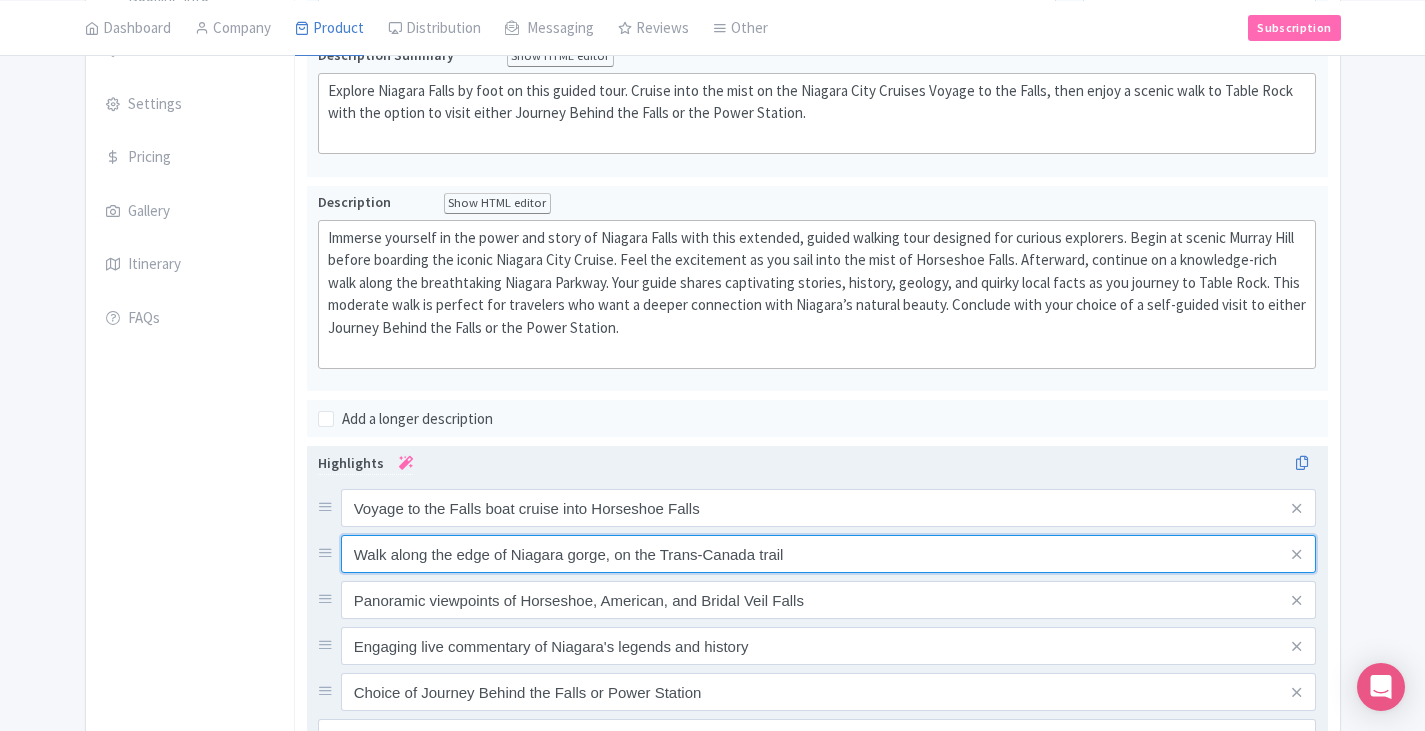 click on "Walk along the edge of Niagara gorge, on the Trans-Canada trail" at bounding box center [829, 508] 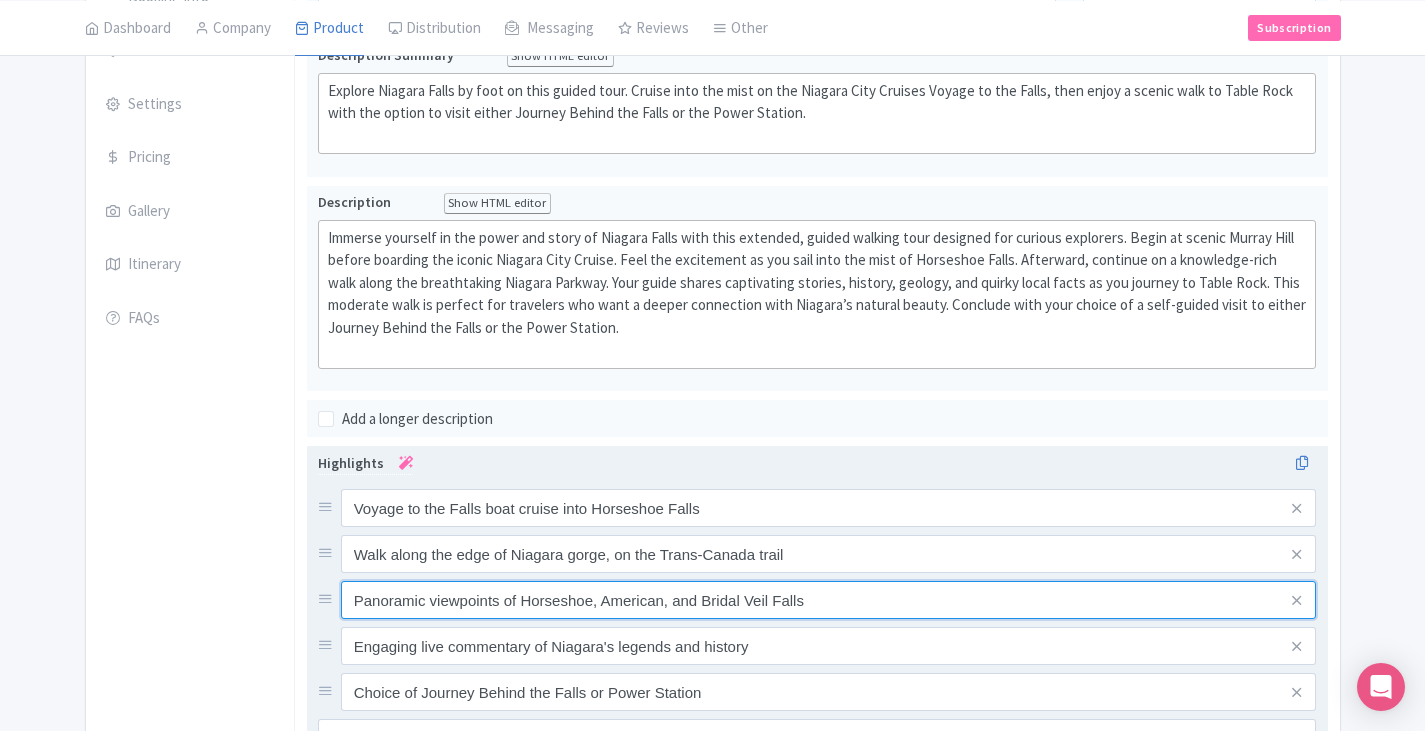click on "Panoramic viewpoints of Horseshoe, American, and Bridal Veil Falls" at bounding box center [829, 508] 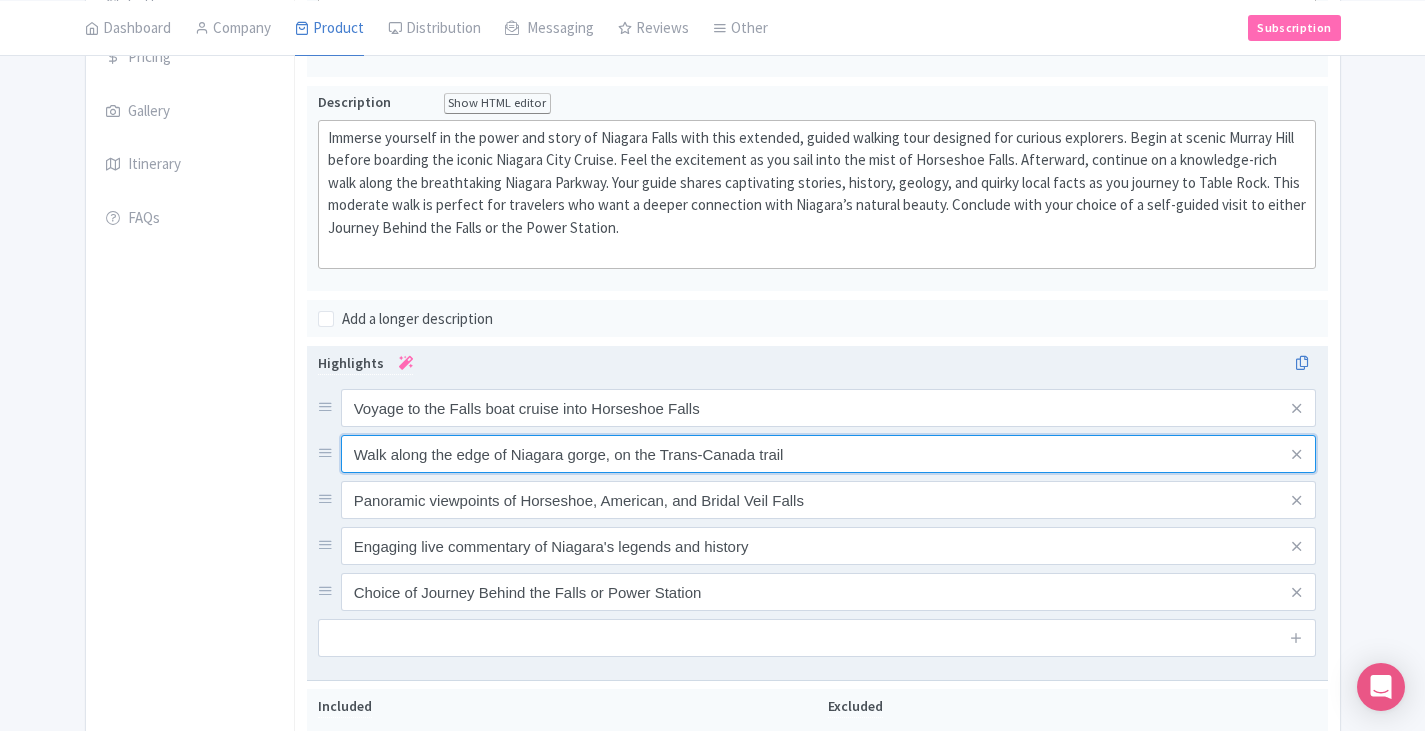 click on "Walk along the edge of Niagara gorge, on the Trans-Canada trail" at bounding box center [829, 408] 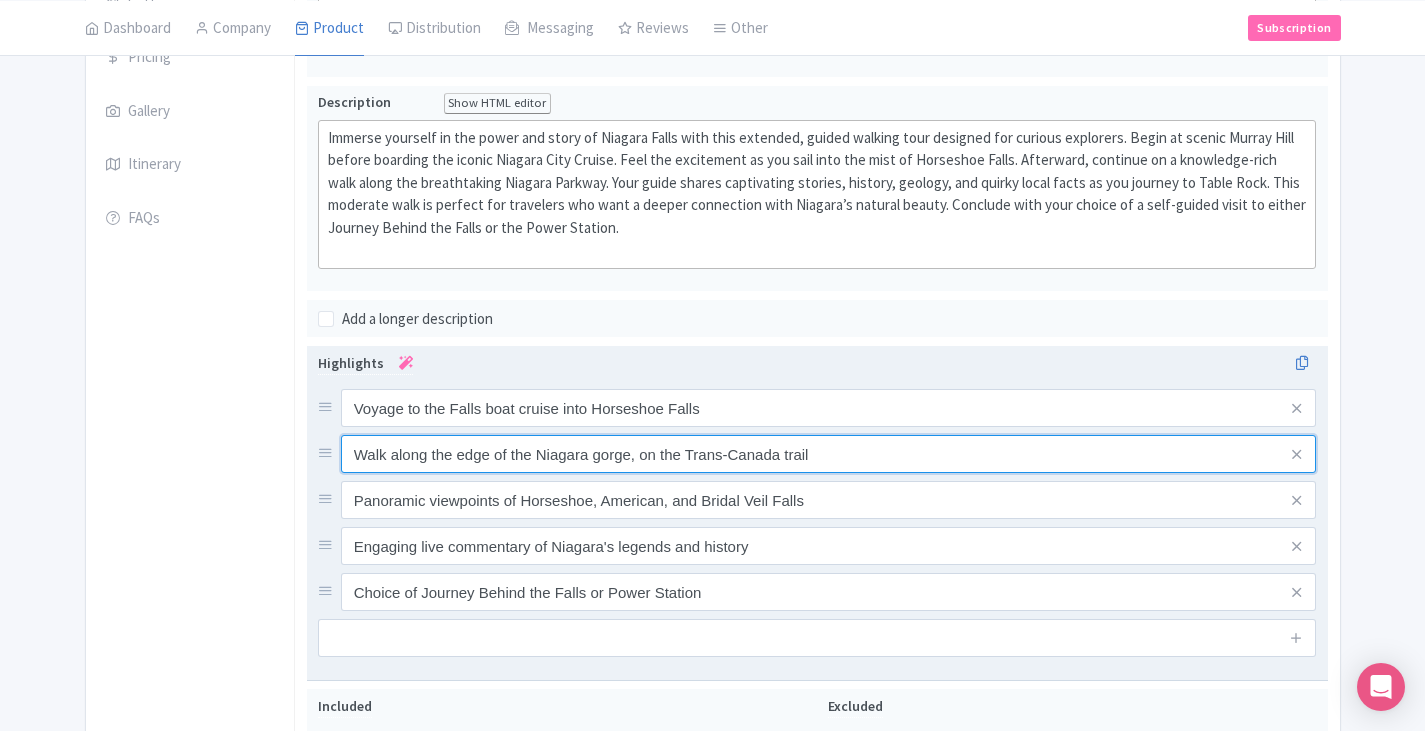 click on "Walk along the edge of the Niagara gorge, on the Trans-Canada trail" at bounding box center [829, 408] 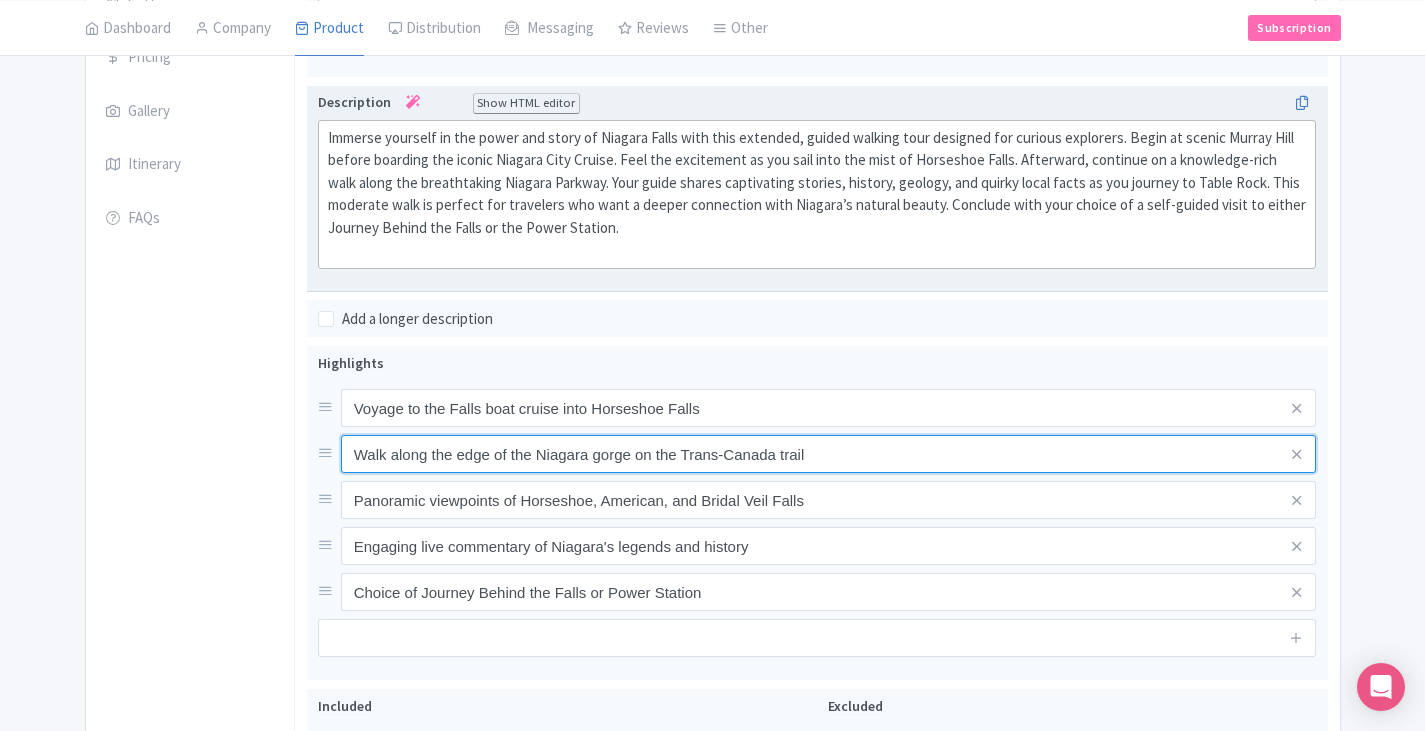 type on "Walk along the edge of the Niagara gorge on the Trans-Canada trail" 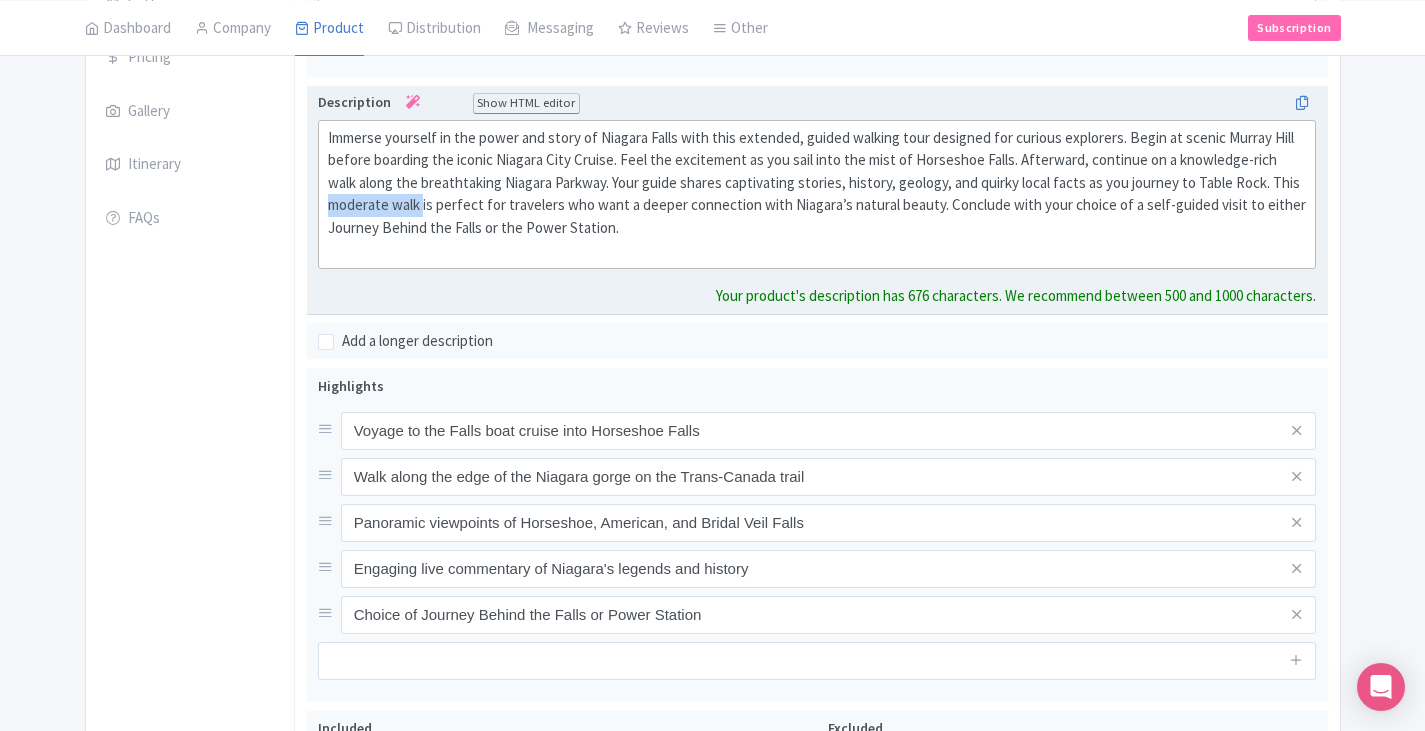 drag, startPoint x: 328, startPoint y: 206, endPoint x: 423, endPoint y: 208, distance: 95.02105 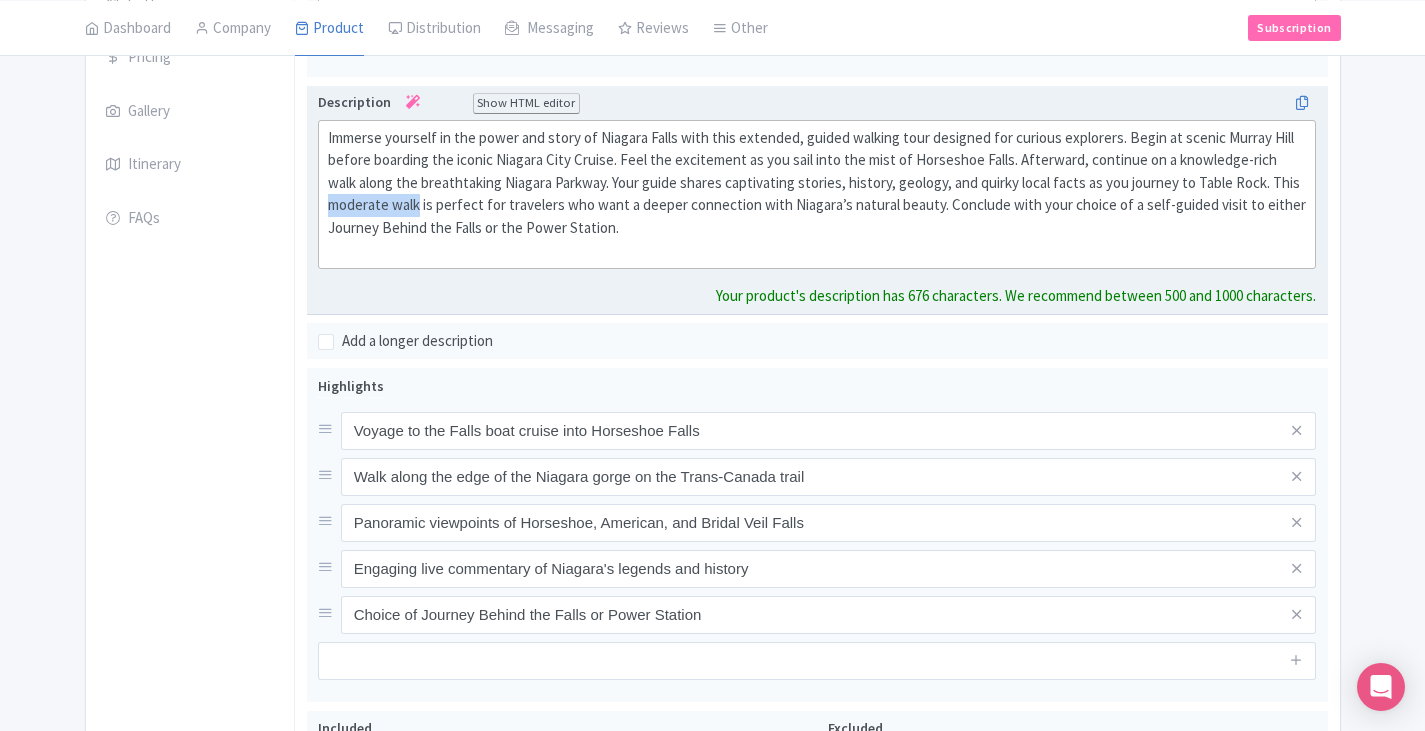drag, startPoint x: 422, startPoint y: 208, endPoint x: 325, endPoint y: 208, distance: 97 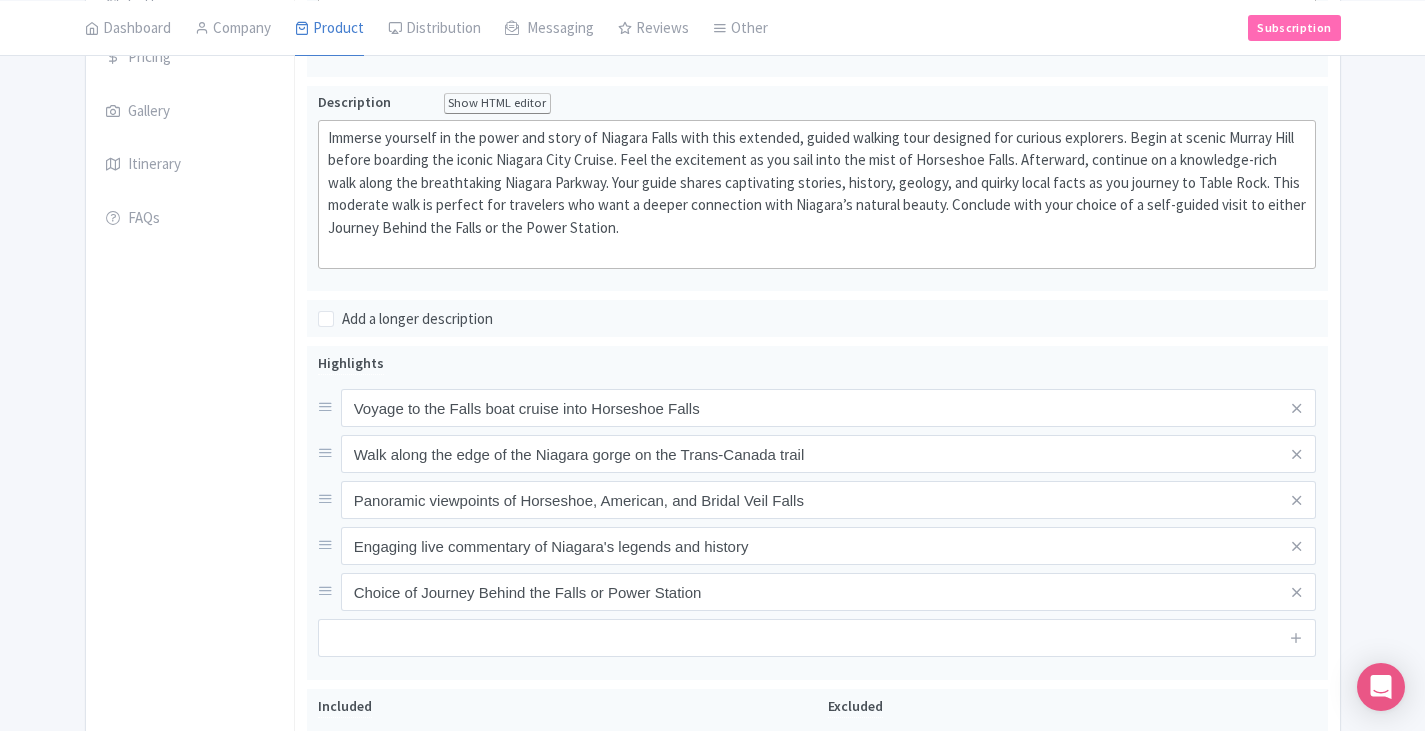 click on "General
Booking Info
Locations
Settings
Pricing
Gallery
Itinerary
FAQs" at bounding box center (190, 429) 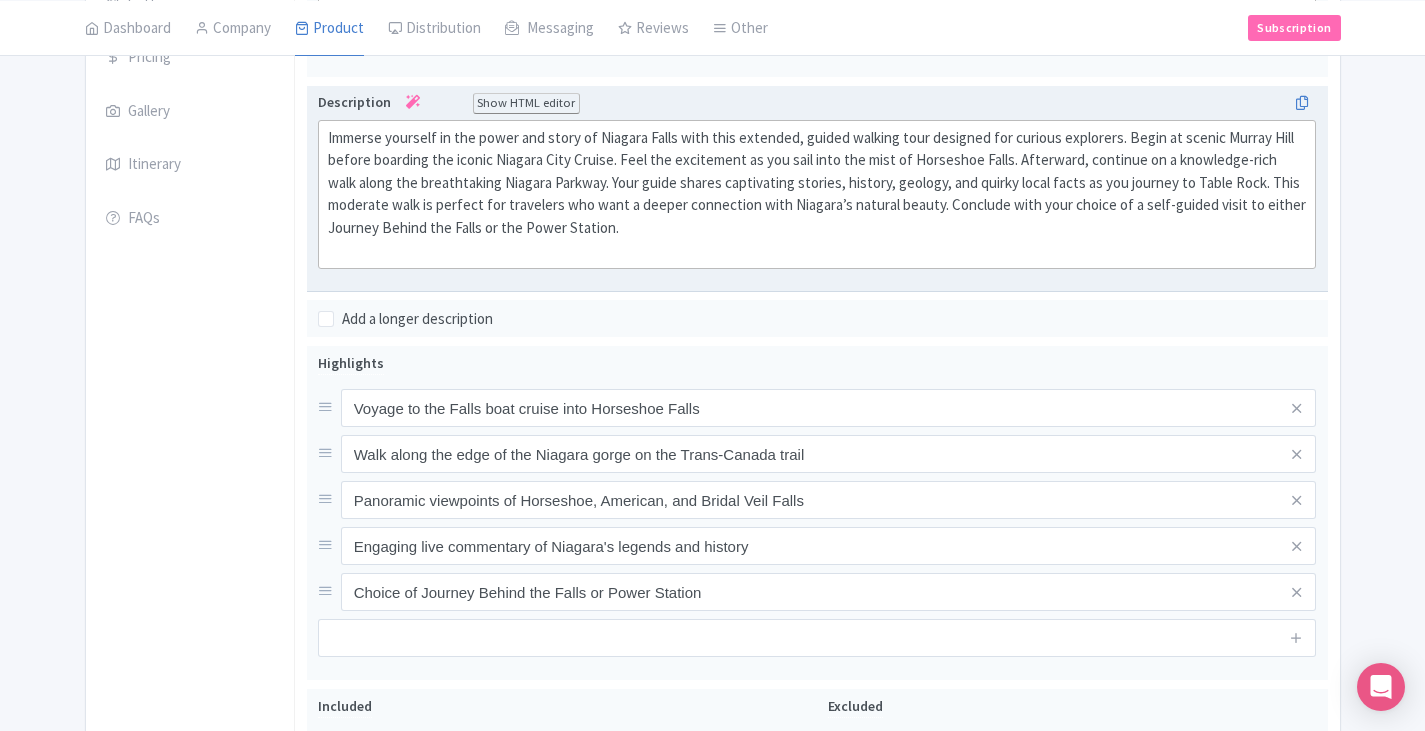 click on "Immerse yourself in the power and story of Niagara Falls with this extended, guided walking tour designed for curious explorers. Begin at scenic Murray Hill before boarding the iconic Niagara City Cruise. Feel the excitement as you sail into the mist of Horseshoe Falls. Afterward, continue on a knowledge-rich walk along the breathtaking Niagara Parkway. Your guide shares captivating stories, history, geology, and quirky local facts as you journey to Table Rock. This moderate walk is perfect for travelers who want a deeper connection with Niagara’s natural beauty. Conclude with your choice of a self-guided visit to either Journey Behind the Falls or the Power Station." 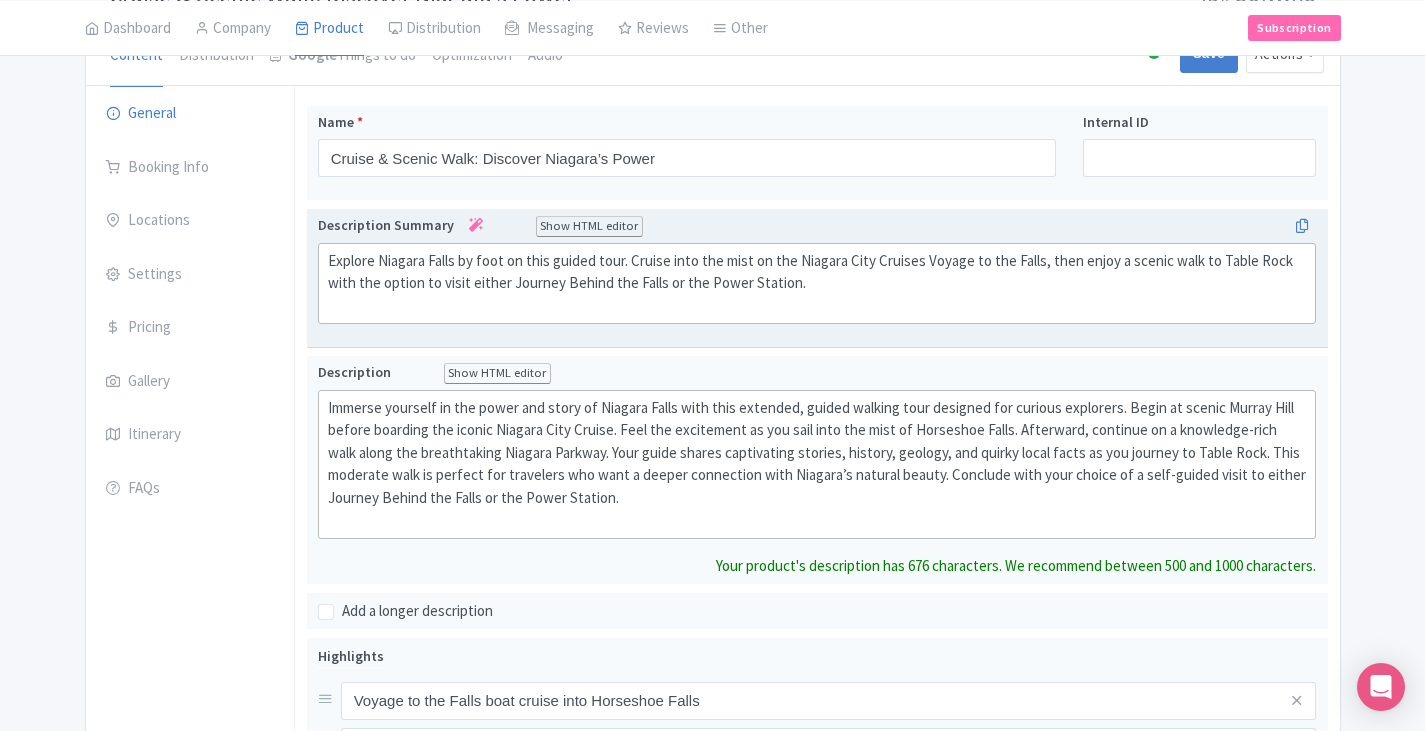 scroll, scrollTop: 178, scrollLeft: 0, axis: vertical 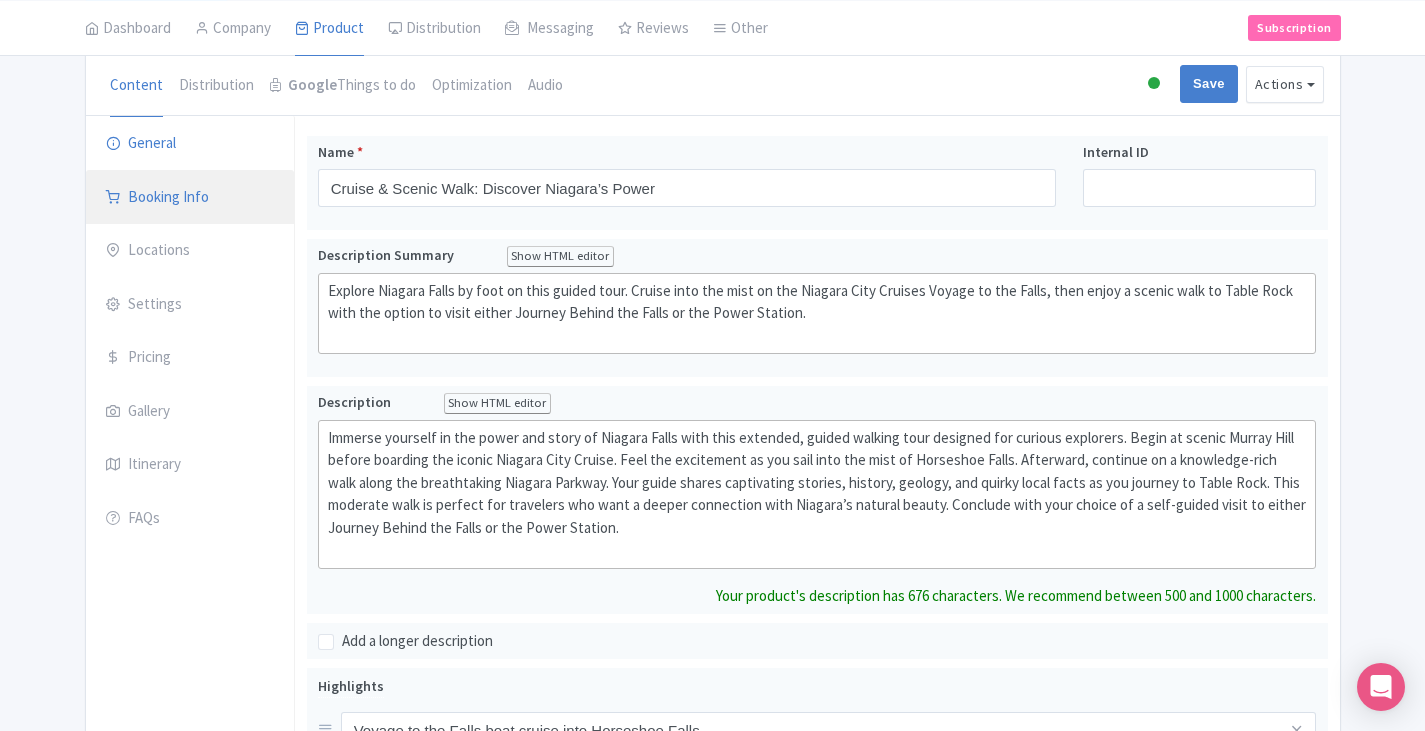 click on "Booking Info" at bounding box center [190, 198] 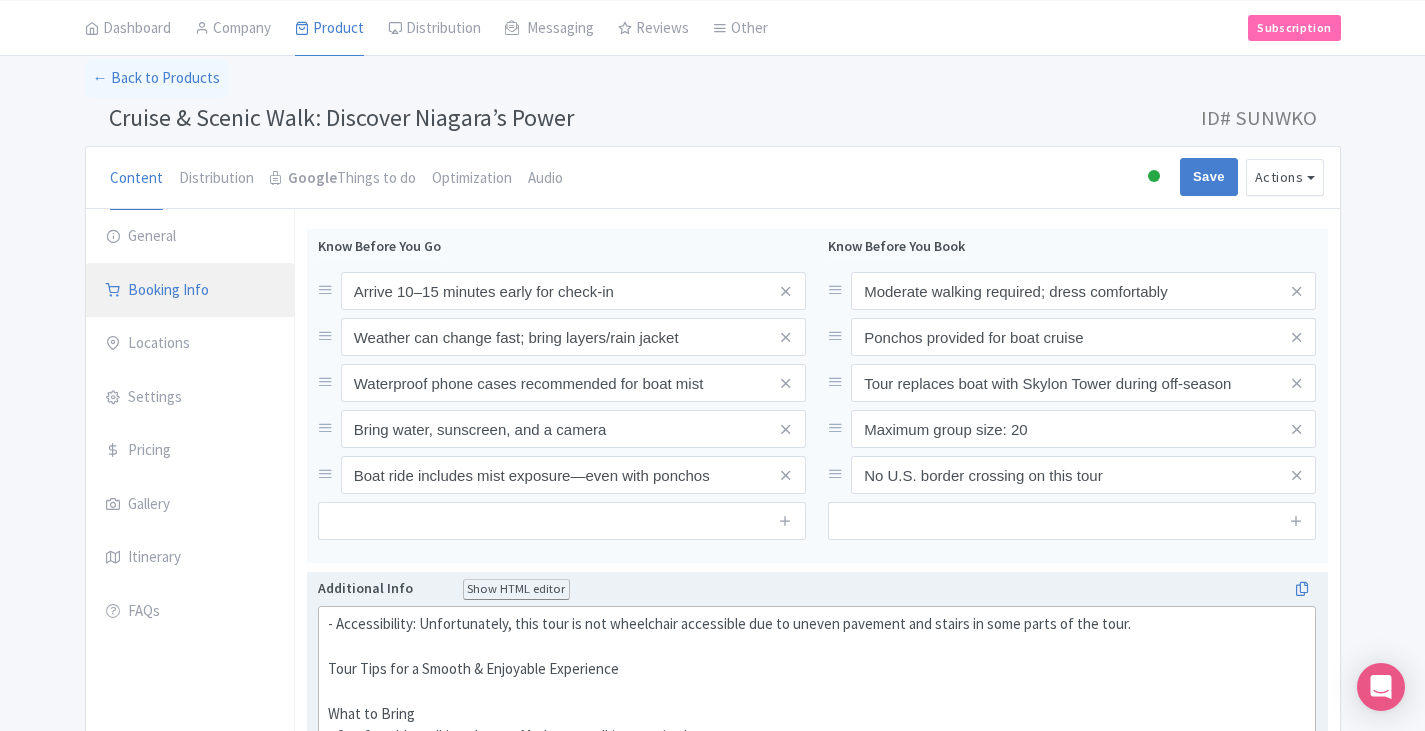 scroll, scrollTop: 78, scrollLeft: 0, axis: vertical 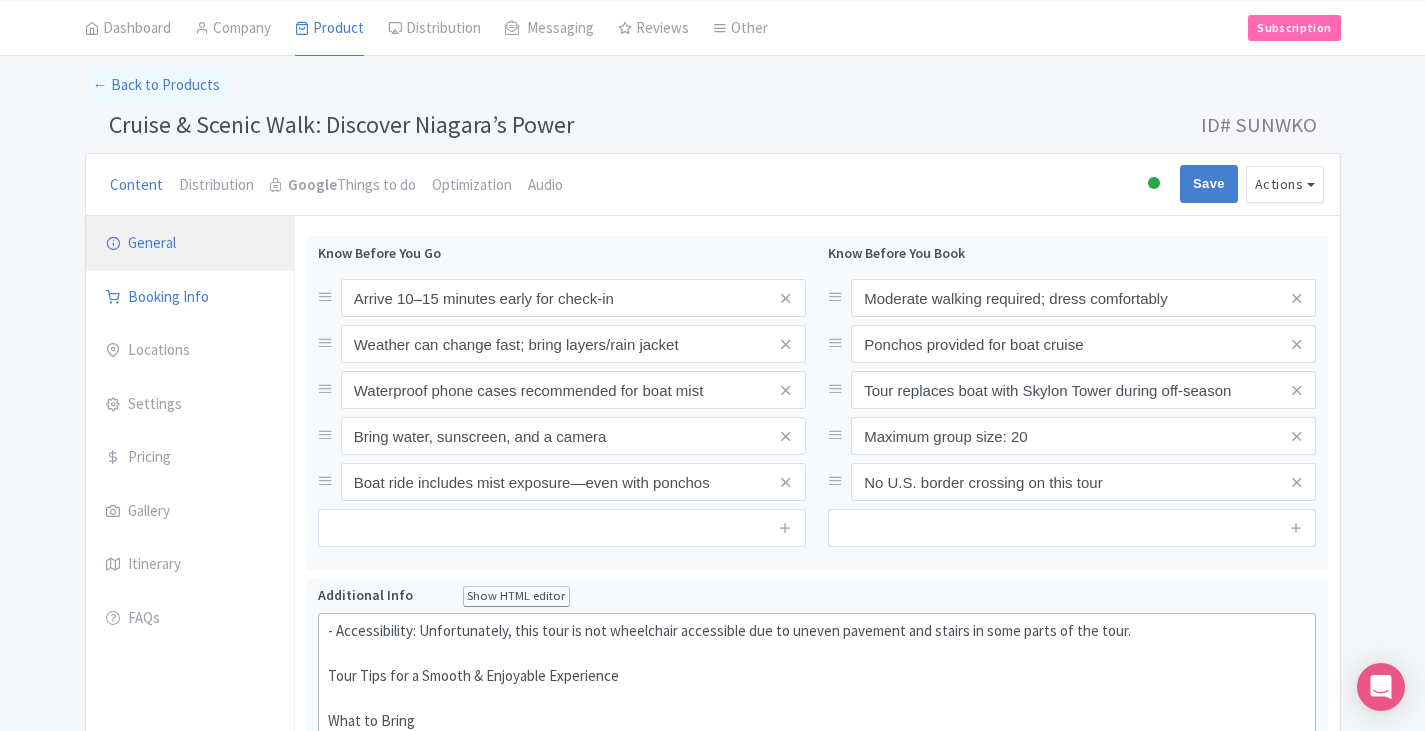 click on "General" at bounding box center [190, 244] 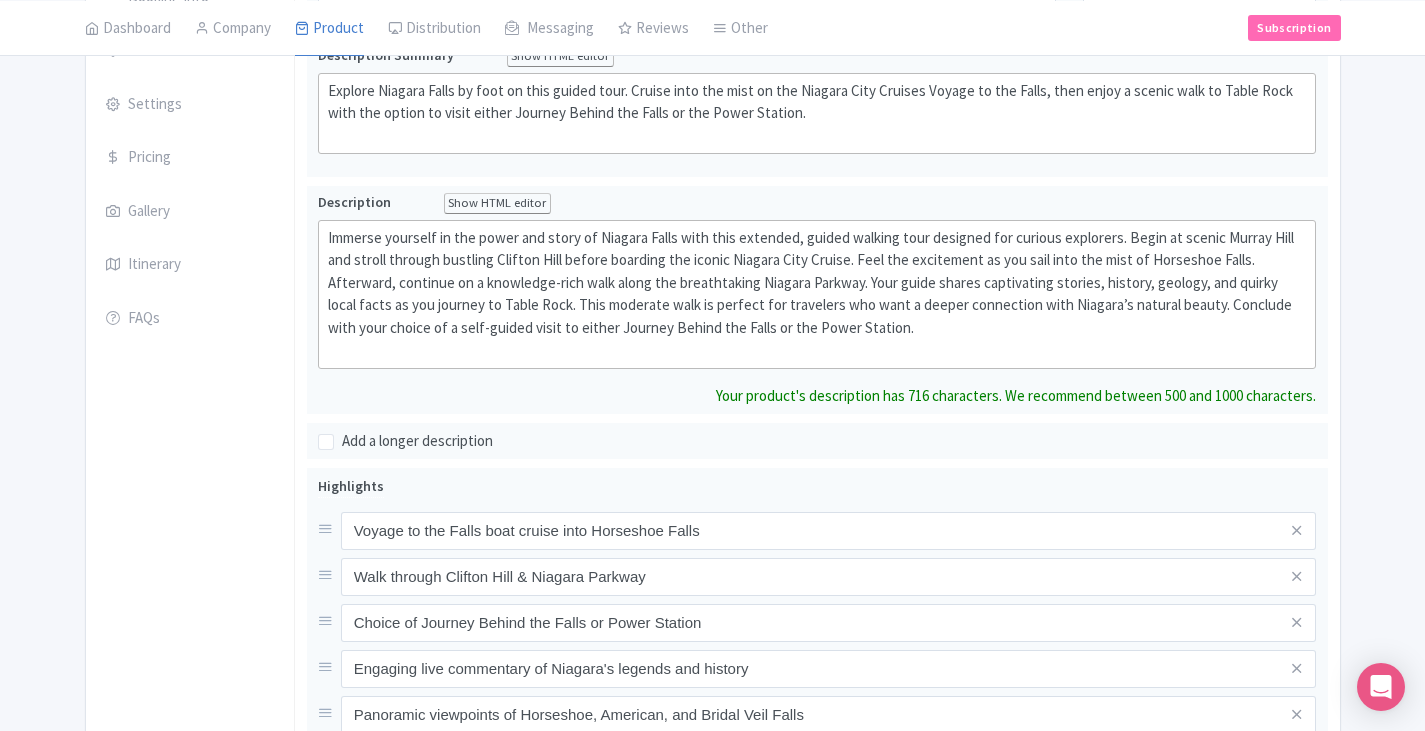 scroll, scrollTop: 178, scrollLeft: 0, axis: vertical 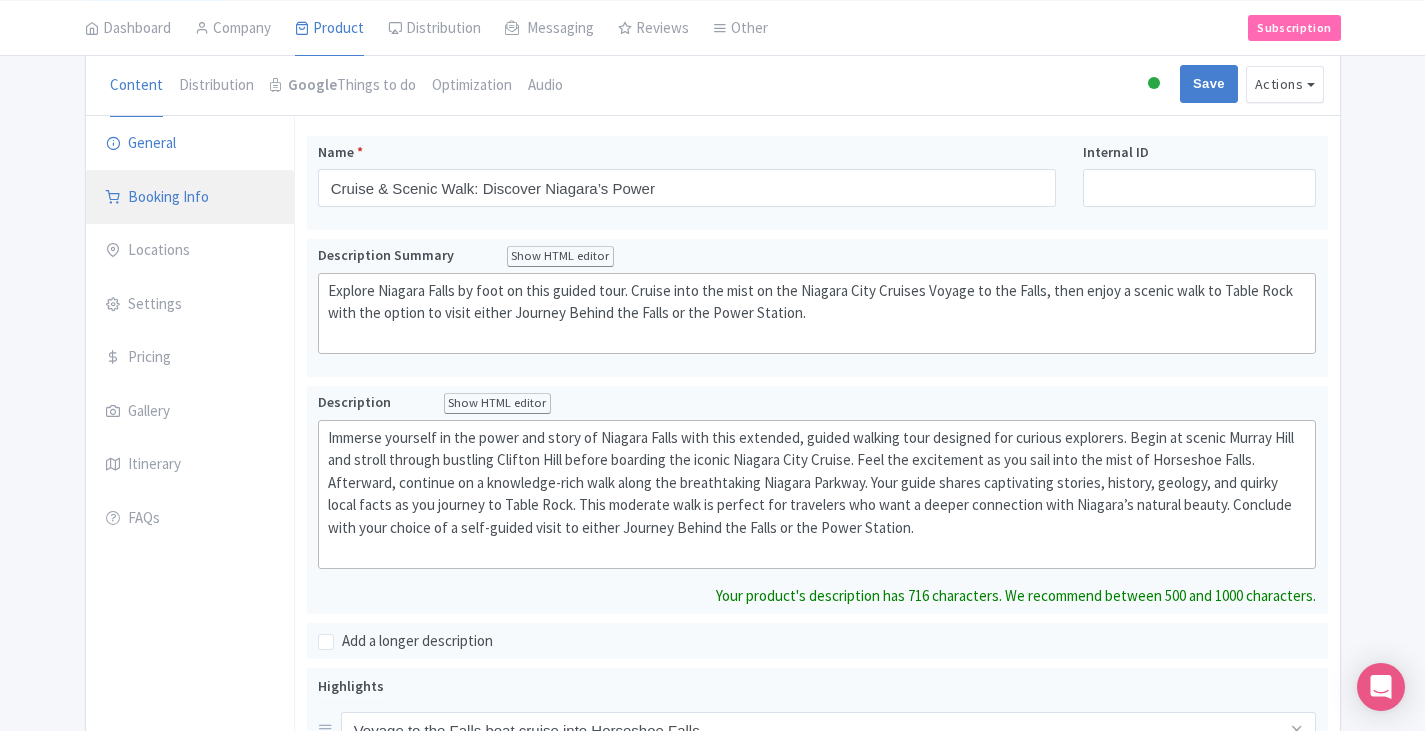 click on "Booking Info" at bounding box center [190, 198] 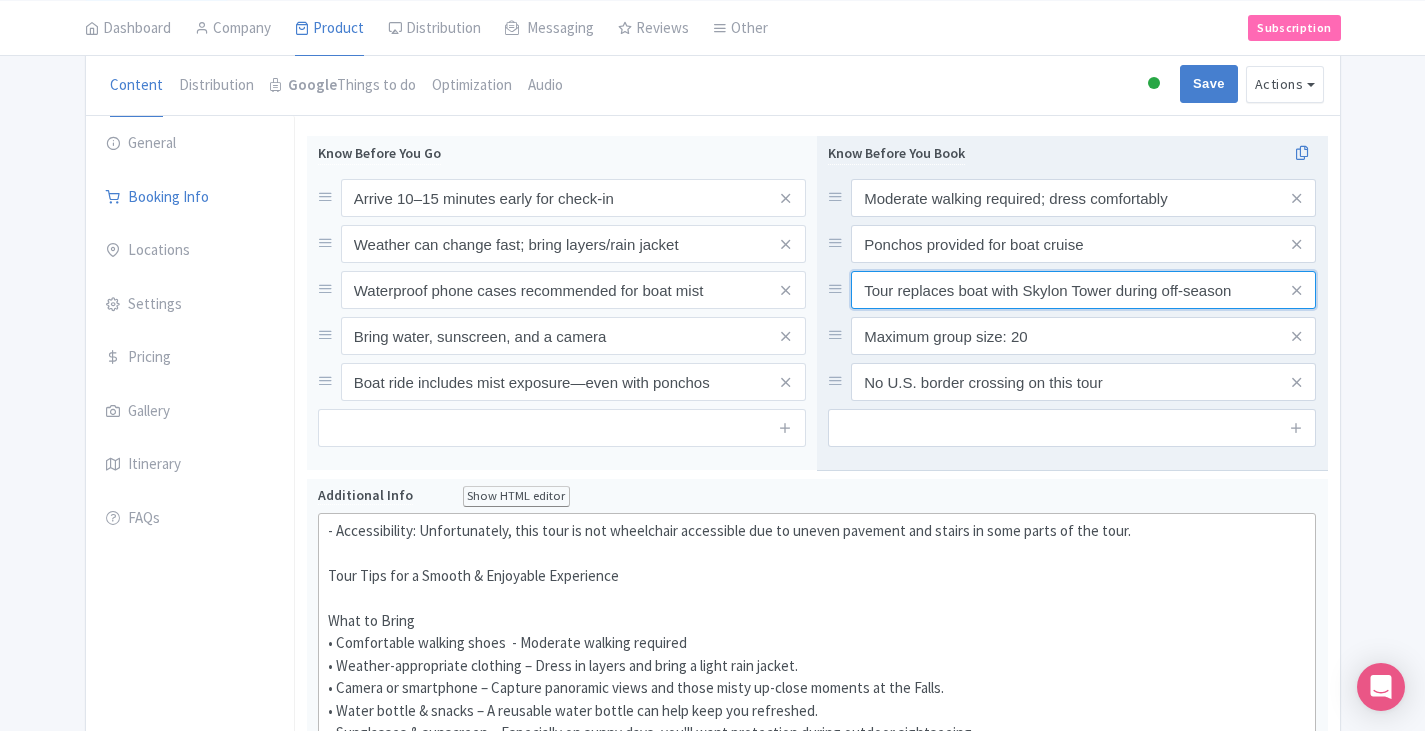 drag, startPoint x: 1109, startPoint y: 288, endPoint x: 1022, endPoint y: 290, distance: 87.02299 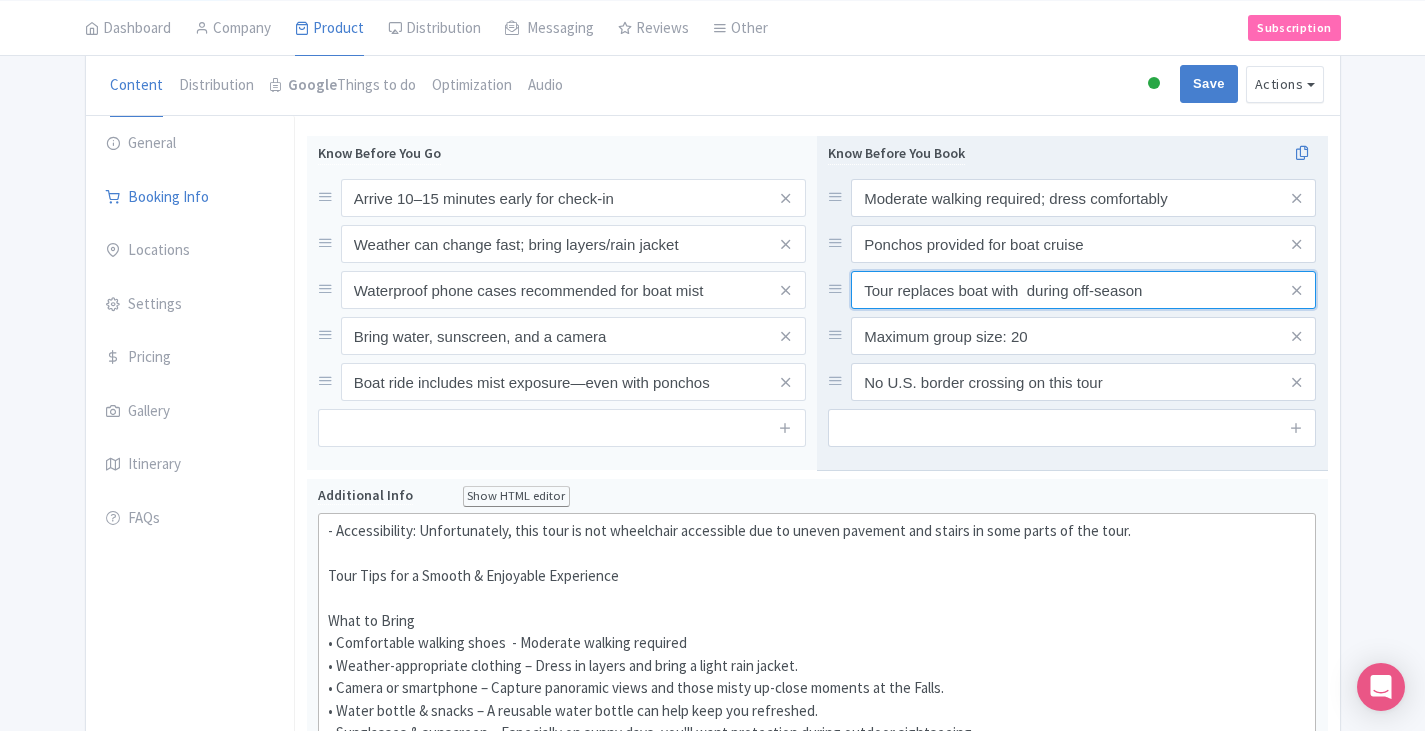 click on "Tour replaces boat with  during off-season" at bounding box center (1083, 198) 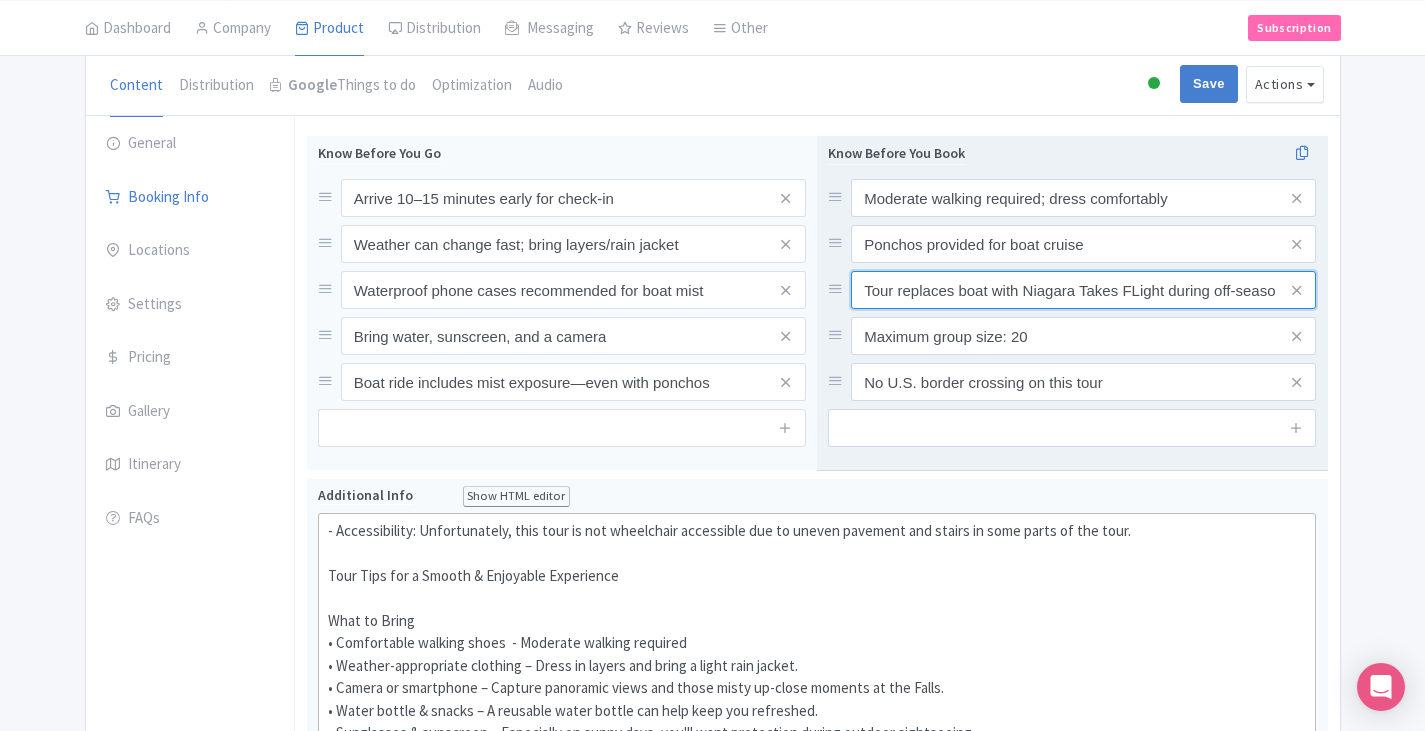 click on "Tour replaces boat with Niagara Takes FLight during off-season" at bounding box center (1083, 198) 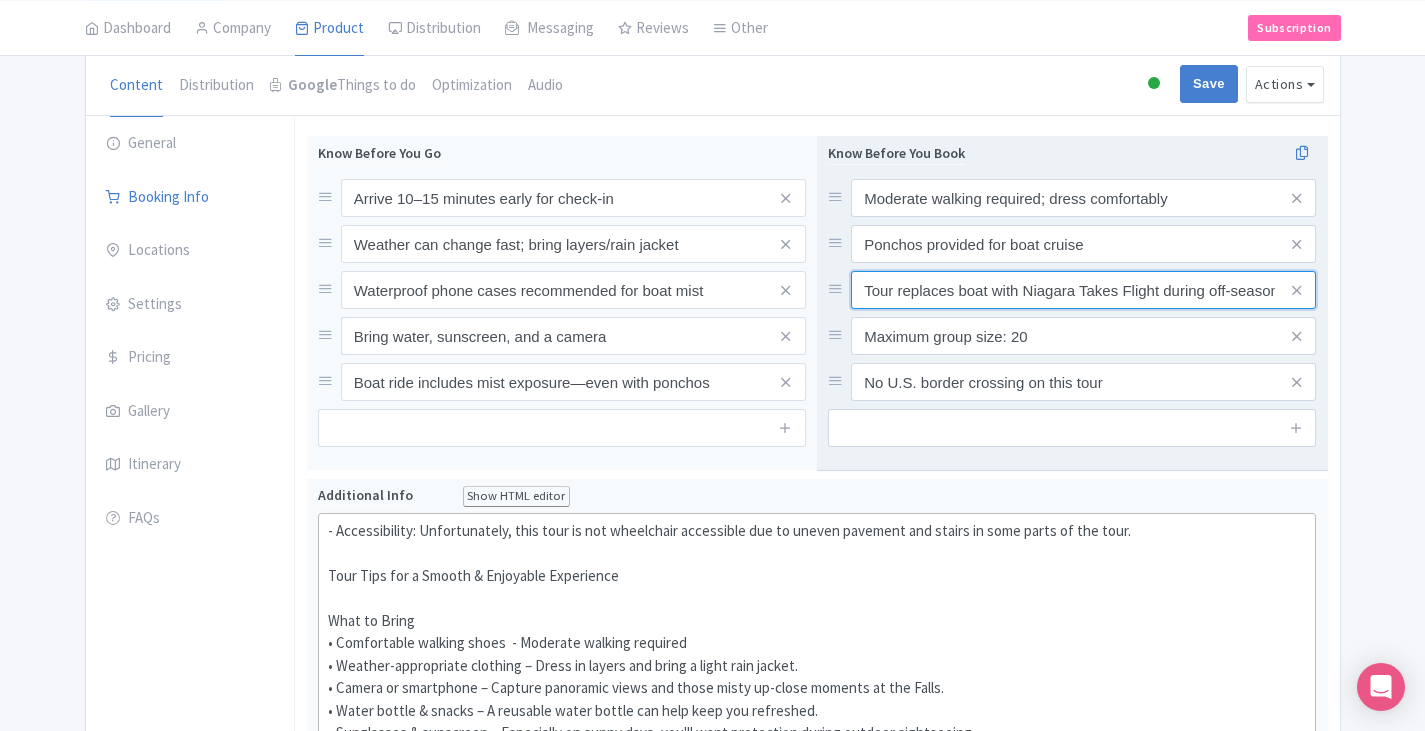 drag, startPoint x: 1157, startPoint y: 289, endPoint x: 1021, endPoint y: 293, distance: 136.0588 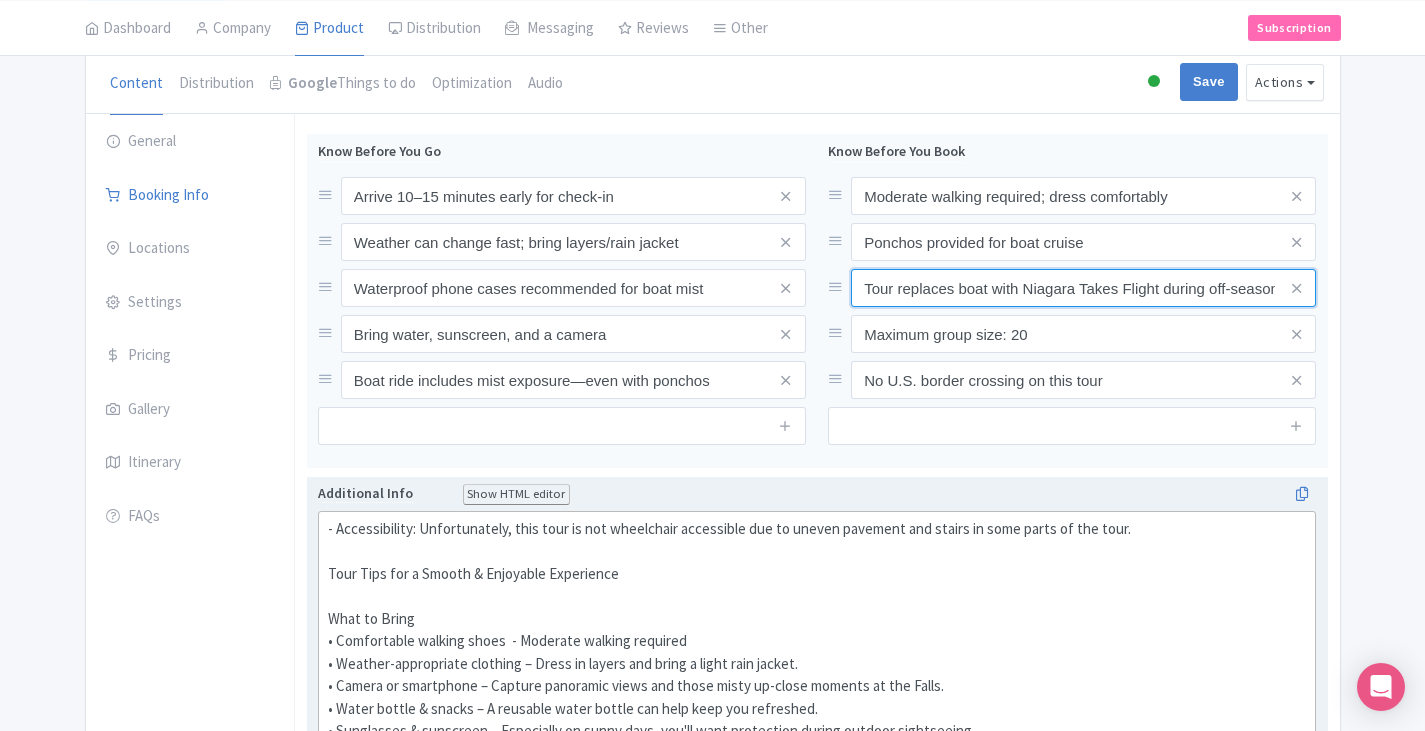 scroll, scrollTop: 178, scrollLeft: 0, axis: vertical 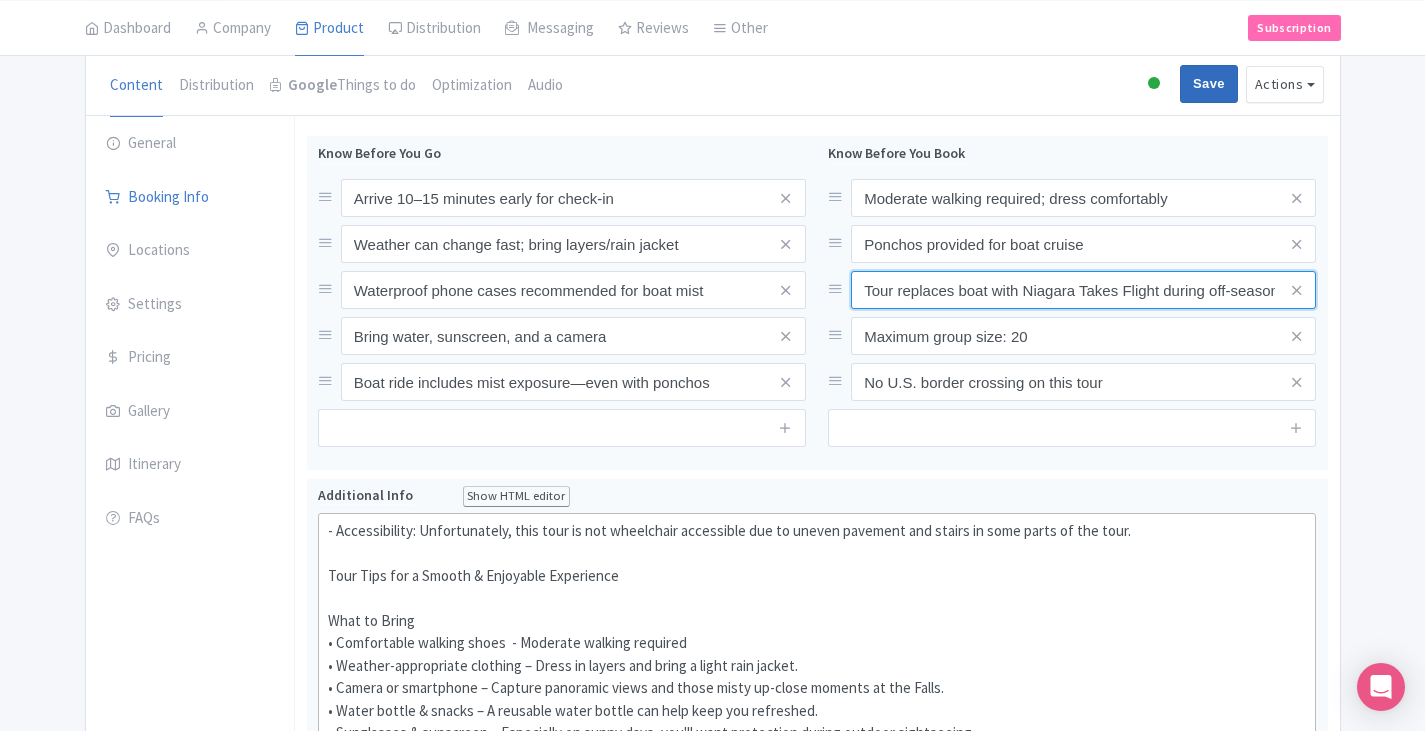 type on "Tour replaces boat with Niagara Takes Flight during off-season" 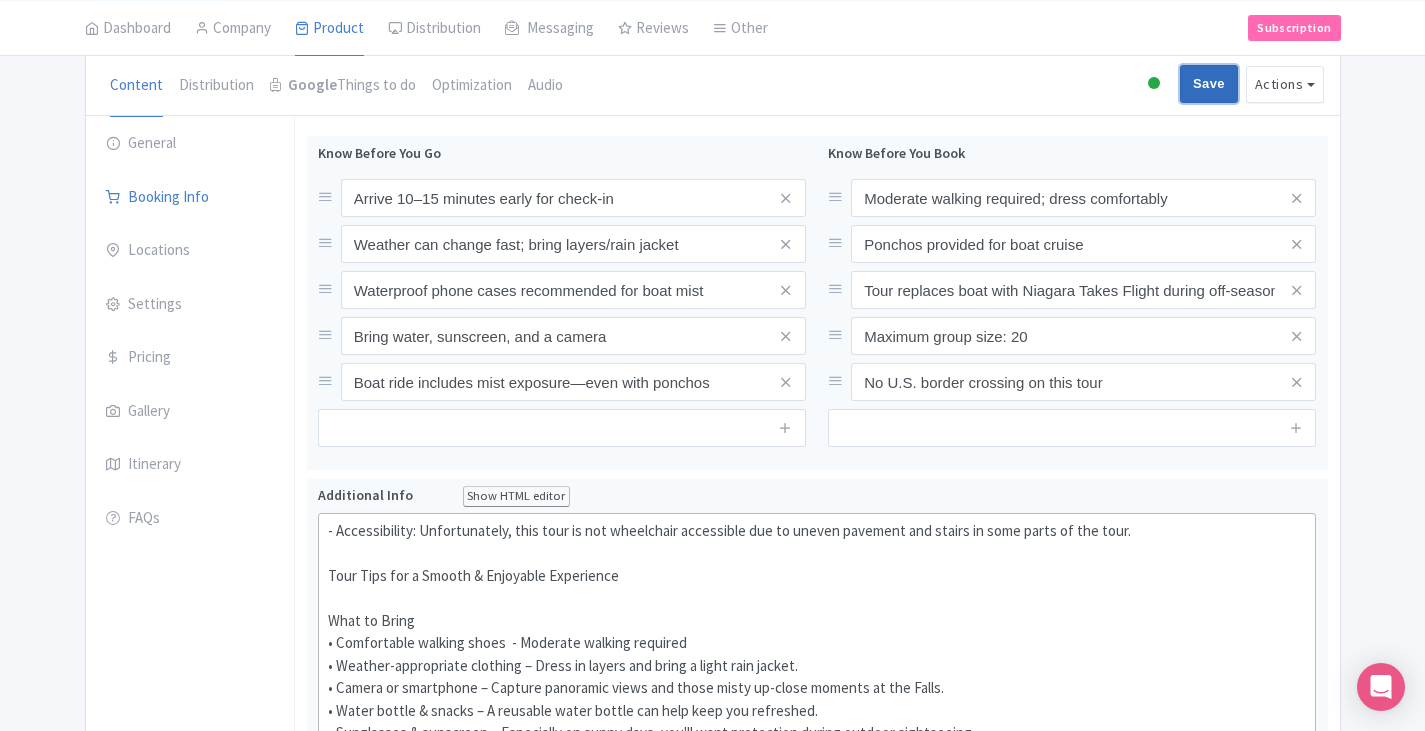 click on "Save" at bounding box center [1209, 84] 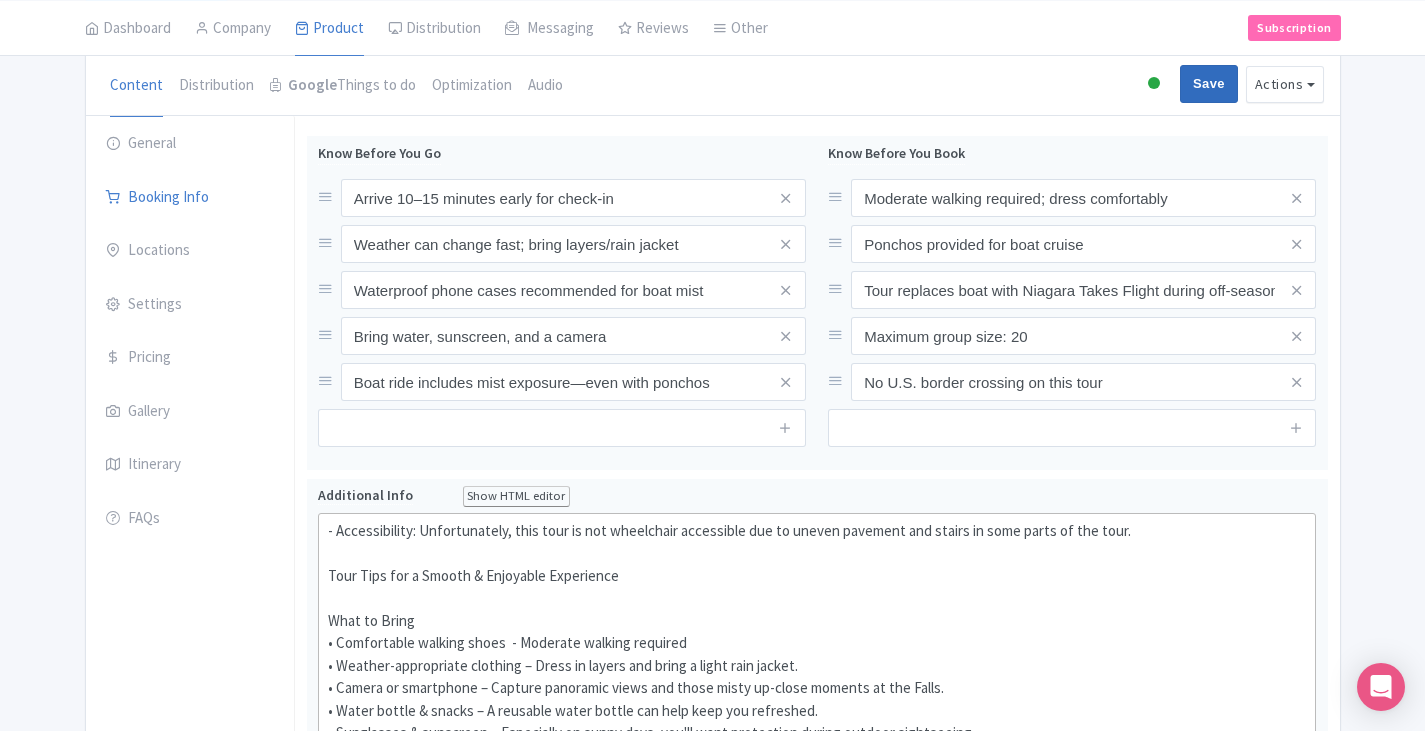 type on "Saving..." 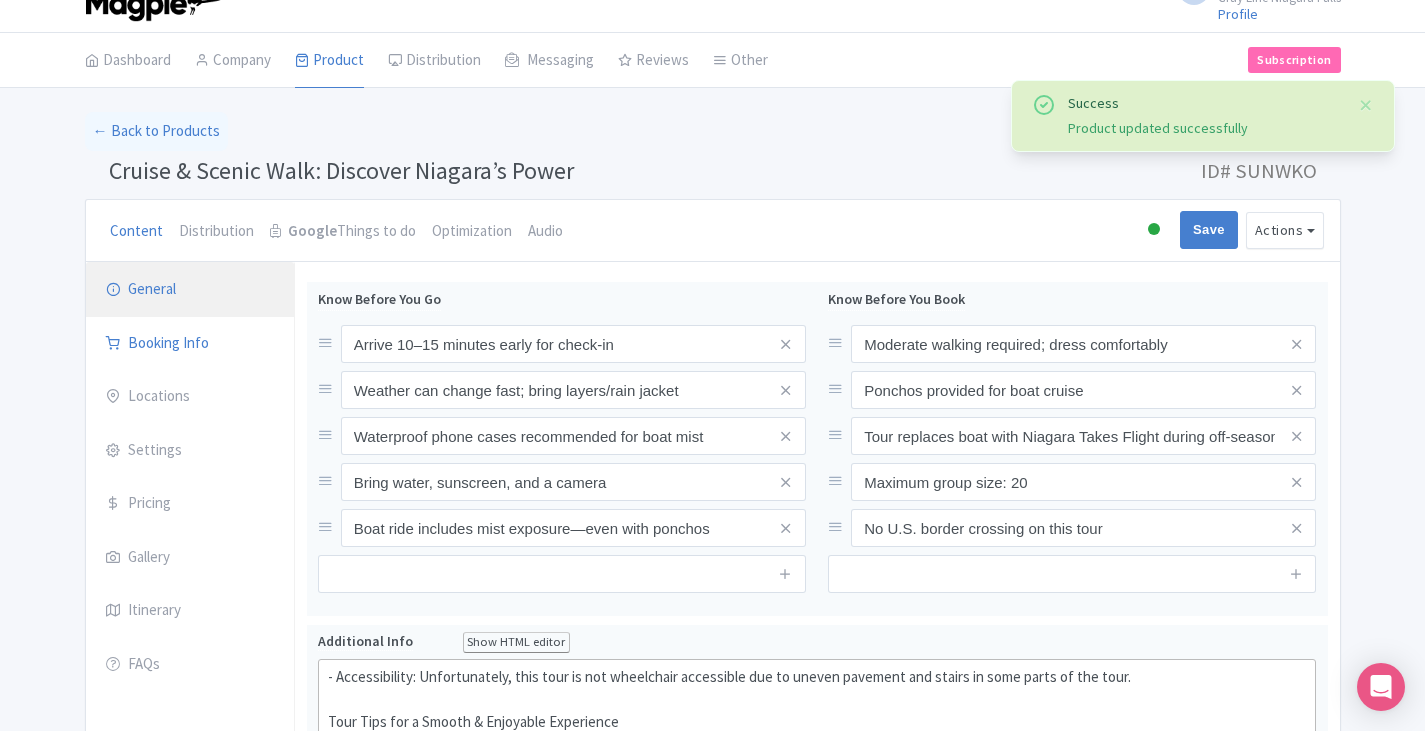 scroll, scrollTop: 14, scrollLeft: 0, axis: vertical 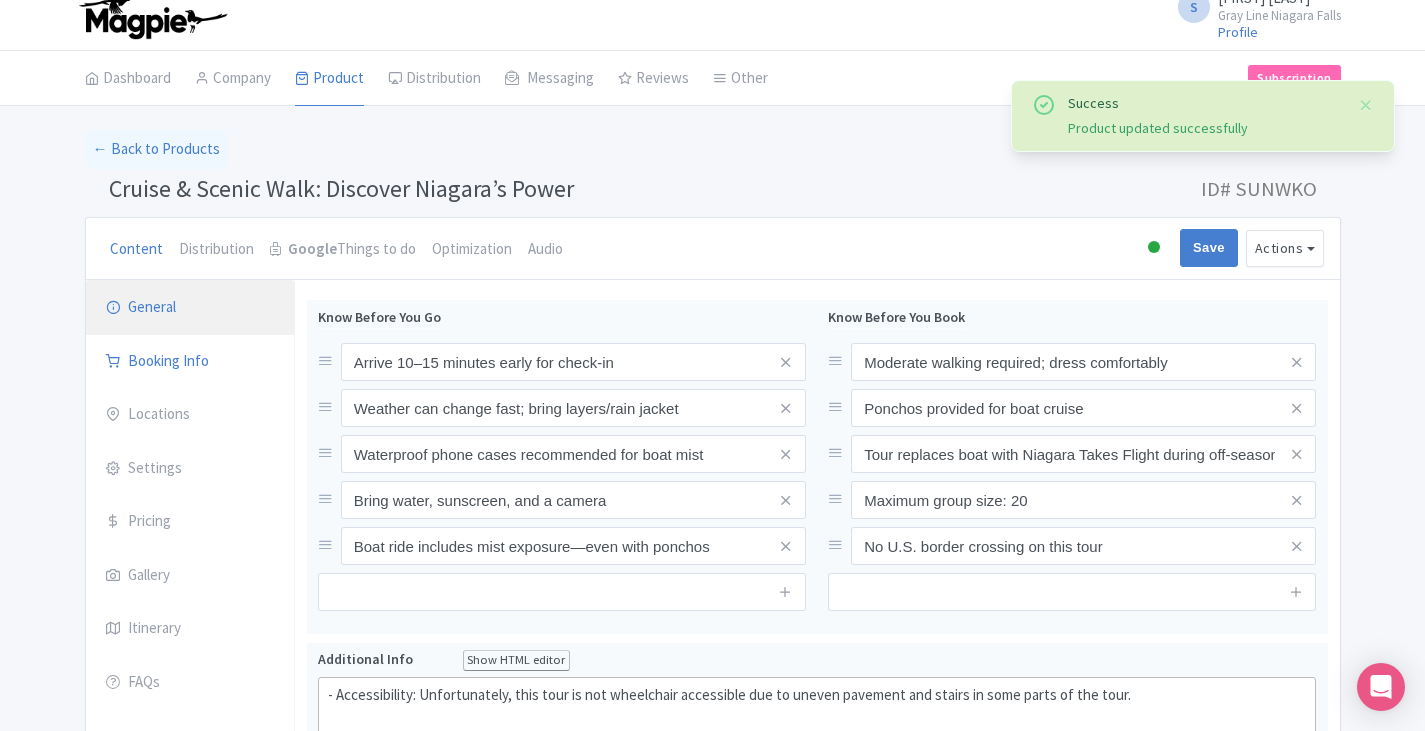 click on "General" at bounding box center (190, 308) 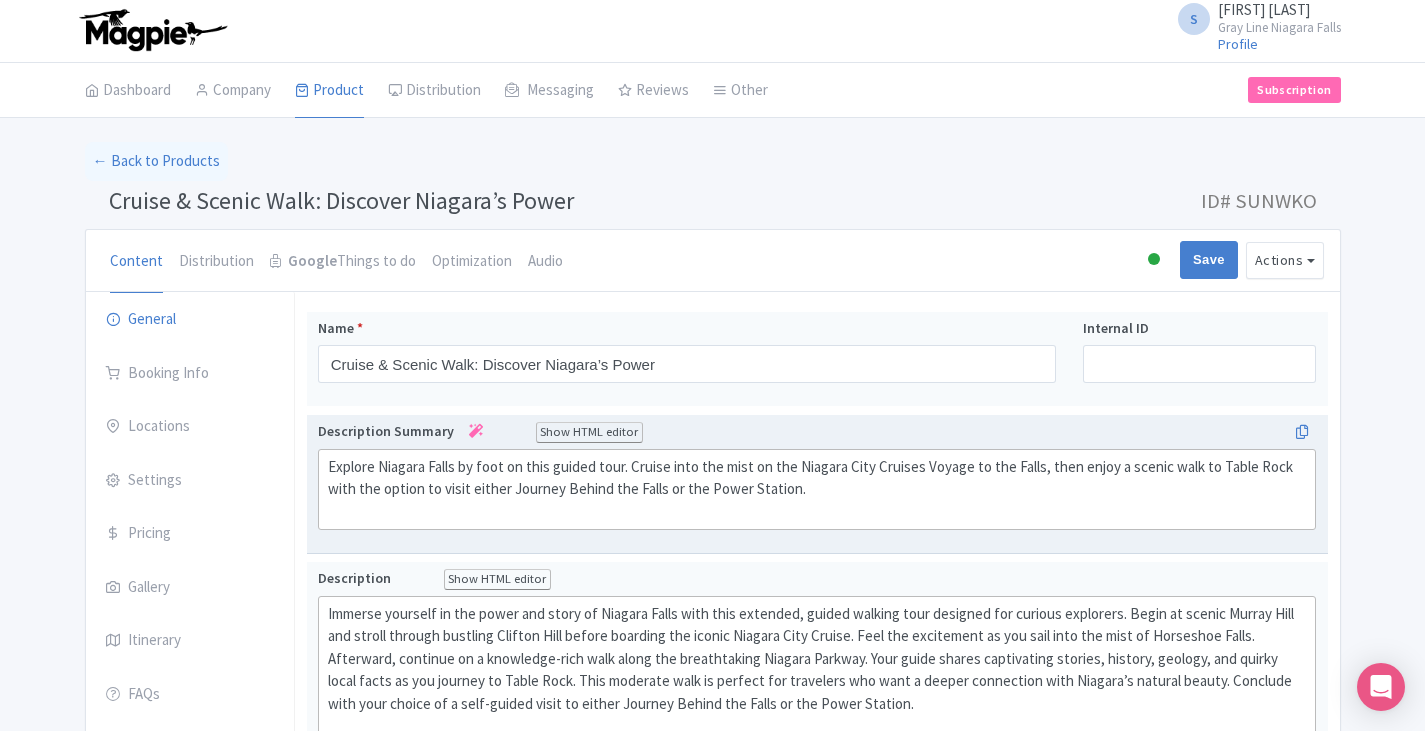 scroll, scrollTop: 0, scrollLeft: 0, axis: both 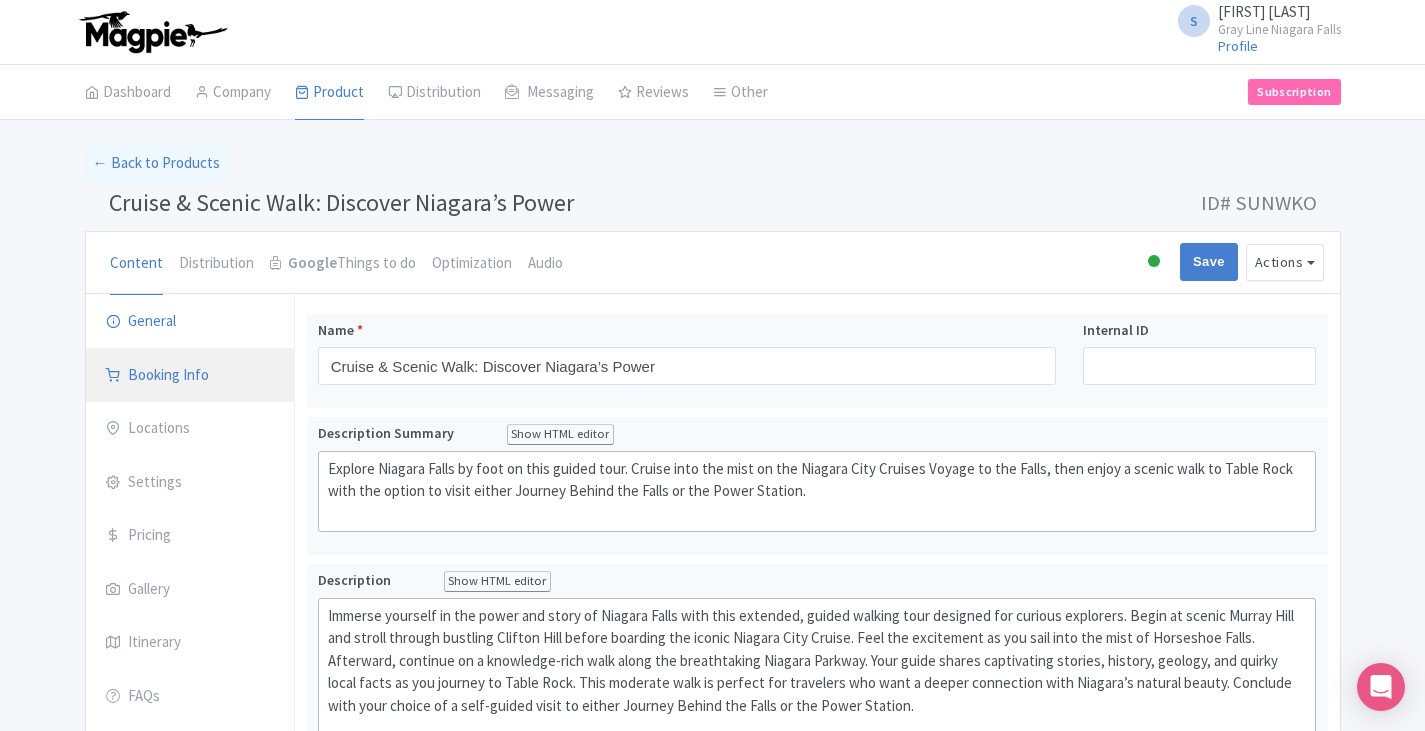 click on "Booking Info" at bounding box center [190, 376] 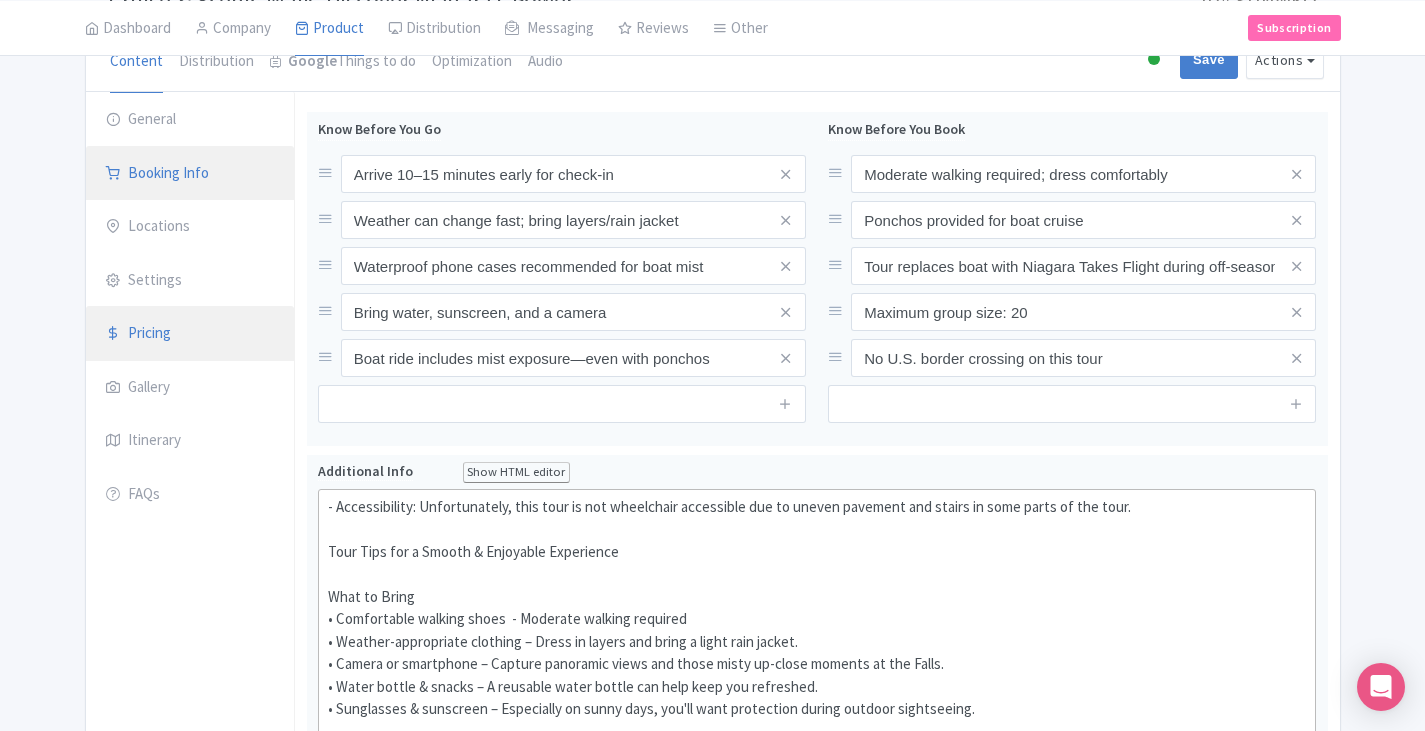 scroll, scrollTop: 200, scrollLeft: 0, axis: vertical 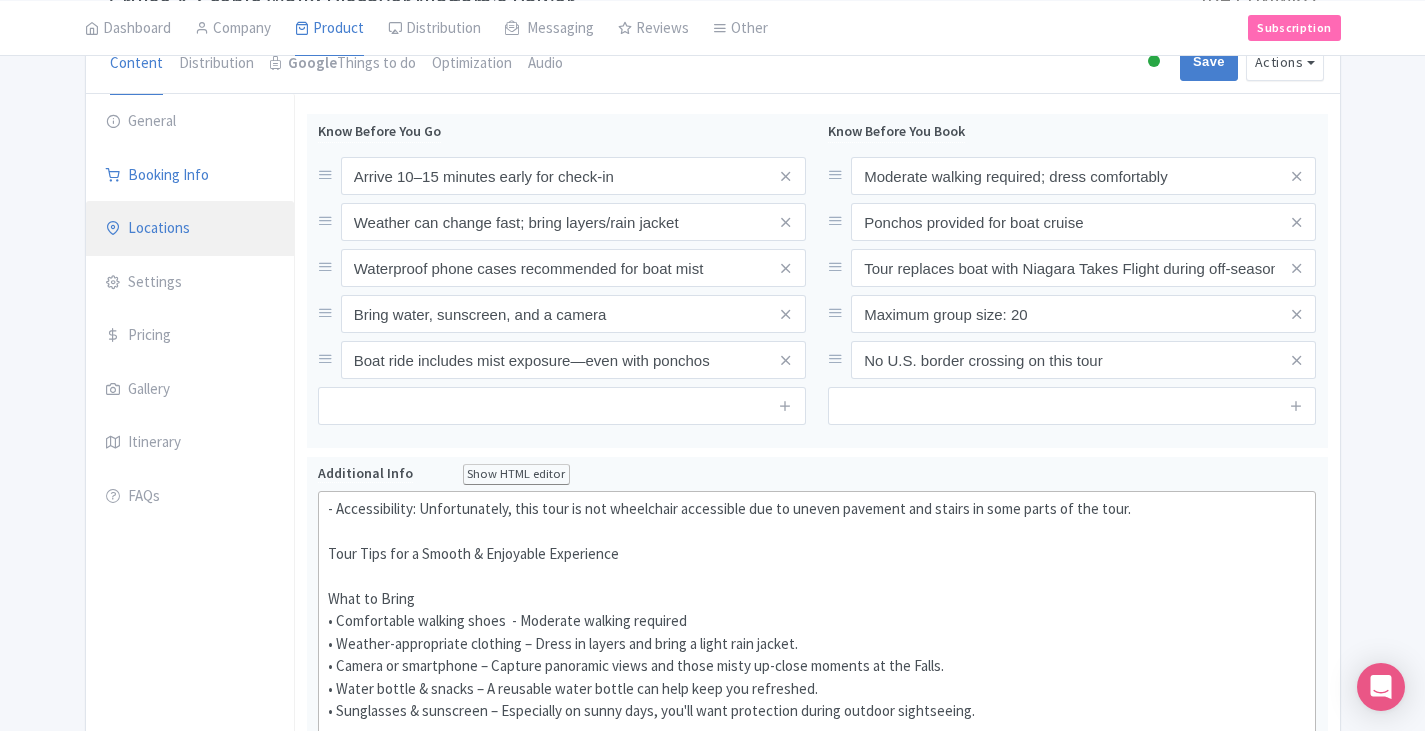 click on "Locations" at bounding box center (190, 229) 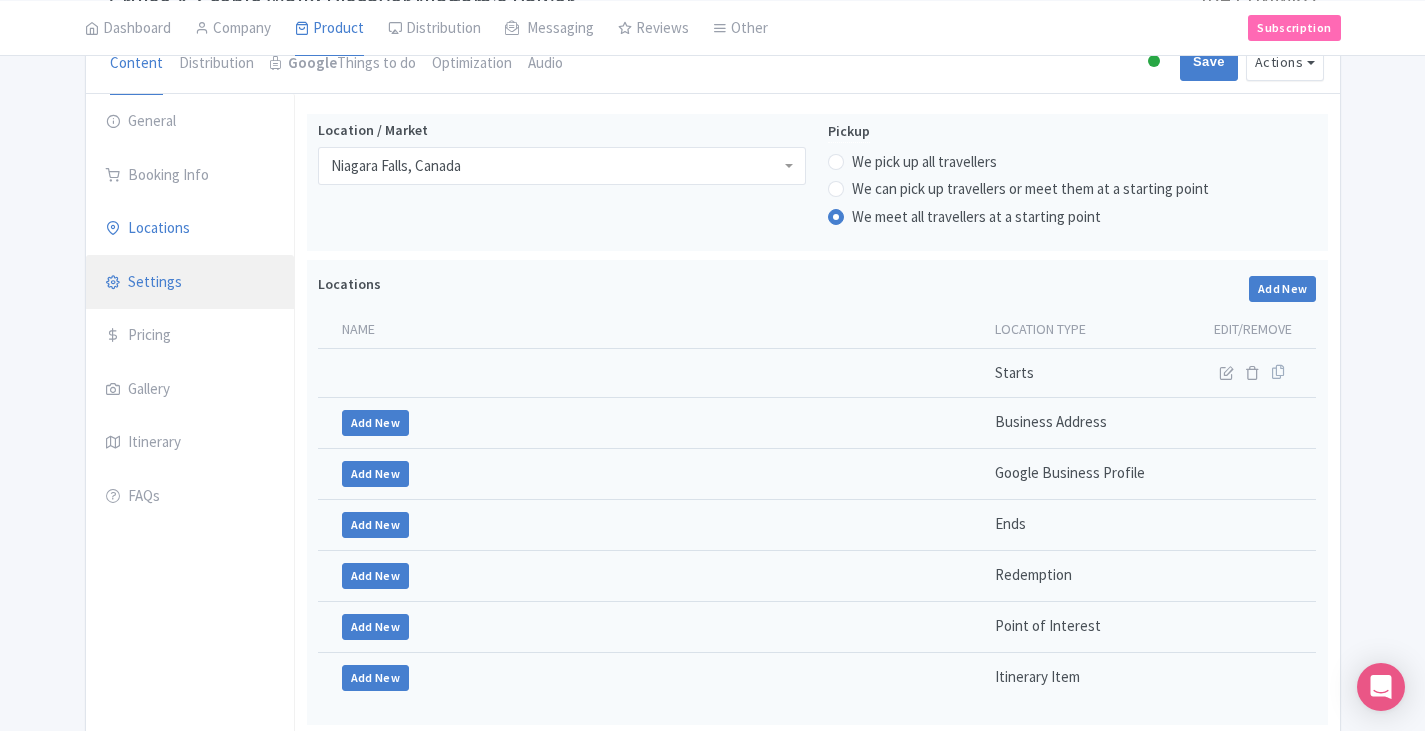 click on "Settings" at bounding box center [190, 283] 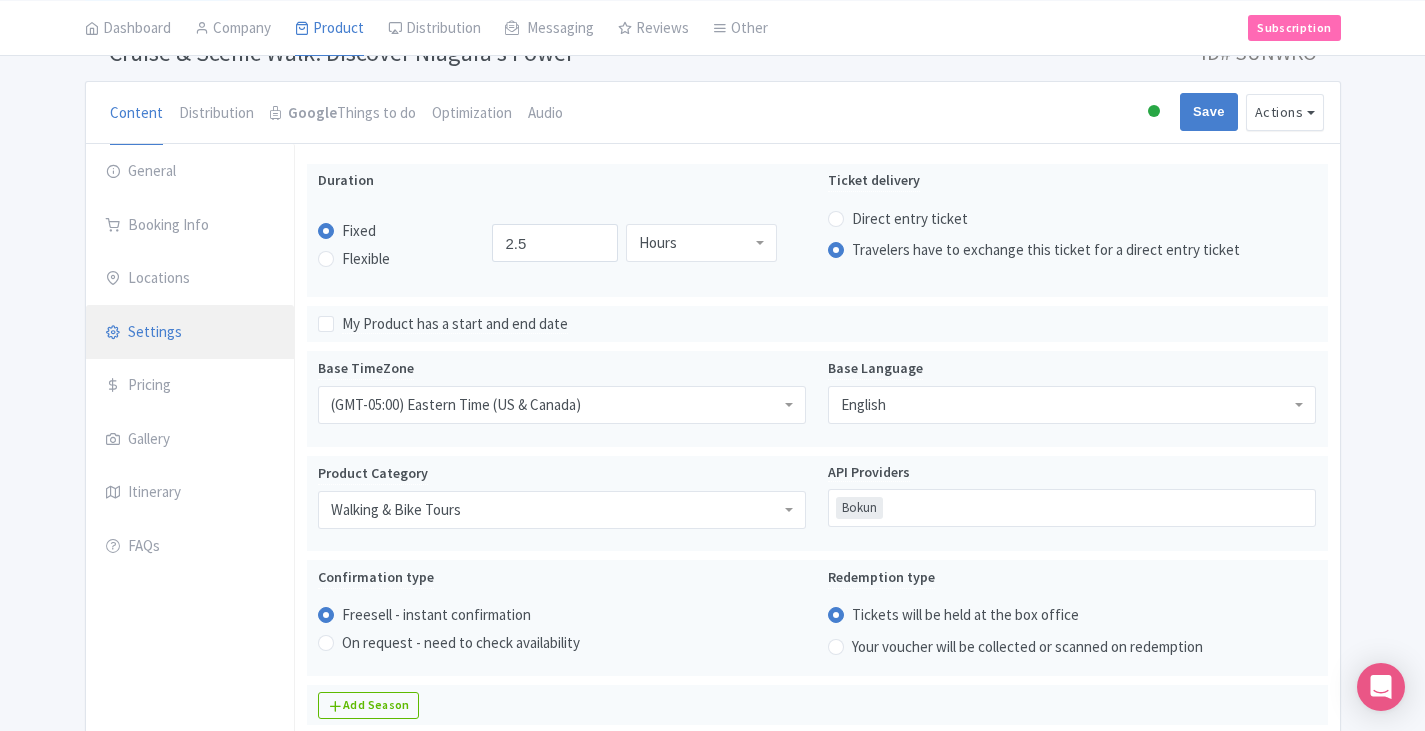 scroll, scrollTop: 0, scrollLeft: 0, axis: both 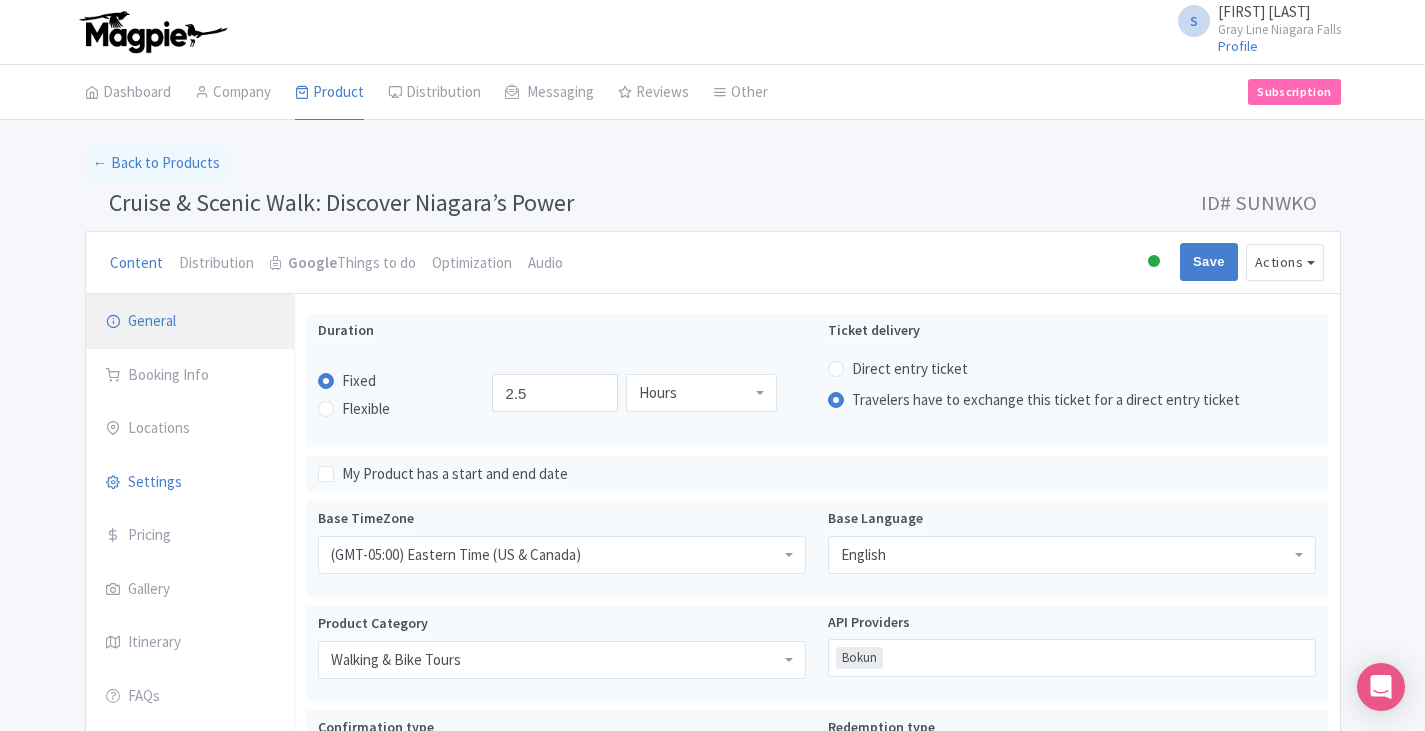 click on "General" at bounding box center (190, 322) 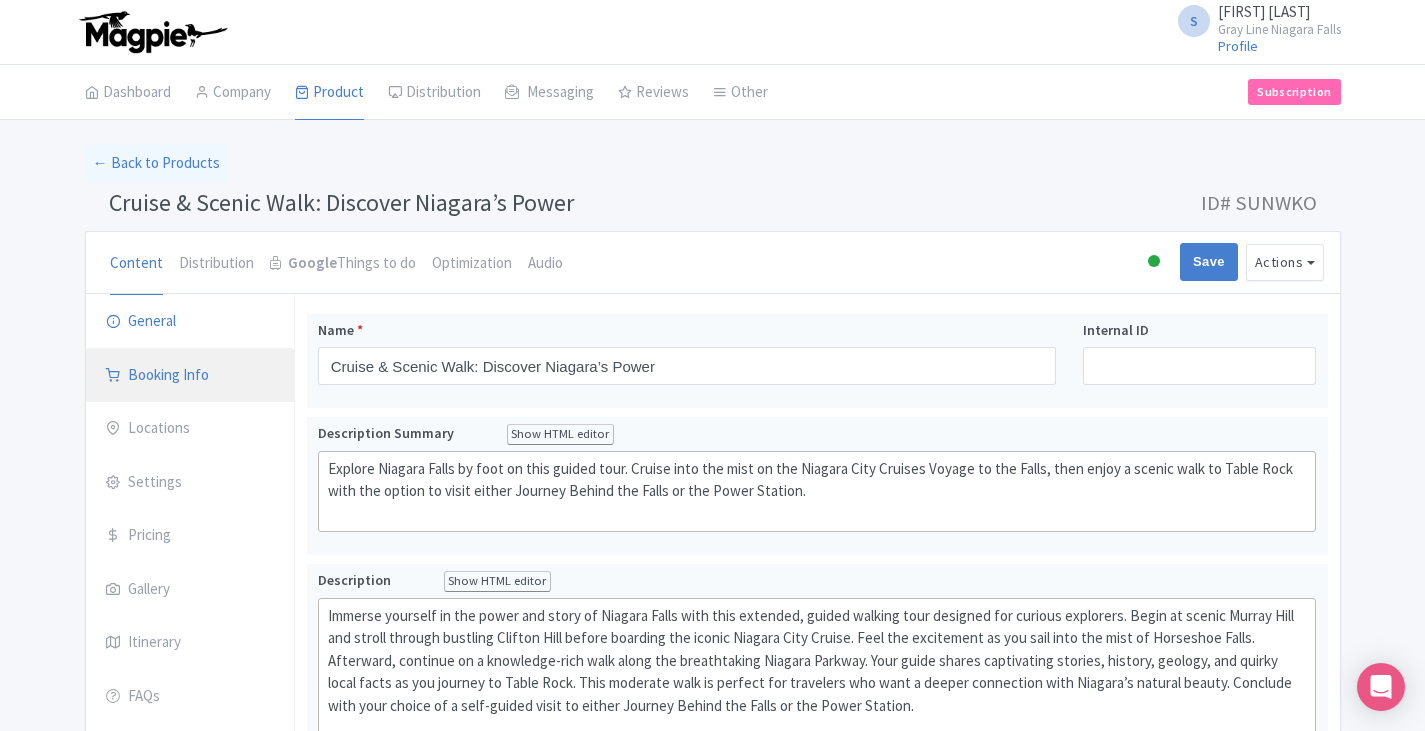 click on "Booking Info" at bounding box center (190, 376) 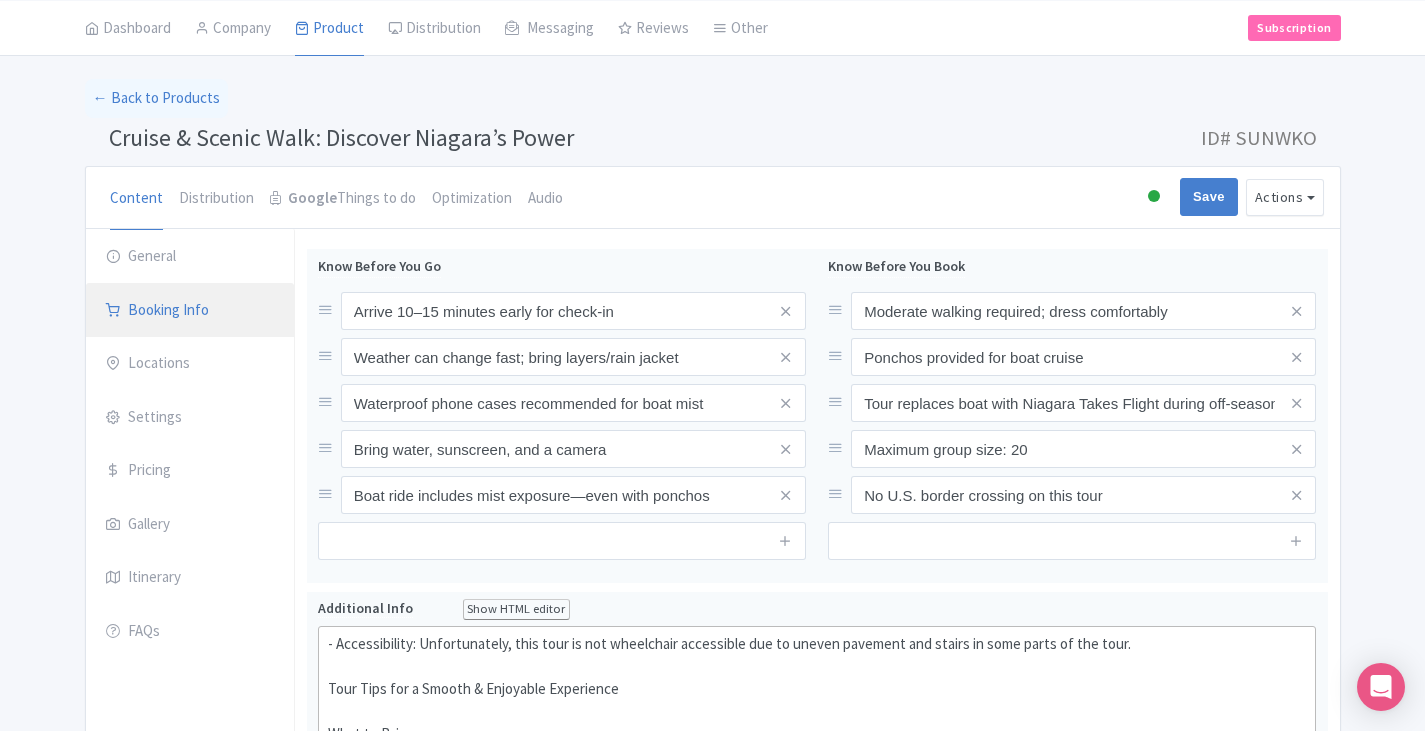 scroll, scrollTop: 100, scrollLeft: 0, axis: vertical 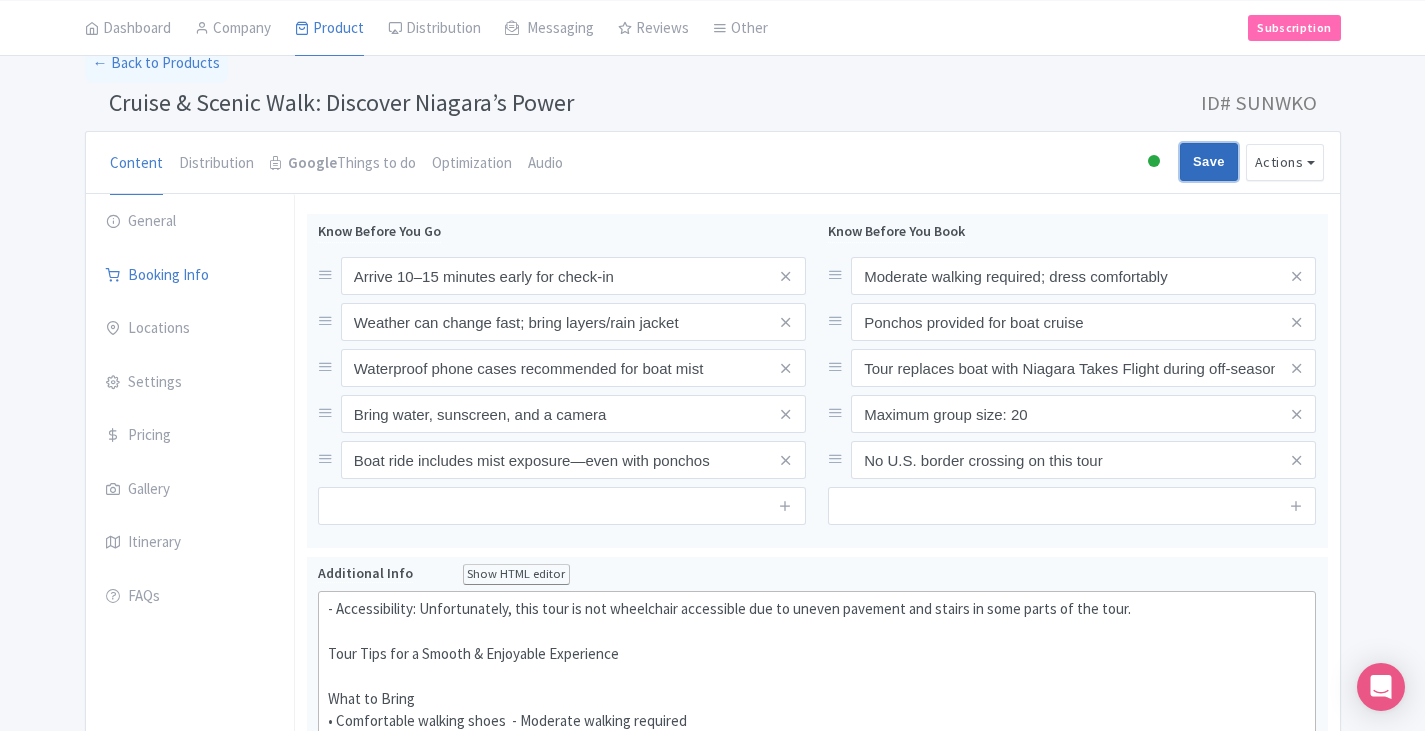 click on "Save" at bounding box center [1209, 162] 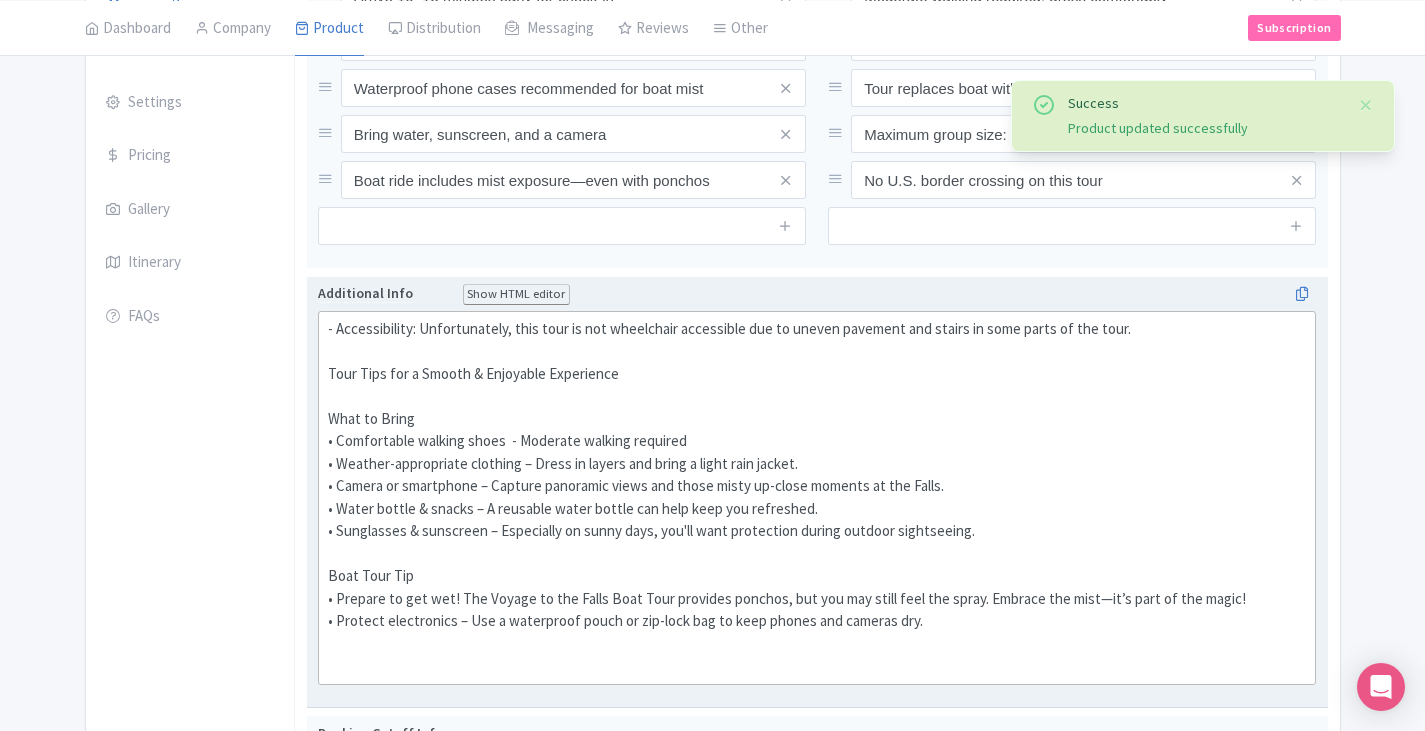 scroll, scrollTop: 414, scrollLeft: 0, axis: vertical 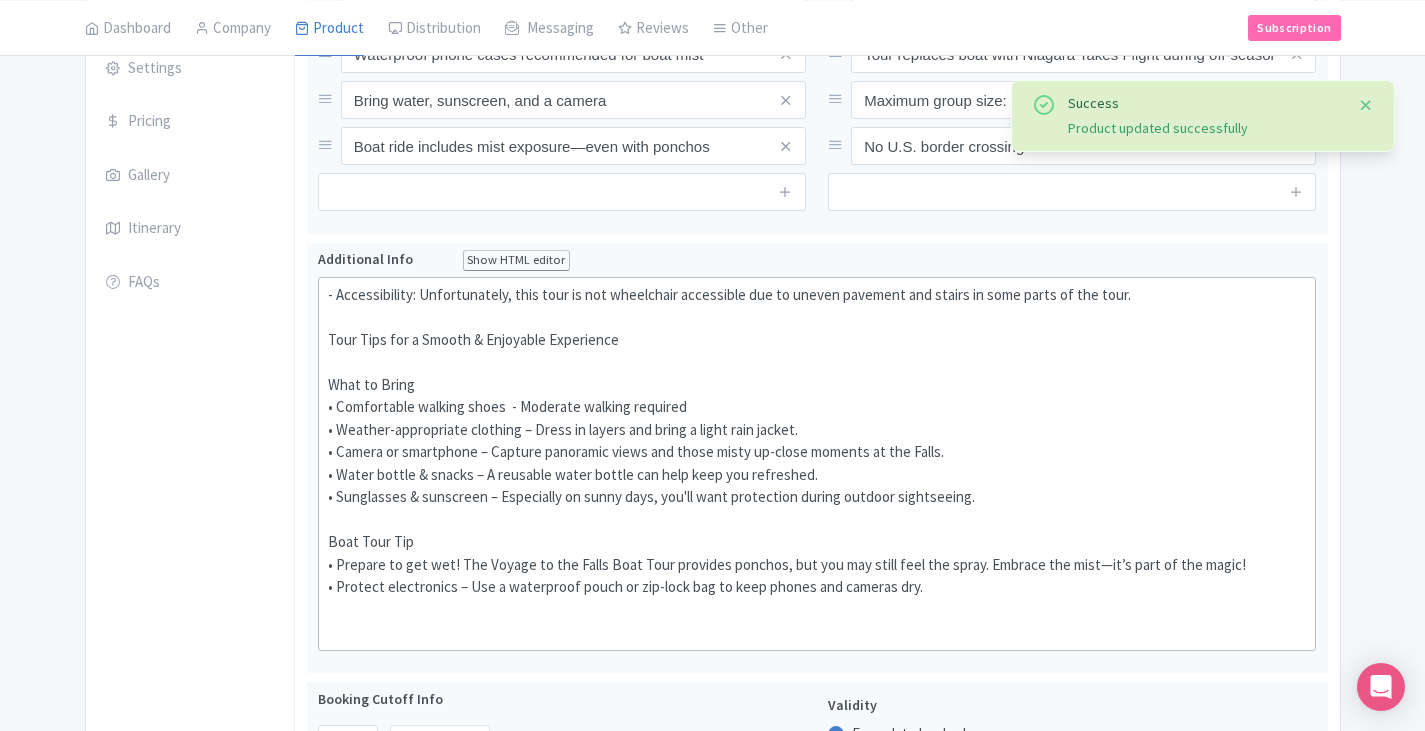 click at bounding box center (1366, 105) 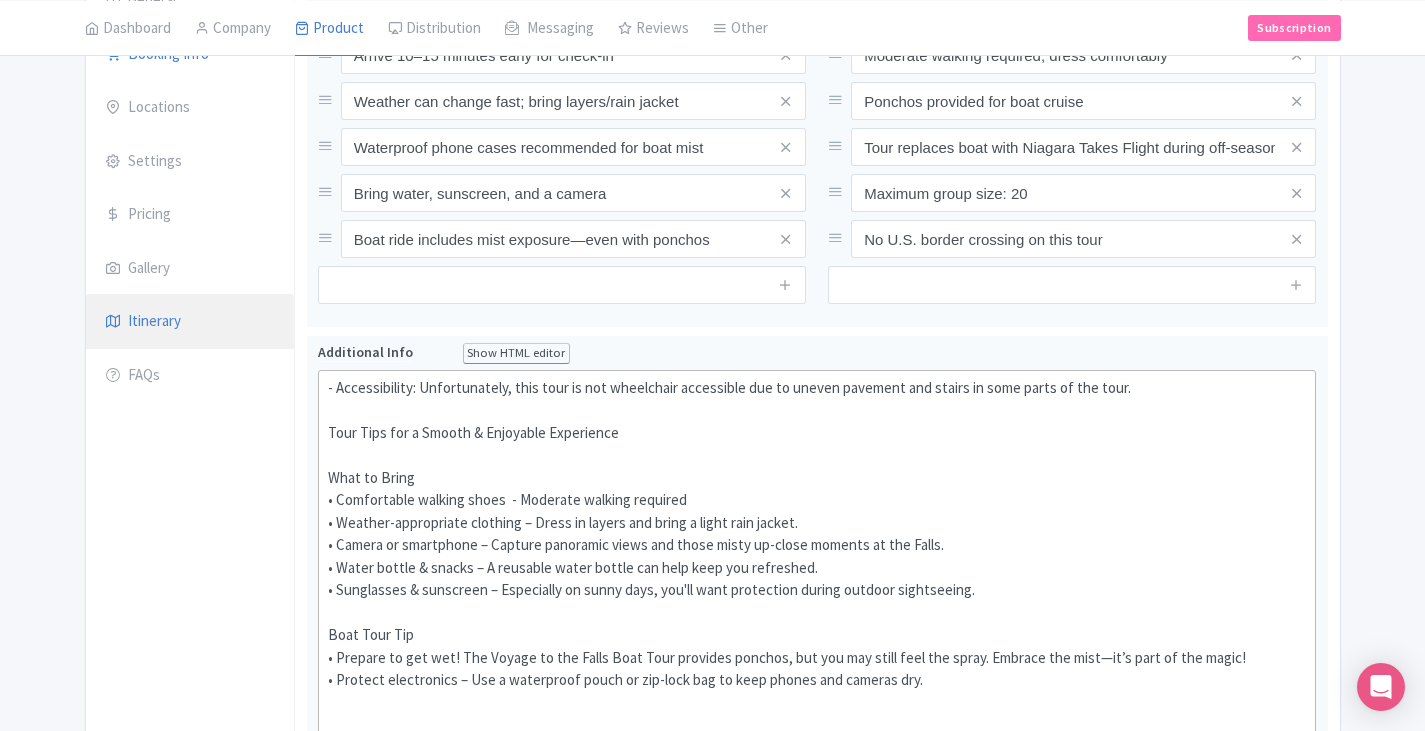 scroll, scrollTop: 114, scrollLeft: 0, axis: vertical 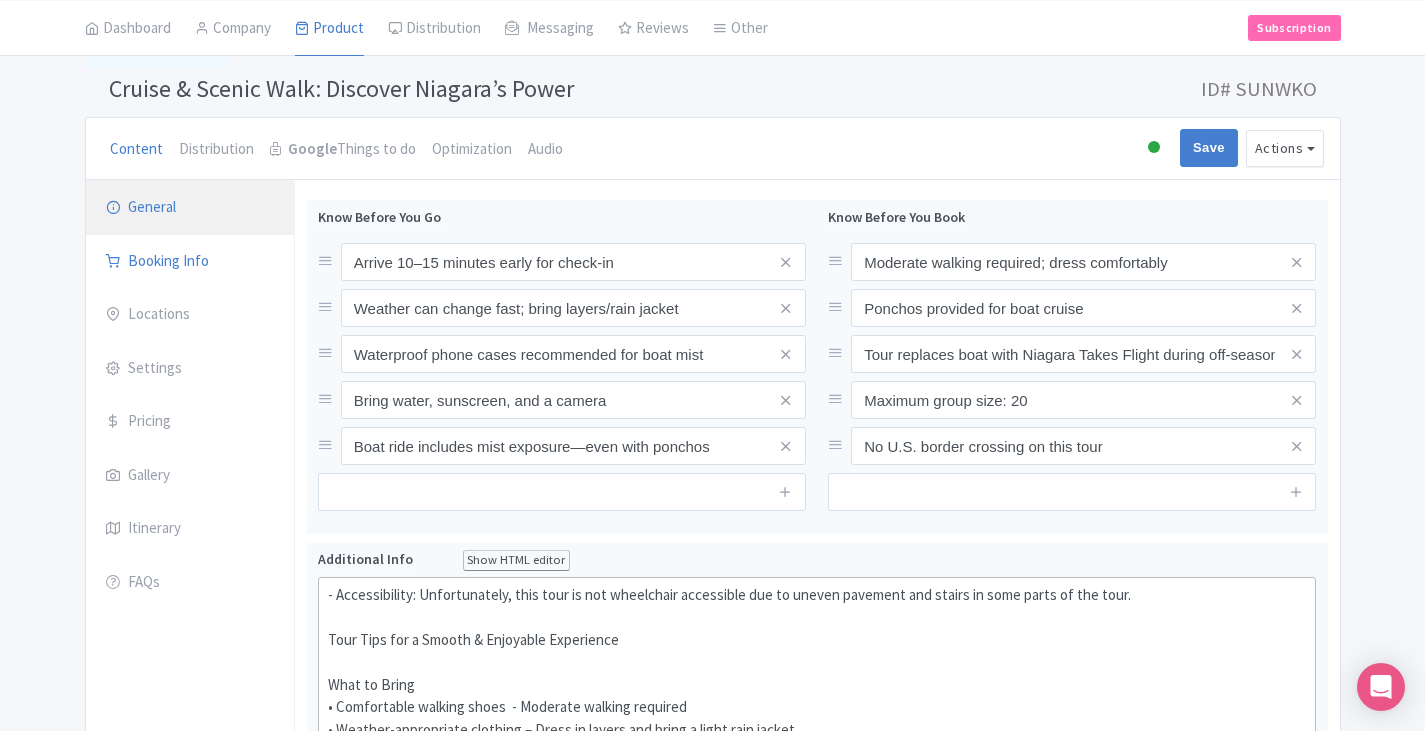 click on "General" at bounding box center [190, 208] 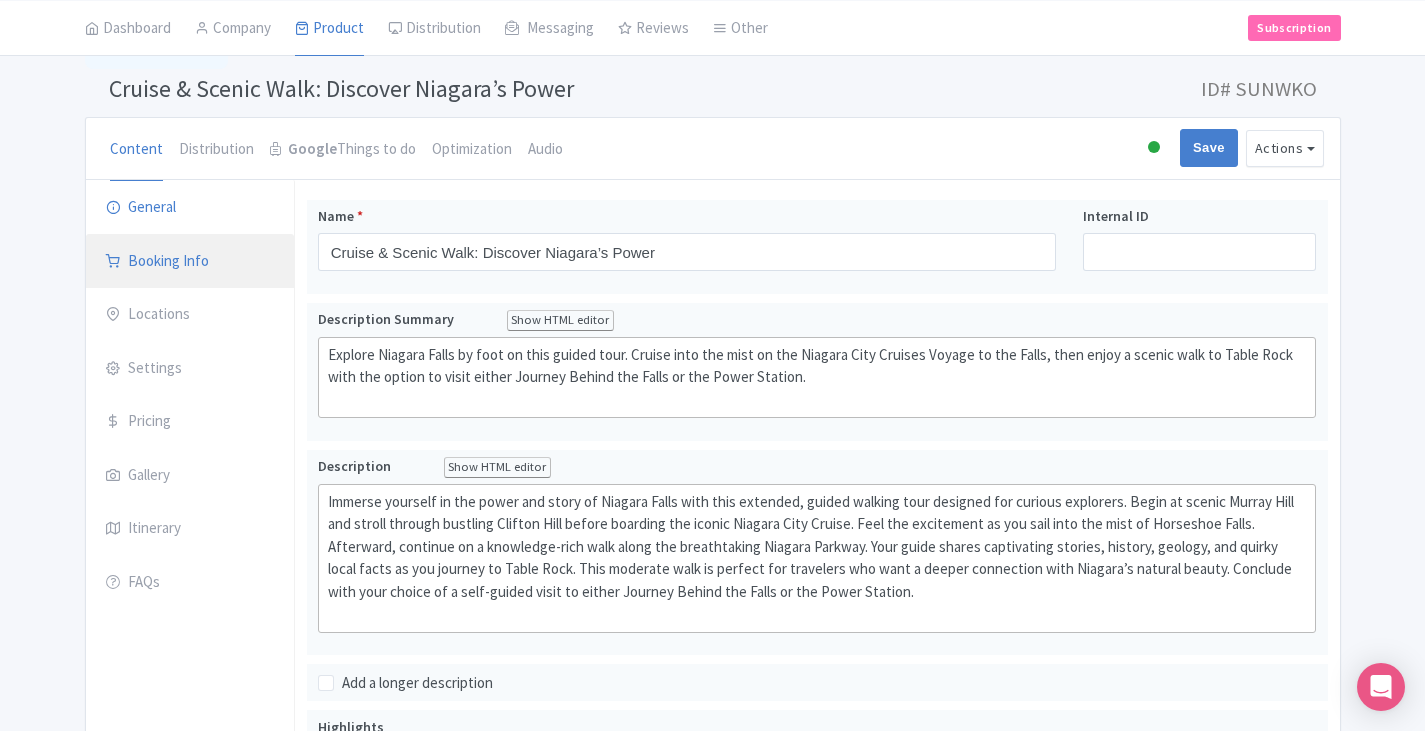 click on "Booking Info" at bounding box center (190, 262) 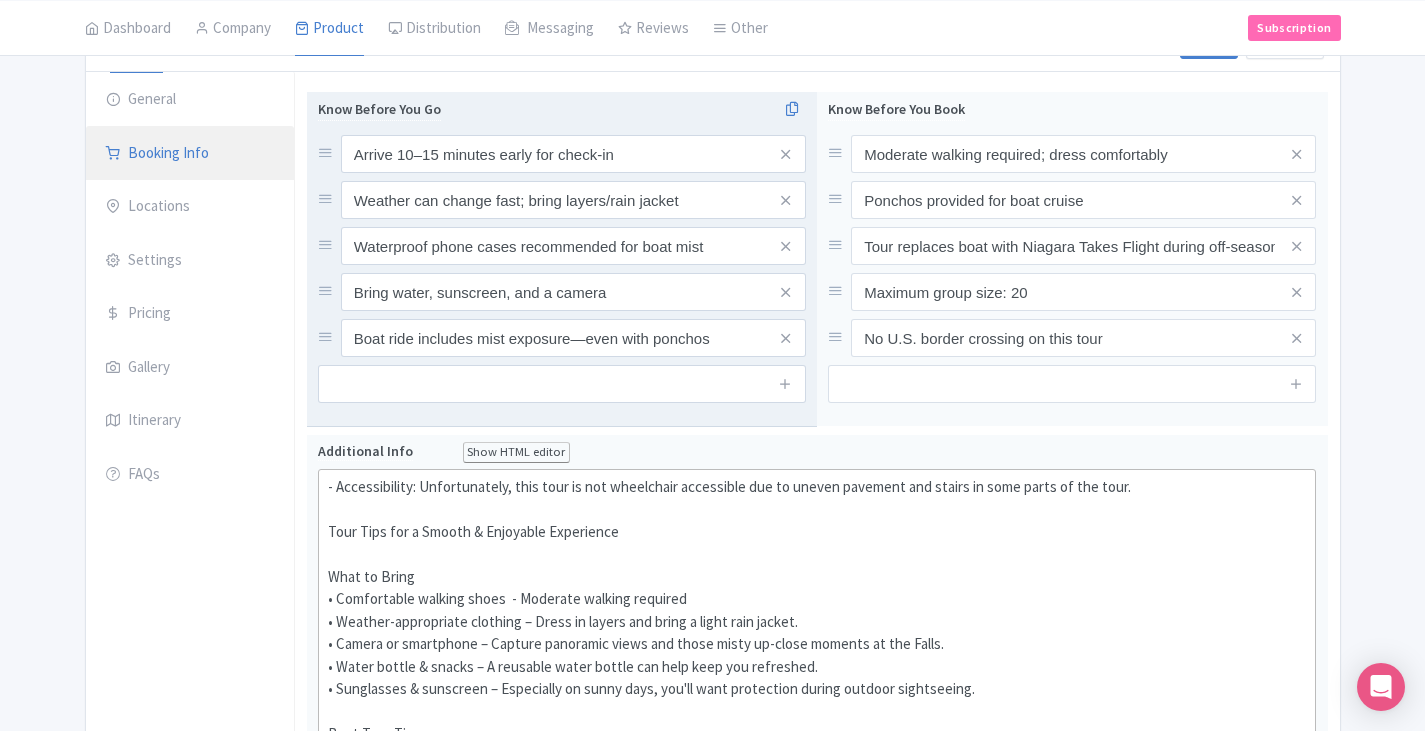 scroll, scrollTop: 214, scrollLeft: 0, axis: vertical 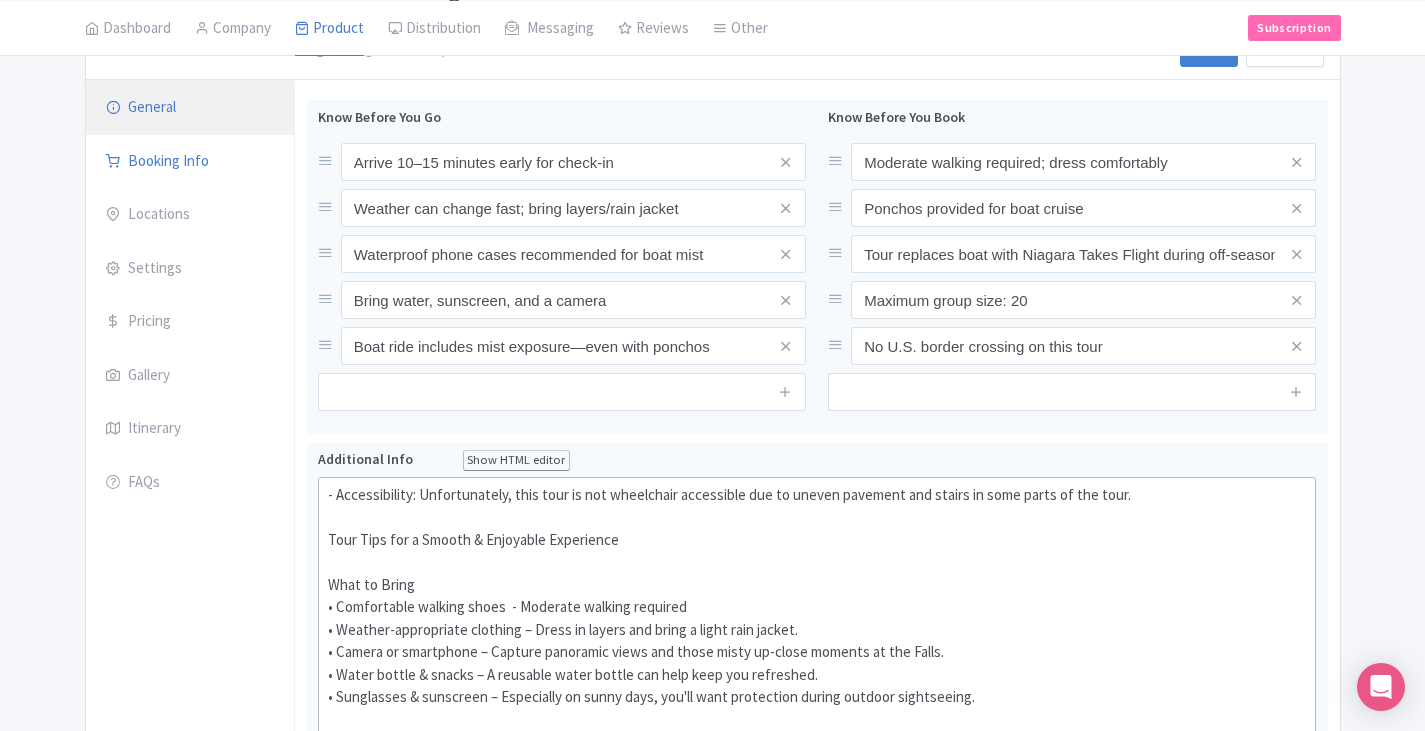 click on "General" at bounding box center (190, 108) 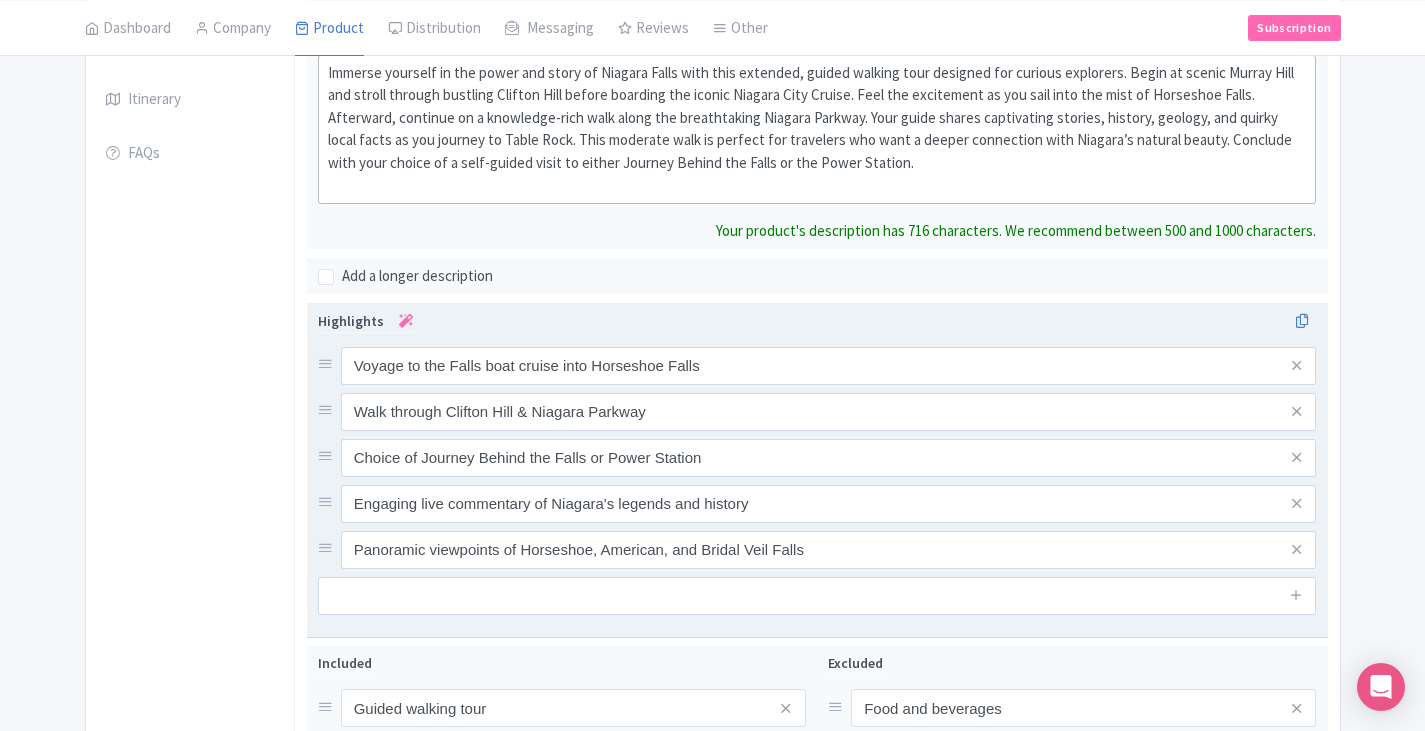 scroll, scrollTop: 614, scrollLeft: 0, axis: vertical 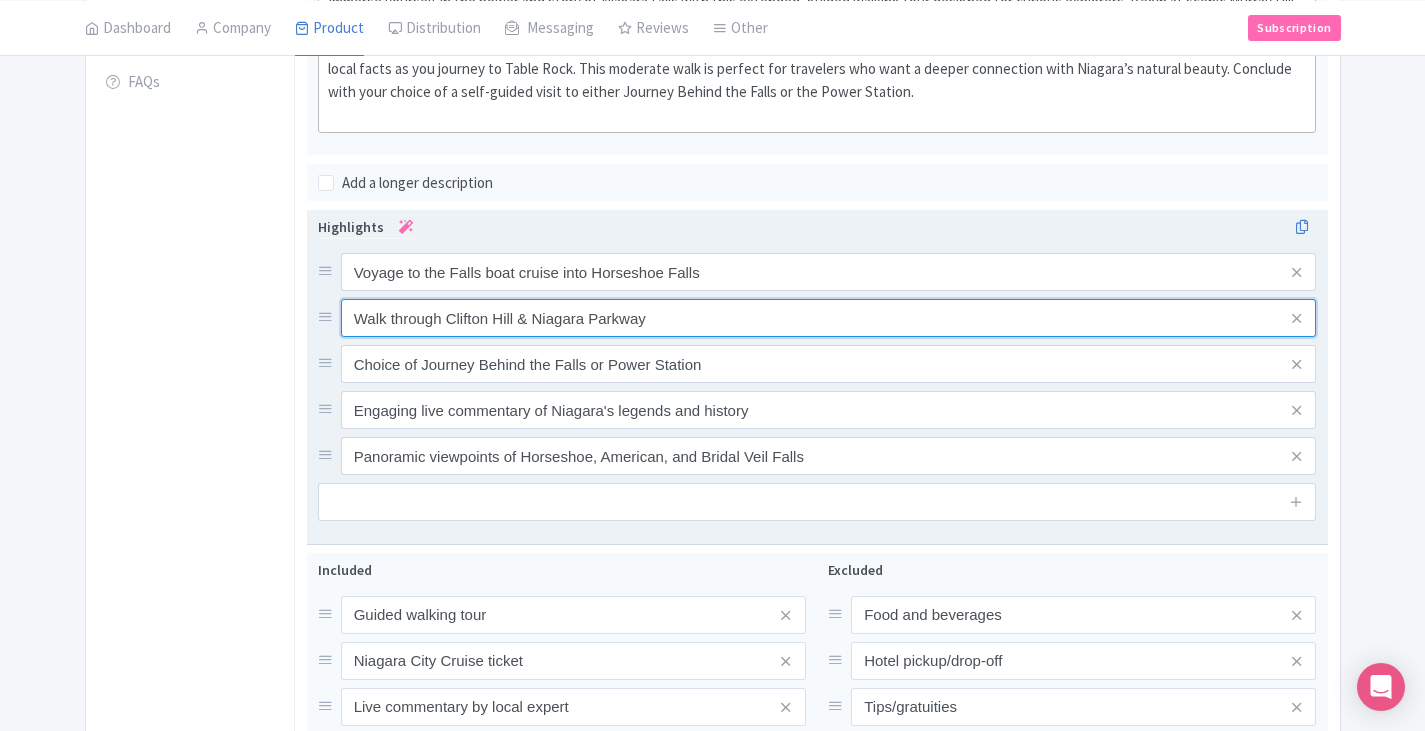 drag, startPoint x: 690, startPoint y: 336, endPoint x: 683, endPoint y: 318, distance: 19.313208 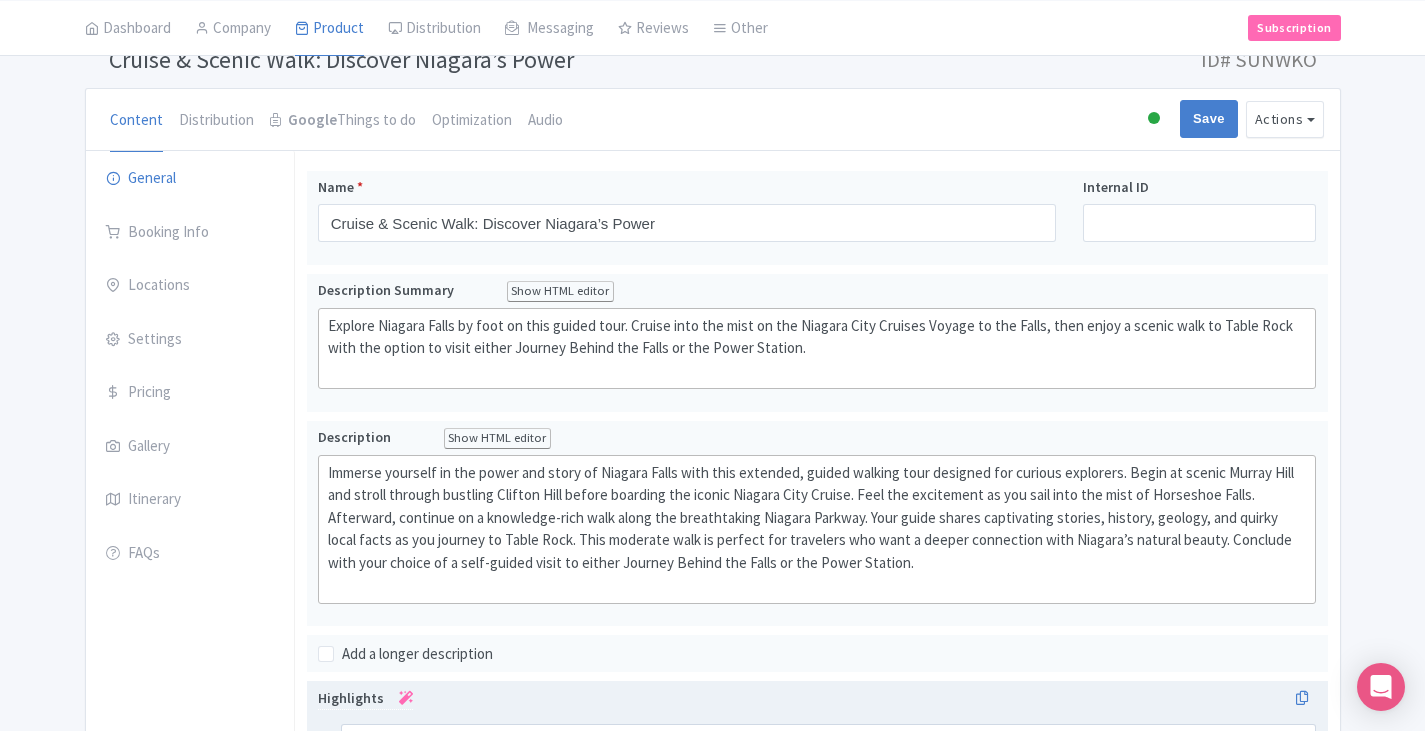 scroll, scrollTop: 500, scrollLeft: 0, axis: vertical 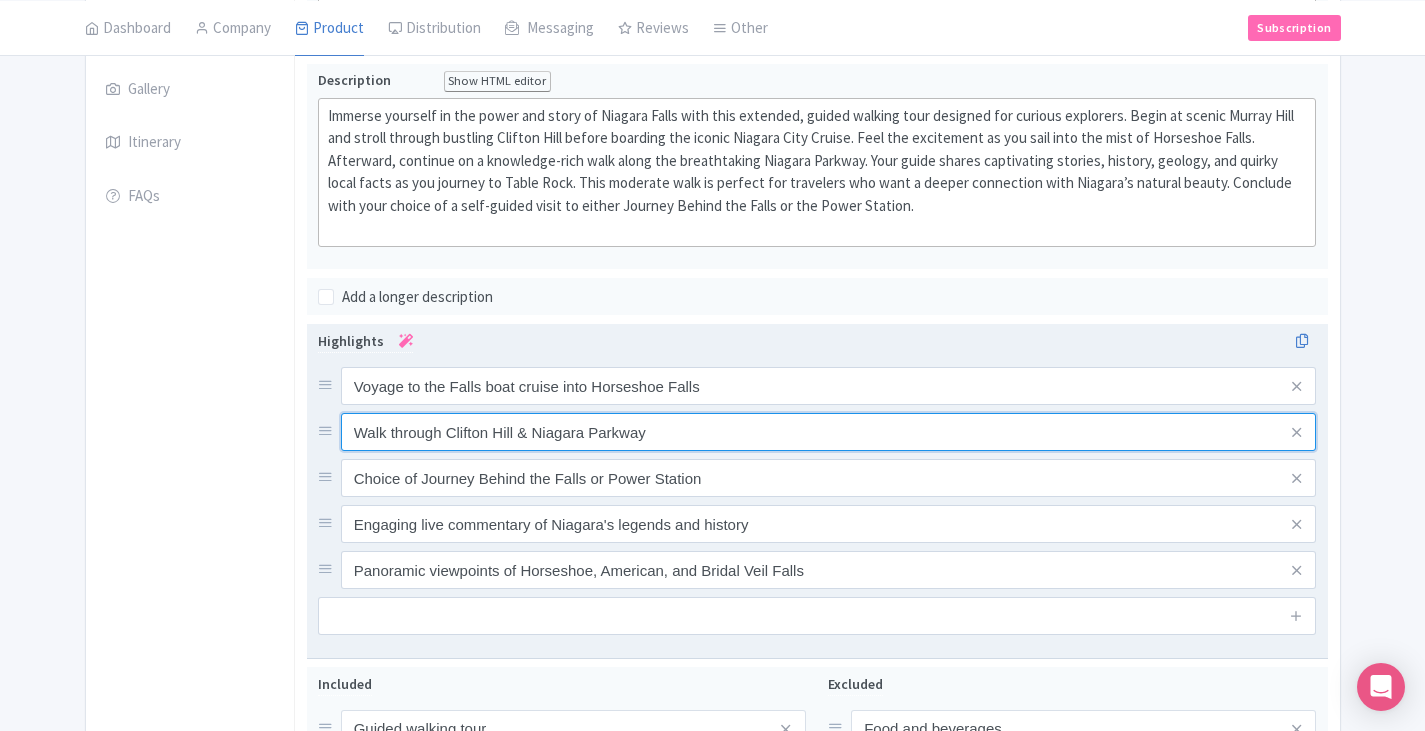 drag, startPoint x: 681, startPoint y: 424, endPoint x: 449, endPoint y: 432, distance: 232.1379 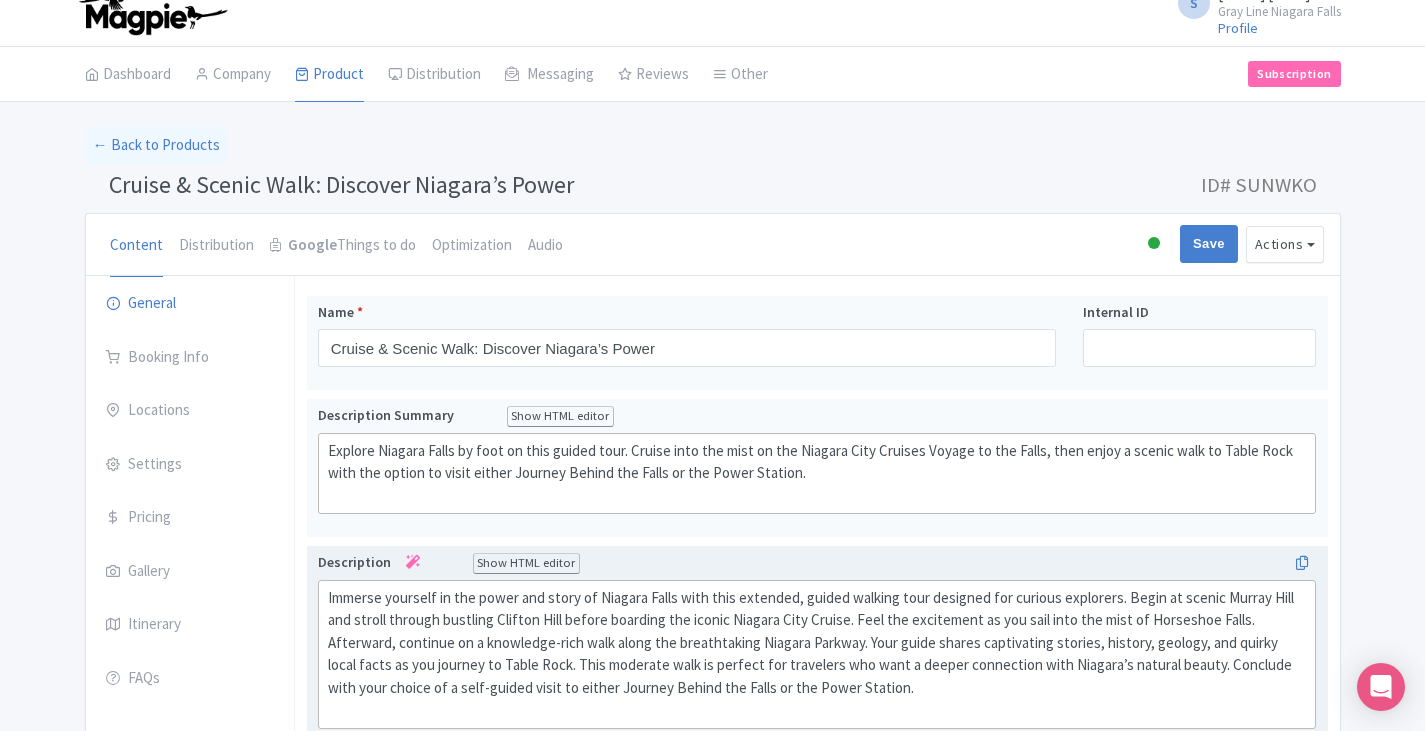 scroll, scrollTop: 0, scrollLeft: 0, axis: both 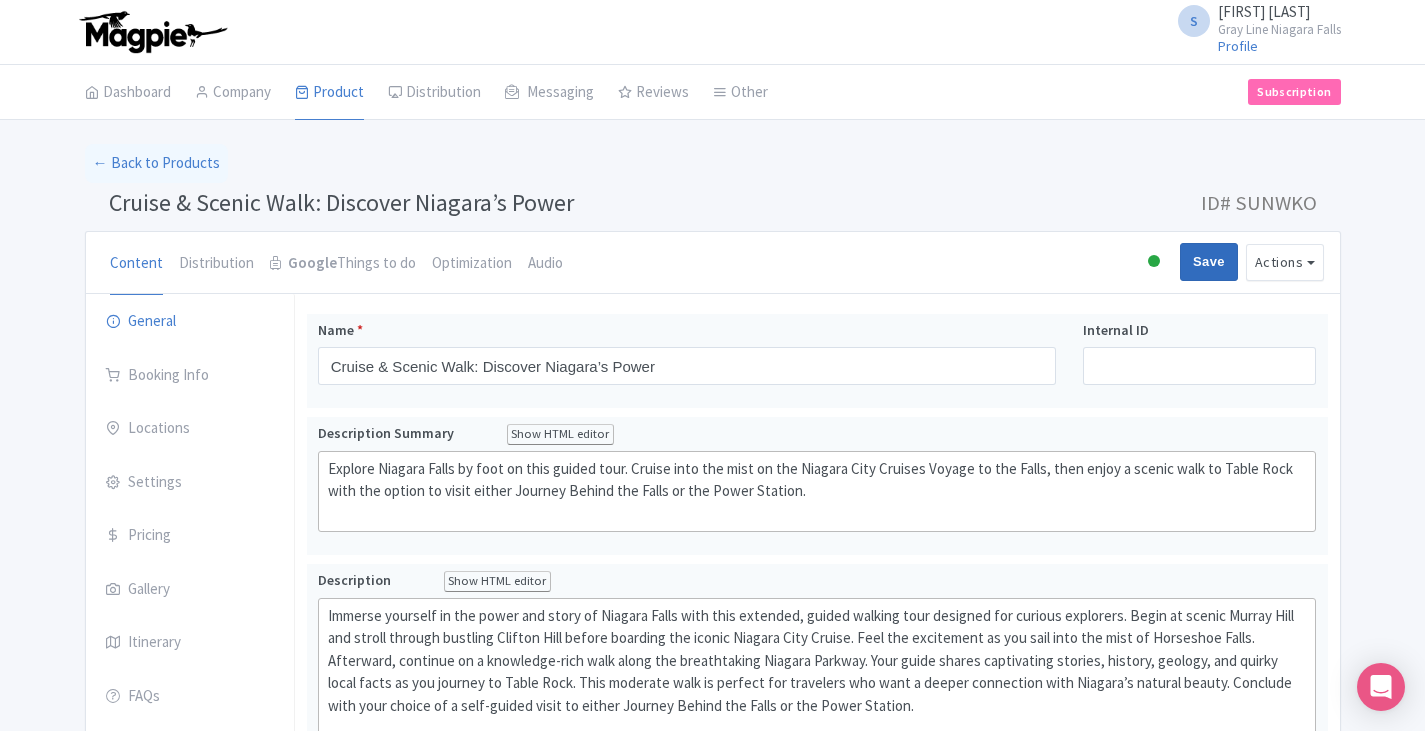 type on "Walk along the edge of the Niagara gorge on the Trans-Canada trail" 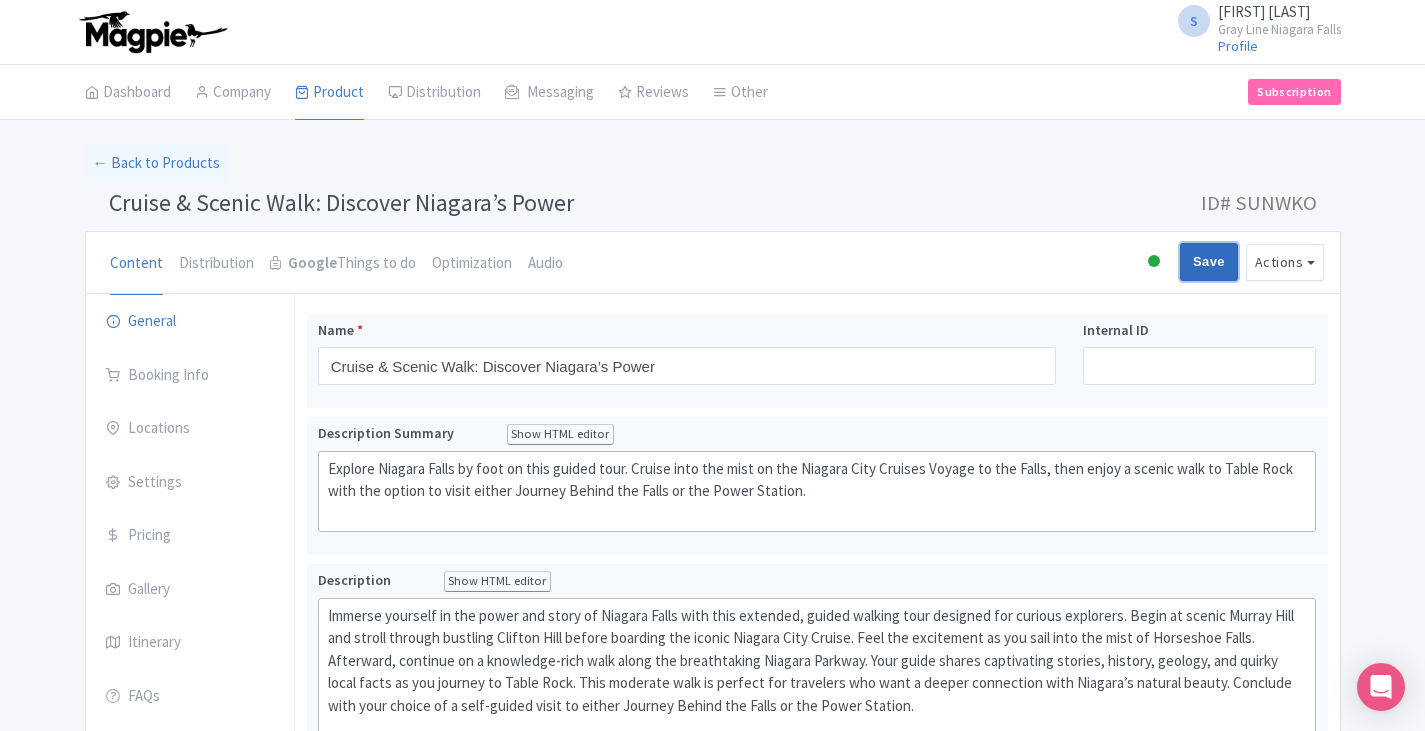 click on "Save" at bounding box center [1209, 262] 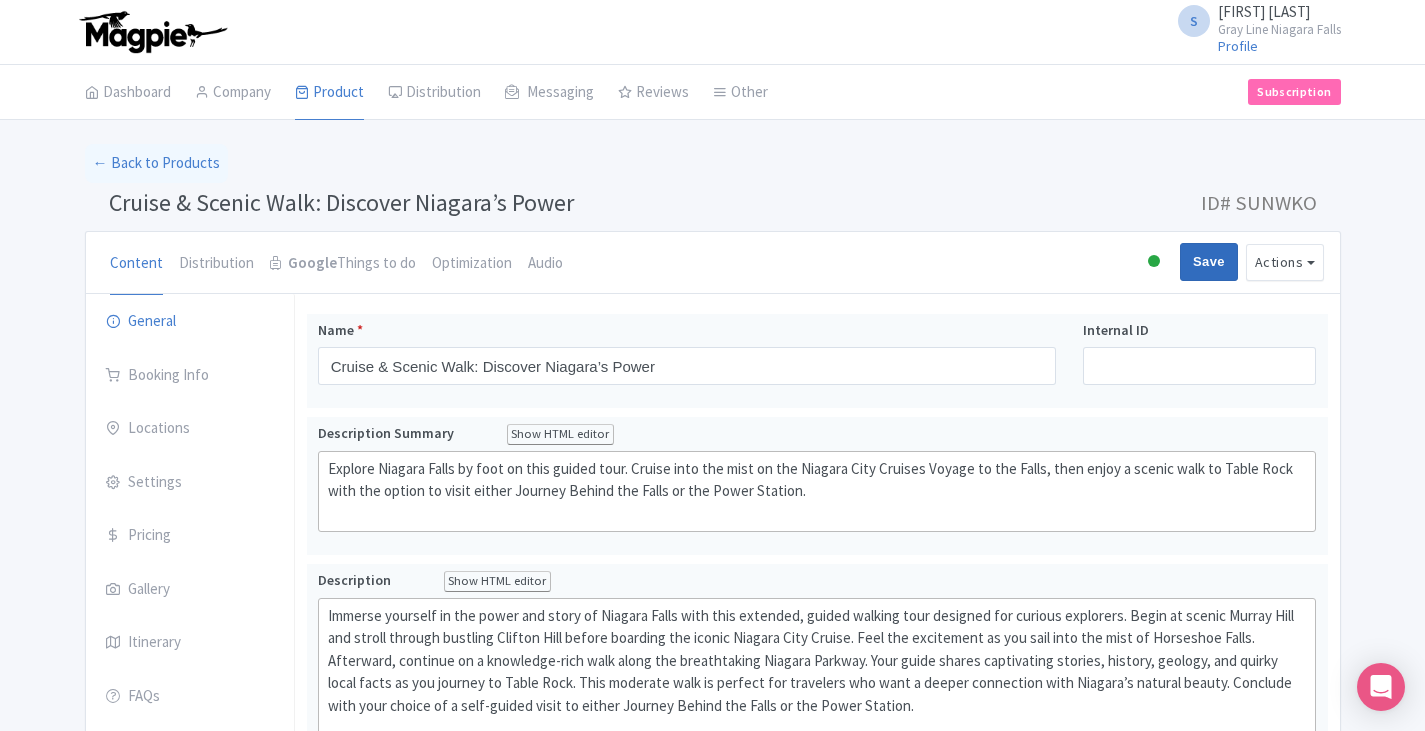 type on "Saving..." 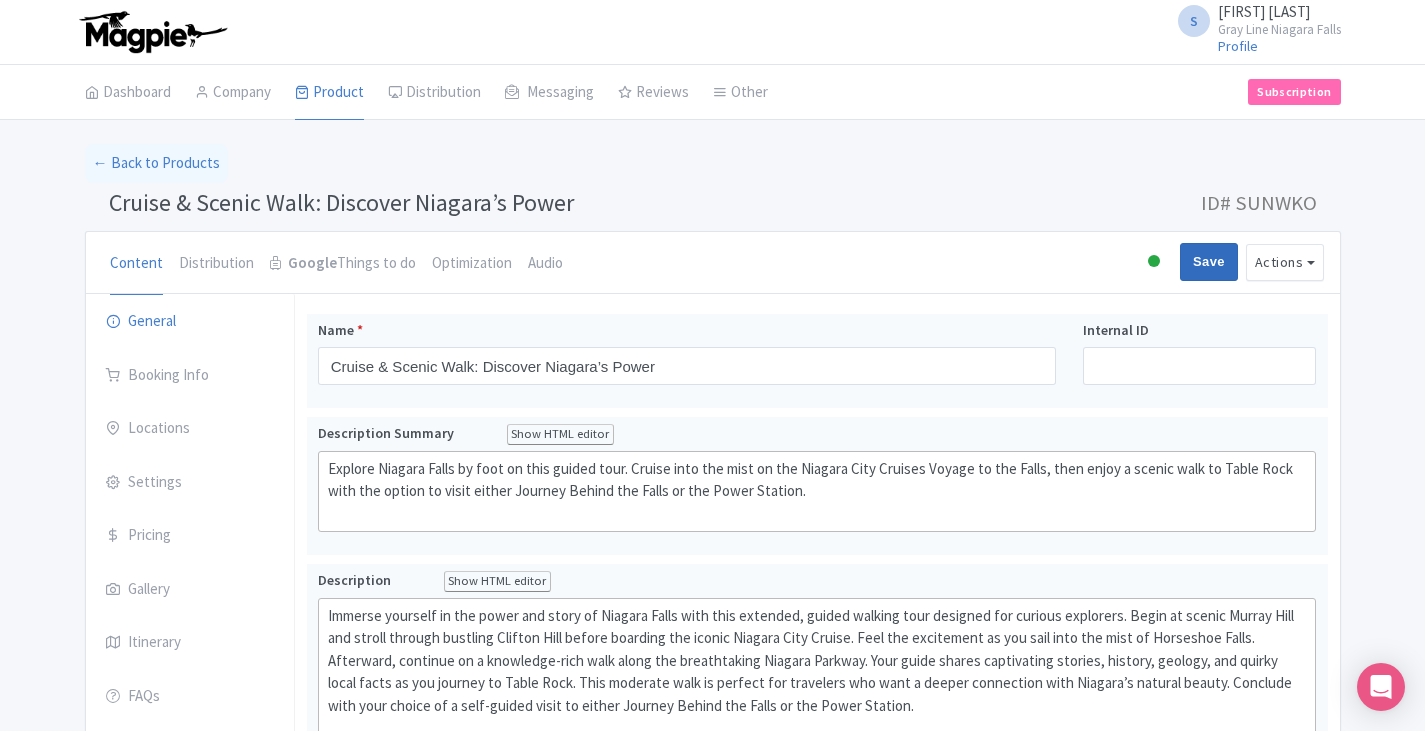 type on "Saving..." 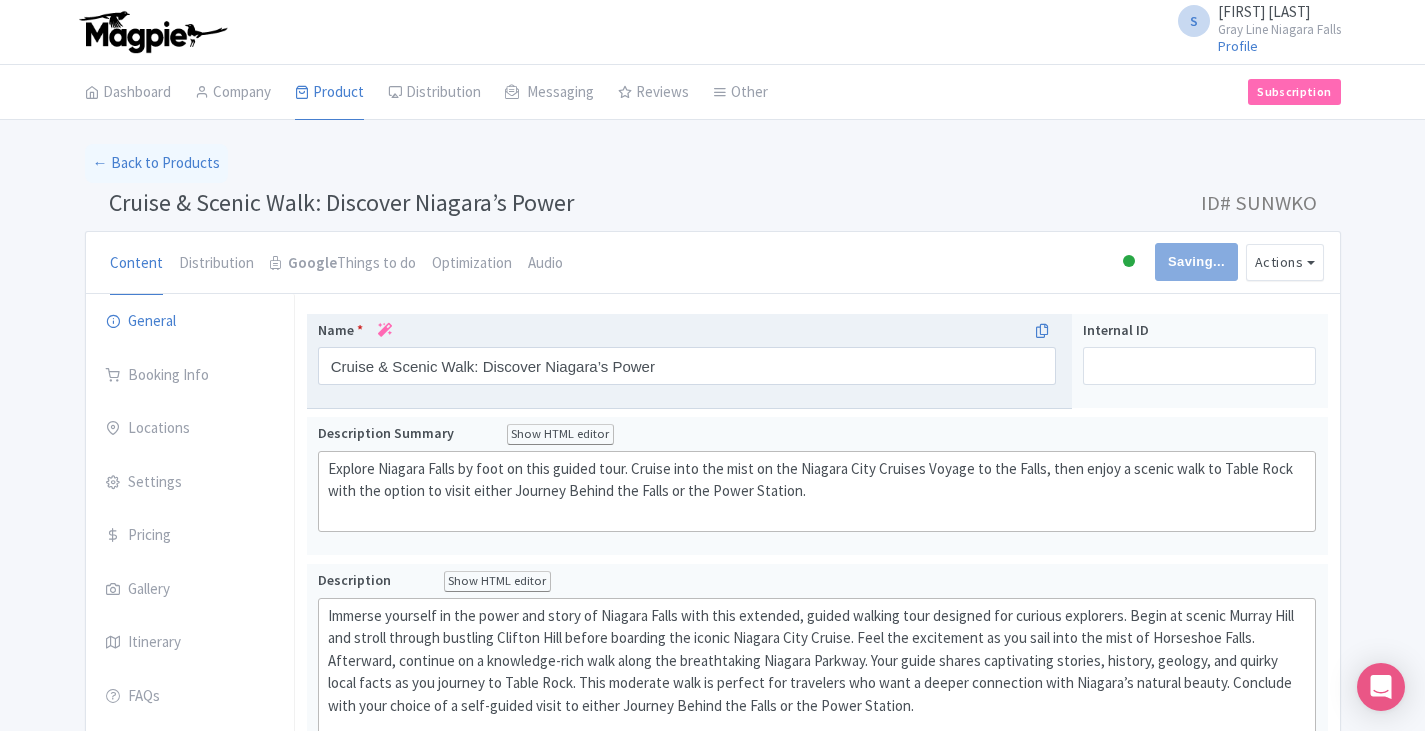 scroll, scrollTop: 64, scrollLeft: 0, axis: vertical 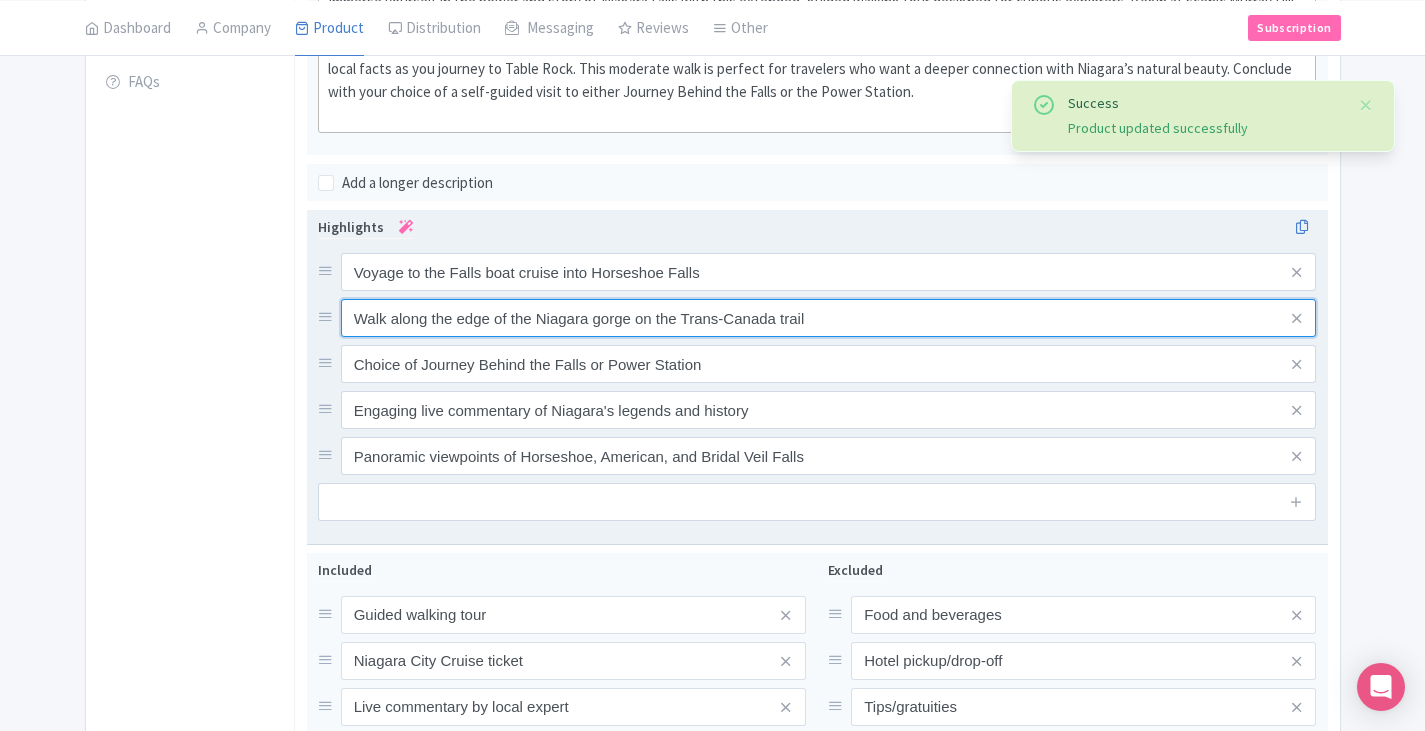 drag, startPoint x: 829, startPoint y: 342, endPoint x: 356, endPoint y: 330, distance: 473.1522 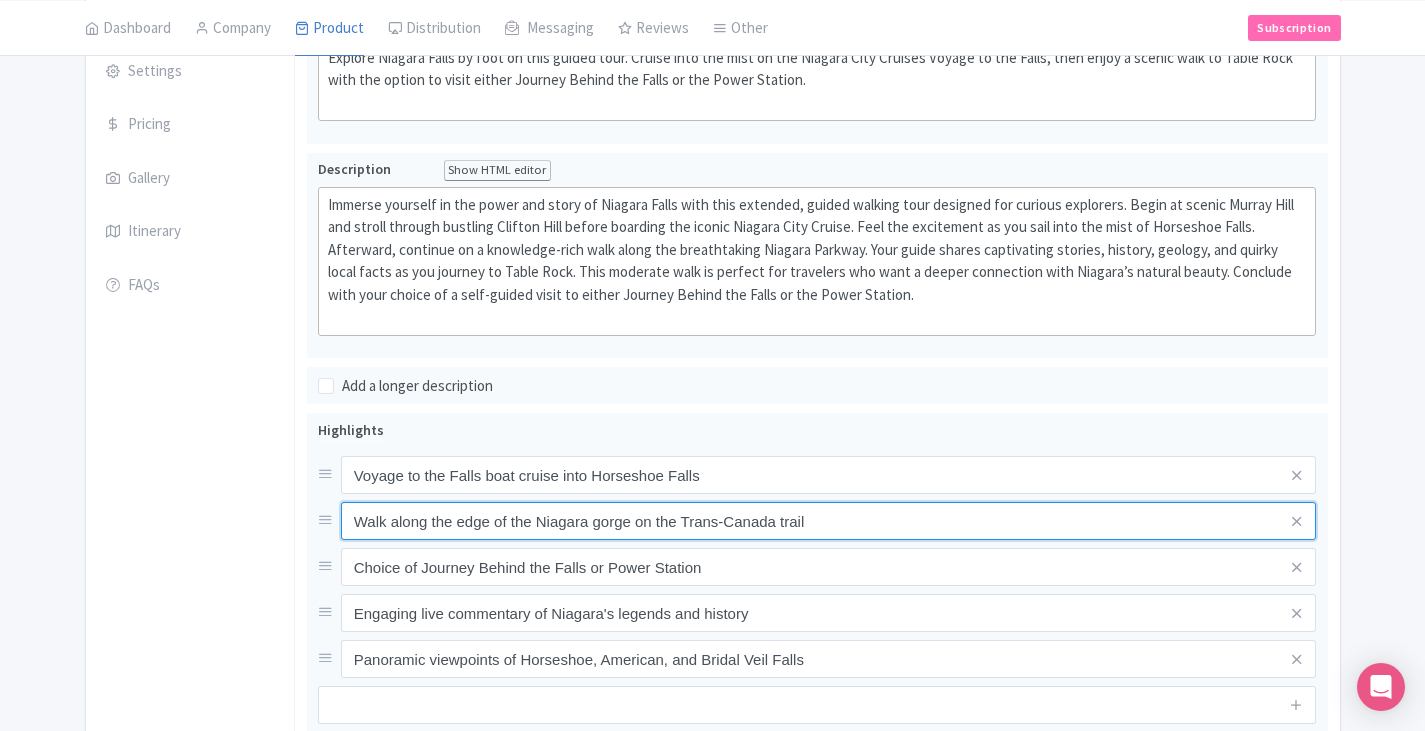 scroll, scrollTop: 114, scrollLeft: 0, axis: vertical 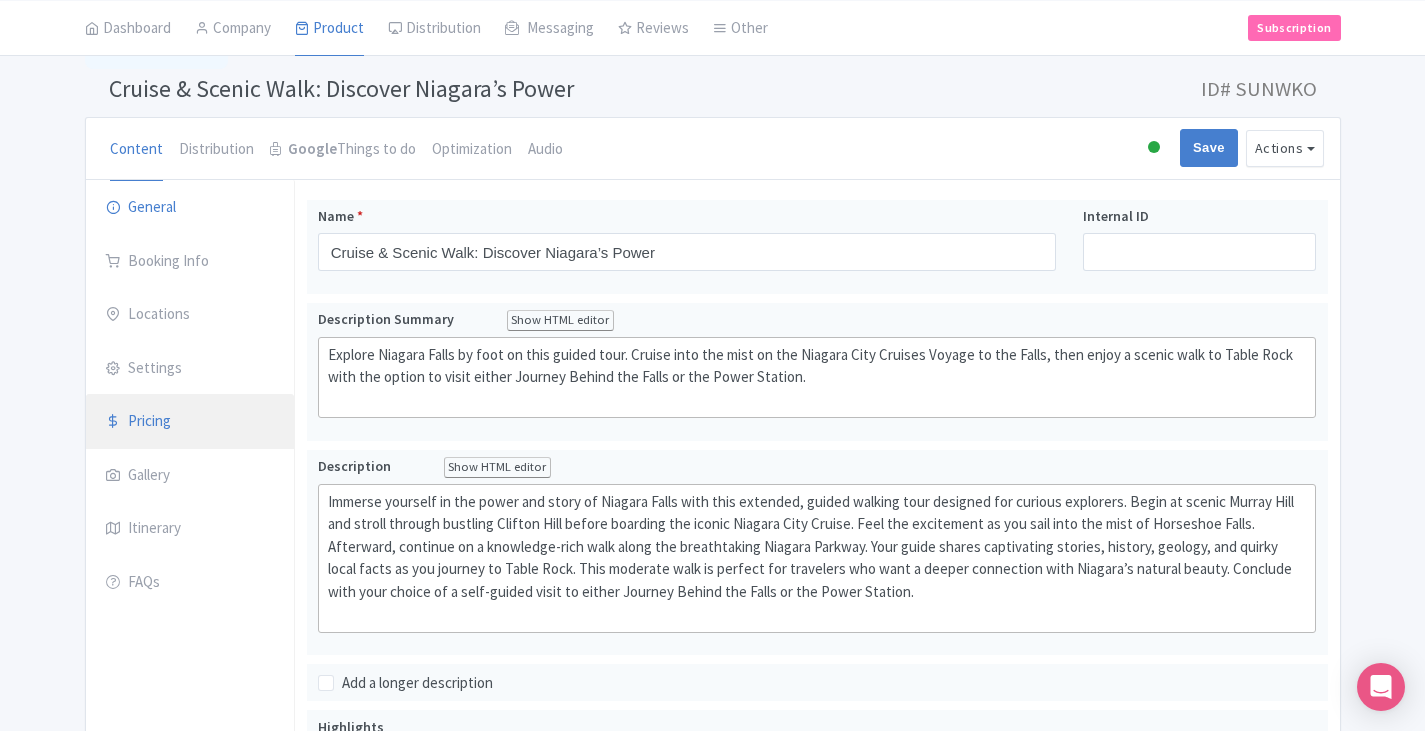 click on "Pricing" at bounding box center (190, 422) 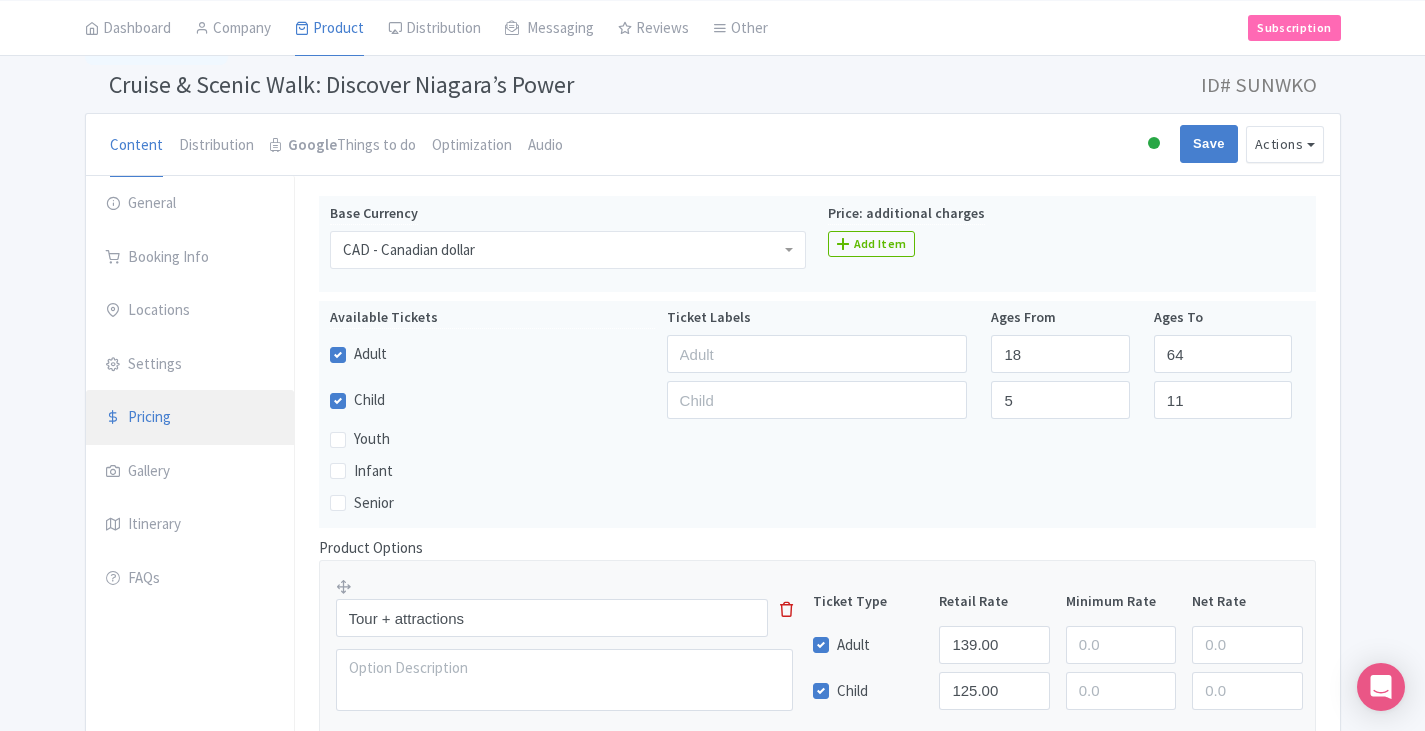 scroll, scrollTop: 114, scrollLeft: 0, axis: vertical 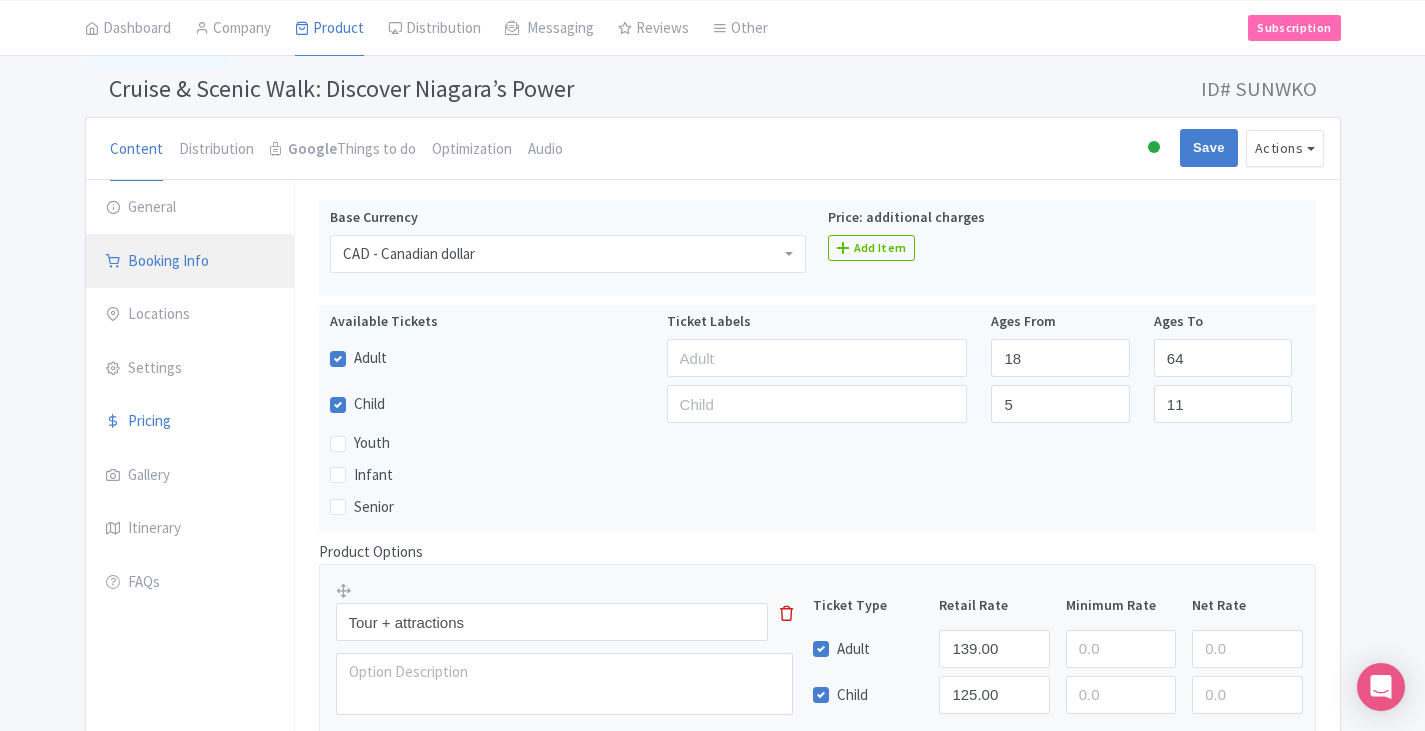 click on "Booking Info" at bounding box center (190, 262) 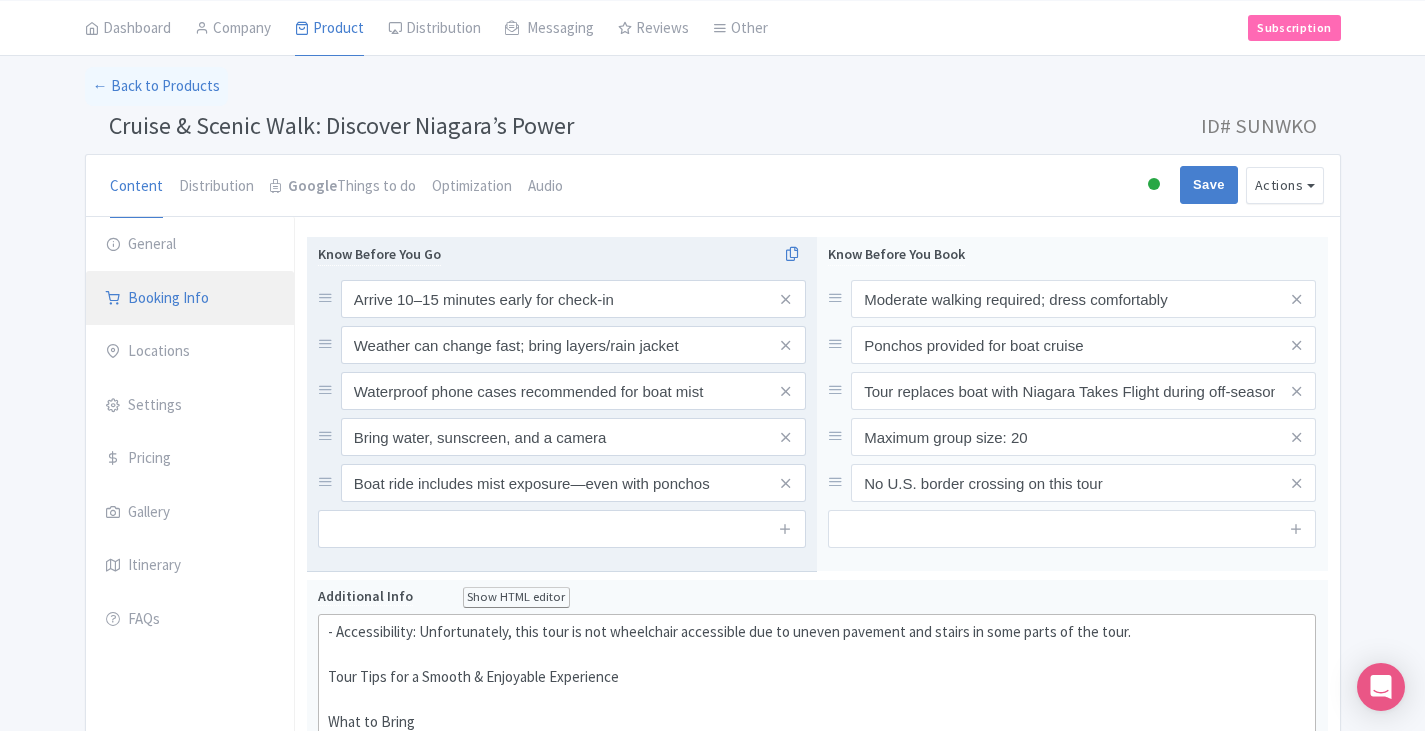 scroll, scrollTop: 14, scrollLeft: 0, axis: vertical 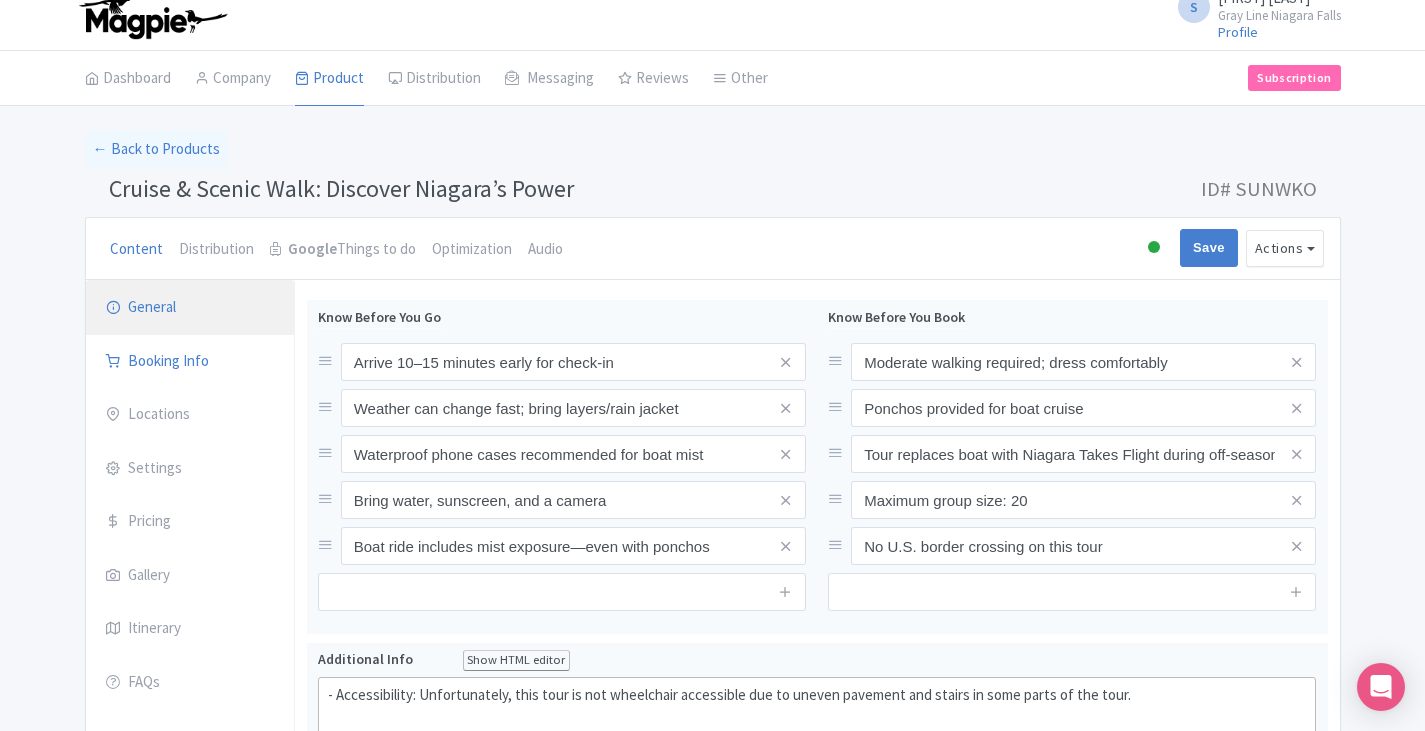 click on "General" at bounding box center [190, 308] 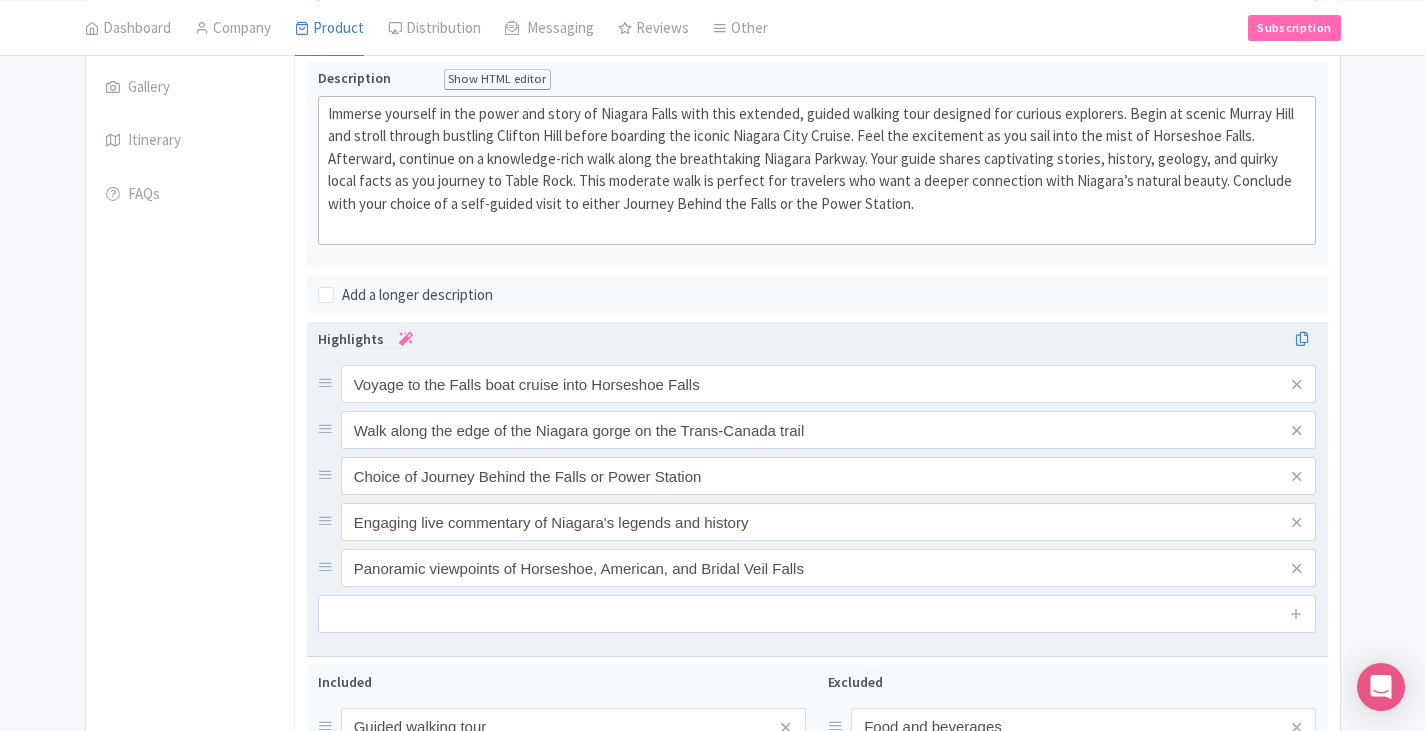 scroll, scrollTop: 614, scrollLeft: 0, axis: vertical 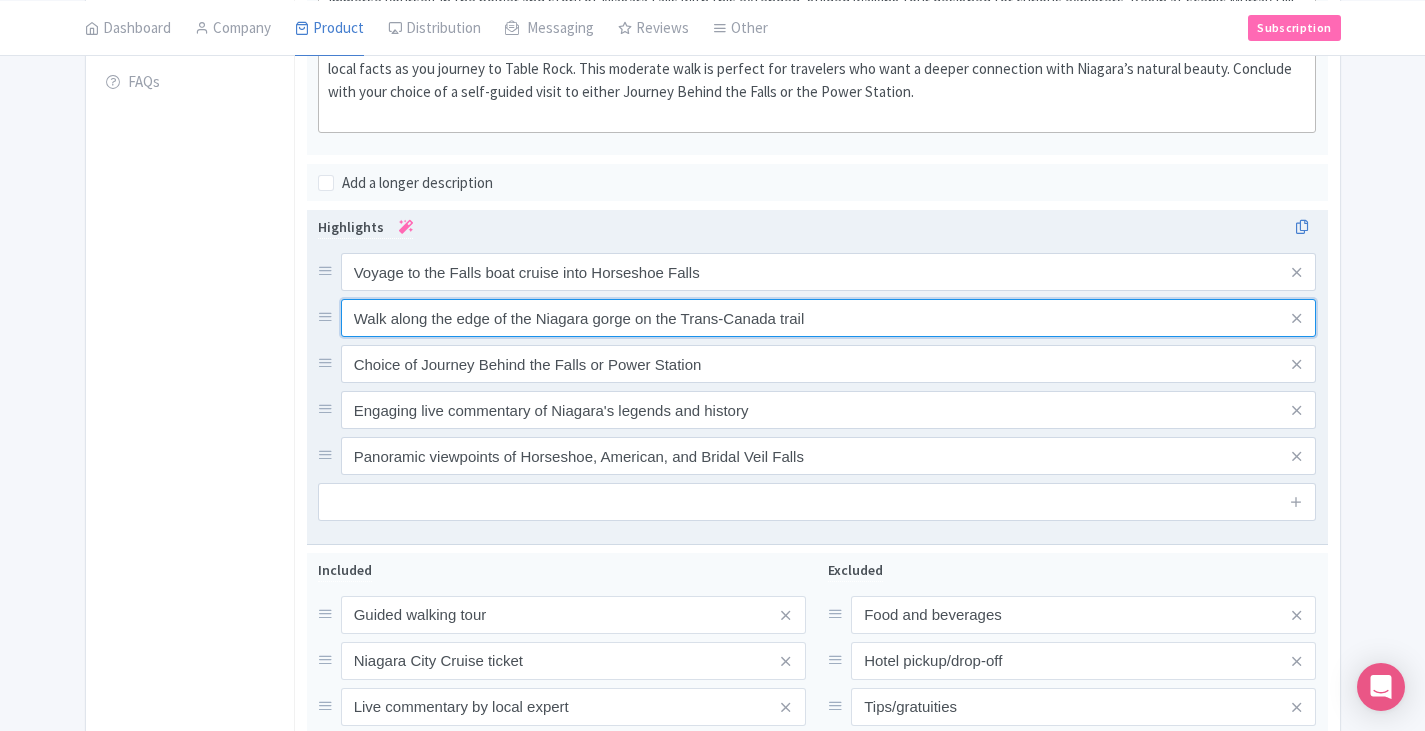 drag, startPoint x: 848, startPoint y: 322, endPoint x: 329, endPoint y: 317, distance: 519.0241 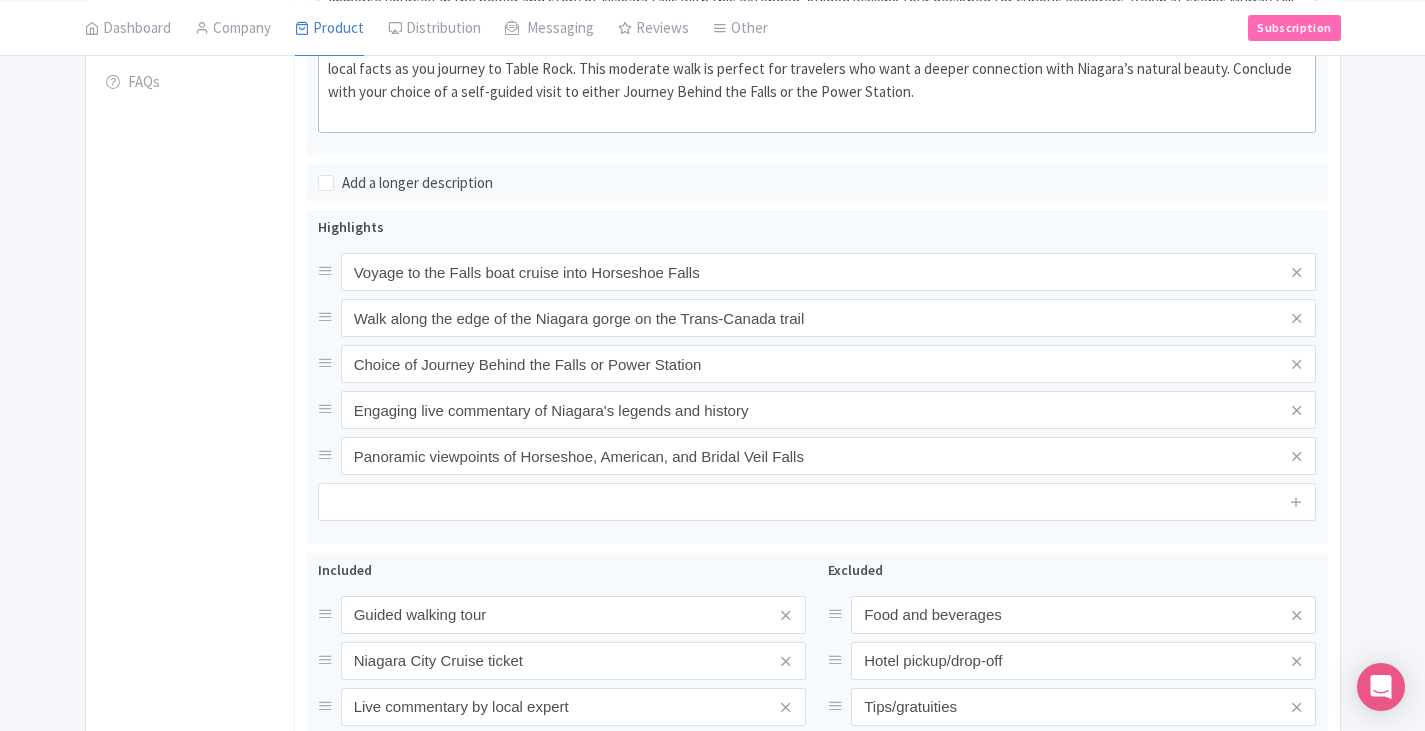 scroll, scrollTop: 214, scrollLeft: 0, axis: vertical 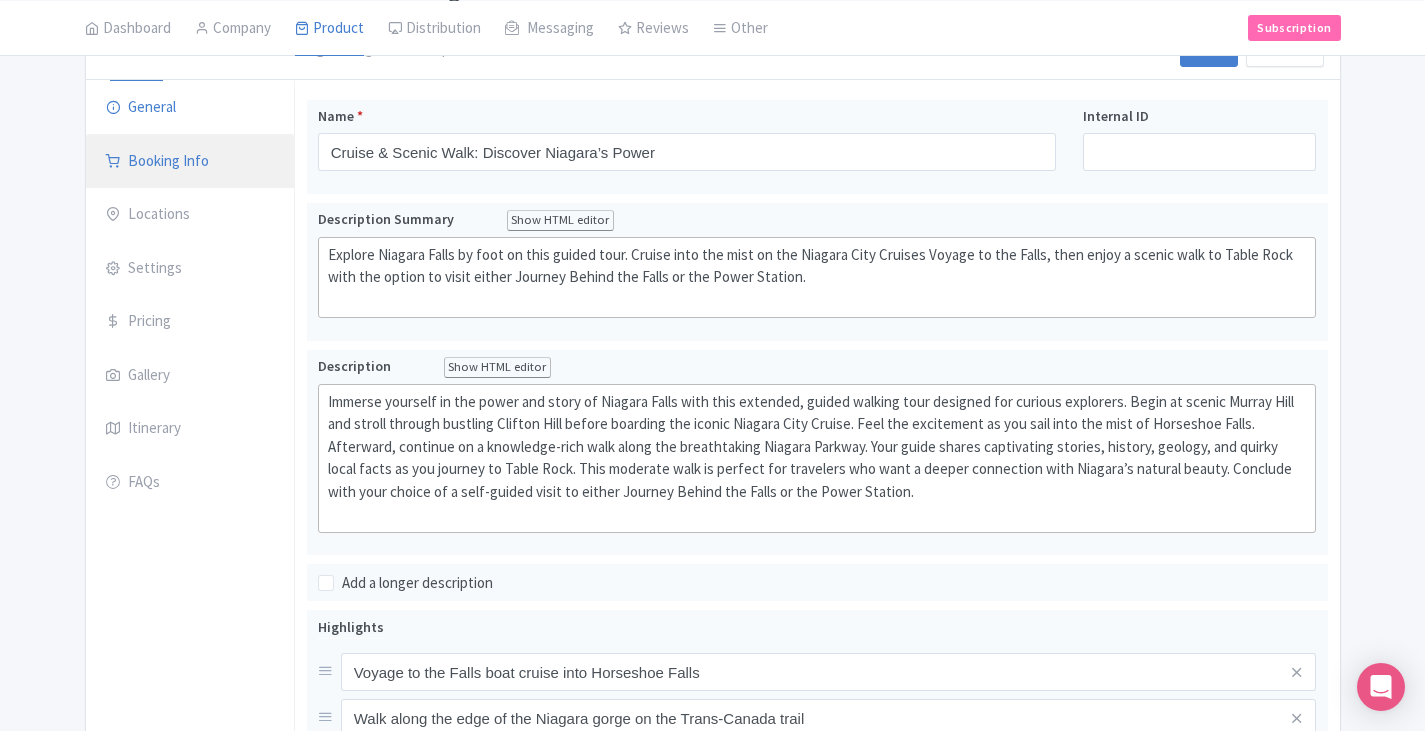 click on "Booking Info" at bounding box center (190, 162) 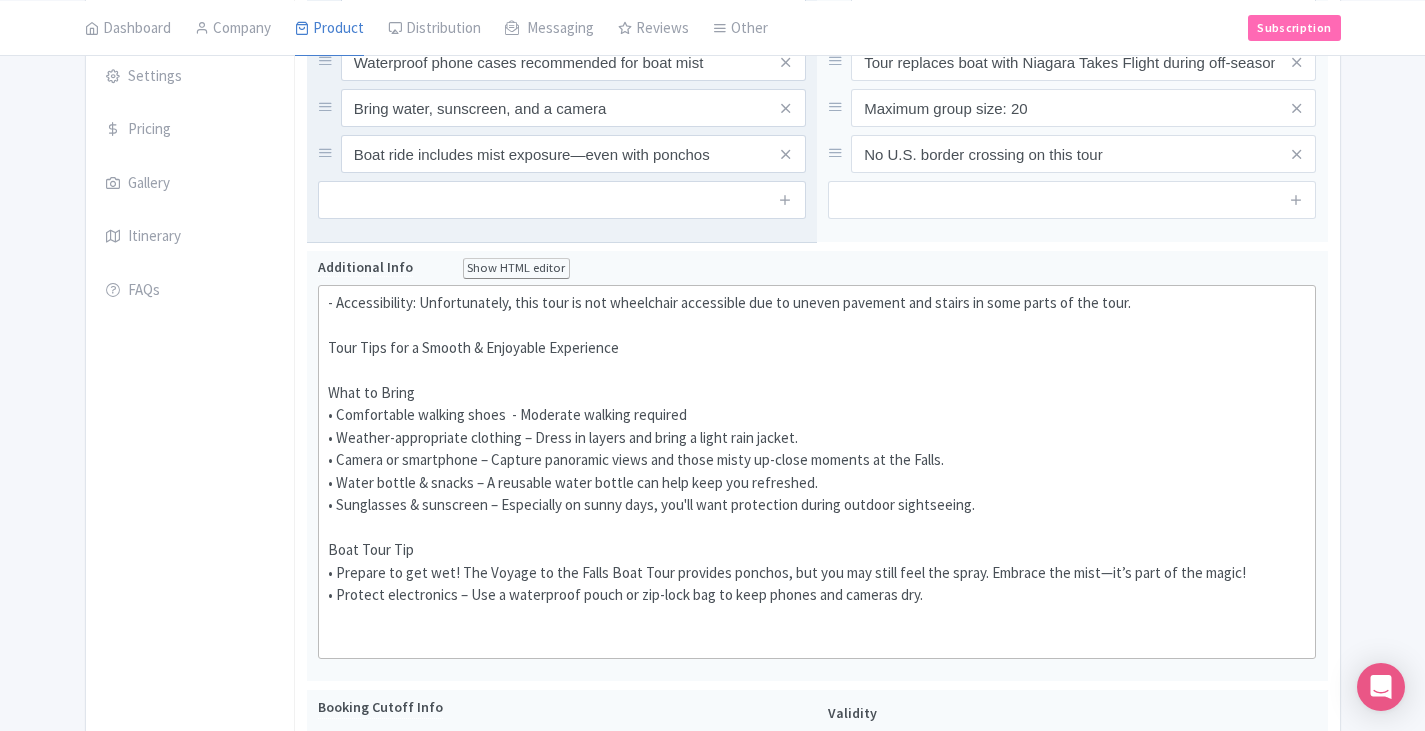 scroll, scrollTop: 414, scrollLeft: 0, axis: vertical 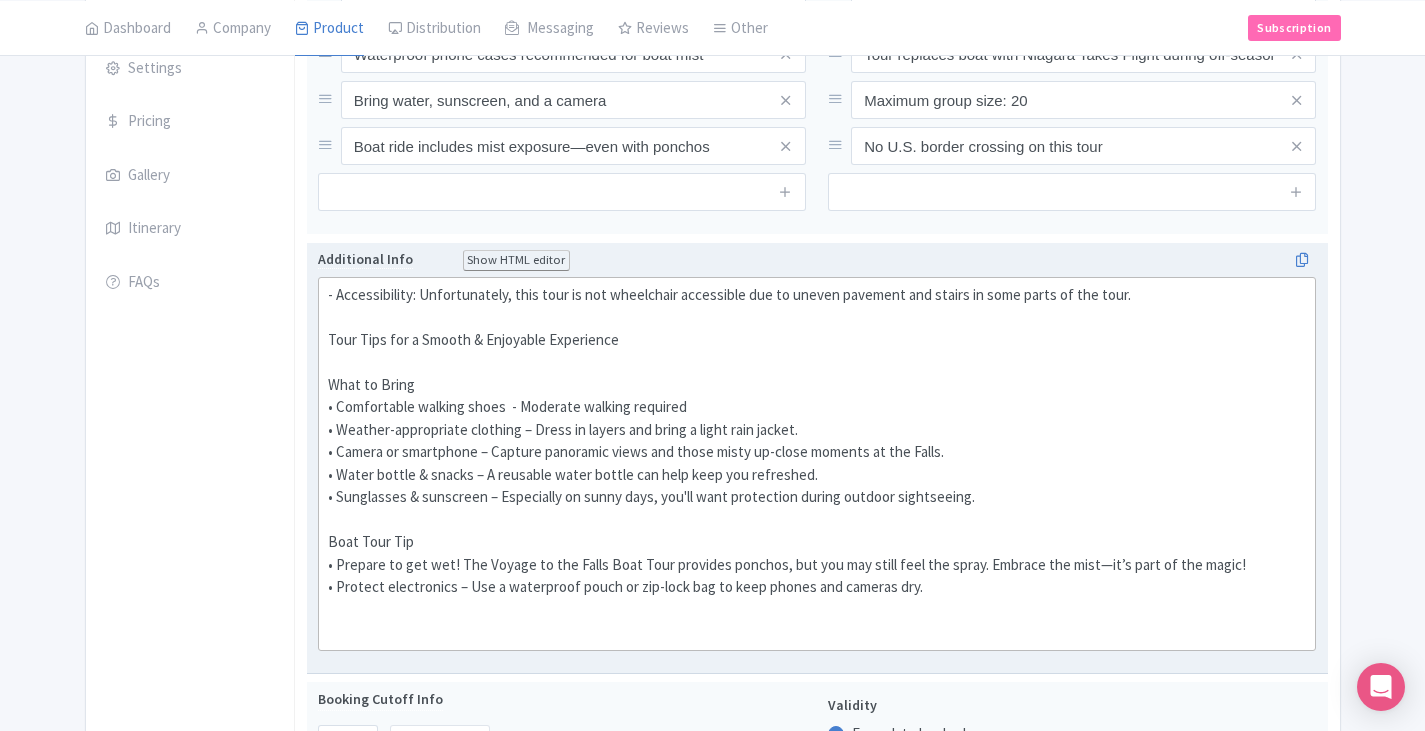 click on "- Accessibility: Unfortunately, this tour is not wheelchair accessible due to uneven pavement and stairs in some parts of the tour.   Tour Tips for a Smooth & Enjoyable Experience    What to Bring   • Comfortable walking shoes  - Moderate walking required • Weather-appropriate clothing – Dress in layers and bring a light rain jacket.   • Camera or smartphone – Capture panoramic views and those misty up-close moments at the Falls.   • Water bottle & snacks – A reusable water bottle can help keep you refreshed.   • Sunglasses & sunscreen – Especially on sunny days, you'll want protection during outdoor sightseeing.   Boat Tour Tip   • Prepare to get wet! The Voyage to the Falls Boat Tour provides ponchos, but you may still feel the spray. Embrace the mist—it’s part of the magic!  • Protect electronics – Use a waterproof pouch or zip-lock bag to keep phones and cameras dry." 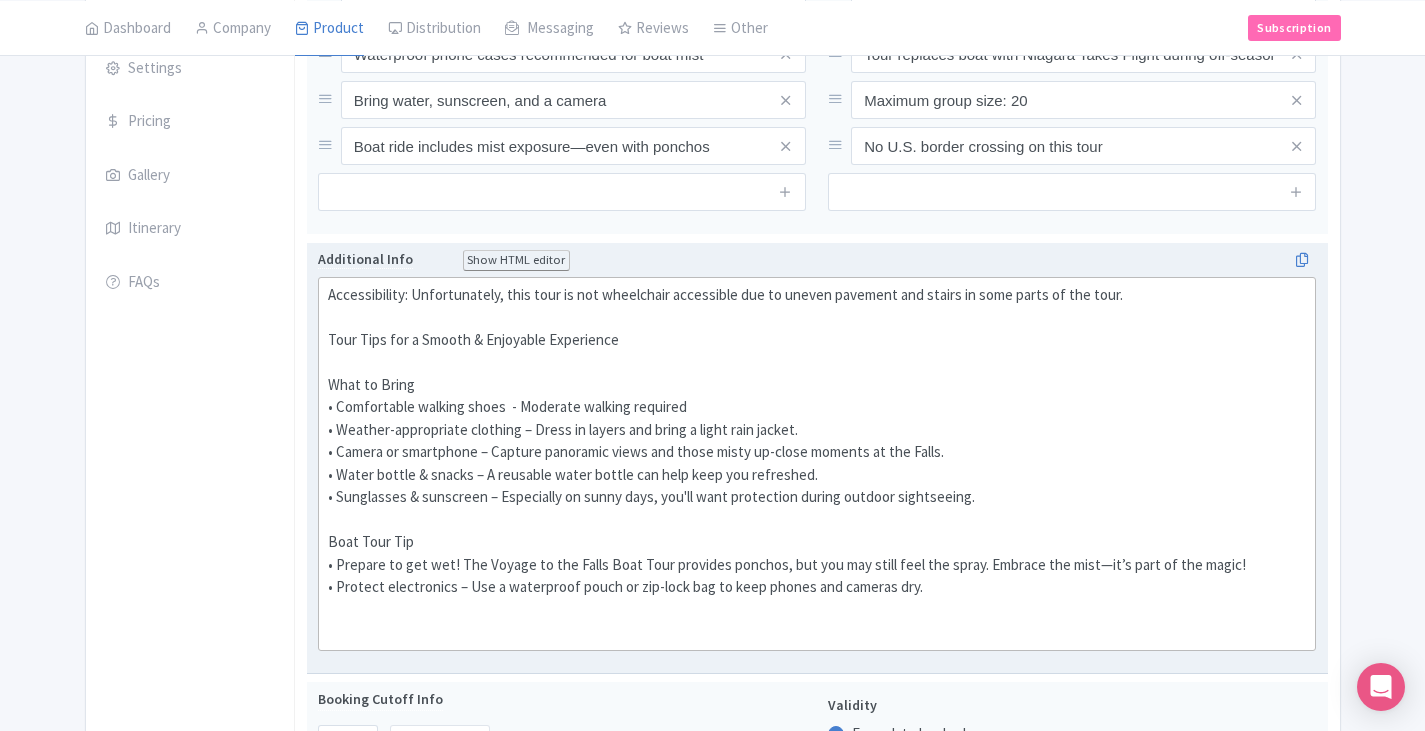 click on "Accessibility: Unfortunately, this tour is not wheelchair accessible due to uneven pavement and stairs in some parts of the tour.   Tour Tips for a Smooth & Enjoyable Experience    What to Bring   • Comfortable walking shoes  - Moderate walking required • Weather-appropriate clothing – Dress in layers and bring a light rain jacket.   • Camera or smartphone – Capture panoramic views and those misty up-close moments at the Falls.   • Water bottle & snacks – A reusable water bottle can help keep you refreshed.   • Sunglasses & sunscreen – Especially on sunny days, you'll want protection during outdoor sightseeing.   Boat Tour Tip   • Prepare to get wet! The Voyage to the Falls Boat Tour provides ponchos, but you may still feel the spray. Embrace the mist—it’s part of the magic!  • Protect electronics – Use a waterproof pouch or zip-lock bag to keep phones and cameras dry." 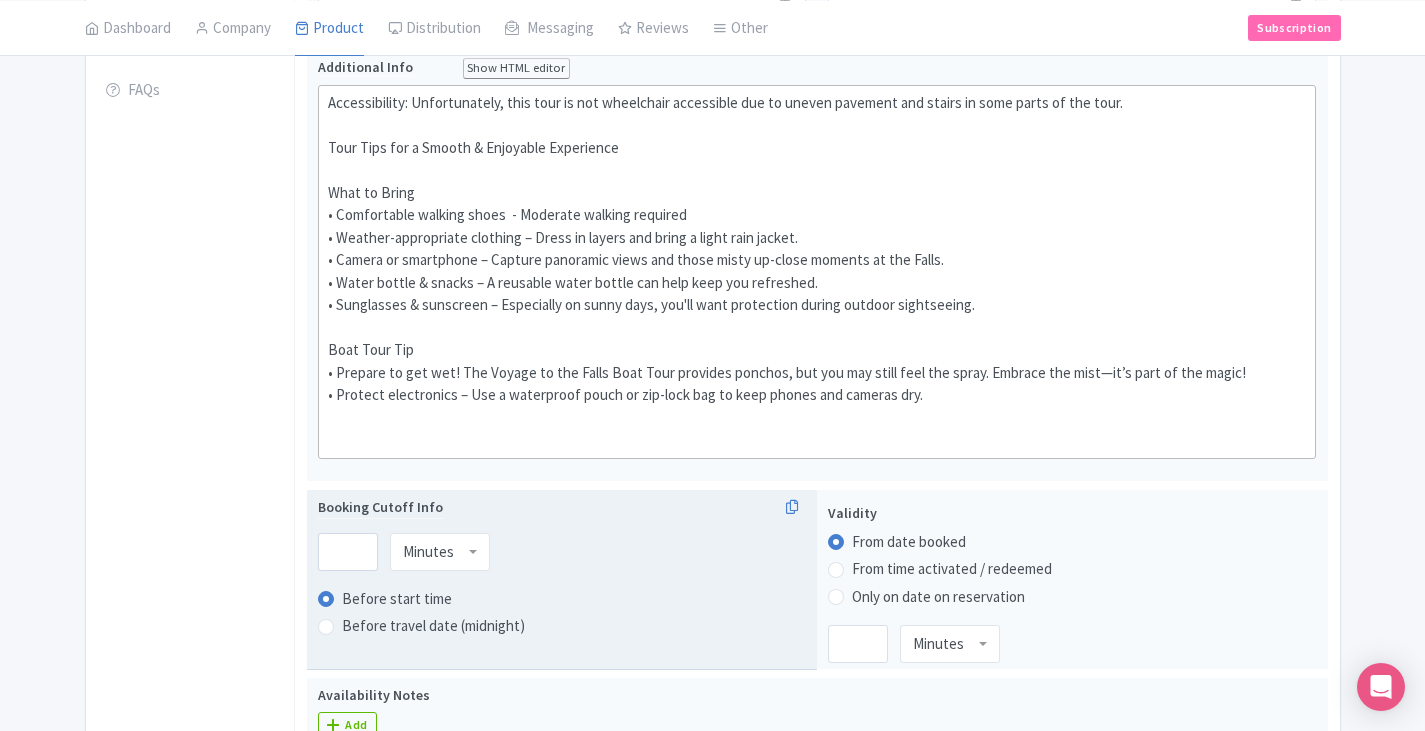 scroll, scrollTop: 614, scrollLeft: 0, axis: vertical 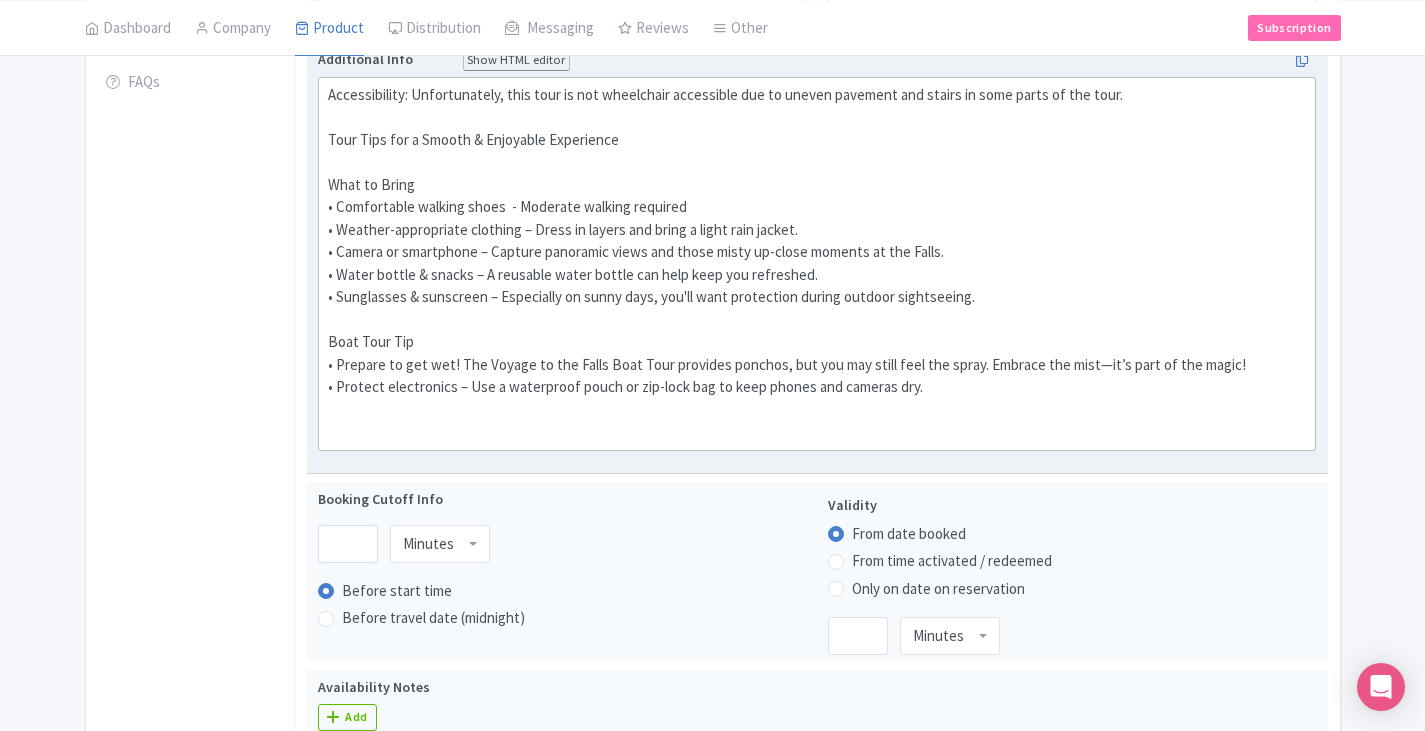 click on "Accessibility: Unfortunately, this tour is not wheelchair accessible due to uneven pavement and stairs in some parts of the tour.   Tour Tips for a Smooth & Enjoyable Experience    What to Bring   • Comfortable walking shoes  - Moderate walking required • Weather-appropriate clothing – Dress in layers and bring a light rain jacket.   • Camera or smartphone – Capture panoramic views and those misty up-close moments at the Falls.   • Water bottle & snacks – A reusable water bottle can help keep you refreshed.   • Sunglasses & sunscreen – Especially on sunny days, you'll want protection during outdoor sightseeing.   Boat Tour Tip   • Prepare to get wet! The Voyage to the Falls Boat Tour provides ponchos, but you may still feel the spray. Embrace the mist—it’s part of the magic!  • Protect electronics – Use a waterproof pouch or zip-lock bag to keep phones and cameras dry." 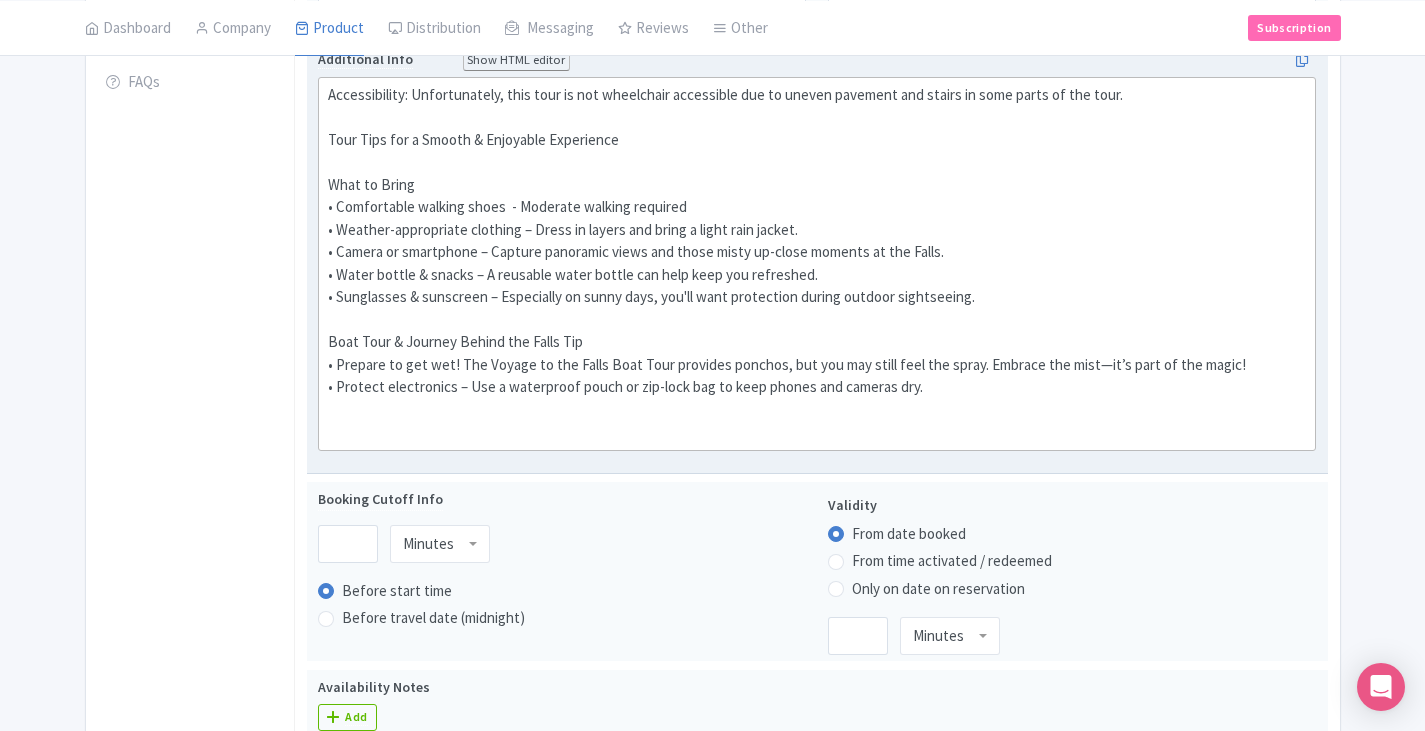 click on "Accessibility: Unfortunately, this tour is not wheelchair accessible due to uneven pavement and stairs in some parts of the tour.   Tour Tips for a Smooth & Enjoyable Experience    What to Bring   • Comfortable walking shoes  - Moderate walking required • Weather-appropriate clothing – Dress in layers and bring a light rain jacket.   • Camera or smartphone – Capture panoramic views and those misty up-close moments at the Falls.   • Water bottle & snacks – A reusable water bottle can help keep you refreshed.   • Sunglasses & sunscreen – Especially on sunny days, you'll want protection during outdoor sightseeing.   Boat Tour & Journey Behind the Falls Tip   • Prepare to get wet! The Voyage to the Falls Boat Tour provides ponchos, but you may still feel the spray. Embrace the mist—it’s part of the magic!  • Protect electronics – Use a waterproof pouch or zip-lock bag to keep phones and cameras dry." 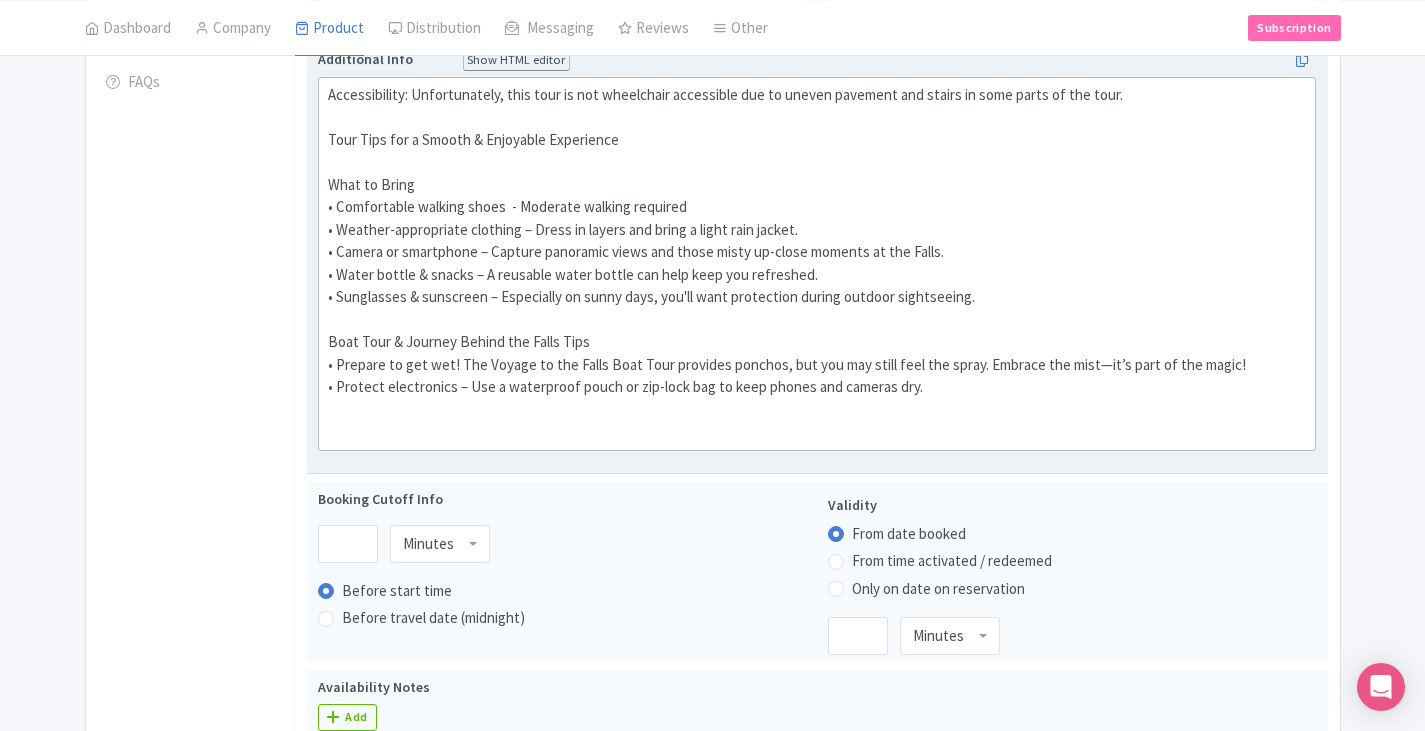 click on "Accessibility: Unfortunately, this tour is not wheelchair accessible due to uneven pavement and stairs in some parts of the tour.   Tour Tips for a Smooth & Enjoyable Experience    What to Bring   • Comfortable walking shoes  - Moderate walking required • Weather-appropriate clothing – Dress in layers and bring a light rain jacket.   • Camera or smartphone – Capture panoramic views and those misty up-close moments at the Falls.   • Water bottle & snacks – A reusable water bottle can help keep you refreshed.   • Sunglasses & sunscreen – Especially on sunny days, you'll want protection during outdoor sightseeing.   Boat Tour & Journey Behind the Falls Tips • Prepare to get wet! The Voyage to the Falls Boat Tour provides ponchos, but you may still feel the spray. Embrace the mist—it’s part of the magic!  • Protect electronics – Use a waterproof pouch or zip-lock bag to keep phones and cameras dry." 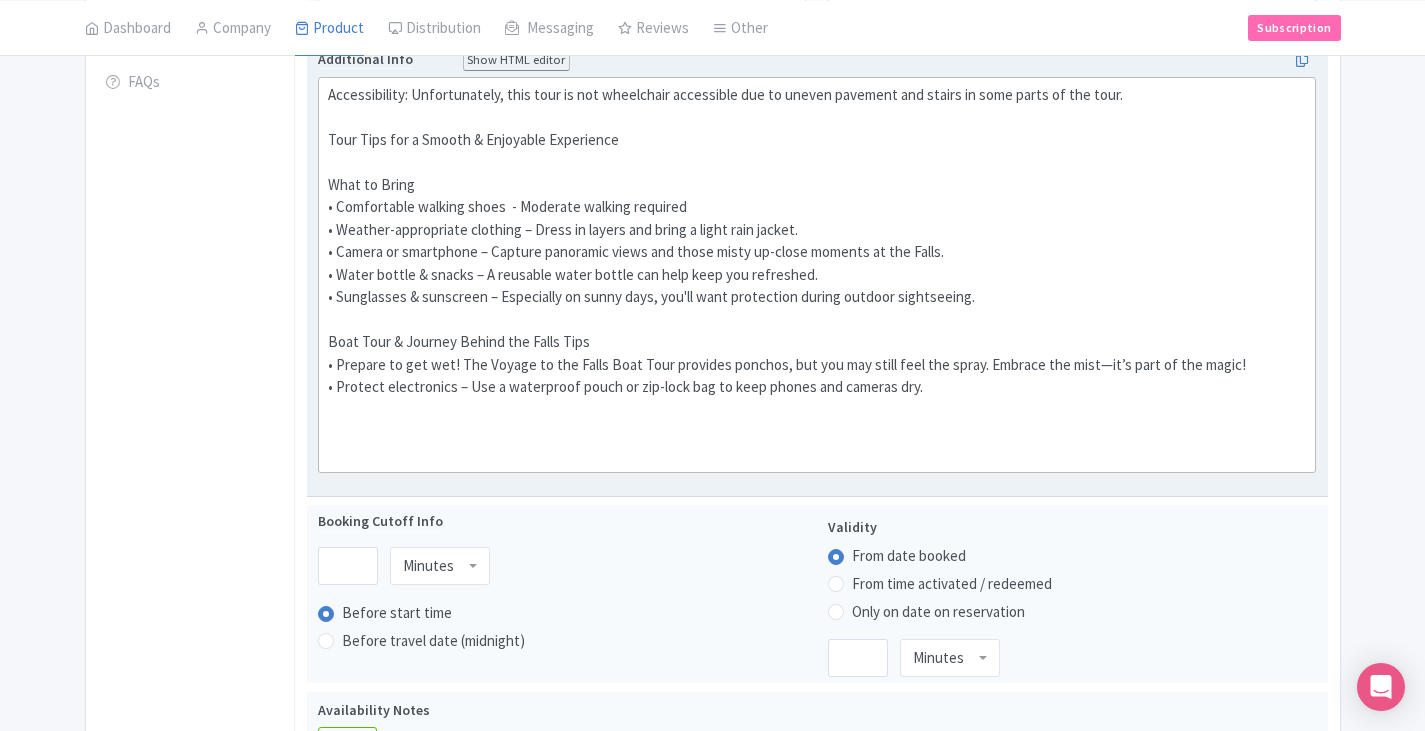 click on "Accessibility: Unfortunately, this tour is not wheelchair accessible due to uneven pavement and stairs in some parts of the tour.   Tour Tips for a Smooth & Enjoyable Experience    What to Bring   • Comfortable walking shoes  - Moderate walking required • Weather-appropriate clothing – Dress in layers and bring a light rain jacket.   • Camera or smartphone – Capture panoramic views and those misty up-close moments at the Falls.   • Water bottle & snacks – A reusable water bottle can help keep you refreshed.   • Sunglasses & sunscreen – Especially on sunny days, you'll want protection during outdoor sightseeing.   Boat Tour & Journey Behind the Falls Tips • Prepare to get wet! The Voyage to the Falls Boat Tour provides ponchos, but you may still feel the spray. Embrace the mist—it’s part of the magic!  • Protect electronics – Use a waterproof pouch or zip-lock bag to keep phones and cameras dry." 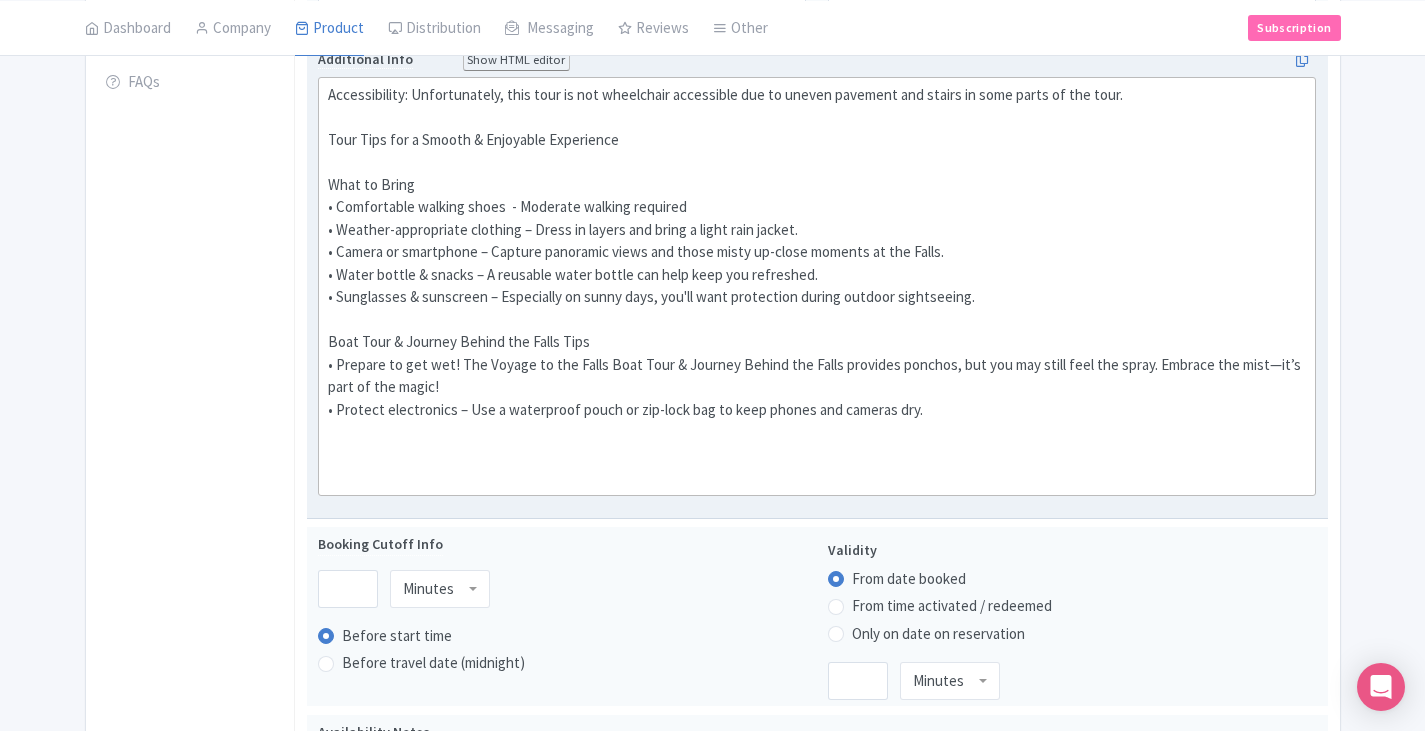 drag, startPoint x: 889, startPoint y: 361, endPoint x: 891, endPoint y: 374, distance: 13.152946 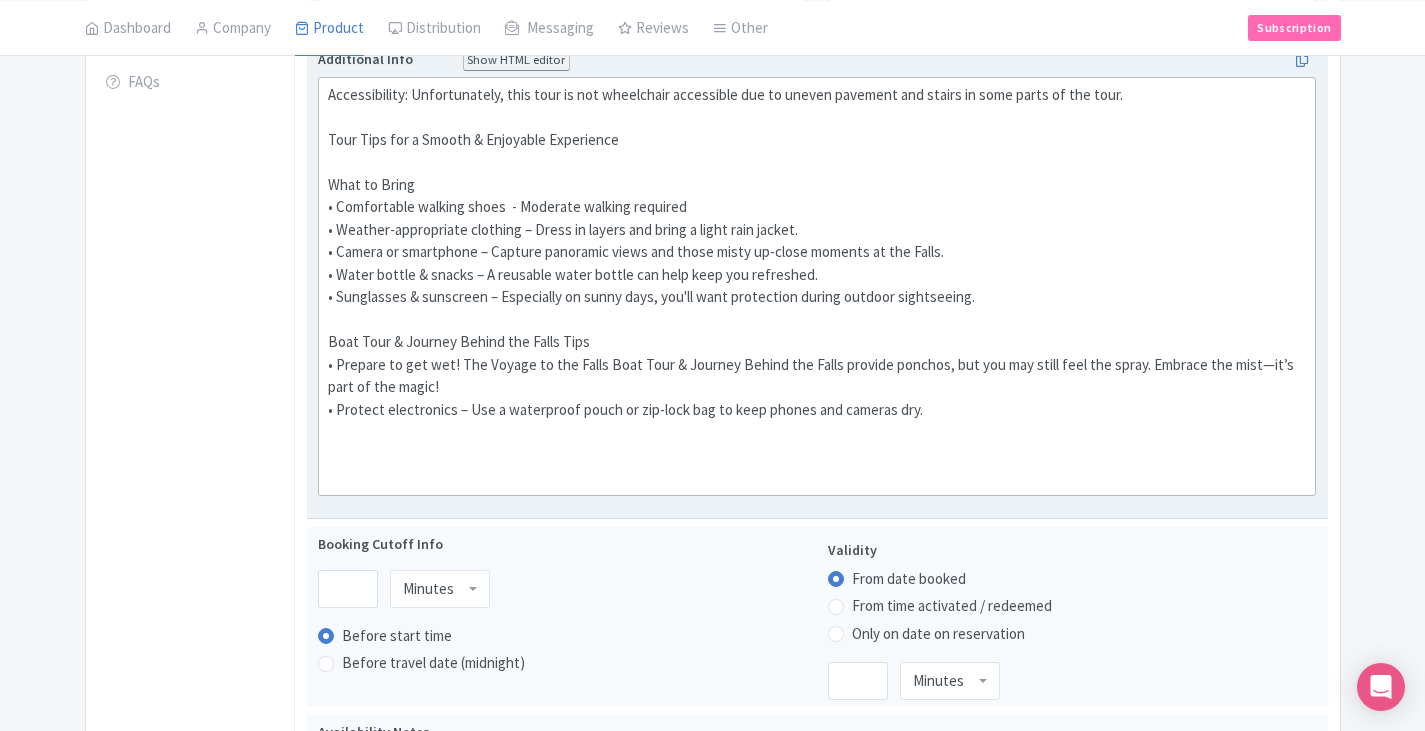 click on "Accessibility: Unfortunately, this tour is not wheelchair accessible due to uneven pavement and stairs in some parts of the tour.   Tour Tips for a Smooth & Enjoyable Experience    What to Bring   • Comfortable walking shoes  - Moderate walking required • Weather-appropriate clothing – Dress in layers and bring a light rain jacket.   • Camera or smartphone – Capture panoramic views and those misty up-close moments at the Falls.   • Water bottle & snacks – A reusable water bottle can help keep you refreshed.   • Sunglasses & sunscreen – Especially on sunny days, you'll want protection during outdoor sightseeing.   Boat Tour & Journey Behind the Falls Tips • Prepare to get wet! The Voyage to the Falls Boat Tour & Journey Behind the Falls provide ponchos, but you may still feel the spray. Embrace the mist—it’s part of the magic!  • Protect electronics – Use a waterproof pouch or zip-lock bag to keep phones and cameras dry." 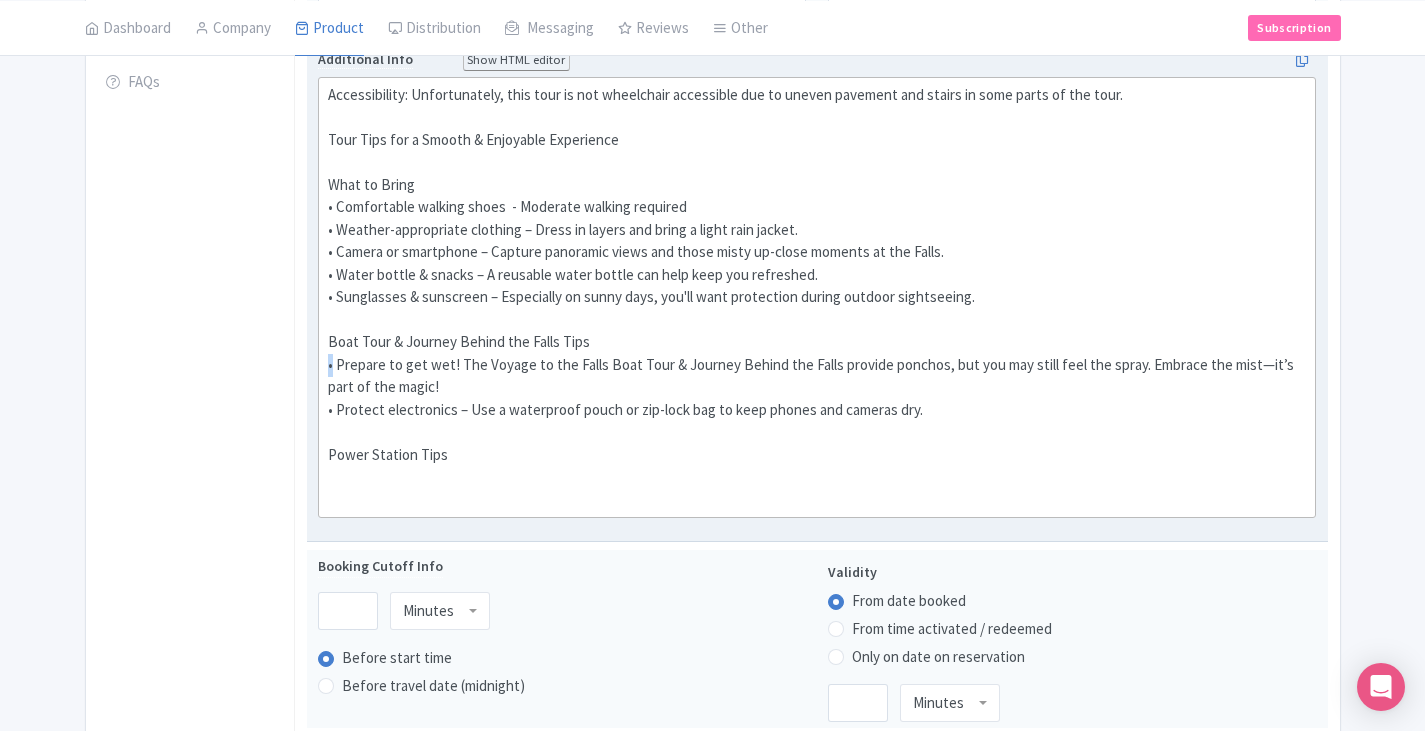 click on "Accessibility: Unfortunately, this tour is not wheelchair accessible due to uneven pavement and stairs in some parts of the tour.   Tour Tips for a Smooth & Enjoyable Experience    What to Bring   • Comfortable walking shoes  - Moderate walking required • Weather-appropriate clothing – Dress in layers and bring a light rain jacket.   • Camera or smartphone – Capture panoramic views and those misty up-close moments at the Falls.   • Water bottle & snacks – A reusable water bottle can help keep you refreshed.   • Sunglasses & sunscreen – Especially on sunny days, you'll want protection during outdoor sightseeing.   Boat Tour & Journey Behind the Falls Tips • Prepare to get wet! The Voyage to the Falls Boat Tour & Journey Behind the Falls provide ponchos, but you may still feel the spray. Embrace the mist—it’s part of the magic!  • Protect electronics – Use a waterproof pouch or zip-lock bag to keep phones and cameras dry.   Power Station Tips" 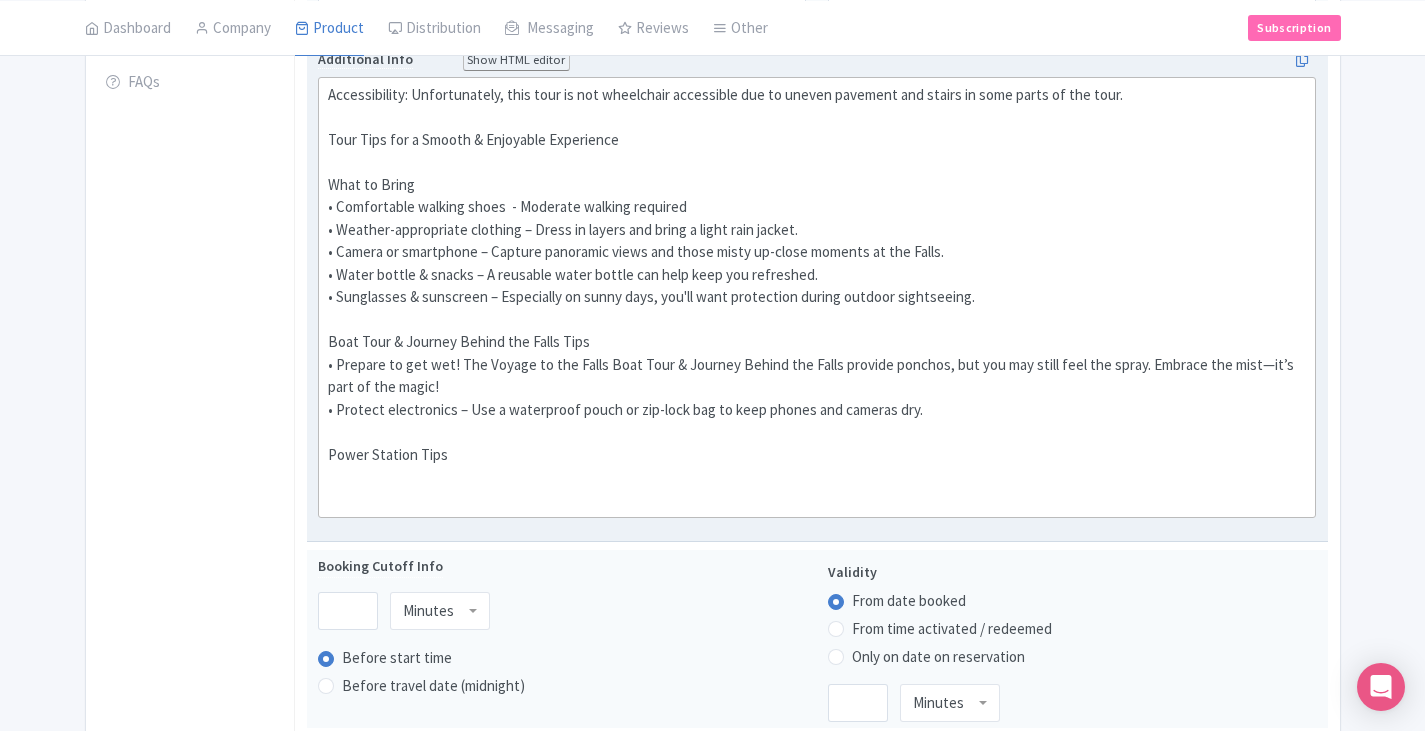 click on "Accessibility: Unfortunately, this tour is not wheelchair accessible due to uneven pavement and stairs in some parts of the tour.   Tour Tips for a Smooth & Enjoyable Experience    What to Bring   • Comfortable walking shoes  - Moderate walking required • Weather-appropriate clothing – Dress in layers and bring a light rain jacket.   • Camera or smartphone – Capture panoramic views and those misty up-close moments at the Falls.   • Water bottle & snacks – A reusable water bottle can help keep you refreshed.   • Sunglasses & sunscreen – Especially on sunny days, you'll want protection during outdoor sightseeing.   Boat Tour & Journey Behind the Falls Tips • Prepare to get wet! The Voyage to the Falls Boat Tour & Journey Behind the Falls provide ponchos, but you may still feel the spray. Embrace the mist—it’s part of the magic!  • Protect electronics – Use a waterproof pouch or zip-lock bag to keep phones and cameras dry.   Power Station Tips" 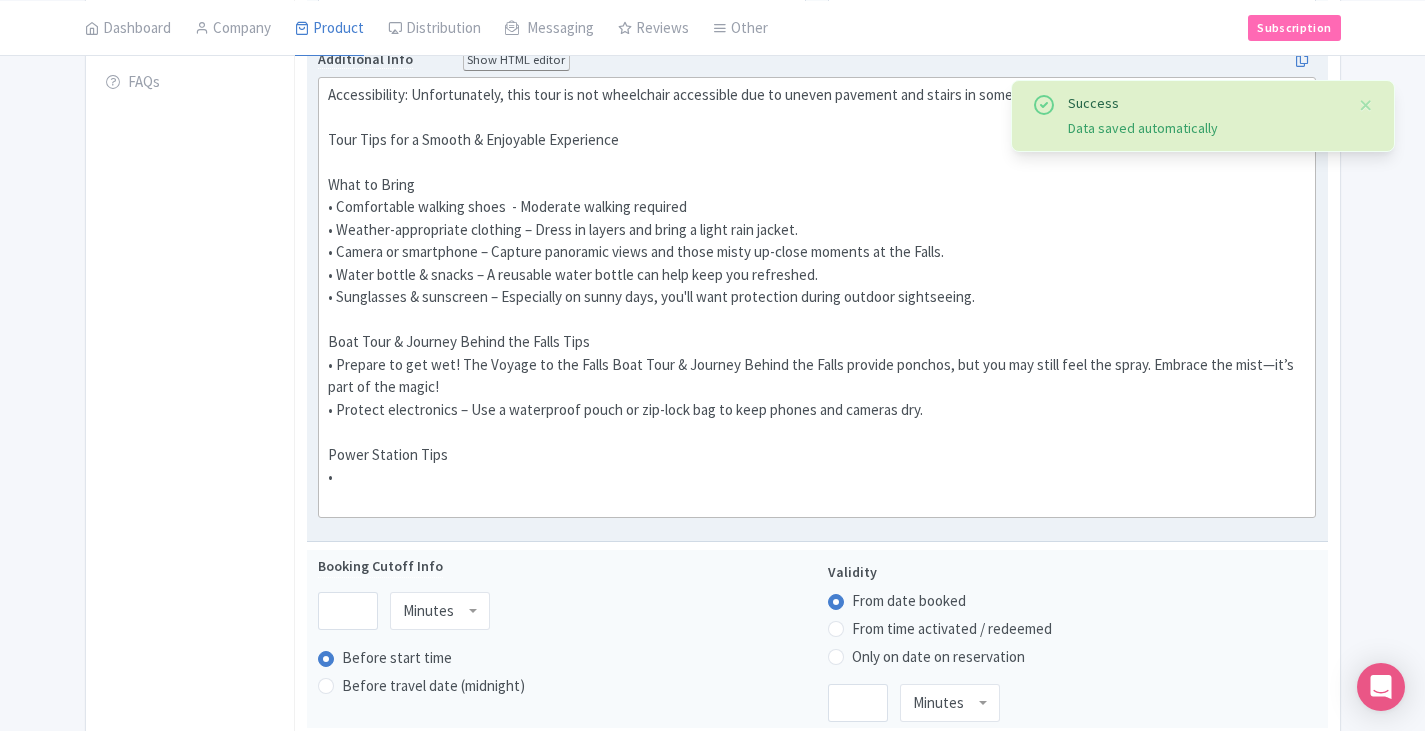 click on "Accessibility: Unfortunately, this tour is not wheelchair accessible due to uneven pavement and stairs in some parts of the tour.   Tour Tips for a Smooth & Enjoyable Experience    What to Bring   • Comfortable walking shoes  - Moderate walking required • Weather-appropriate clothing – Dress in layers and bring a light rain jacket.   • Camera or smartphone – Capture panoramic views and those misty up-close moments at the Falls.   • Water bottle & snacks – A reusable water bottle can help keep you refreshed.   • Sunglasses & sunscreen – Especially on sunny days, you'll want protection during outdoor sightseeing.   Boat Tour & Journey Behind the Falls Tips • Prepare to get wet! The Voyage to the Falls Boat Tour & Journey Behind the Falls provide ponchos, but you may still feel the spray. Embrace the mist—it’s part of the magic!  • Protect electronics – Use a waterproof pouch or zip-lock bag to keep phones and cameras dry.   Power Station Tips •" 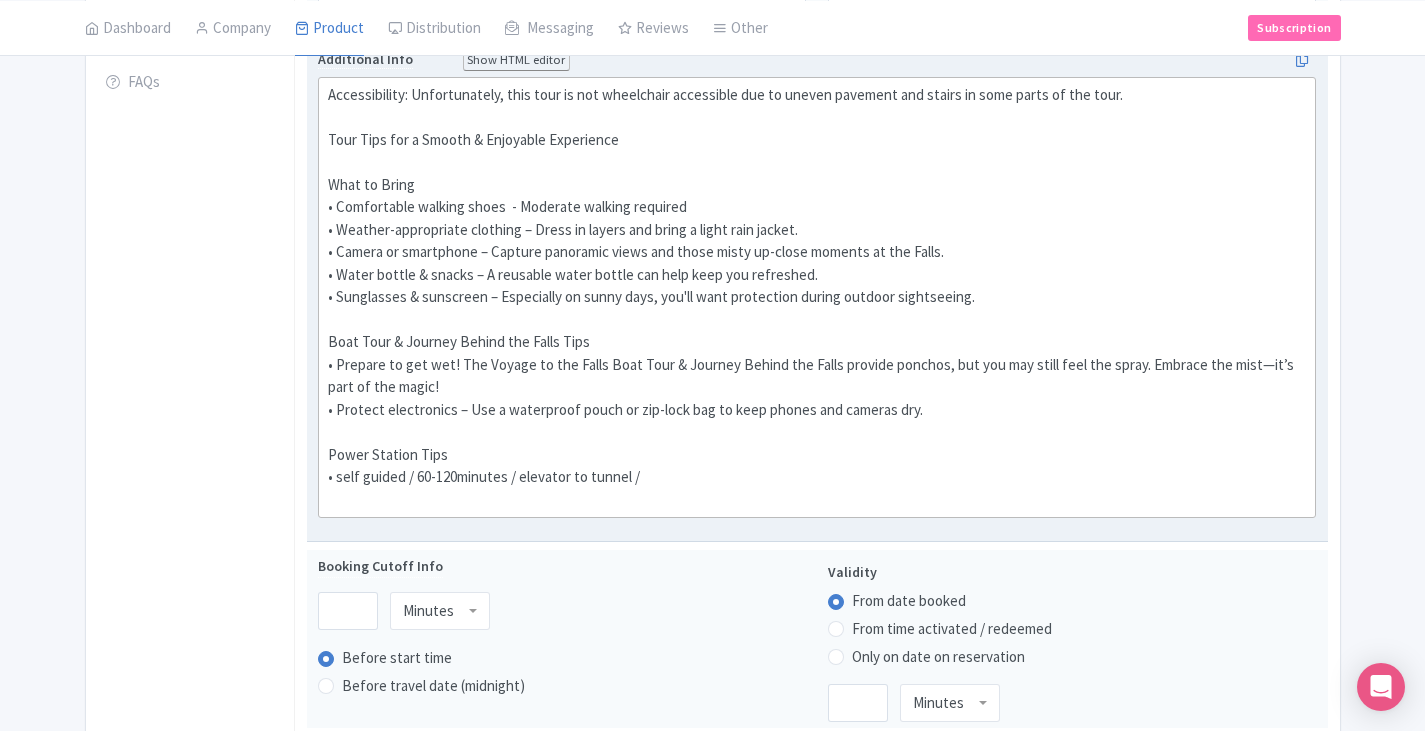 click on "Accessibility: Unfortunately, this tour is not wheelchair accessible due to uneven pavement and stairs in some parts of the tour.   Tour Tips for a Smooth & Enjoyable Experience    What to Bring   • Comfortable walking shoes  - Moderate walking required • Weather-appropriate clothing – Dress in layers and bring a light rain jacket.   • Camera or smartphone – Capture panoramic views and those misty up-close moments at the Falls.   • Water bottle & snacks – A reusable water bottle can help keep you refreshed.   • Sunglasses & sunscreen – Especially on sunny days, you'll want protection during outdoor sightseeing.   Boat Tour & Journey Behind the Falls Tips • Prepare to get wet! The Voyage to the Falls Boat Tour & Journey Behind the Falls provide ponchos, but you may still feel the spray. Embrace the mist—it’s part of the magic!  • Protect electronics – Use a waterproof pouch or zip-lock bag to keep phones and cameras dry.   Power Station Tips" 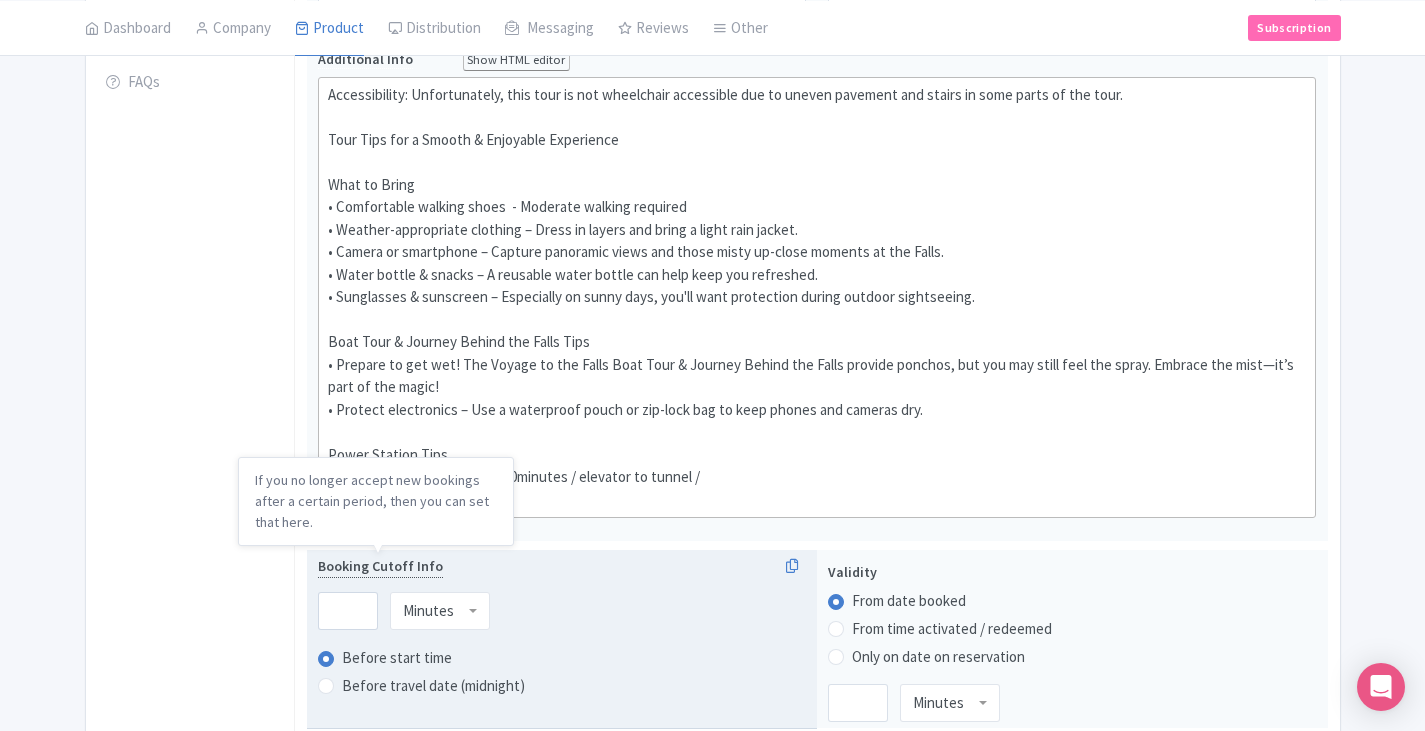 type on "<div>Accessibility: Unfortunately, this tour is not wheelchair accessible due to uneven pavement and stairs in some parts of the tour. &nbsp;<br><br>Tour Tips for a Smooth &amp; Enjoyable Experience&nbsp;<br>&nbsp;<br>What to Bring &nbsp;<br>• Comfortable walking shoes&nbsp; - Moderate walking required<br>• Weather-appropriate clothing – Dress in layers and bring a light rain jacket. &nbsp;<br>• Camera or smartphone – Capture panoramic views and those misty up-close moments at the Falls. &nbsp;<br>• Water bottle &amp; snacks – A reusable water bottle can help keep you refreshed. &nbsp;<br>• Sunglasses &amp; sunscreen – Especially on sunny days, you'll want protection during outdoor sightseeing. &nbsp;<br><br>Boat Tour &amp; Journey Behind the Falls Tips<br>• Prepare to get wet! The Voyage to the Falls Boat Tour &amp; Journey Behind the Falls provide ponchos, but you may still feel the spray. Embrace the mist—it’s part of the magic!&nbsp;<br>• Protect electronics – Use a waterproof pouch or zip-lock bag to ..." 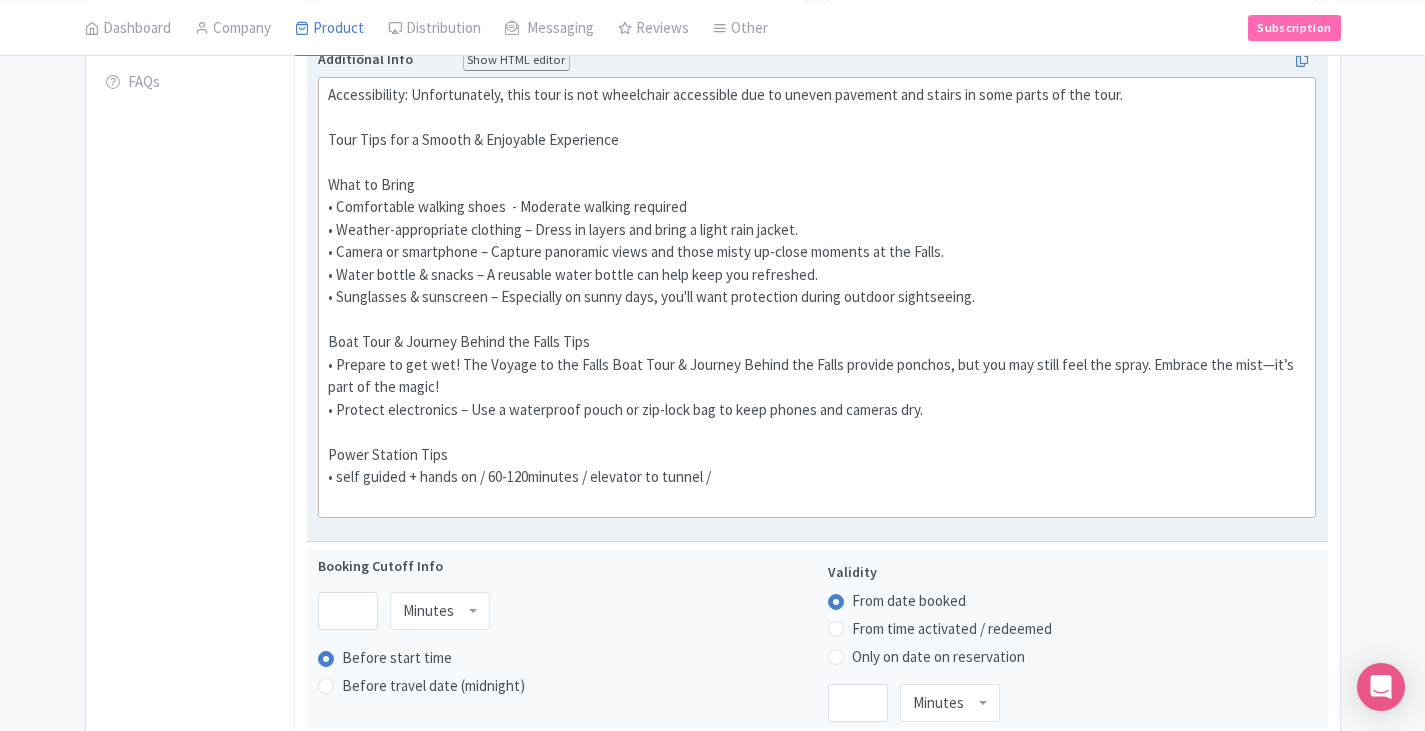 click on "Accessibility: Unfortunately, this tour is not wheelchair accessible due to uneven pavement and stairs in some parts of the tour.   Tour Tips for a Smooth & Enjoyable Experience    What to Bring   • Comfortable walking shoes  - Moderate walking required • Weather-appropriate clothing – Dress in layers and bring a light rain jacket.   • Camera or smartphone – Capture panoramic views and those misty up-close moments at the Falls.   • Water bottle & snacks – A reusable water bottle can help keep you refreshed.   • Sunglasses & sunscreen – Especially on sunny days, you'll want protection during outdoor sightseeing.   Boat Tour & Journey Behind the Falls Tips • Prepare to get wet! The Voyage to the Falls Boat Tour & Journey Behind the Falls provide ponchos, but you may still feel the spray. Embrace the mist—it’s part of the magic!  • Protect electronics – Use a waterproof pouch or zip-lock bag to keep phones and cameras dry.   Power Station Tips" 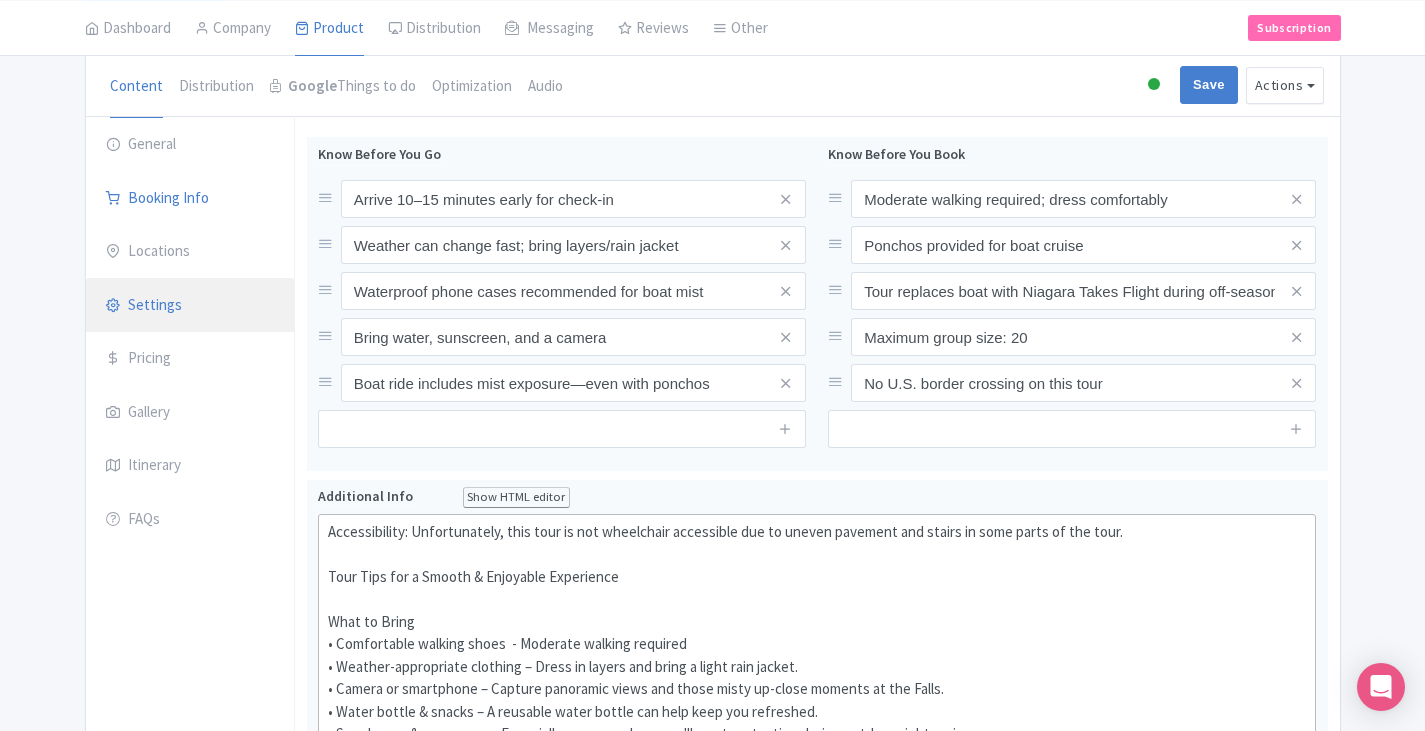 scroll, scrollTop: 114, scrollLeft: 0, axis: vertical 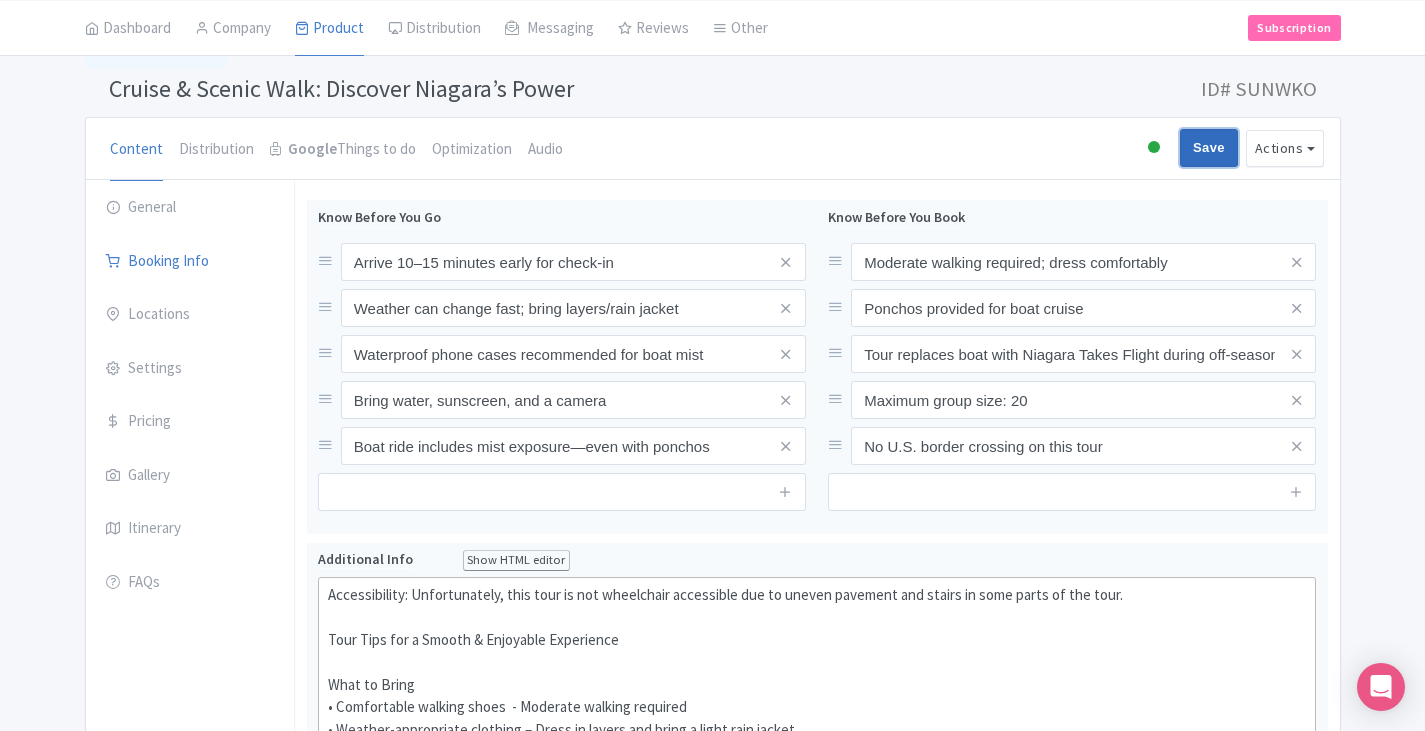 click on "Save" at bounding box center (1209, 148) 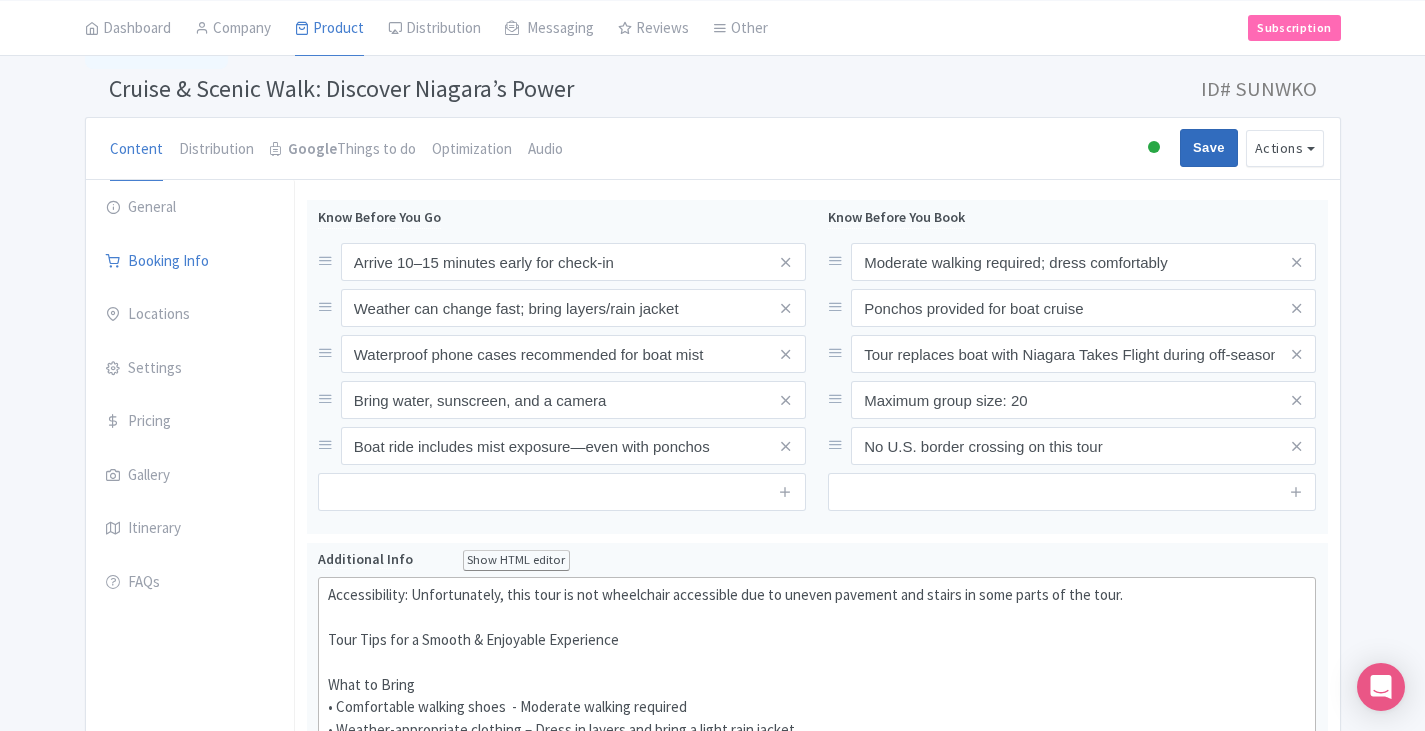 type on "Saving..." 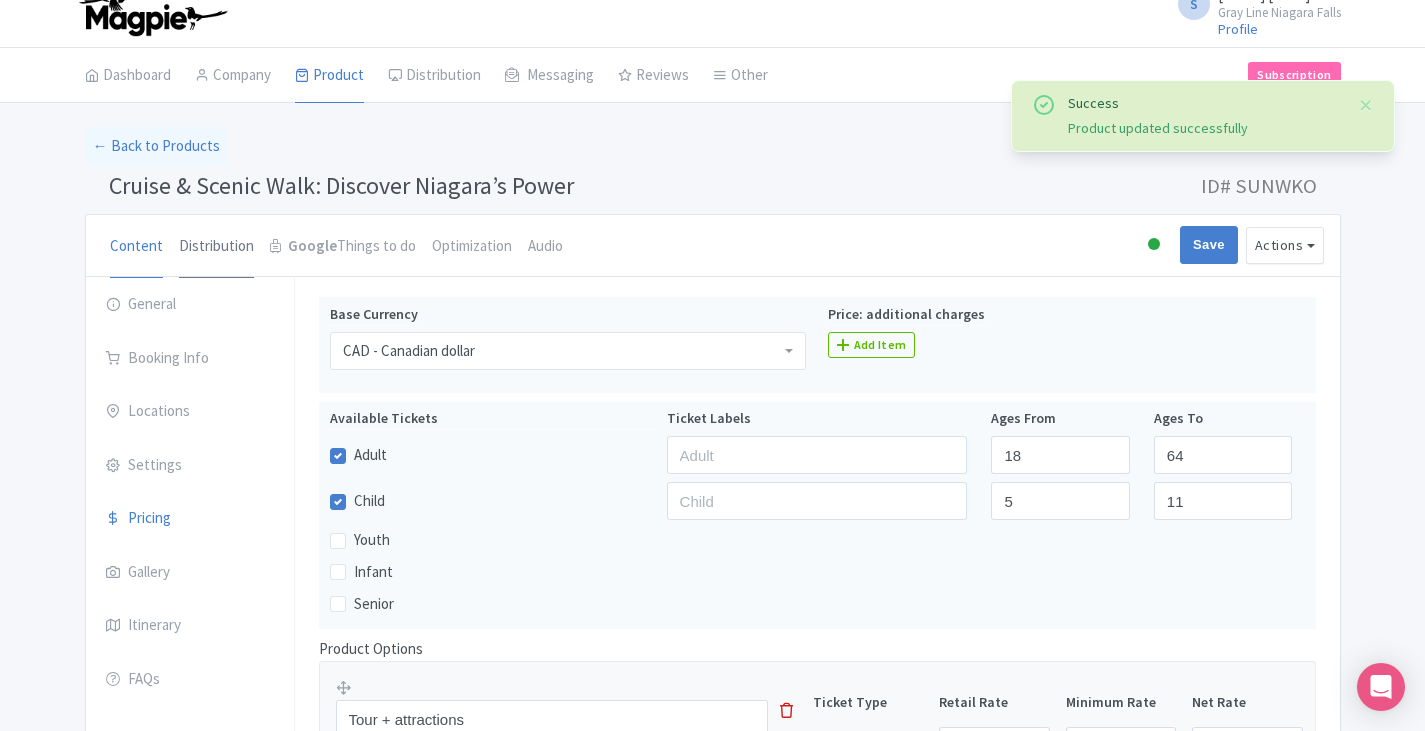 scroll, scrollTop: 14, scrollLeft: 0, axis: vertical 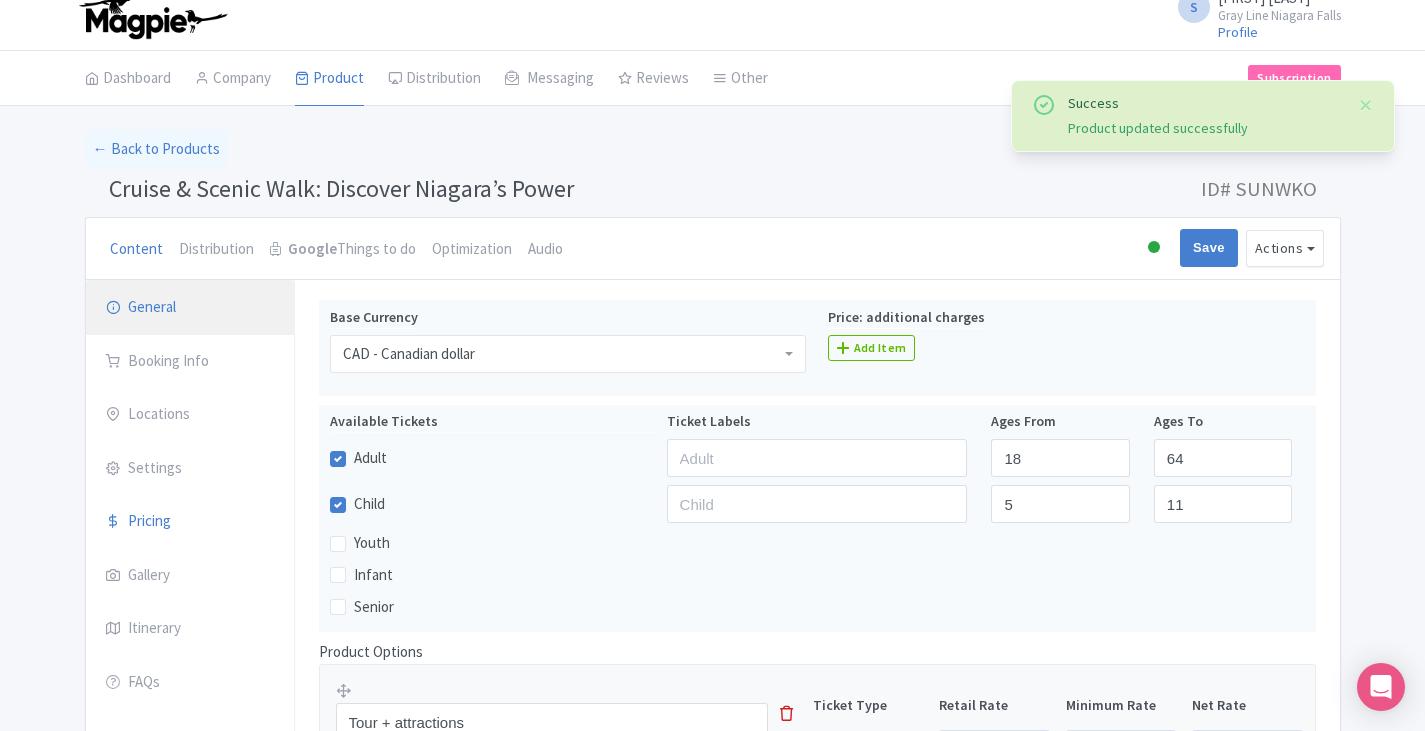 click on "General" at bounding box center (190, 308) 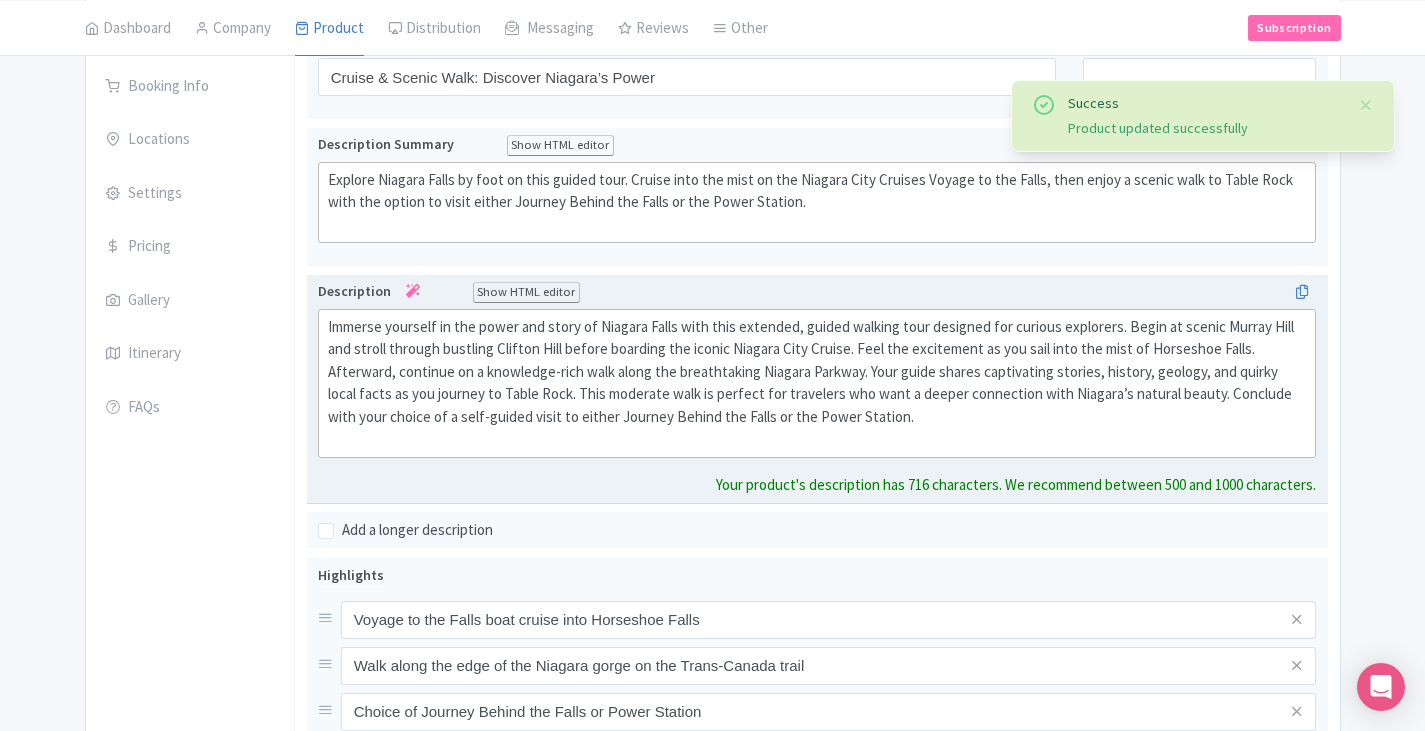 scroll, scrollTop: 314, scrollLeft: 0, axis: vertical 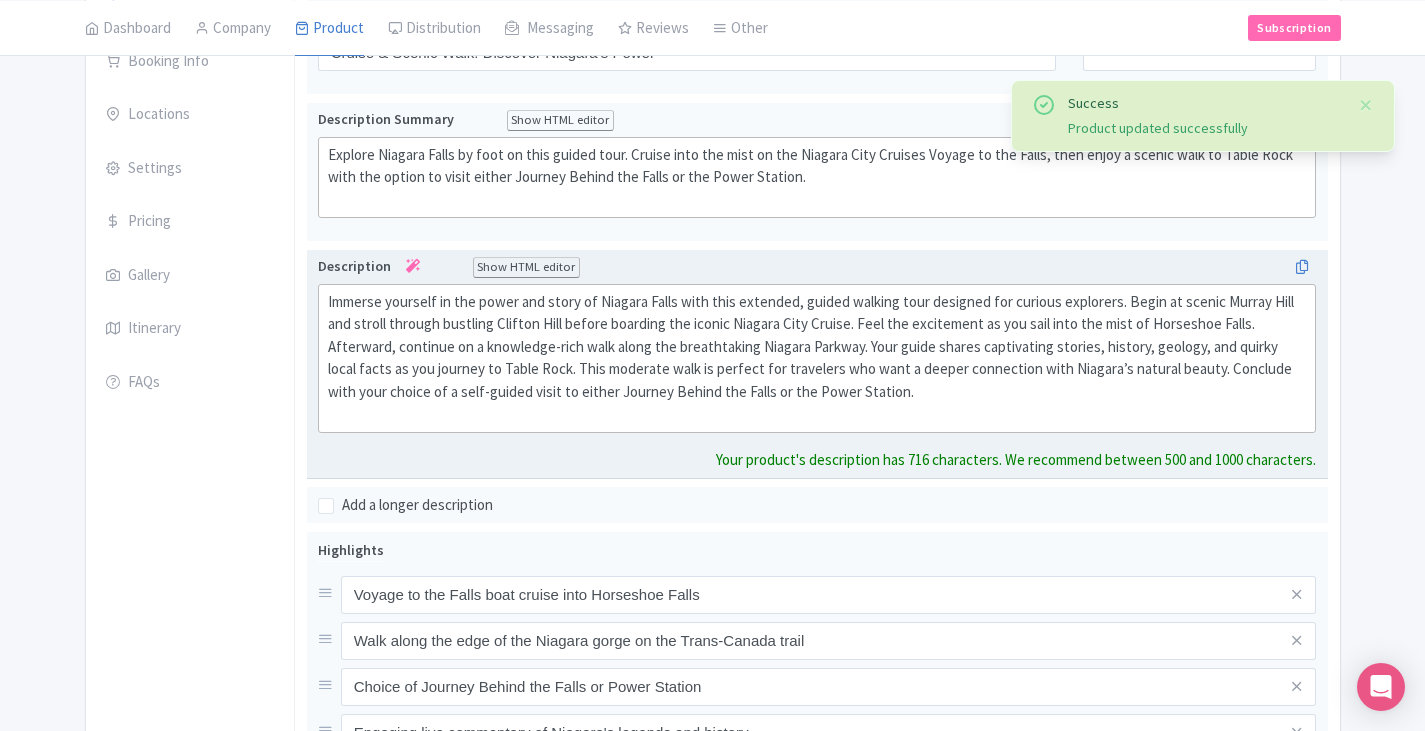 click on "Immerse yourself in the power and story of Niagara Falls with this extended, guided walking tour designed for curious explorers. Begin at scenic Murray Hill and stroll through bustling Clifton Hill before boarding the iconic Niagara City Cruise. Feel the excitement as you sail into the mist of Horseshoe Falls. Afterward, continue on a knowledge-rich walk along the breathtaking Niagara Parkway. Your guide shares captivating stories, history, geology, and quirky local facts as you journey to Table Rock. This moderate walk is perfect for travelers who want a deeper connection with Niagara’s natural beauty. Conclude with your choice of a self-guided visit to either Journey Behind the Falls or the Power Station." 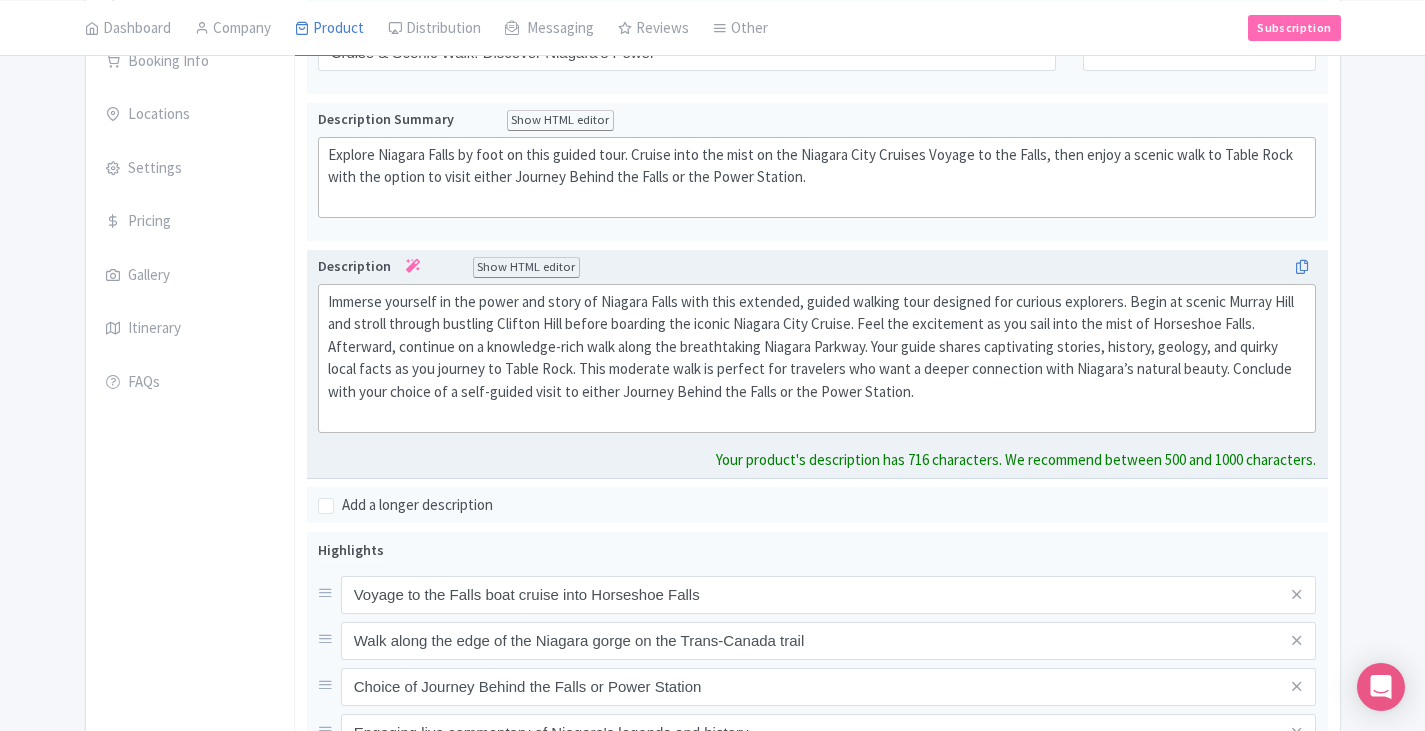 click on "Immerse yourself in the power and story of Niagara Falls with this extended, guided walking tour designed for curious explorers. Begin at scenic Murray Hill and stroll through bustling Clifton Hill before boarding the iconic Niagara City Cruise. Feel the excitement as you sail into the mist of Horseshoe Falls. Afterward, continue on a knowledge-rich walk along the breathtaking Niagara Parkway. Your guide shares captivating stories, history, geology, and quirky local facts as you journey to Table Rock. This moderate walk is perfect for travelers who want a deeper connection with Niagara’s natural beauty. Conclude with your choice of a self-guided visit to either Journey Behind the Falls or the Power Station." 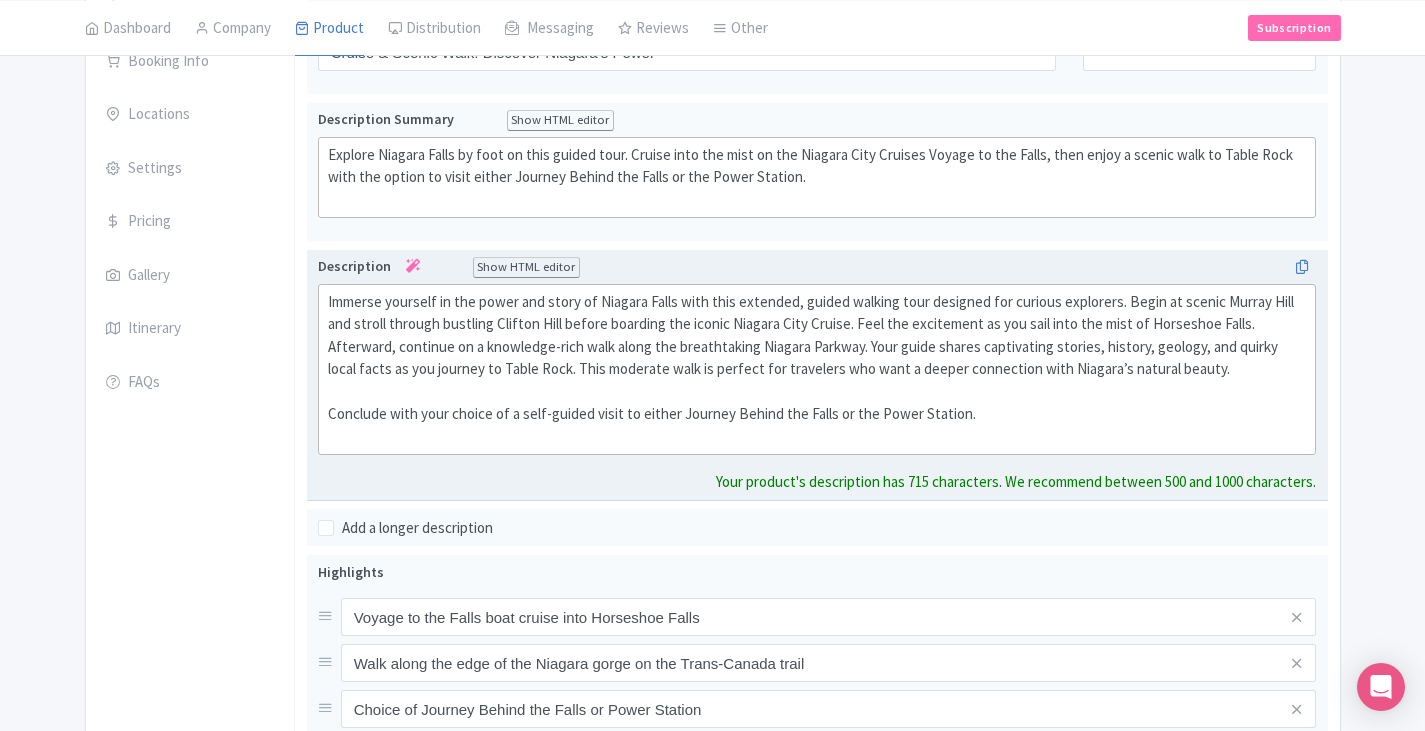 click on "Immerse yourself in the power and story of Niagara Falls with this extended, guided walking tour designed for curious explorers. Begin at scenic Murray Hill and stroll through bustling Clifton Hill before boarding the iconic Niagara City Cruise. Feel the excitement as you sail into the mist of Horseshoe Falls. Afterward, continue on a knowledge-rich walk along the breathtaking Niagara Parkway. Your guide shares captivating stories, history, geology, and quirky local facts as you journey to Table Rock. This moderate walk is perfect for travelers who want a deeper connection with Niagara’s natural beauty. Conclude with your choice of a self-guided visit to either Journey Behind the Falls or the Power Station." 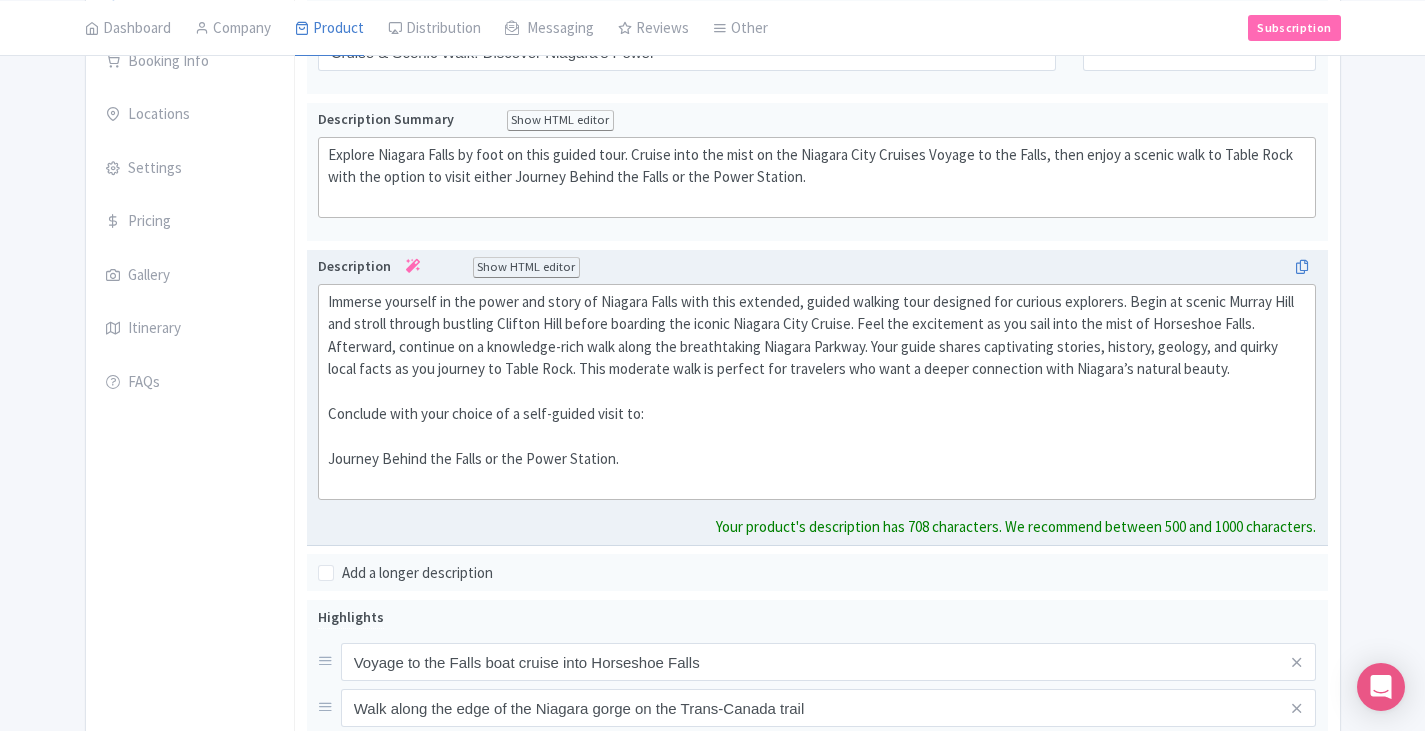 click on "Immerse yourself in the power and story of Niagara Falls with this extended, guided walking tour designed for curious explorers. Begin at scenic Murray Hill and stroll through bustling Clifton Hill before boarding the iconic Niagara City Cruise. Feel the excitement as you sail into the mist of Horseshoe Falls. Afterward, continue on a knowledge-rich walk along the breathtaking Niagara Parkway. Your guide shares captivating stories, history, geology, and quirky local facts as you journey to Table Rock. This moderate walk is perfect for travelers who want a deeper connection with Niagara’s natural beauty. Conclude with your choice of a self-guided visit to: Journey Behind the Falls or the Power Station." 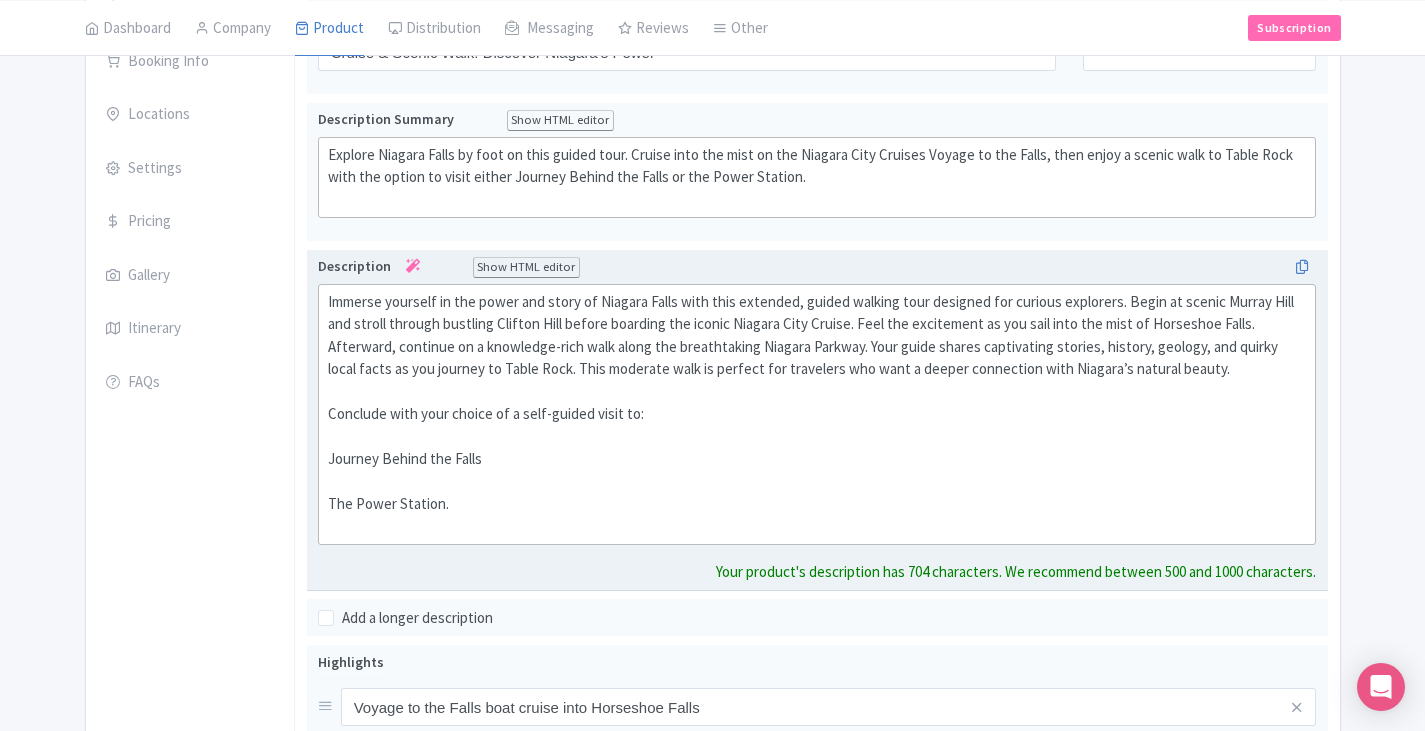 click on "Immerse yourself in the power and story of Niagara Falls with this extended, guided walking tour designed for curious explorers. Begin at scenic Murray Hill and stroll through bustling Clifton Hill before boarding the iconic Niagara City Cruise. Feel the excitement as you sail into the mist of Horseshoe Falls. Afterward, continue on a knowledge-rich walk along the breathtaking Niagara Parkway. Your guide shares captivating stories, history, geology, and quirky local facts as you journey to Table Rock. This moderate walk is perfect for travelers who want a deeper connection with Niagara’s natural beauty. Conclude with your choice of a self-guided visit to: Journey Behind the Falls The Power Station." 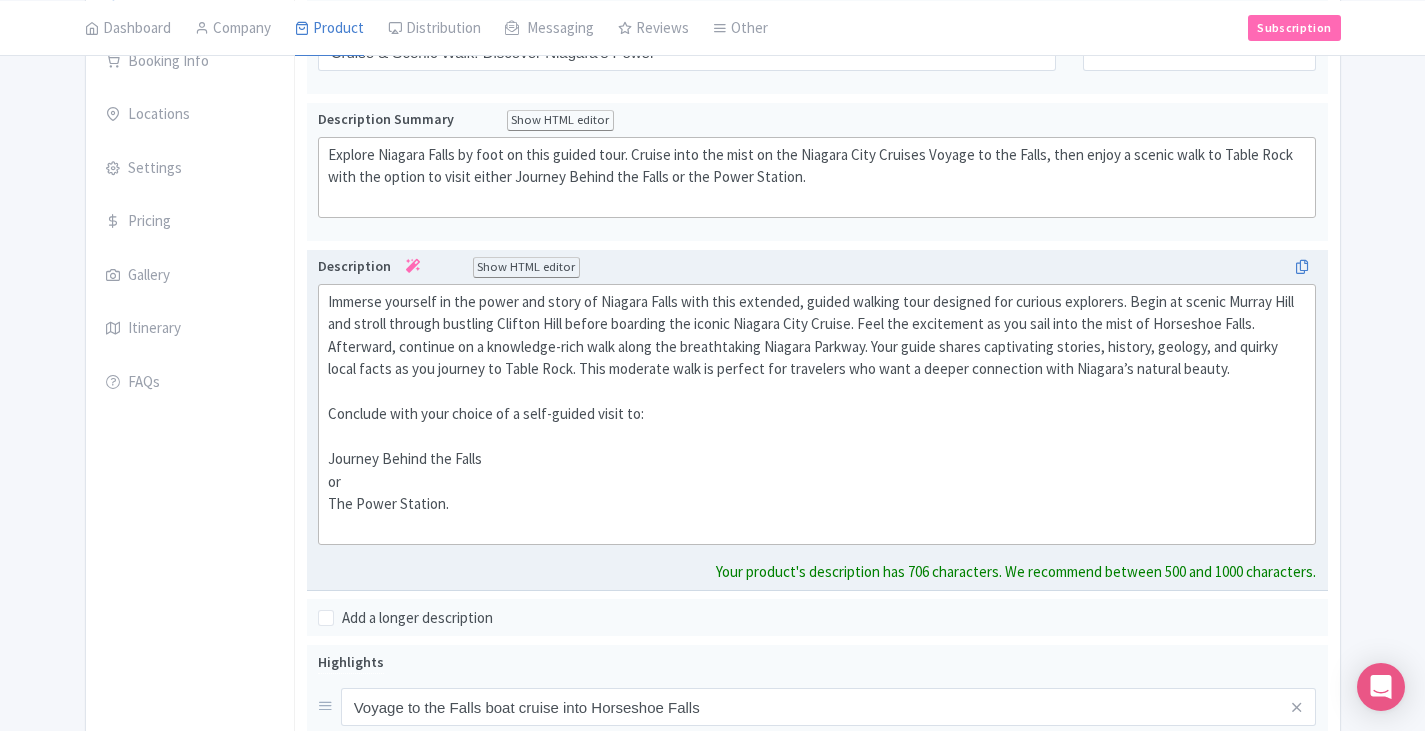 click on "Immerse yourself in the power and story of Niagara Falls with this extended, guided walking tour designed for curious explorers. Begin at scenic Murray Hill and stroll through bustling Clifton Hill before boarding the iconic Niagara City Cruise. Feel the excitement as you sail into the mist of Horseshoe Falls. Afterward, continue on a knowledge-rich walk along the breathtaking Niagara Parkway. Your guide shares captivating stories, history, geology, and quirky local facts as you journey to Table Rock. This moderate walk is perfect for travelers who want a deeper connection with Niagara’s natural beauty. Conclude with your choice of a self-guided visit to: Journey Behind the Falls or The Power Station." 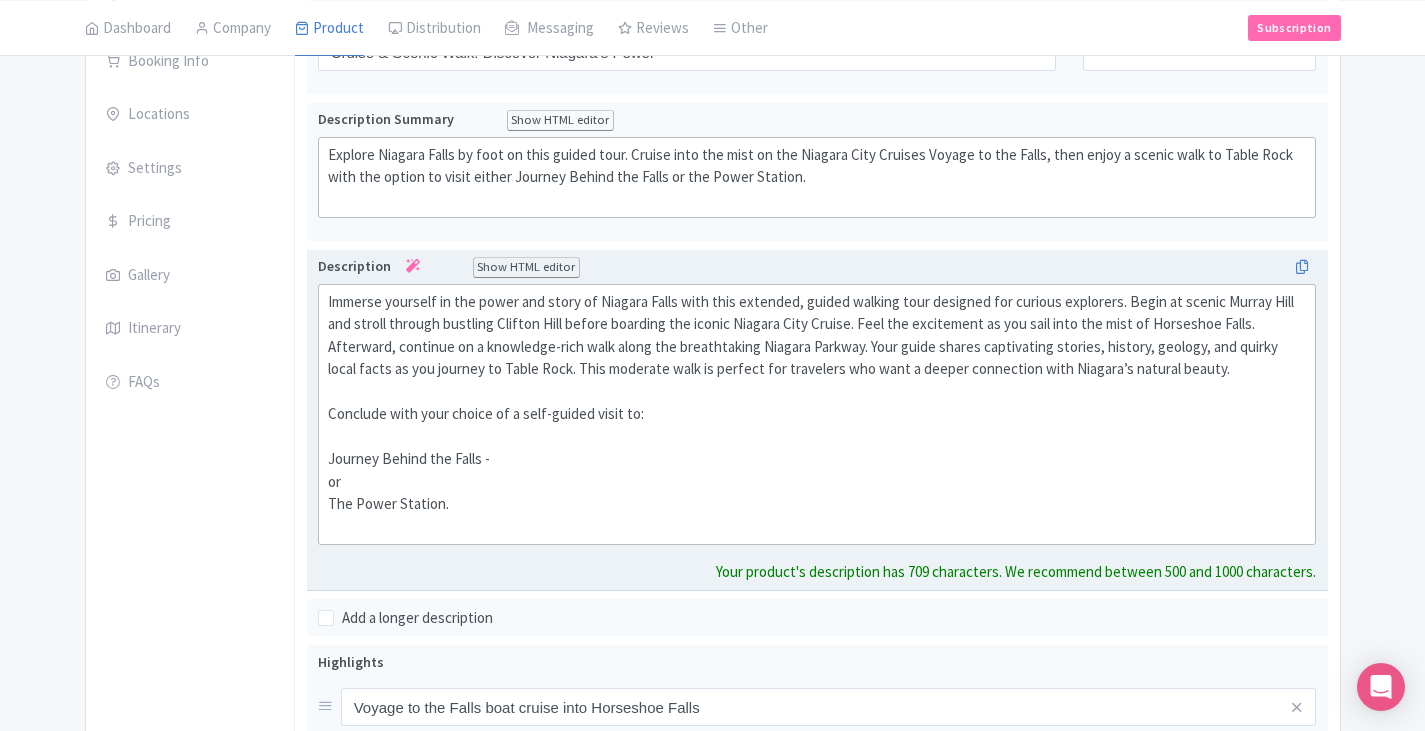 click on "Immerse yourself in the power and story of Niagara Falls with this extended, guided walking tour designed for curious explorers. Begin at scenic Murray Hill and stroll through bustling Clifton Hill before boarding the iconic Niagara City Cruise. Feel the excitement as you sail into the mist of Horseshoe Falls. Afterward, continue on a knowledge-rich walk along the breathtaking Niagara Parkway. Your guide shares captivating stories, history, geology, and quirky local facts as you journey to Table Rock. This moderate walk is perfect for travelers who want a deeper connection with Niagara’s natural beauty. Conclude with your choice of a self-guided visit to: Journey Behind the Falls -  or The Power Station." 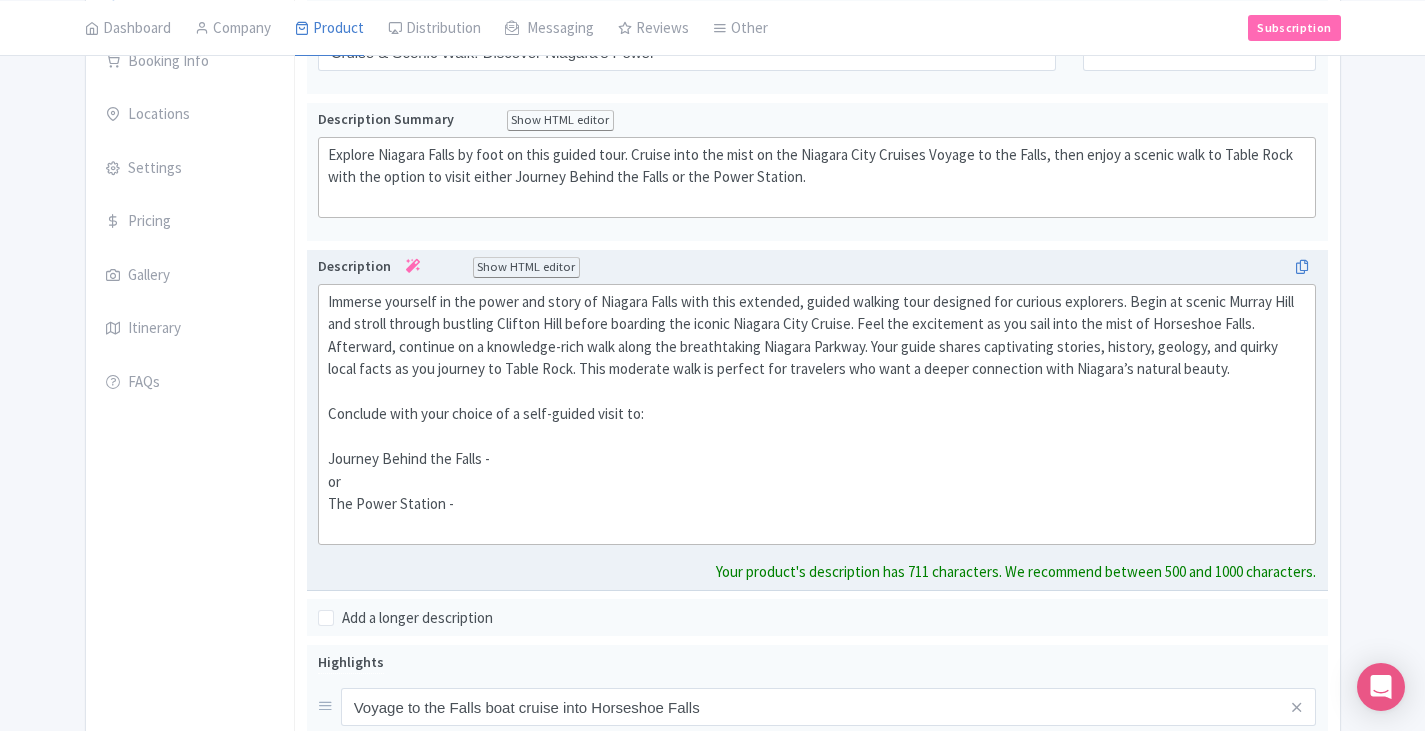 type on "<div>Immerse yourself in the power and story of Niagara Falls with this extended, guided walking tour designed for curious explorers. Begin at scenic Murray Hill and stroll through bustling Clifton Hill before boarding the iconic Niagara City Cruise. Feel the excitement as you sail into the mist of Horseshoe Falls. Afterward, continue on a knowledge-rich walk along the breathtaking Niagara Parkway. Your guide shares captivating stories, history, geology, and quirky local facts as you journey to Table Rock. This moderate walk is perfect for travelers who want a deeper connection with Niagara’s natural beauty.<br><br>Conclude with your choice of a self-guided visit to:<br><br>Journey Behind the Falls -&nbsp;<br>or<br>The Power Station -&nbsp;<br><br></div>" 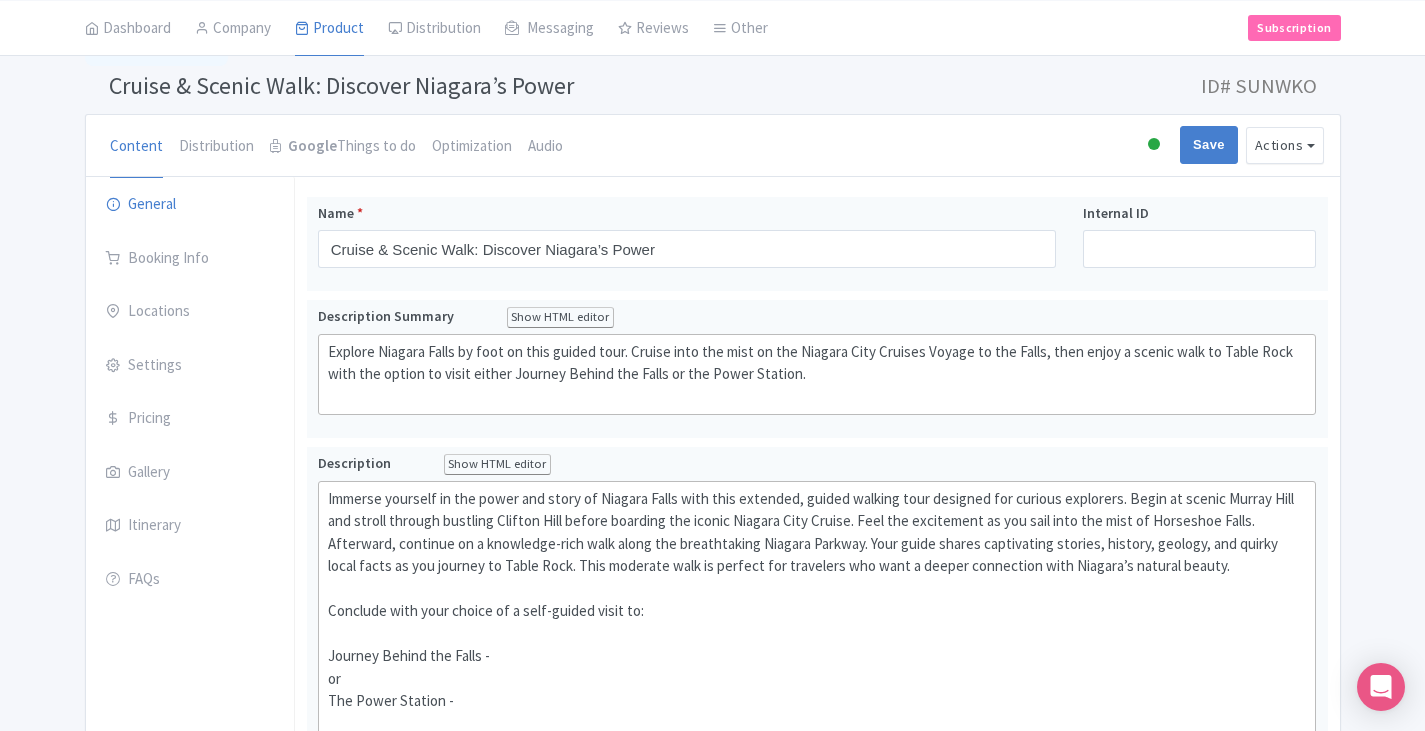 scroll, scrollTop: 114, scrollLeft: 0, axis: vertical 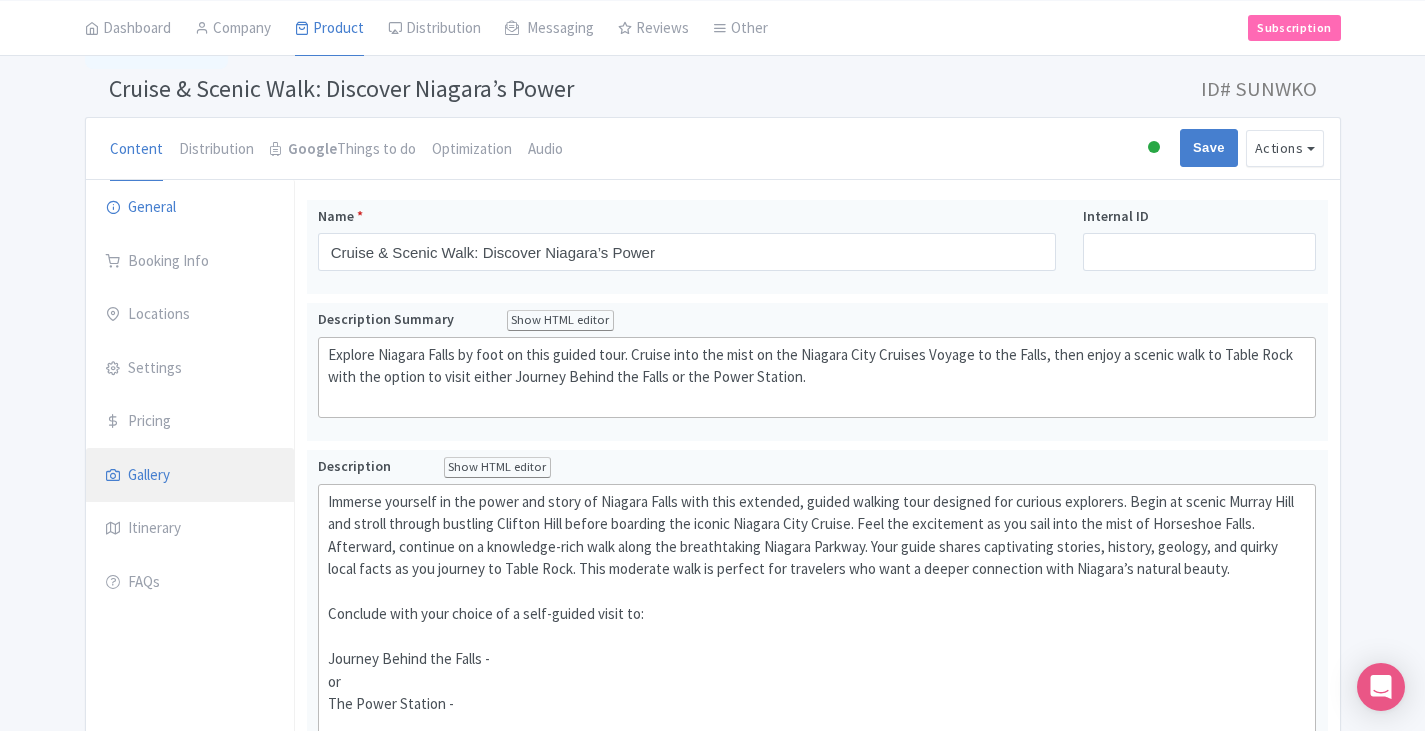 click on "Gallery" at bounding box center (190, 476) 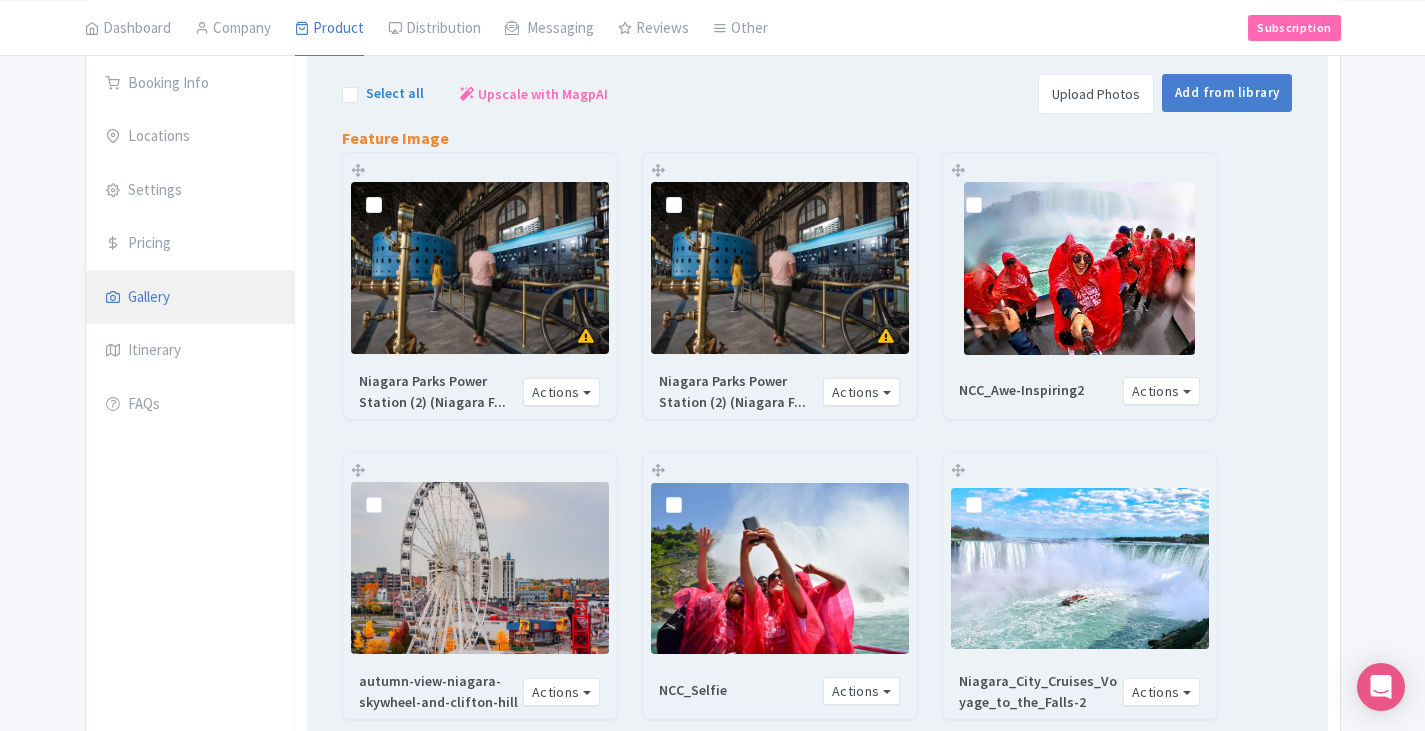 scroll, scrollTop: 314, scrollLeft: 0, axis: vertical 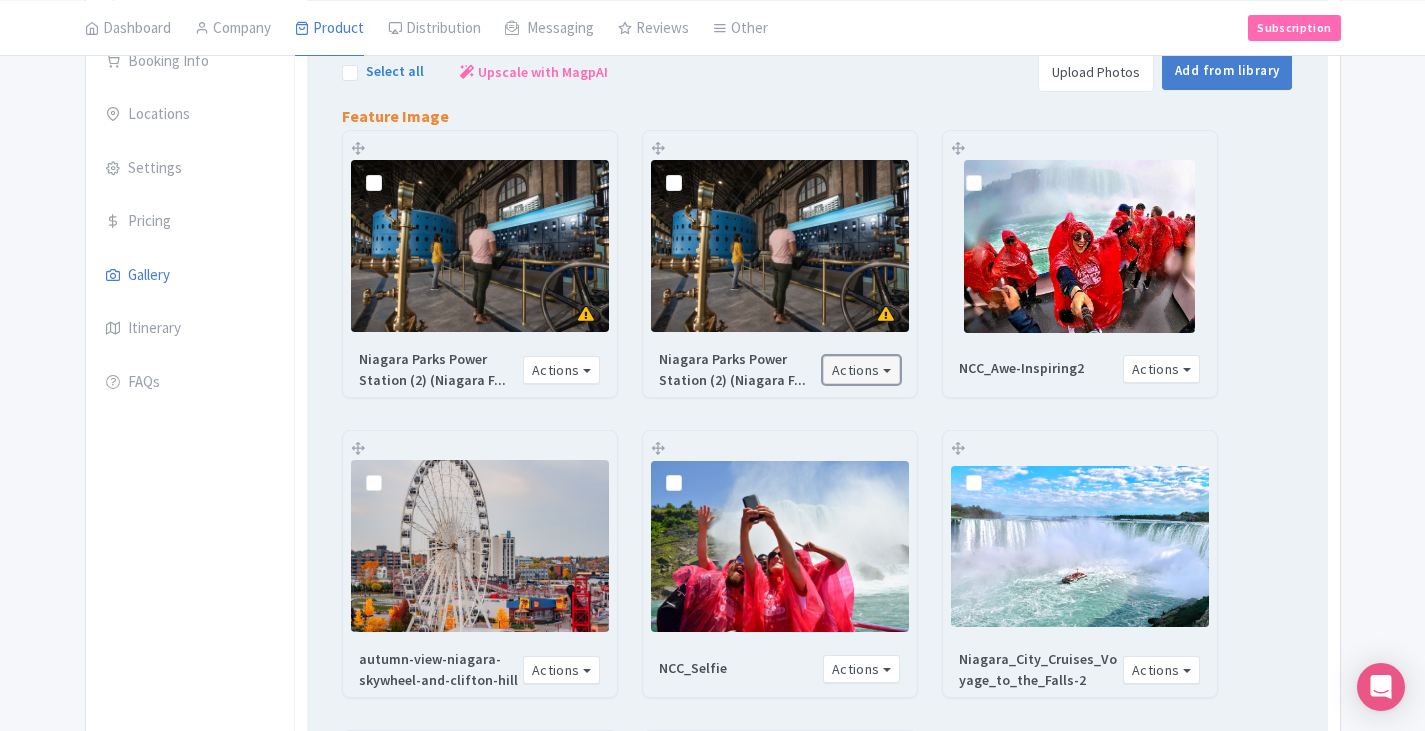 click on "Actions" at bounding box center (862, 370) 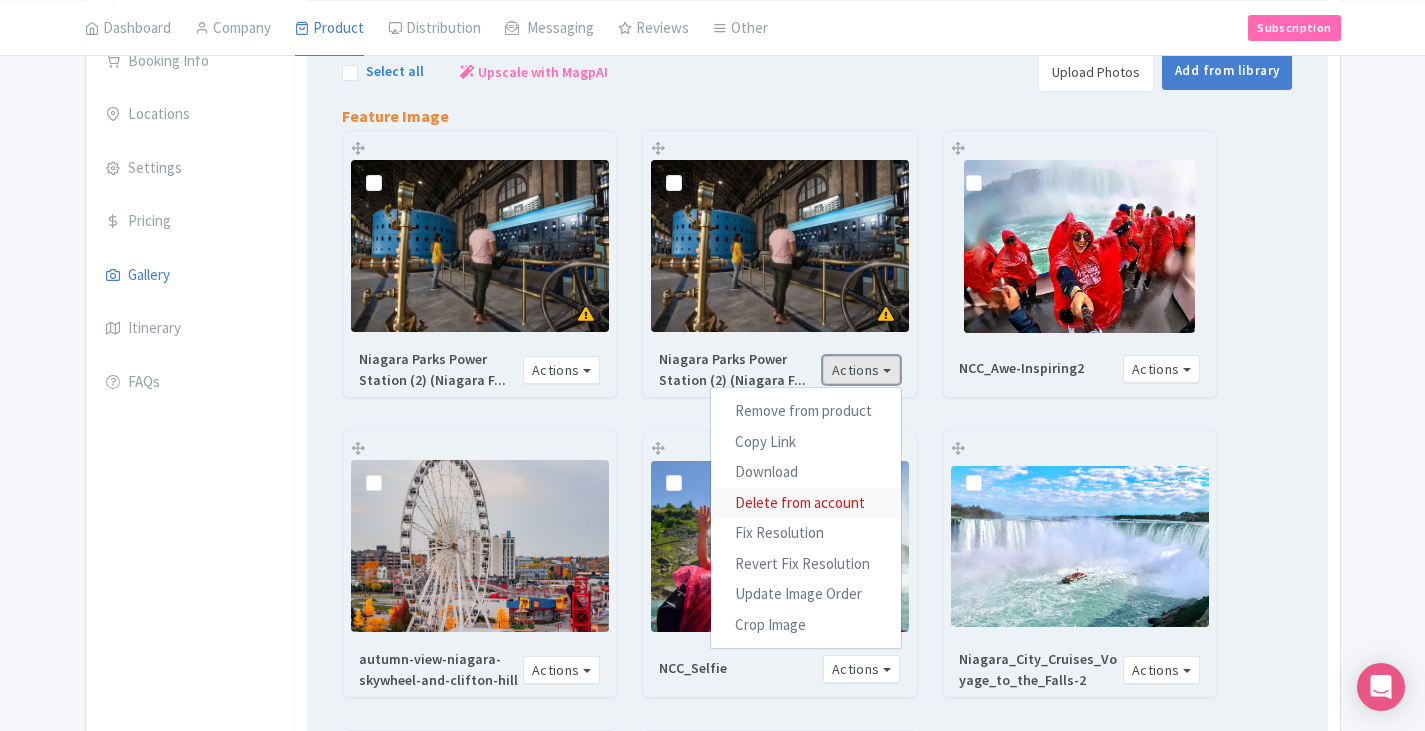 click on "Delete from account" at bounding box center (806, 502) 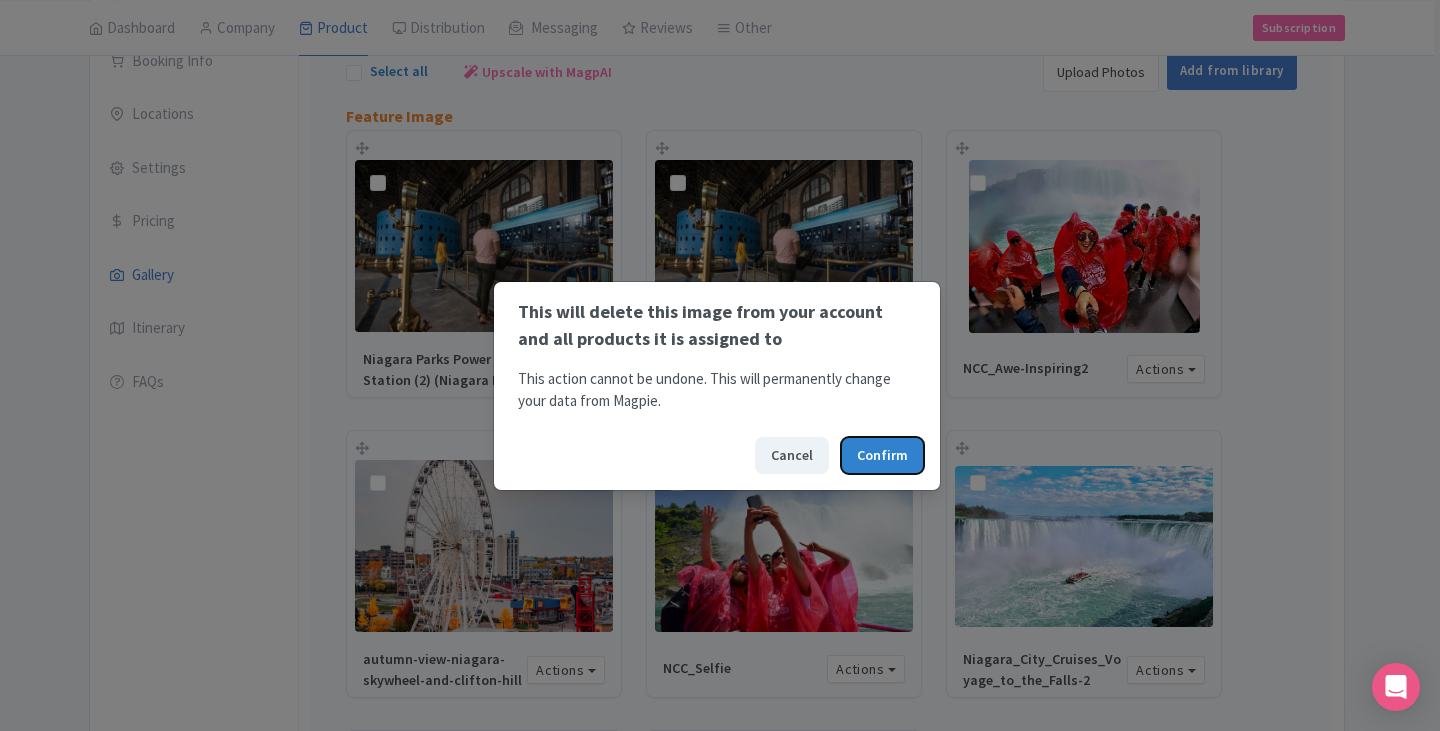 click on "Confirm" at bounding box center (882, 455) 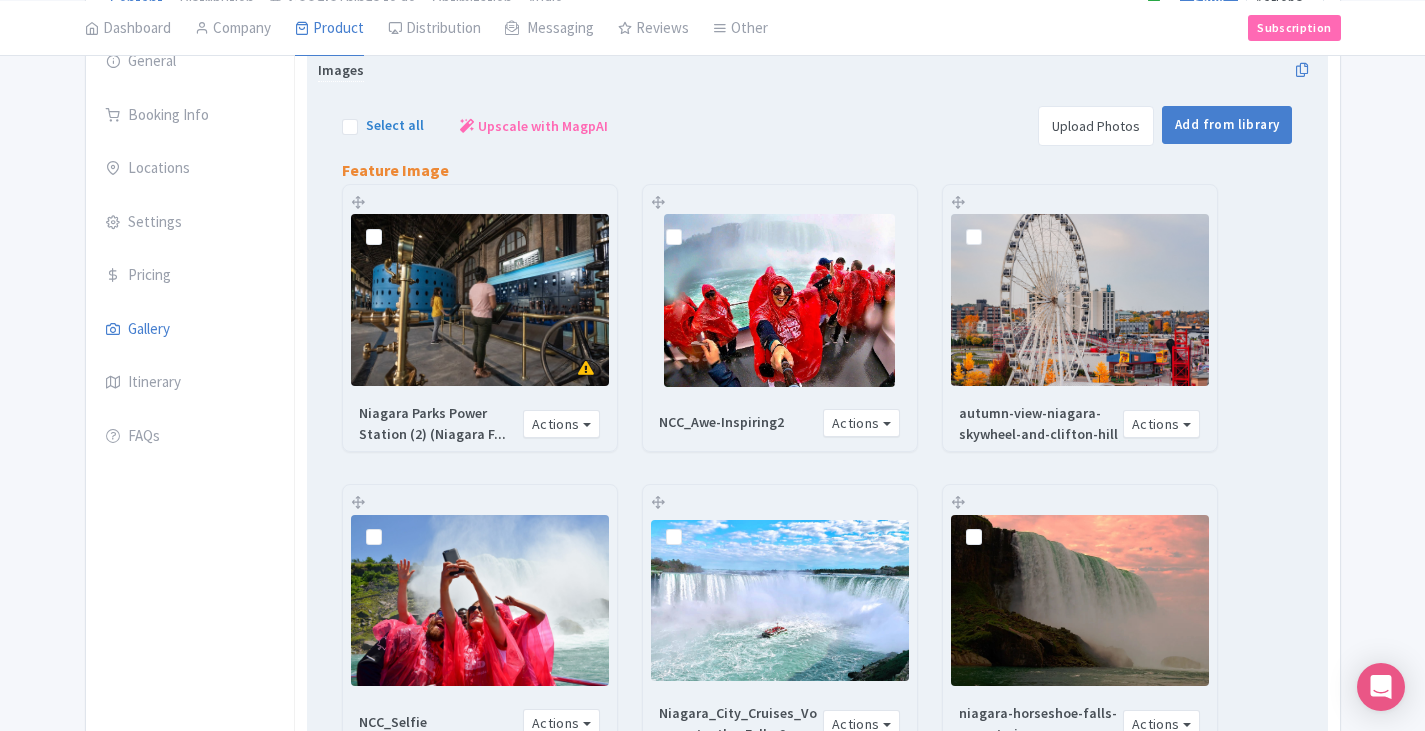 scroll, scrollTop: 289, scrollLeft: 0, axis: vertical 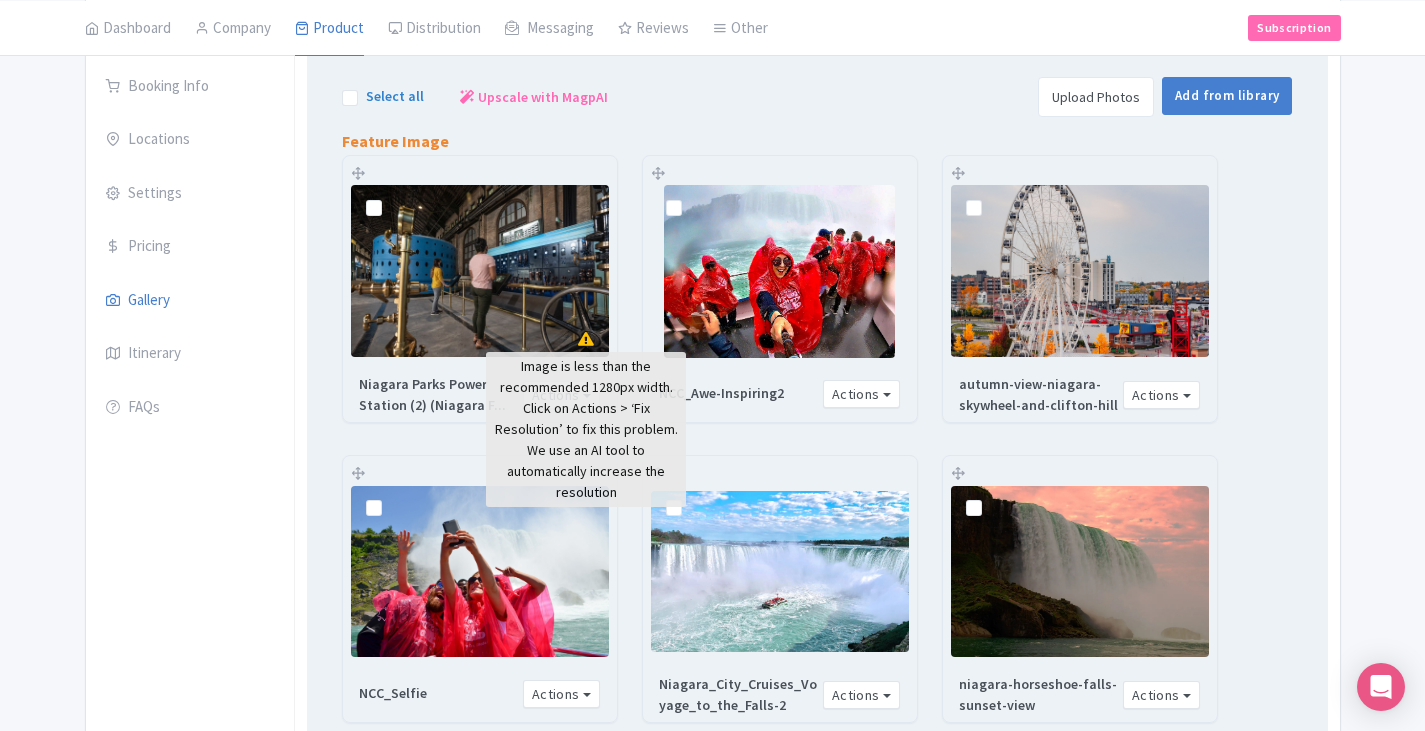 click at bounding box center (586, 339) 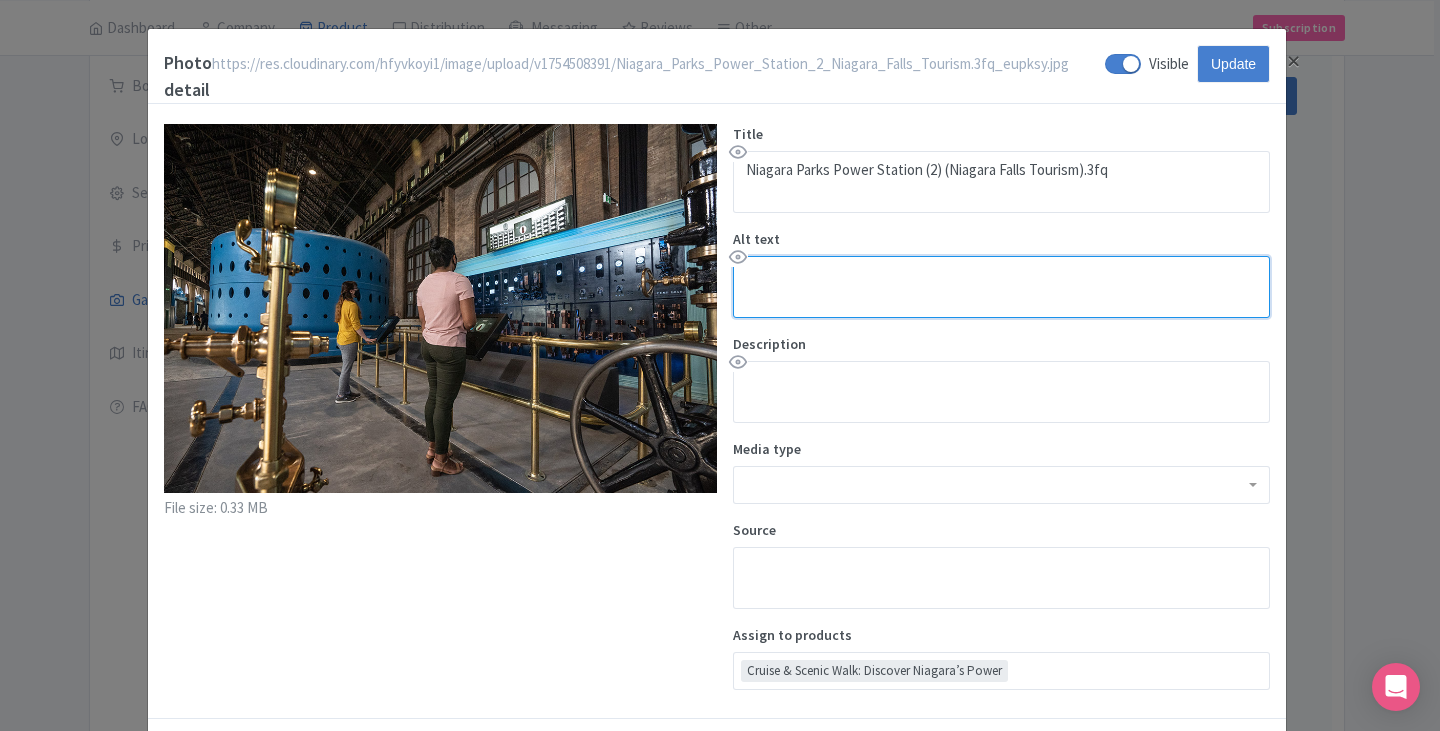 click on "Alt text" at bounding box center [1001, 287] 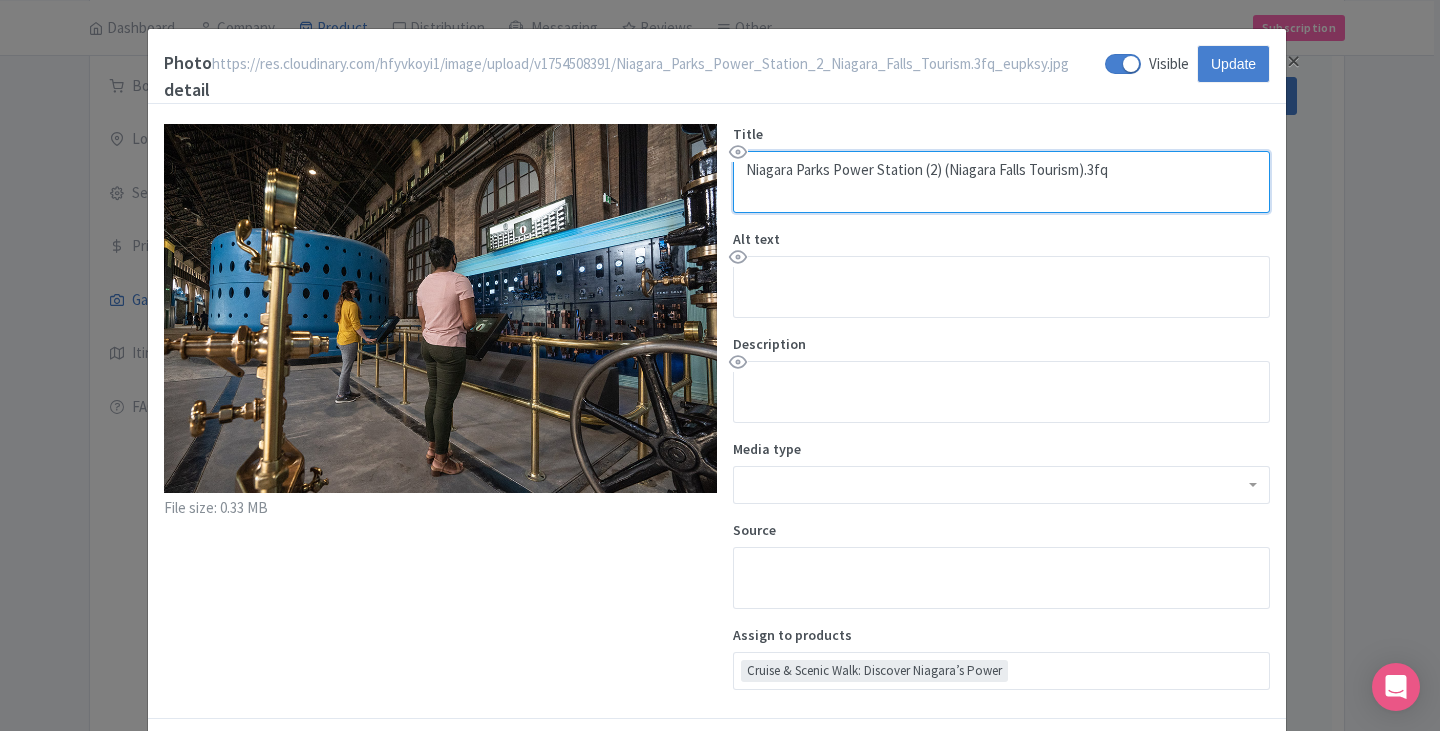 drag, startPoint x: 917, startPoint y: 171, endPoint x: 745, endPoint y: 176, distance: 172.07266 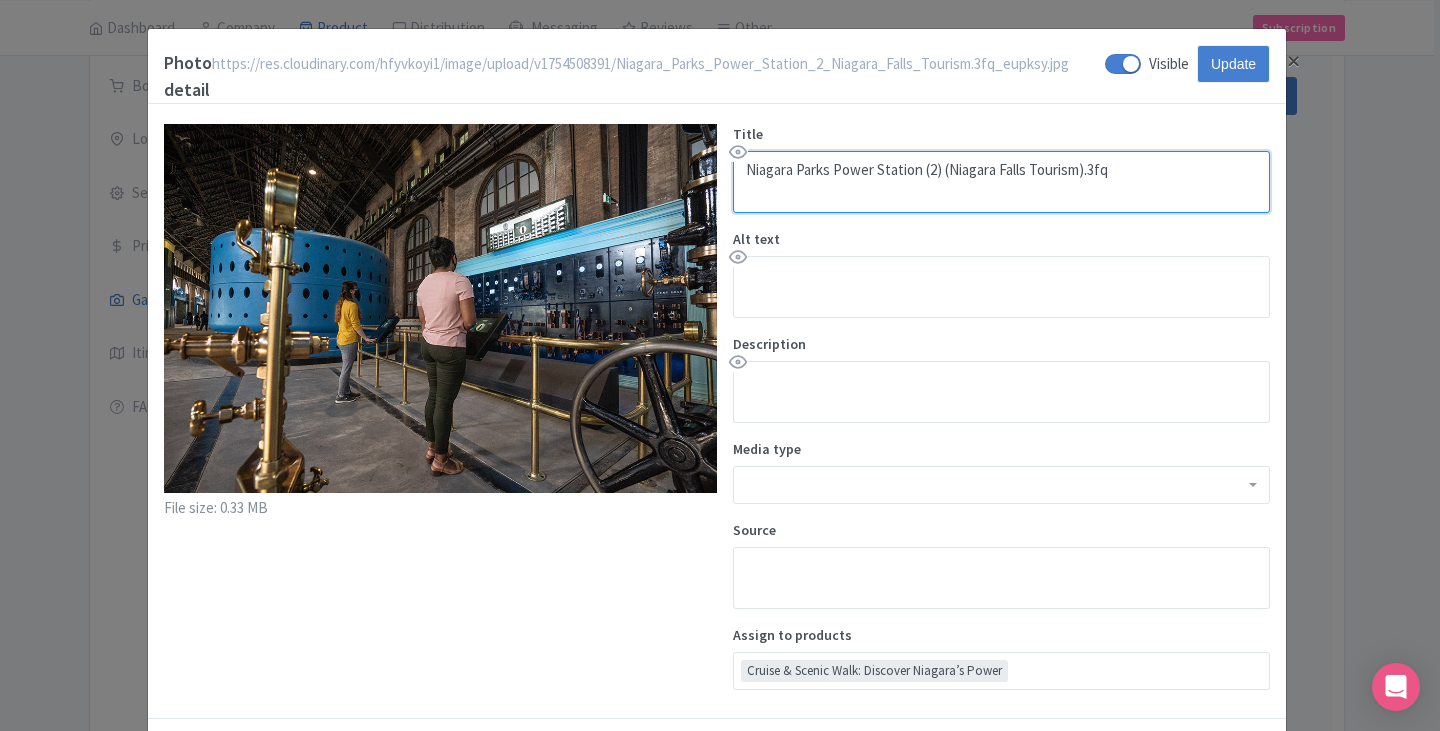 click on "Niagara Parks Power Station (2) (Niagara Falls Tourism).3fq" at bounding box center [1001, 182] 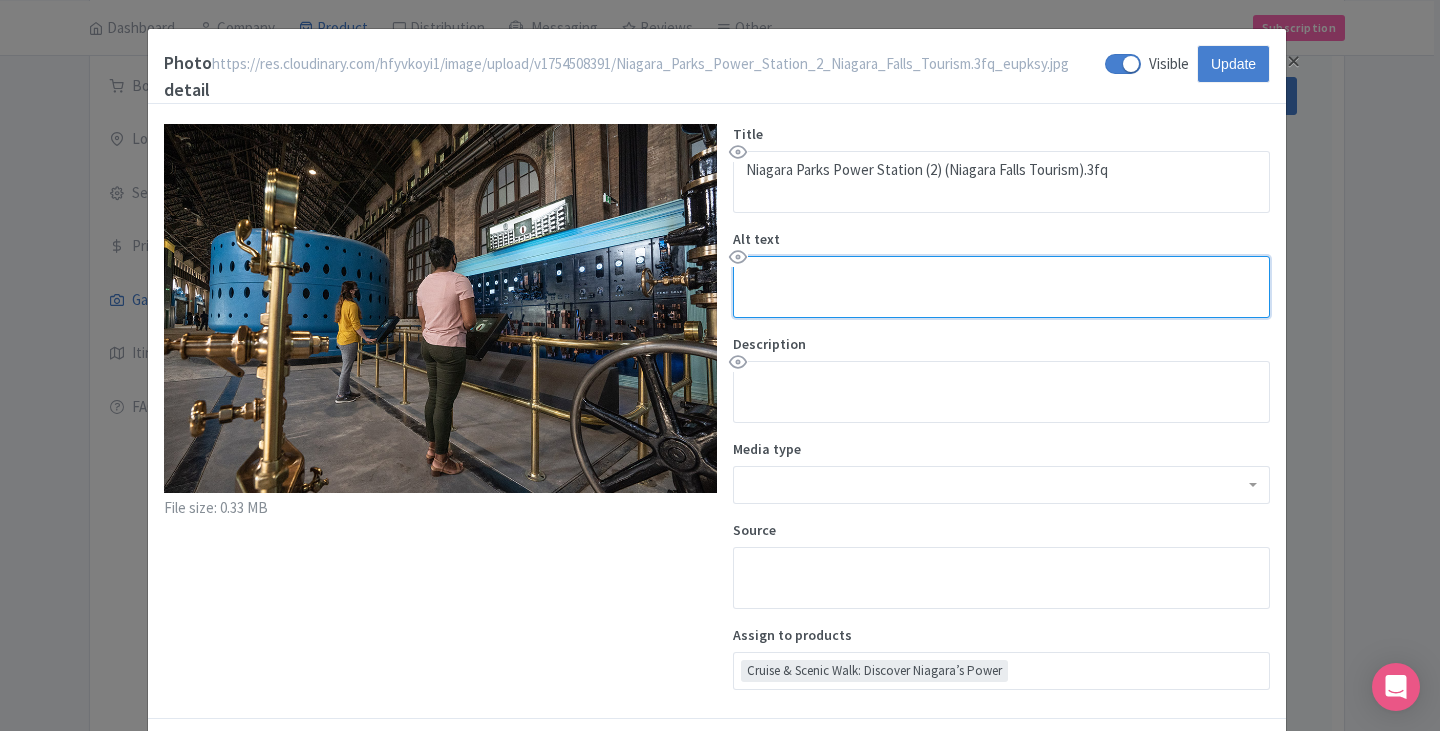 click on "Alt text" at bounding box center [1001, 287] 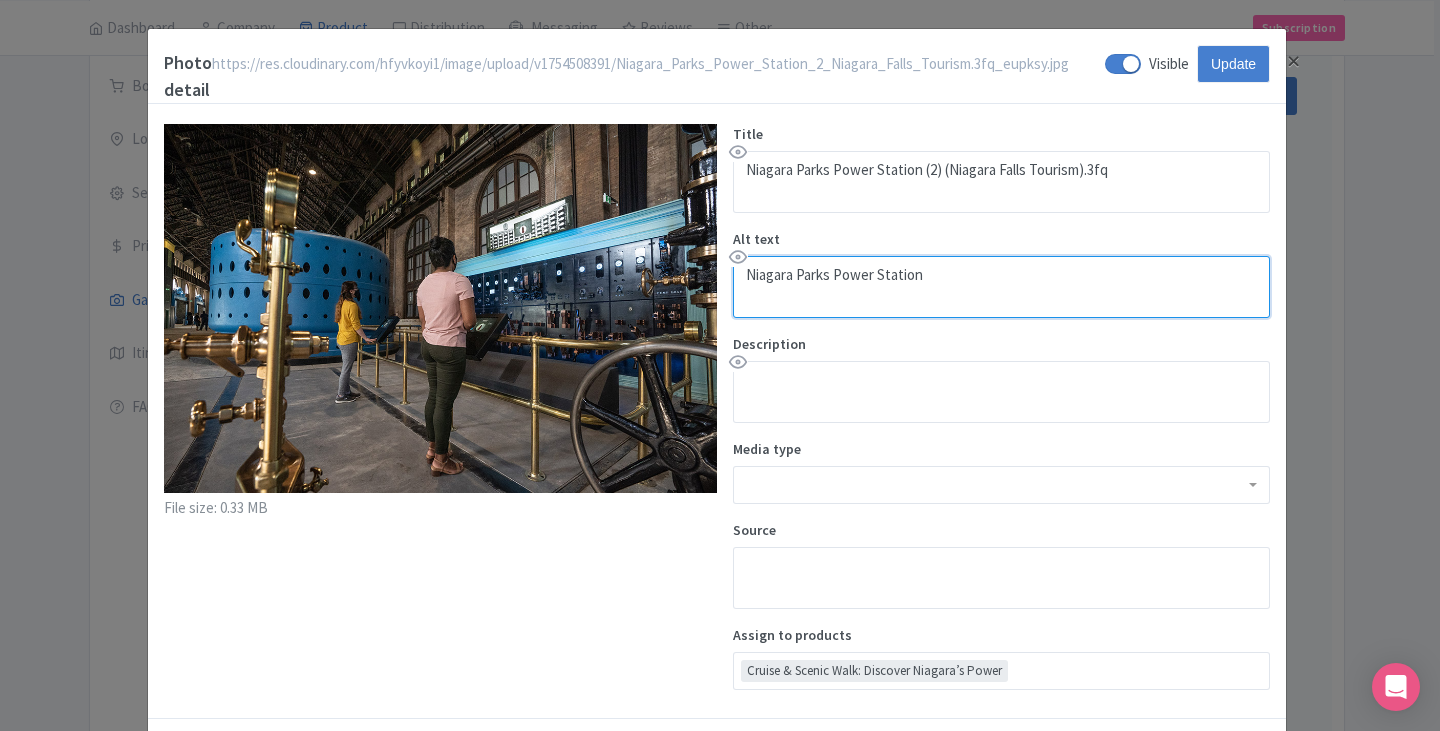 click on "Niagara Parks Power Station" at bounding box center [1001, 287] 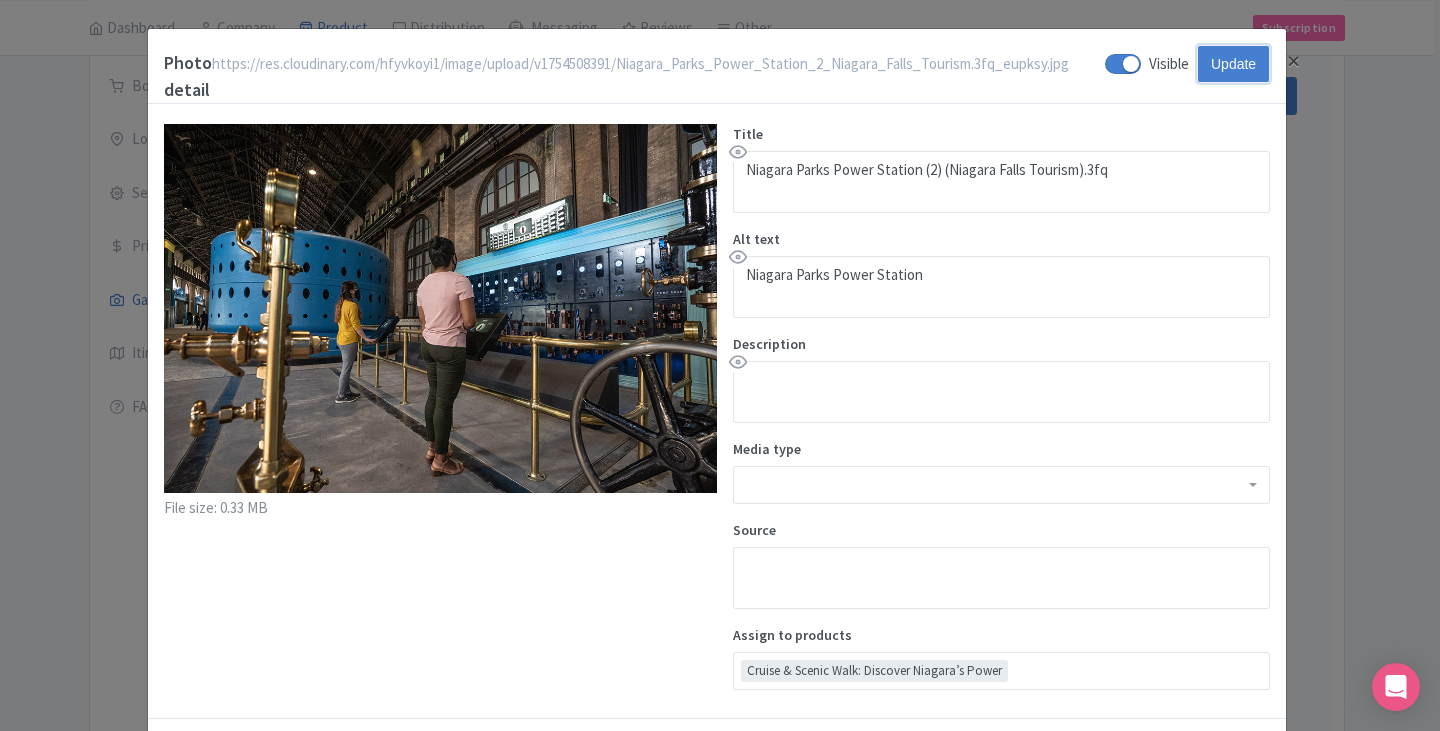 click on "Update" at bounding box center (1233, 64) 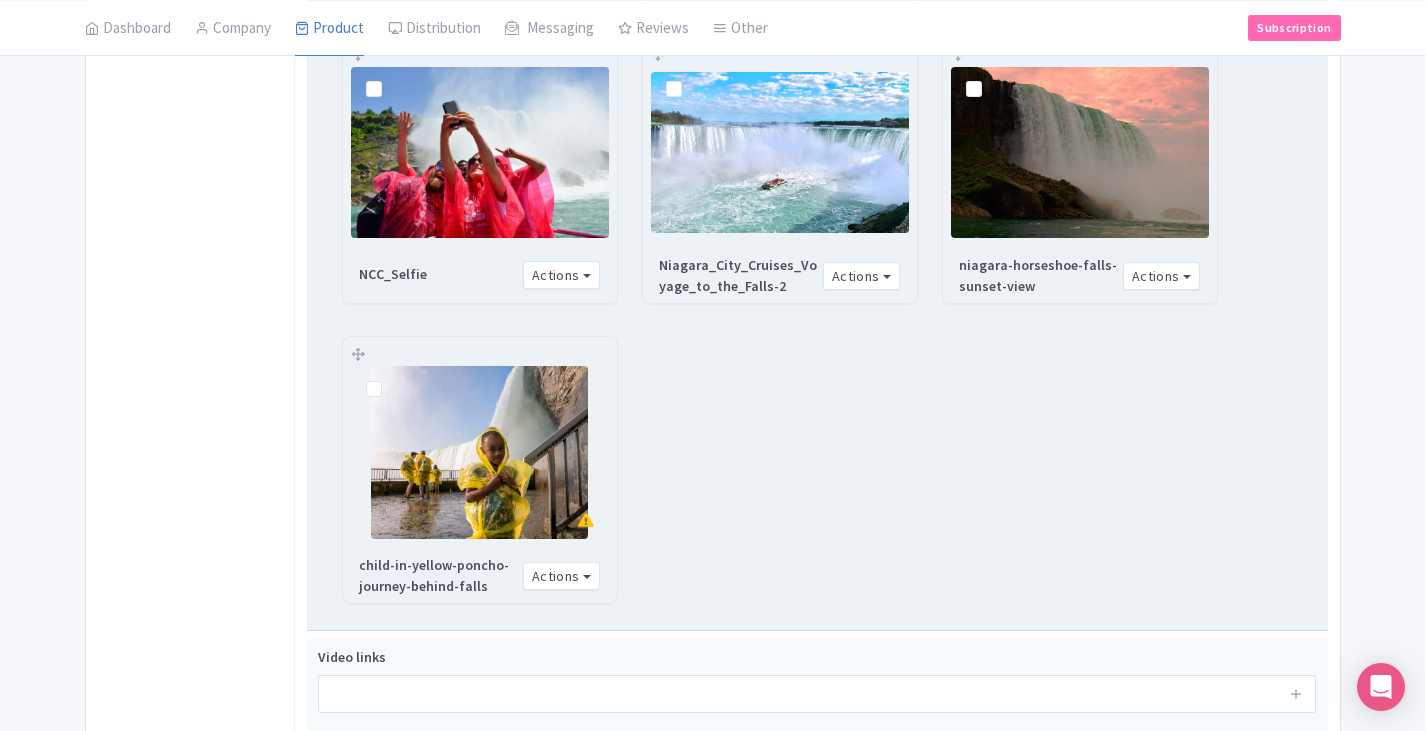 scroll, scrollTop: 789, scrollLeft: 0, axis: vertical 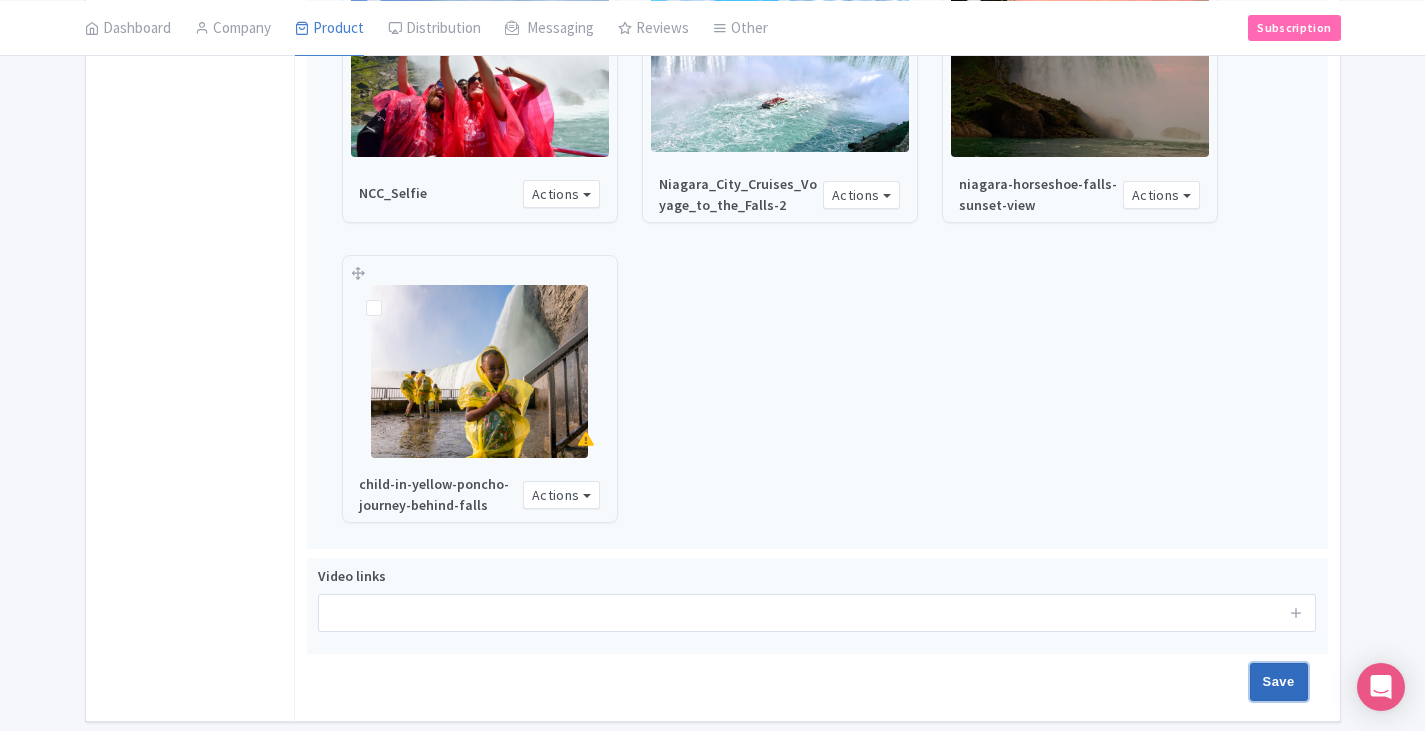 click on "Save" at bounding box center [1279, 682] 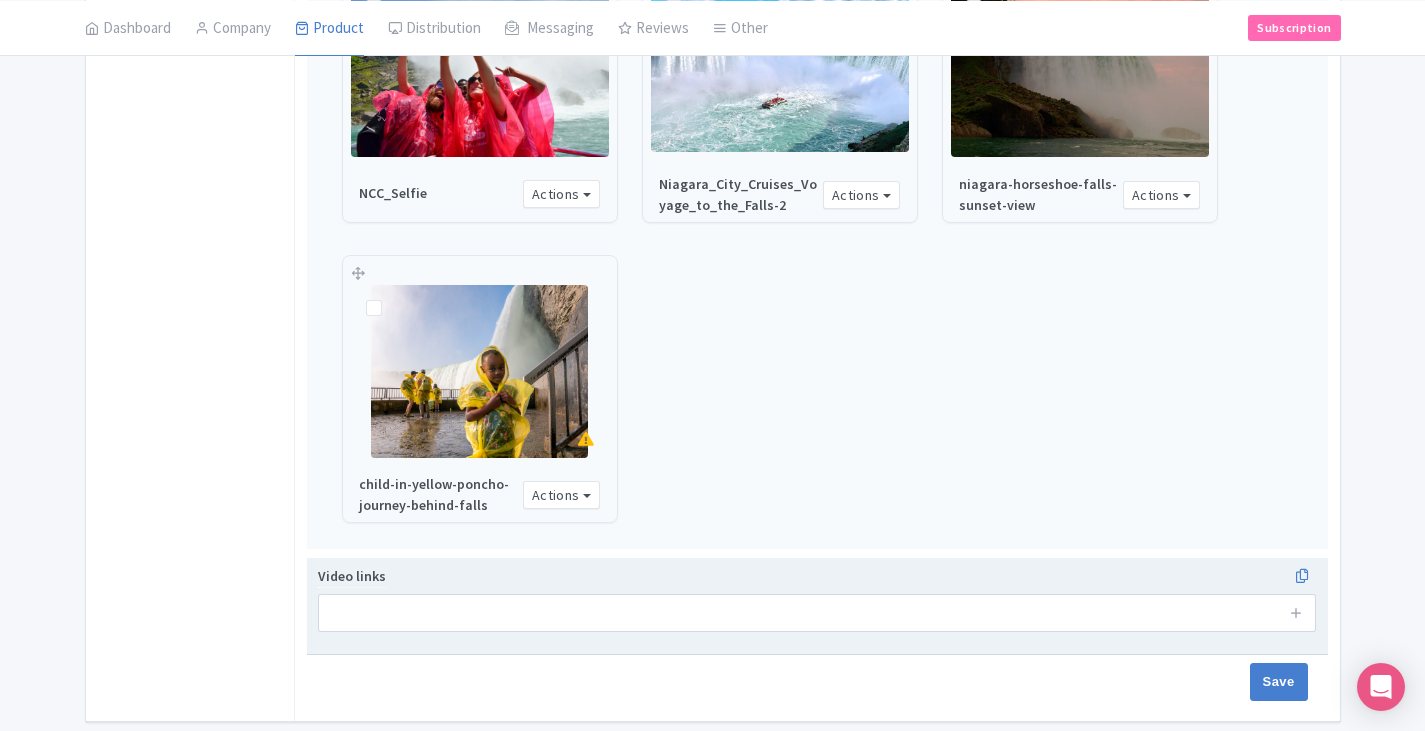type on "Saving..." 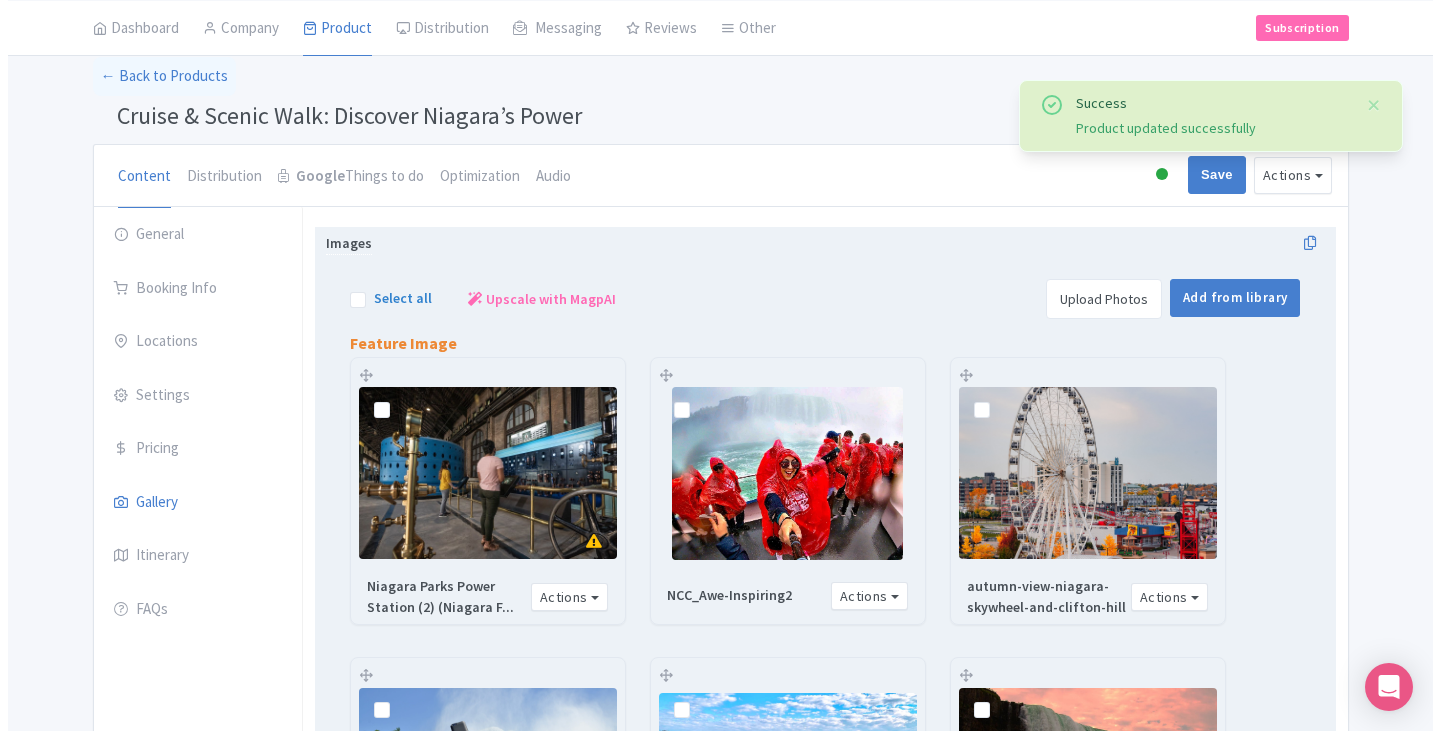scroll, scrollTop: 187, scrollLeft: 0, axis: vertical 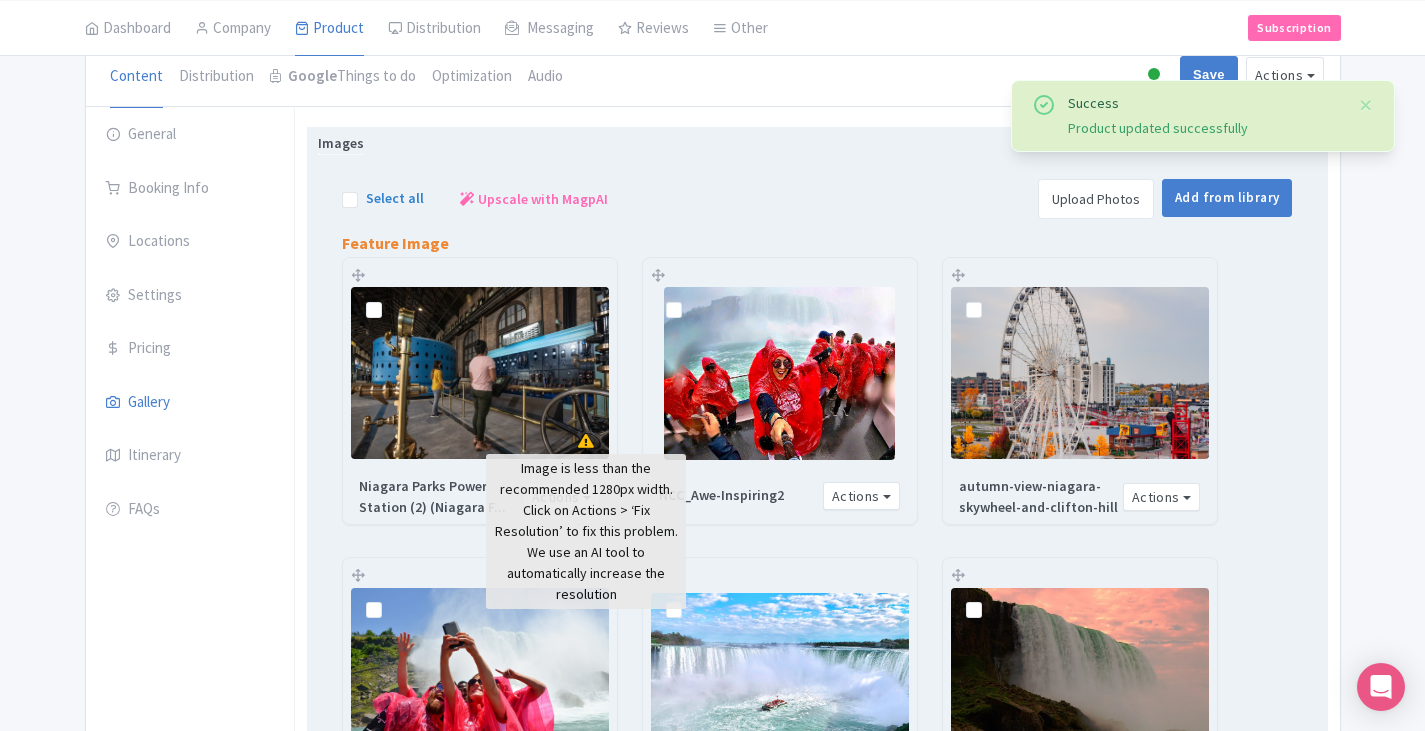 click at bounding box center (586, 441) 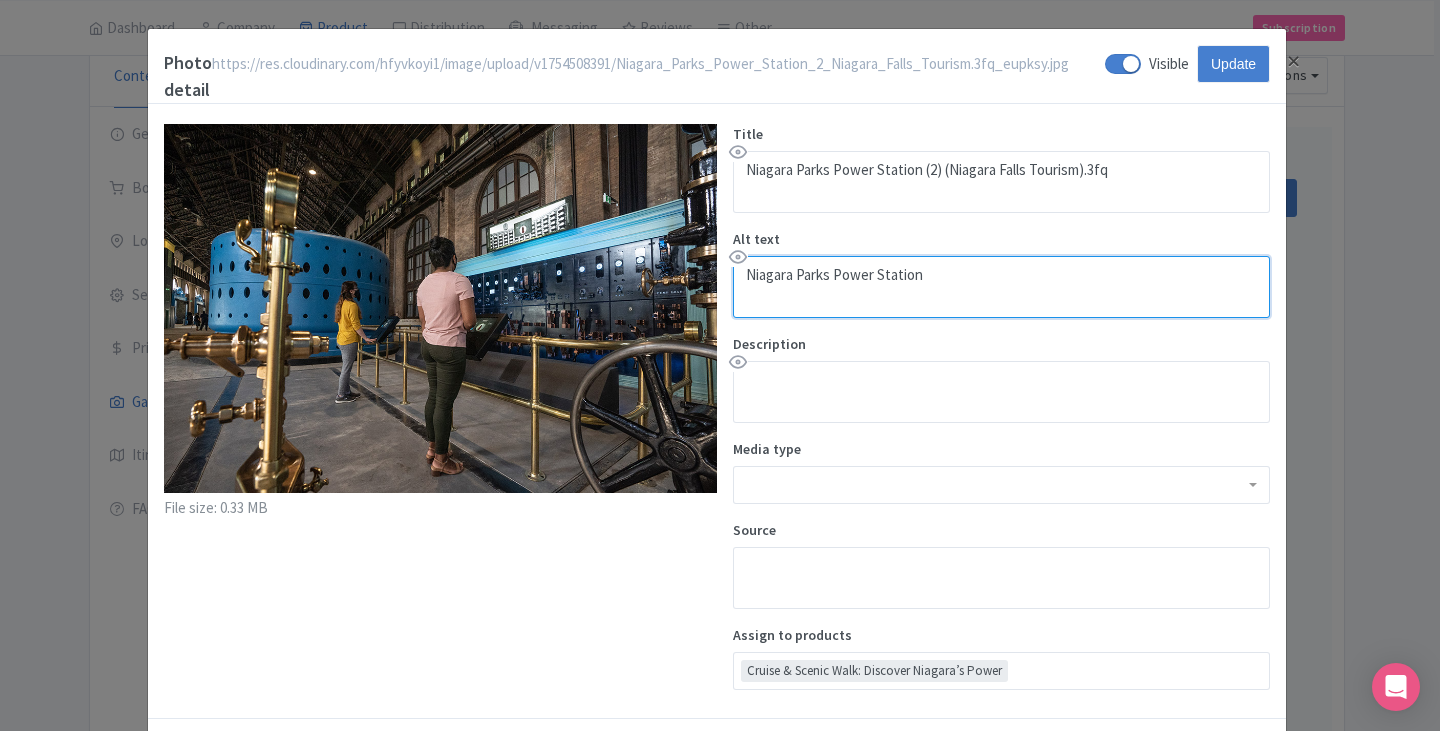 click on "Niagara Parks Power Station" at bounding box center (1001, 287) 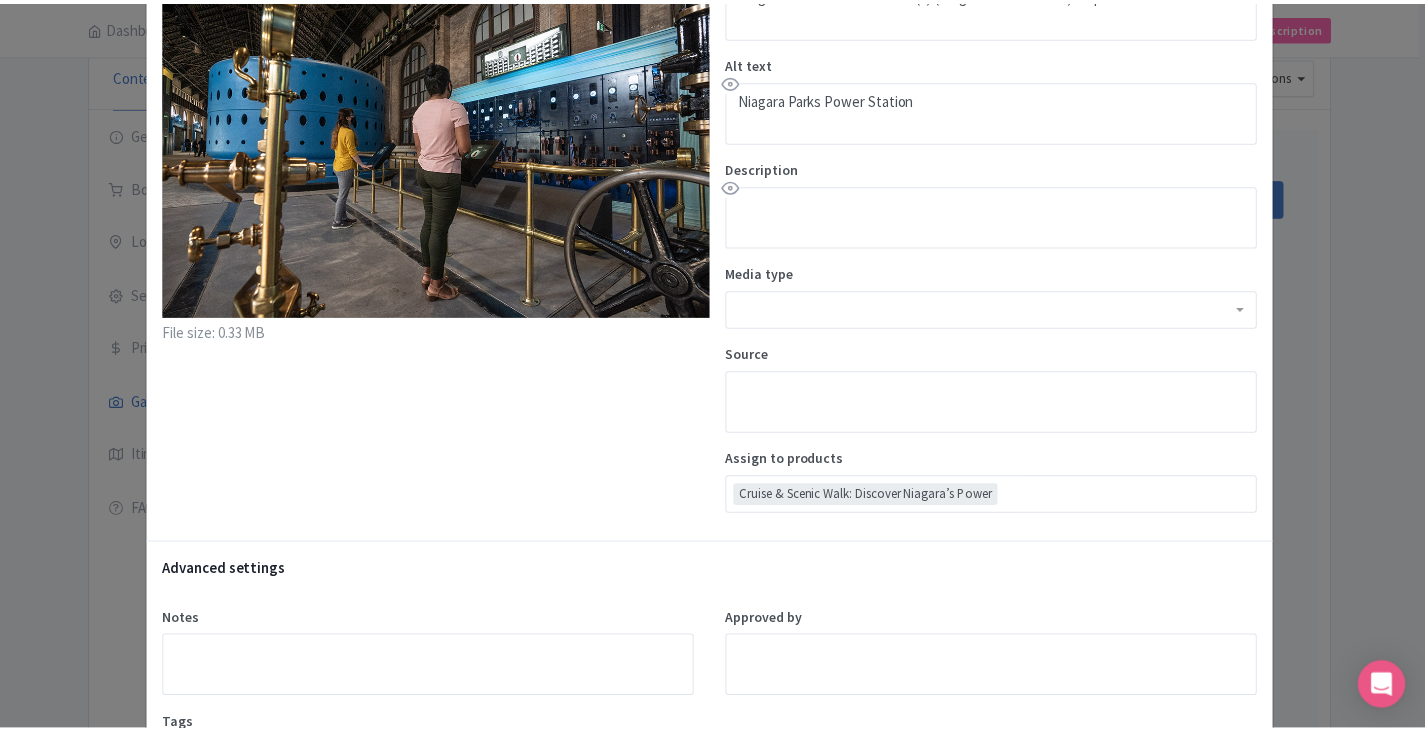 scroll, scrollTop: 0, scrollLeft: 0, axis: both 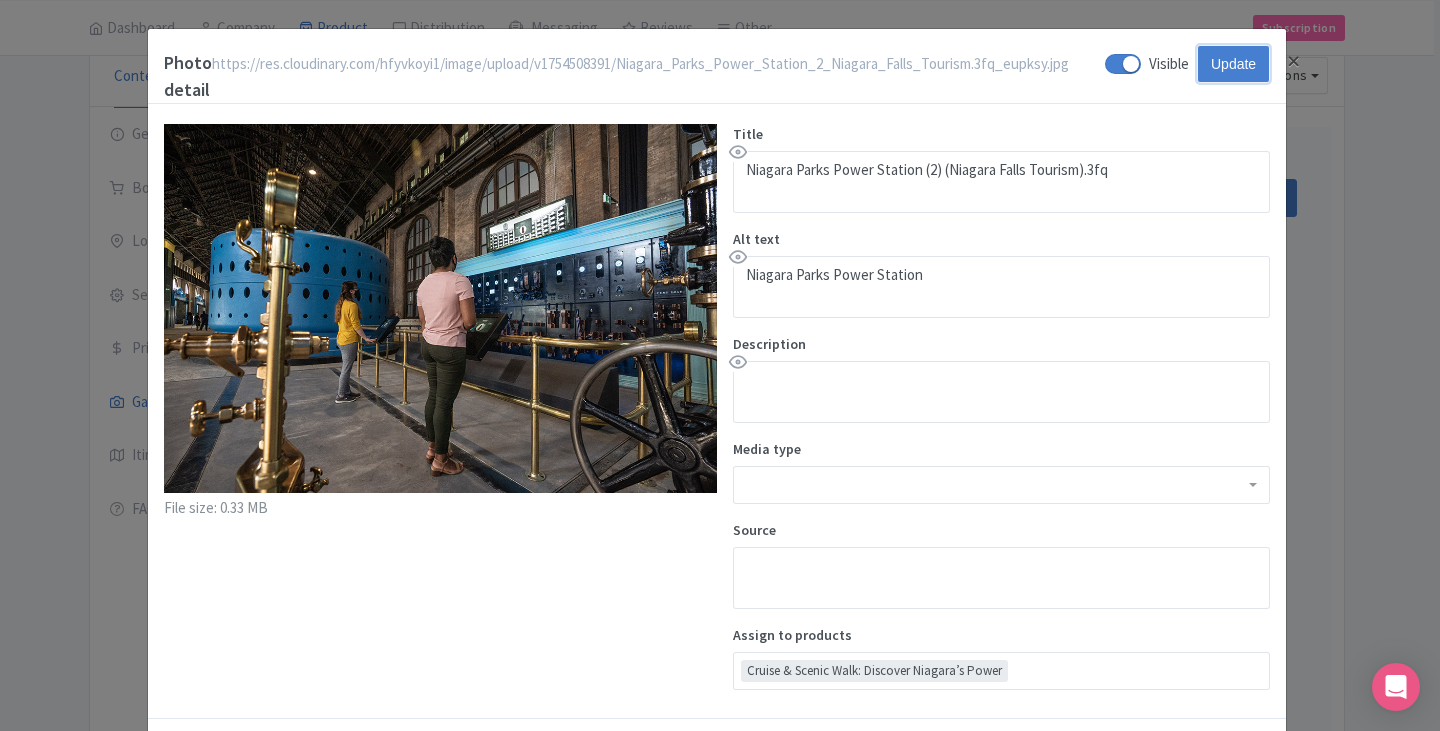 click on "Update" at bounding box center [1233, 64] 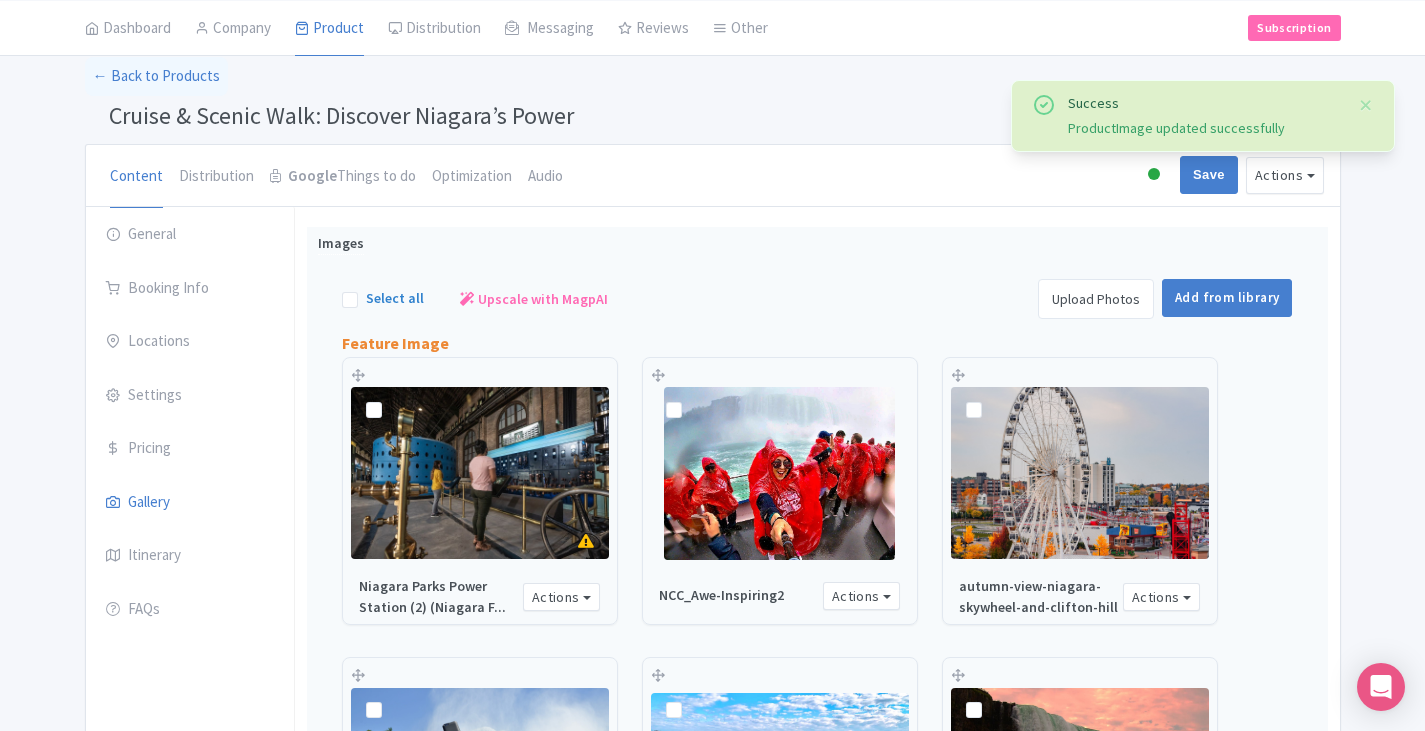 scroll, scrollTop: 87, scrollLeft: 0, axis: vertical 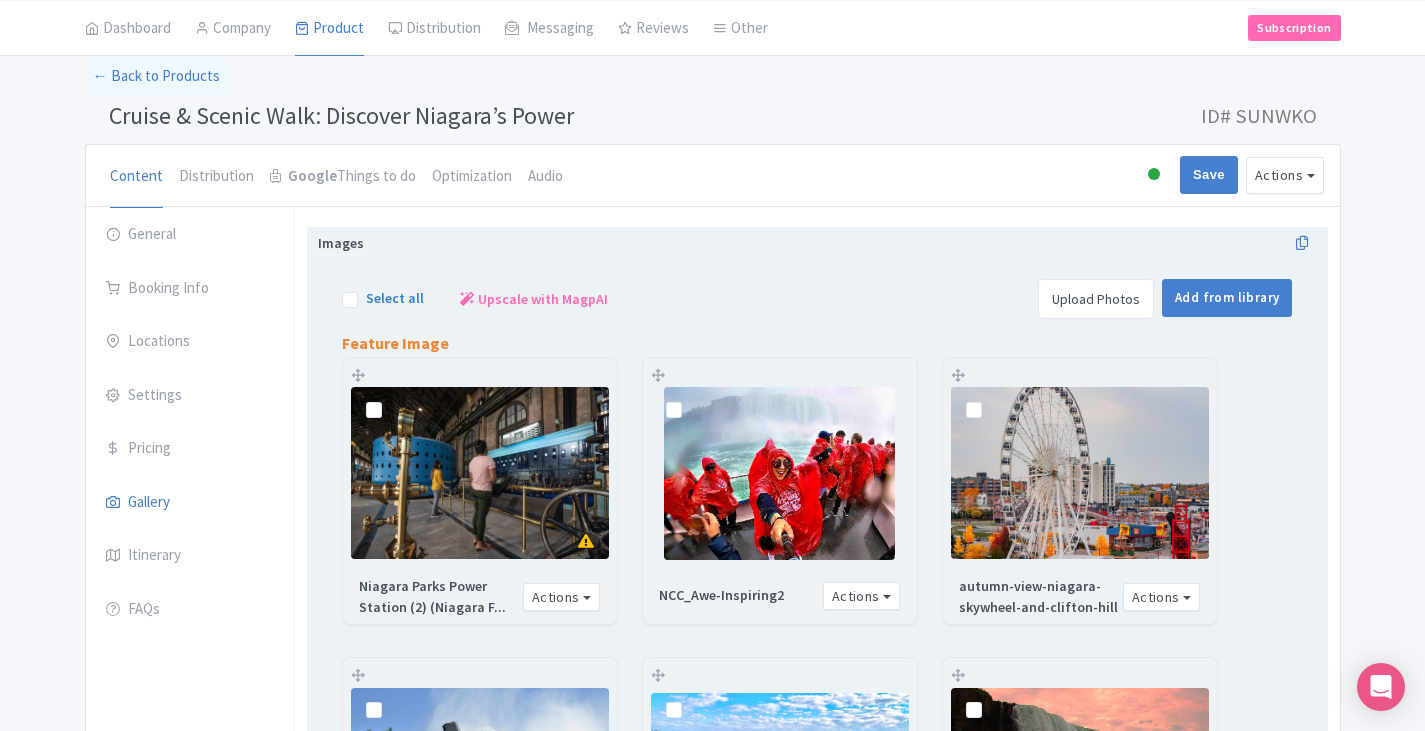 click on "Upload Photos" at bounding box center (1096, 299) 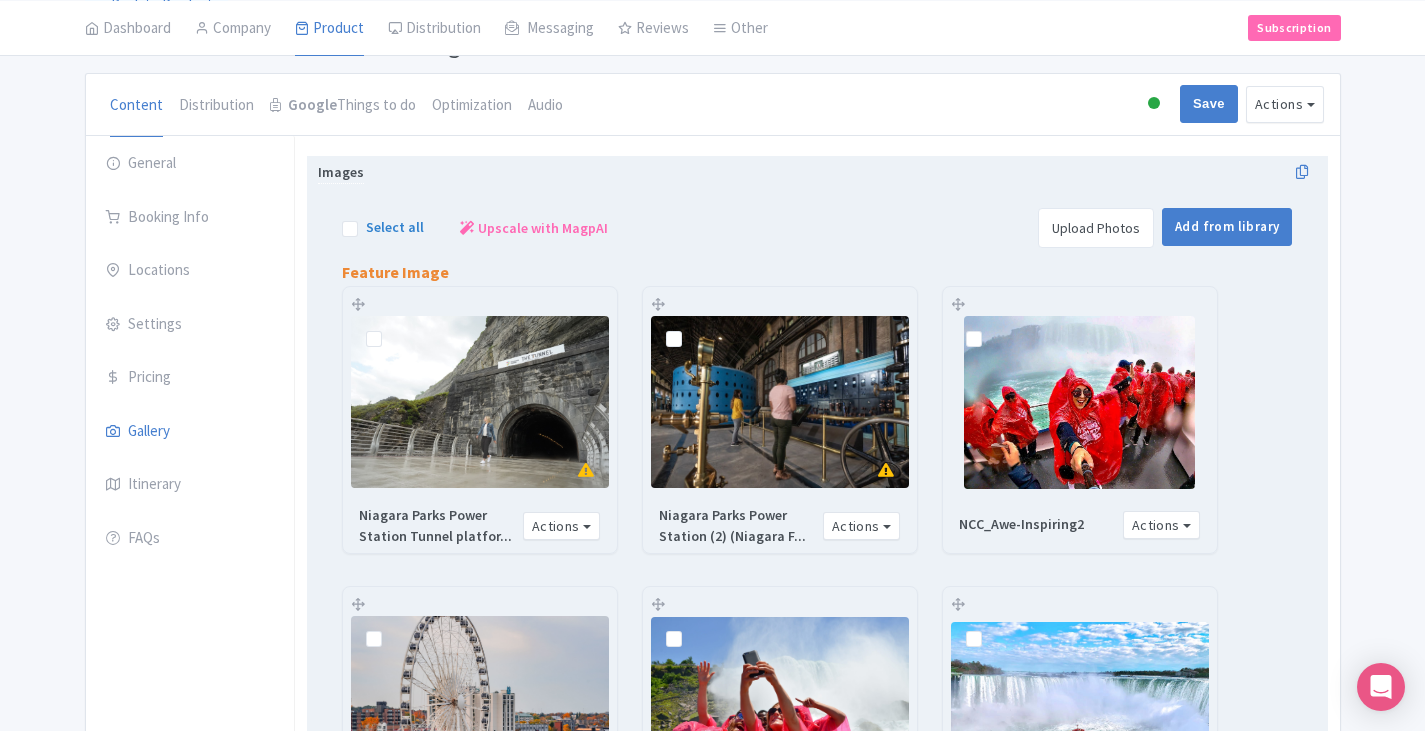 scroll, scrollTop: 189, scrollLeft: 0, axis: vertical 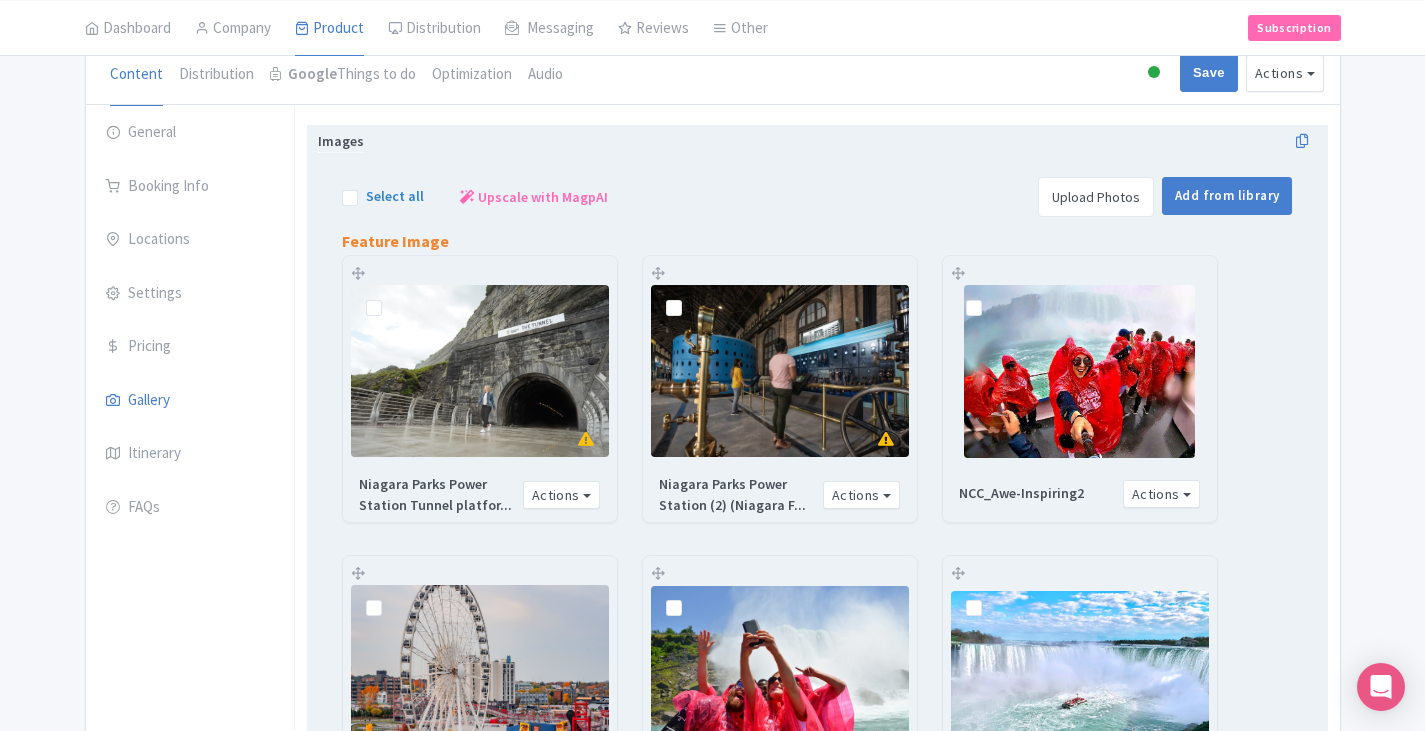 click at bounding box center (780, 371) 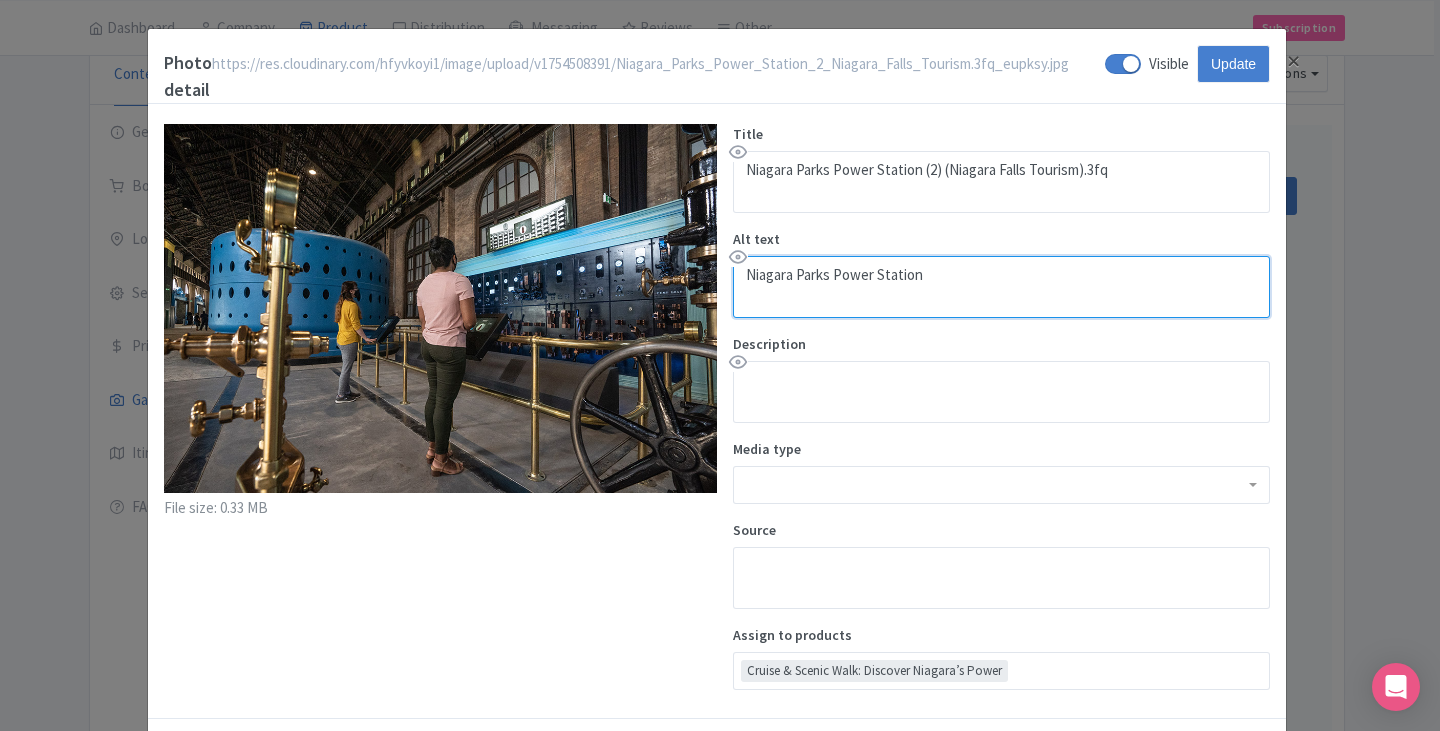 click on "Niagara Parks Power Station" at bounding box center [1001, 287] 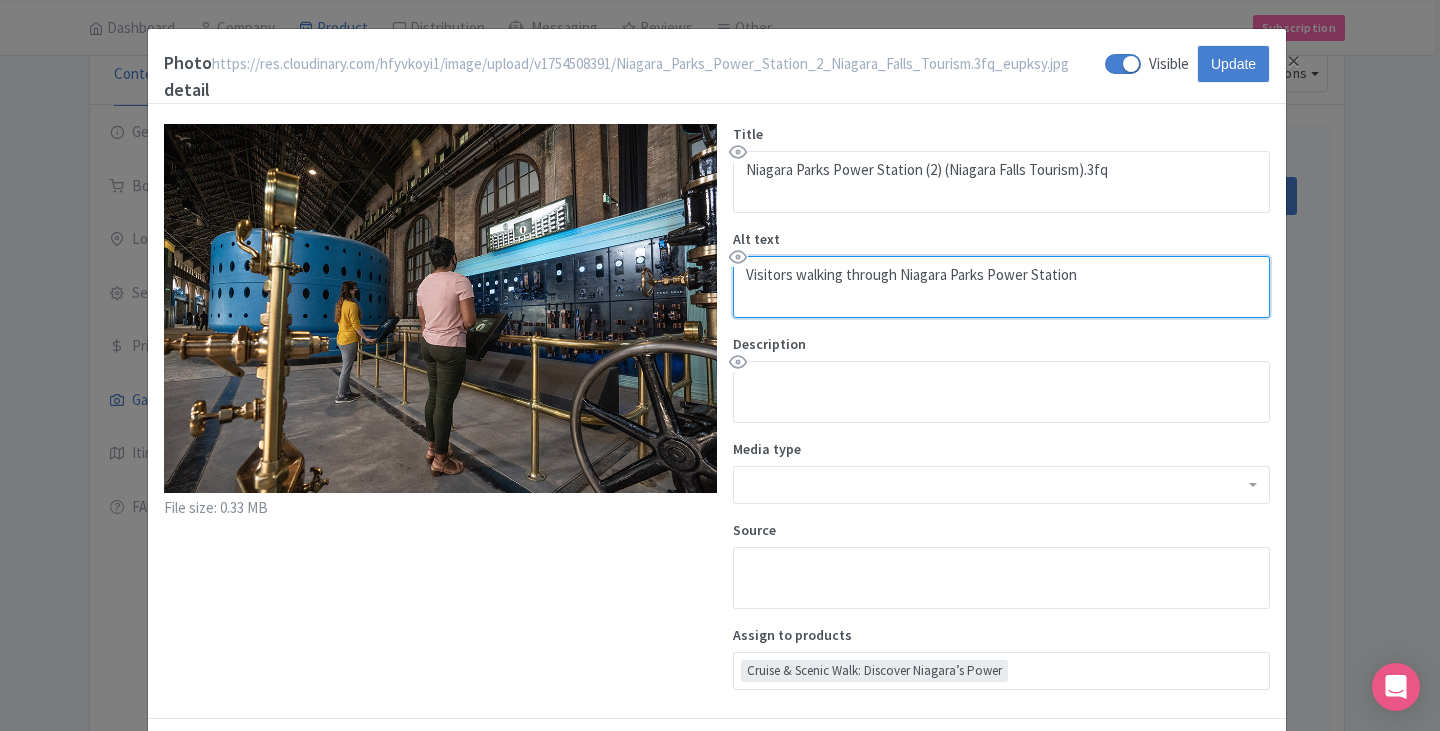 type on "Visitors walking through Niagara Parks Power Station" 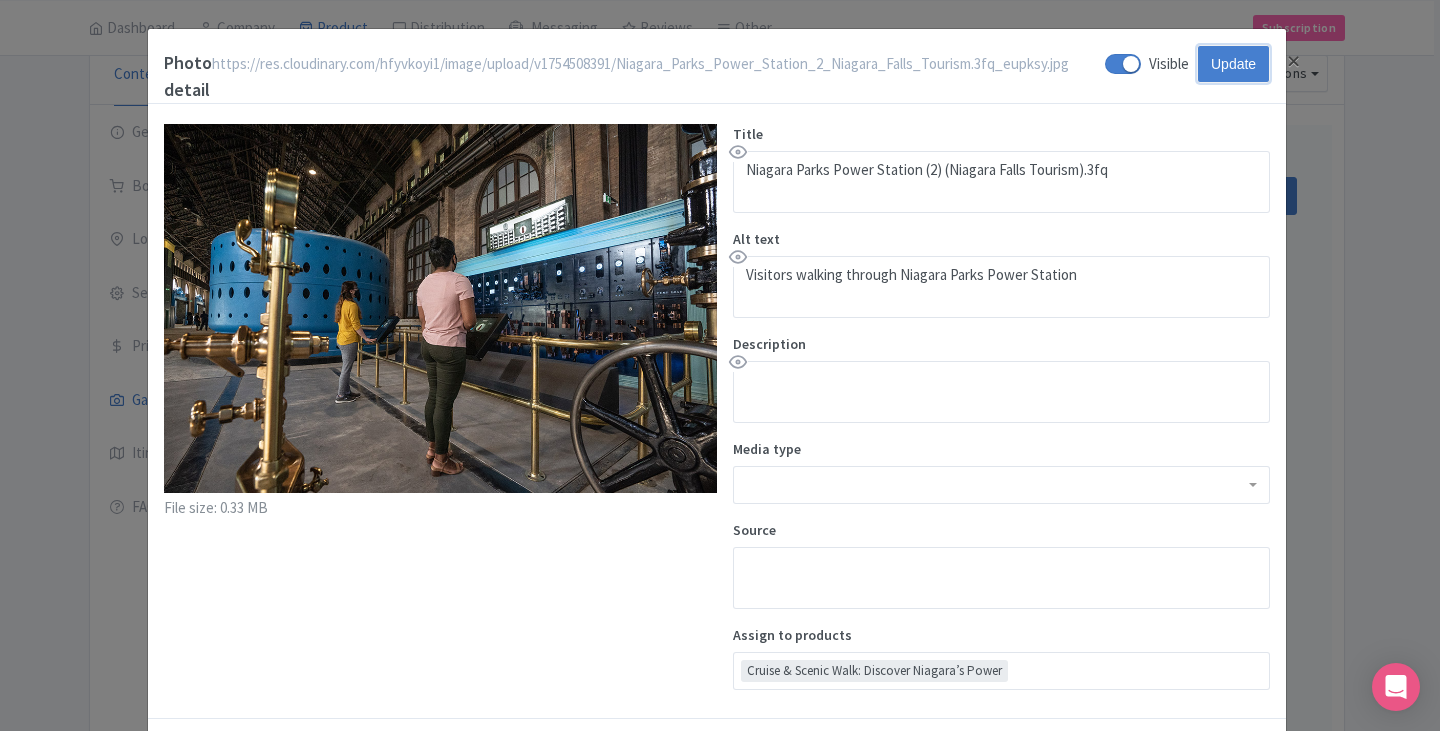 click on "Update" at bounding box center [1233, 64] 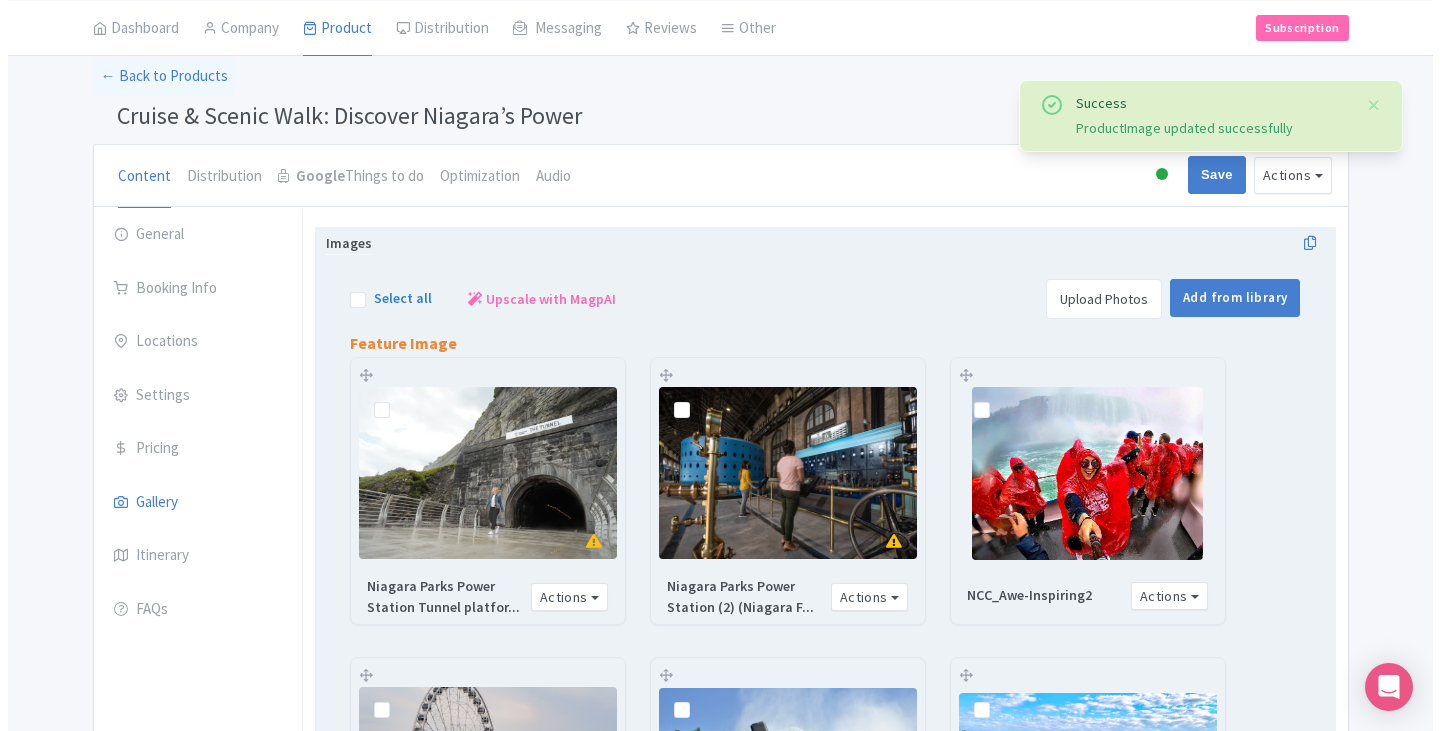 scroll, scrollTop: 89, scrollLeft: 0, axis: vertical 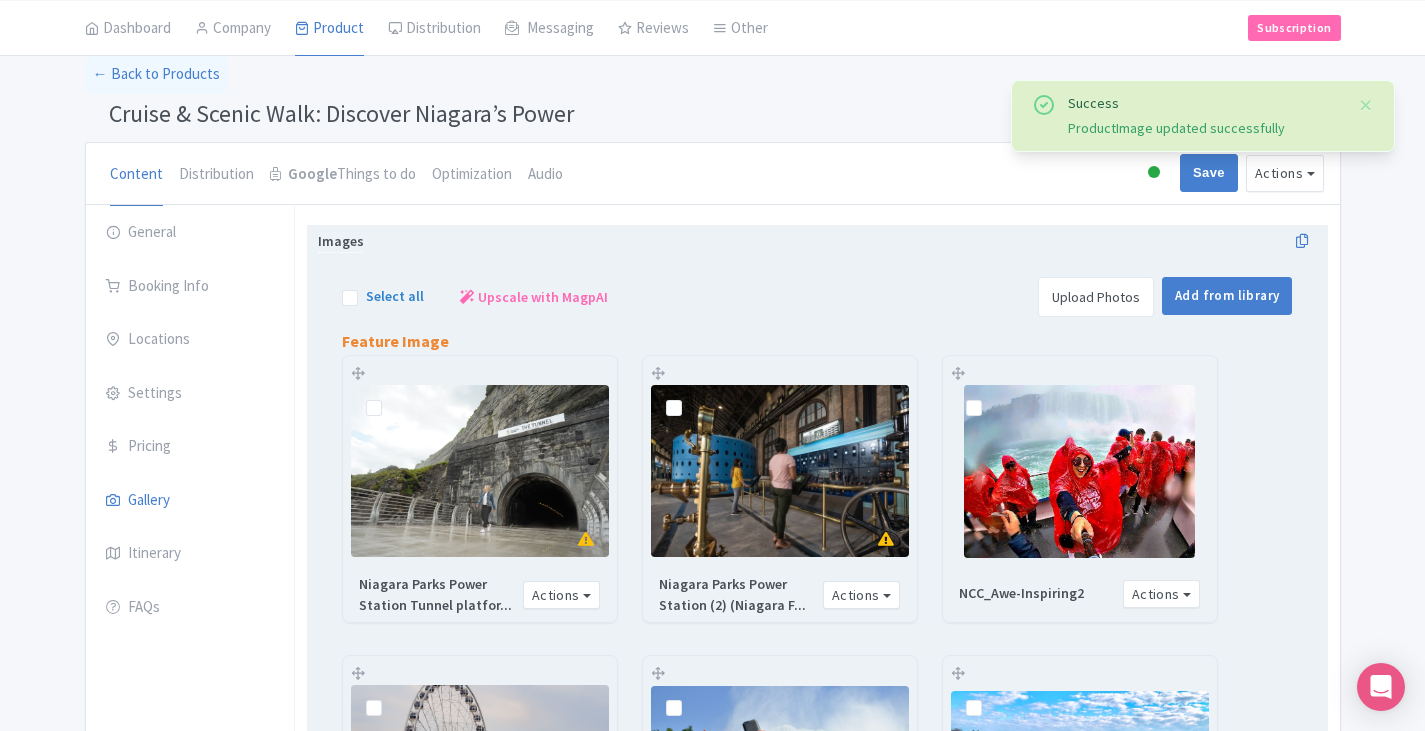 click at bounding box center (480, 471) 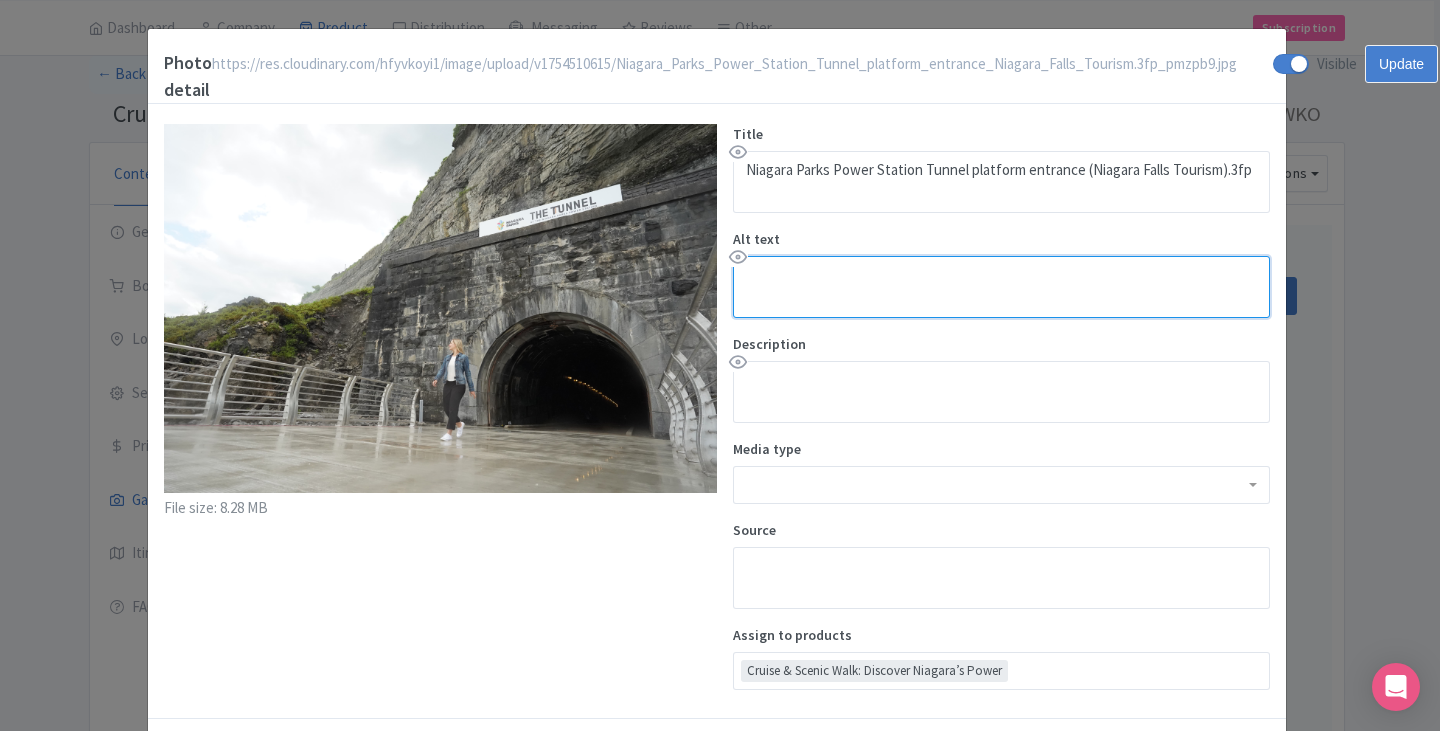 click on "Alt text" at bounding box center [1001, 287] 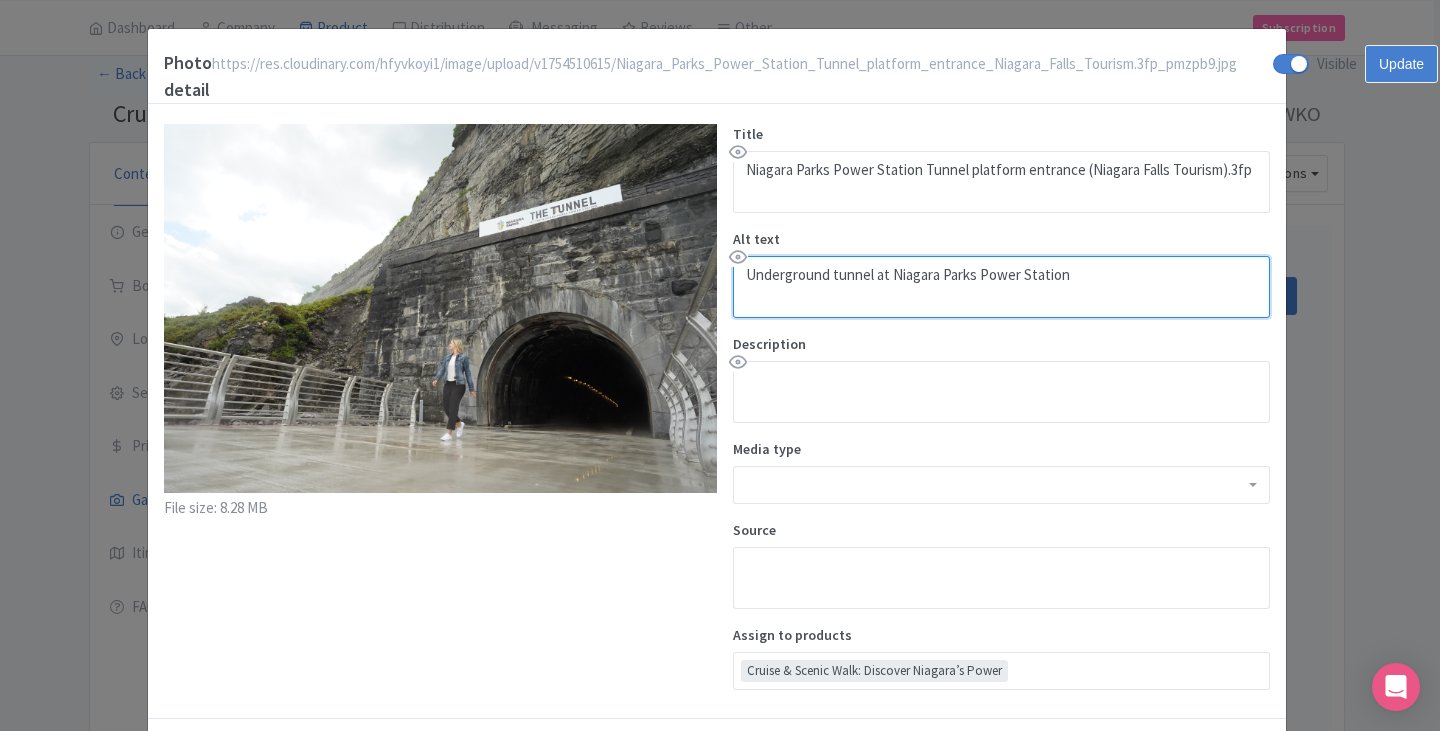 drag, startPoint x: 826, startPoint y: 276, endPoint x: 715, endPoint y: 274, distance: 111.01801 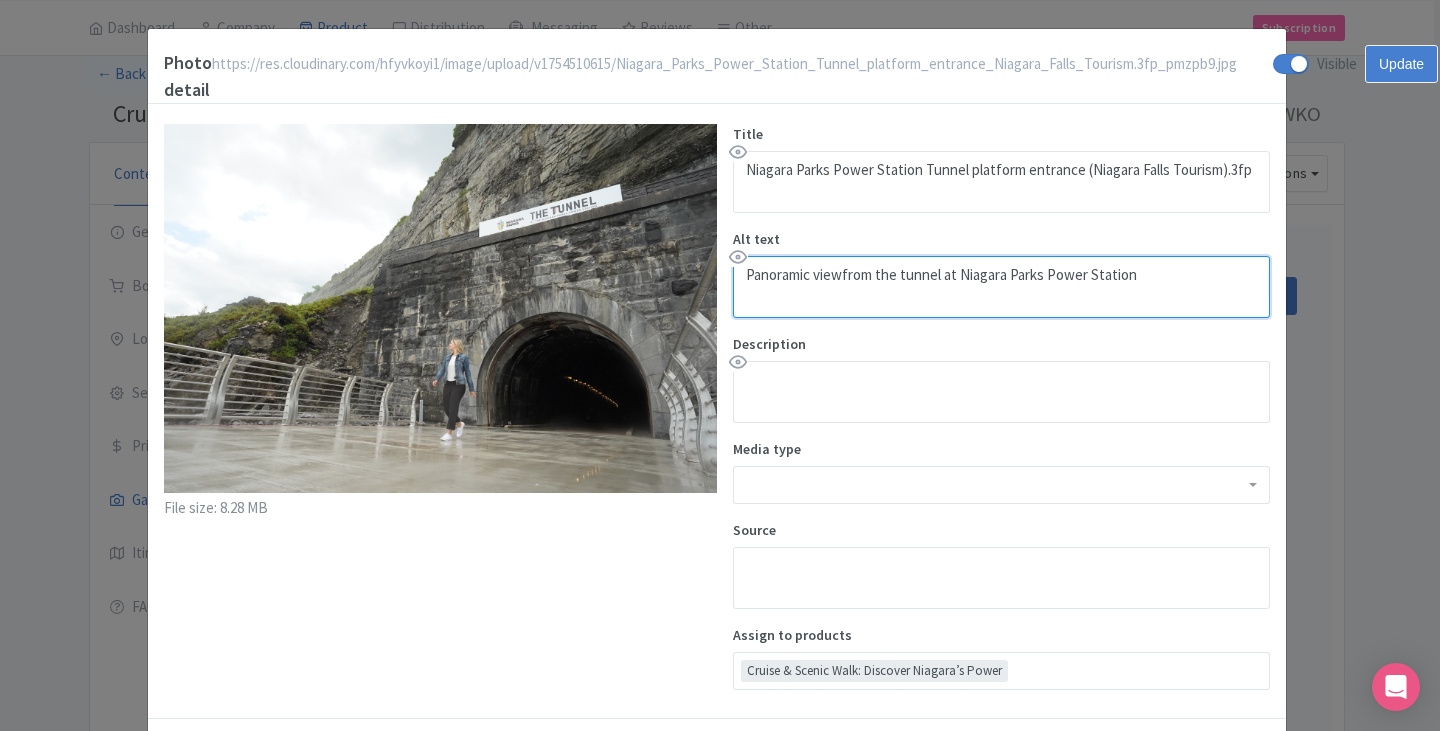 click on "Panoramic viewfrom the tunnel at Niagara Parks Power Station" at bounding box center [1001, 287] 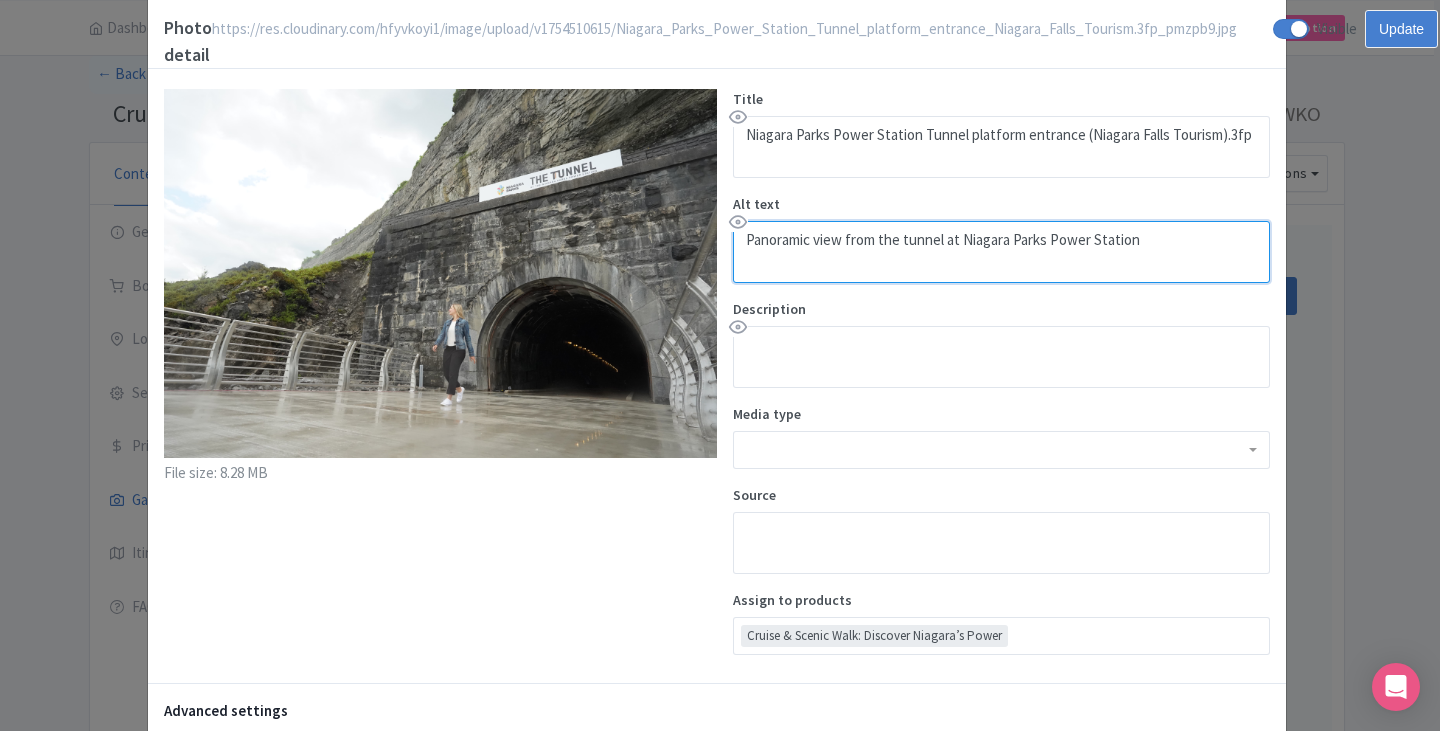 scroll, scrollTop: 0, scrollLeft: 0, axis: both 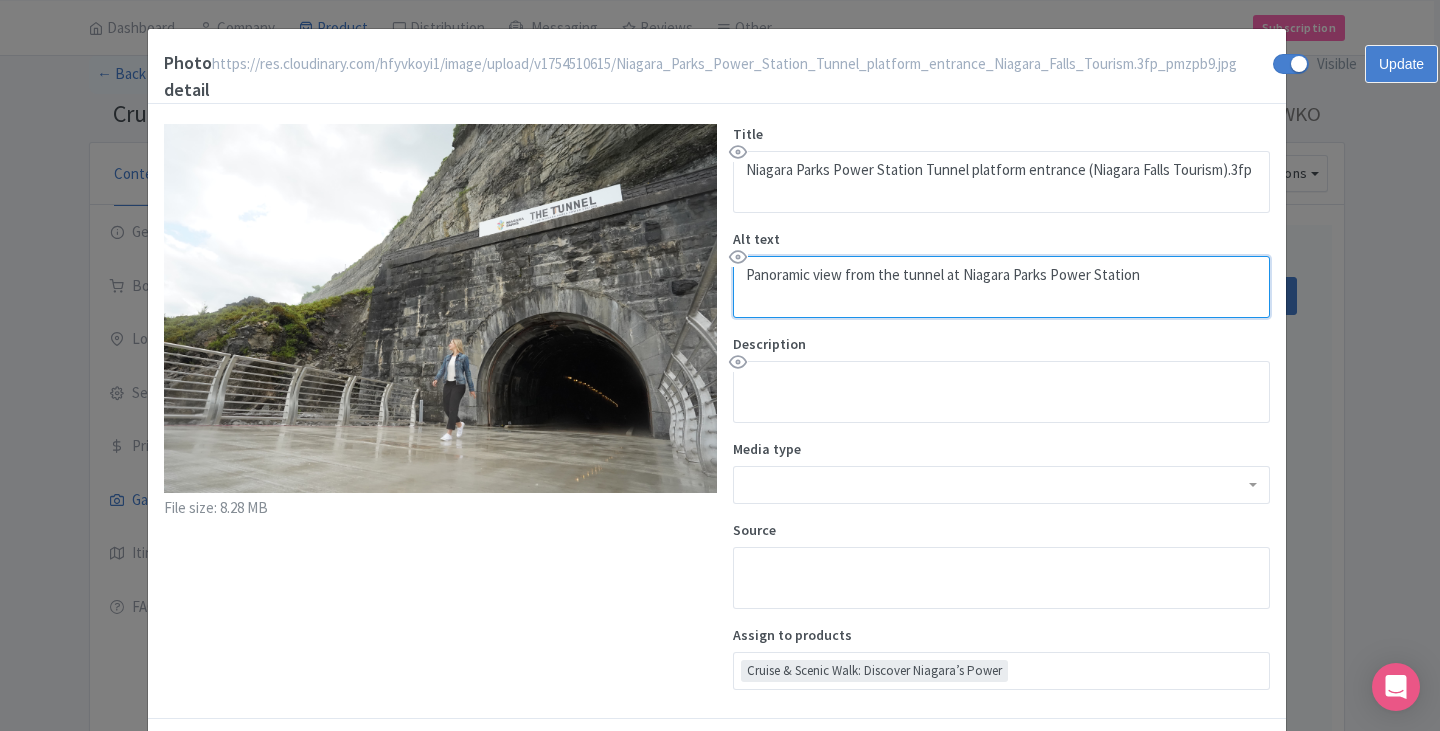 type on "Panoramic view from the tunnel at Niagara Parks Power Station" 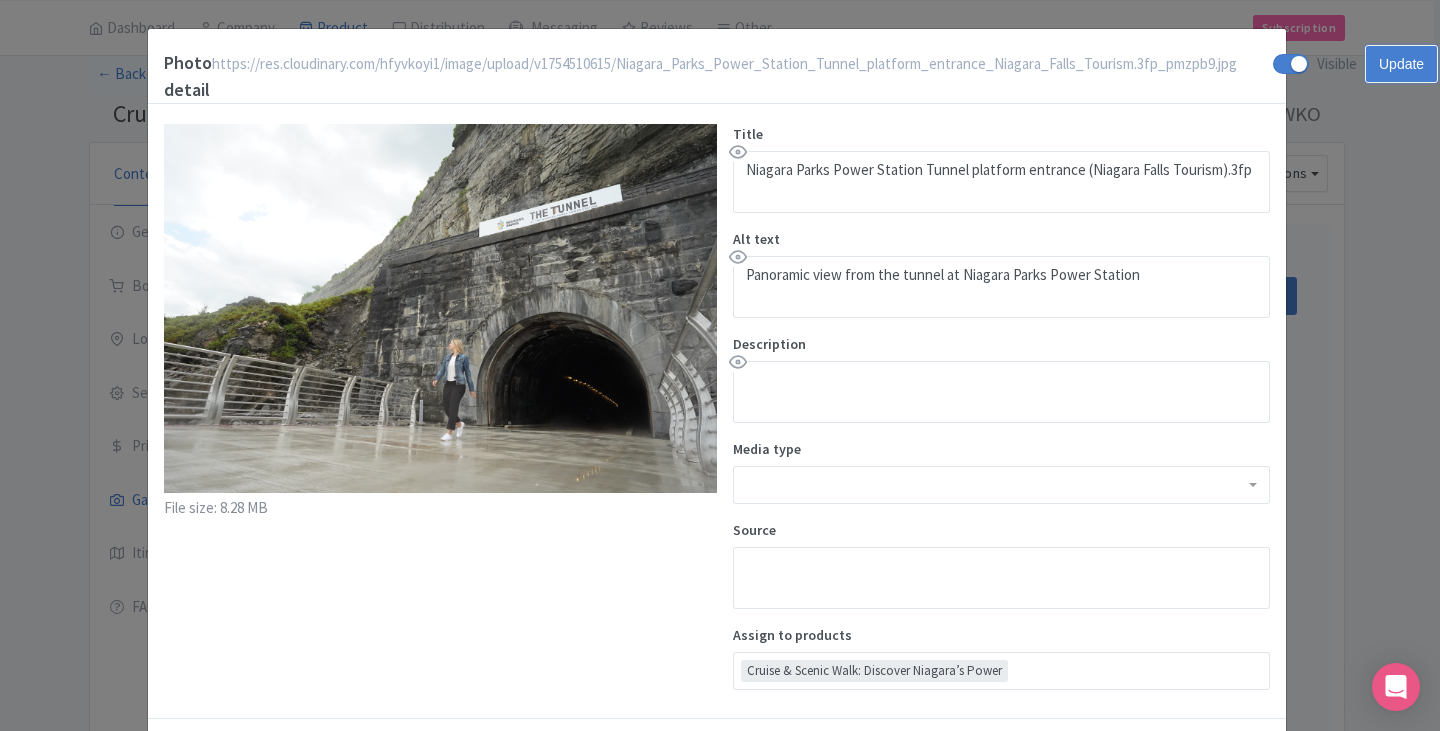 click on "Update" at bounding box center [1401, 64] 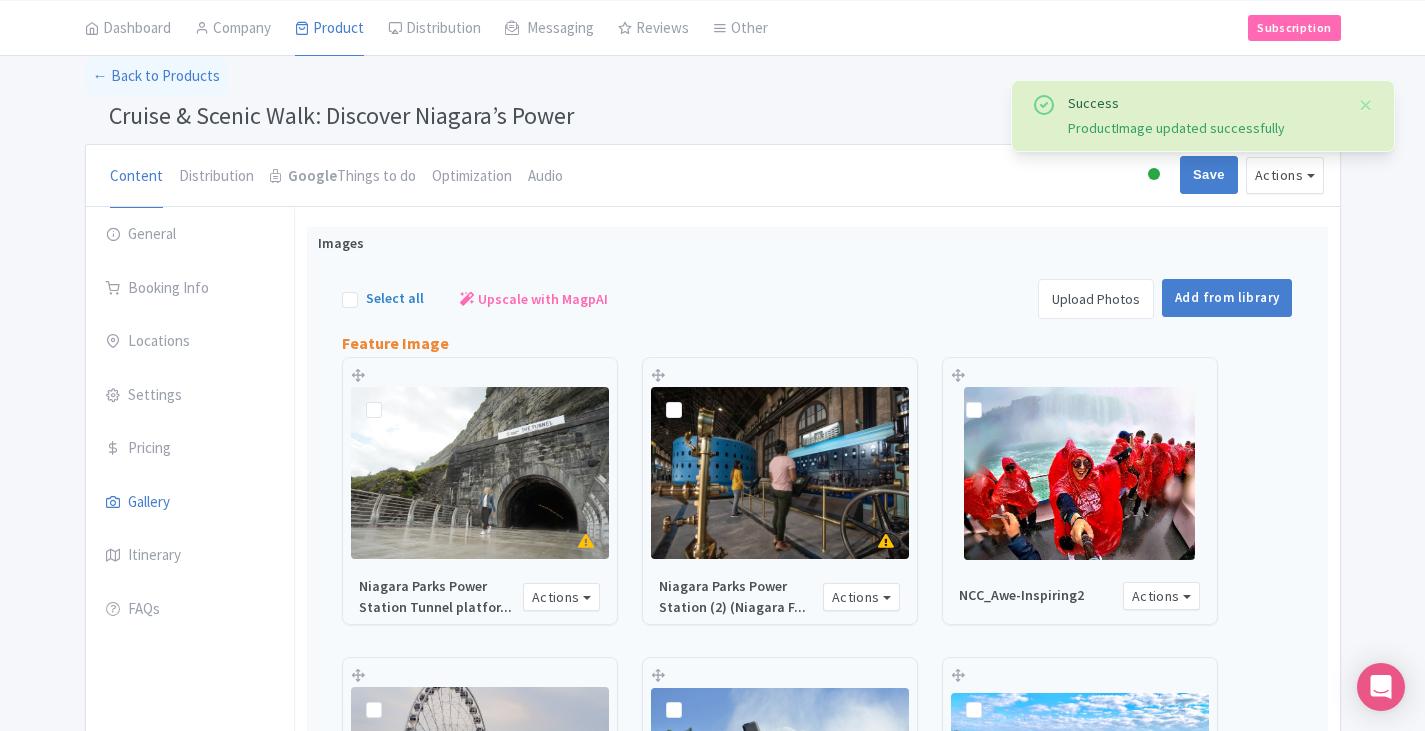scroll, scrollTop: 89, scrollLeft: 0, axis: vertical 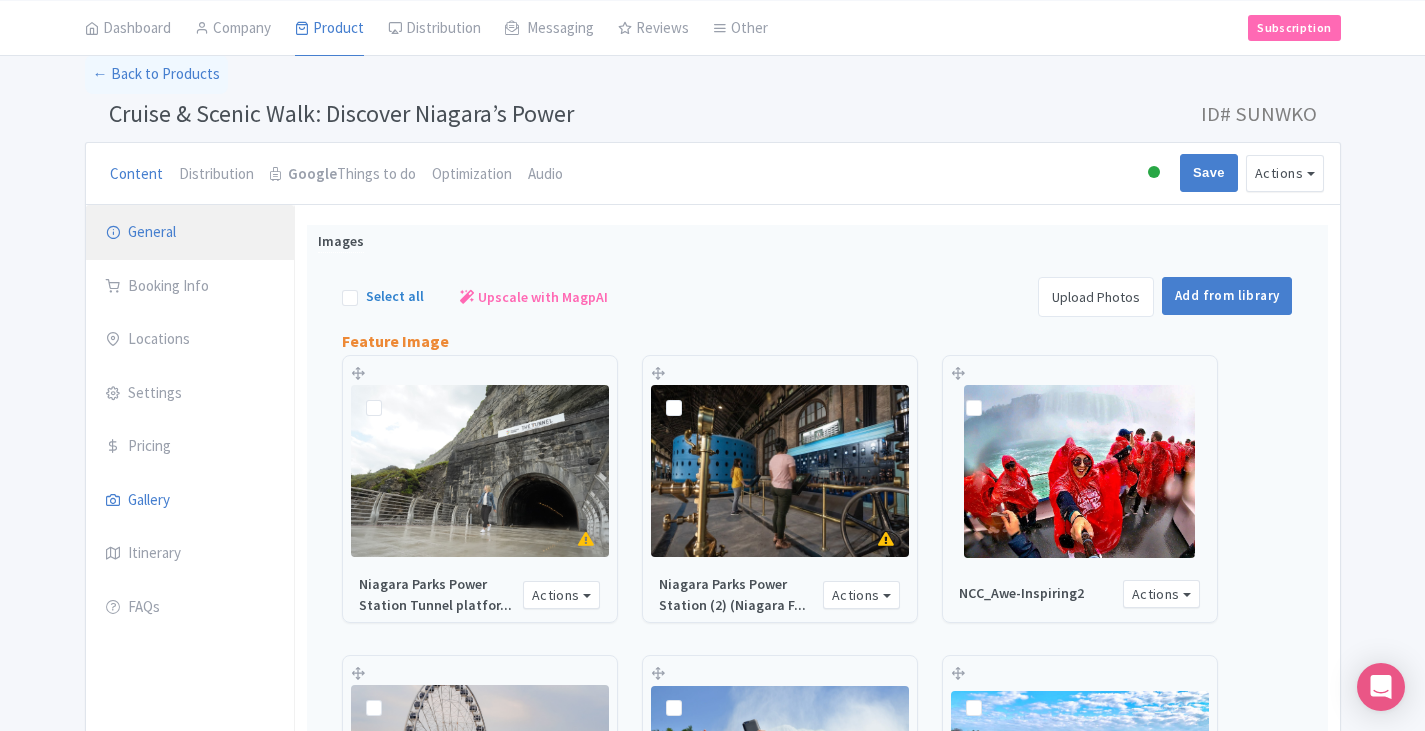 click on "General" at bounding box center (190, 233) 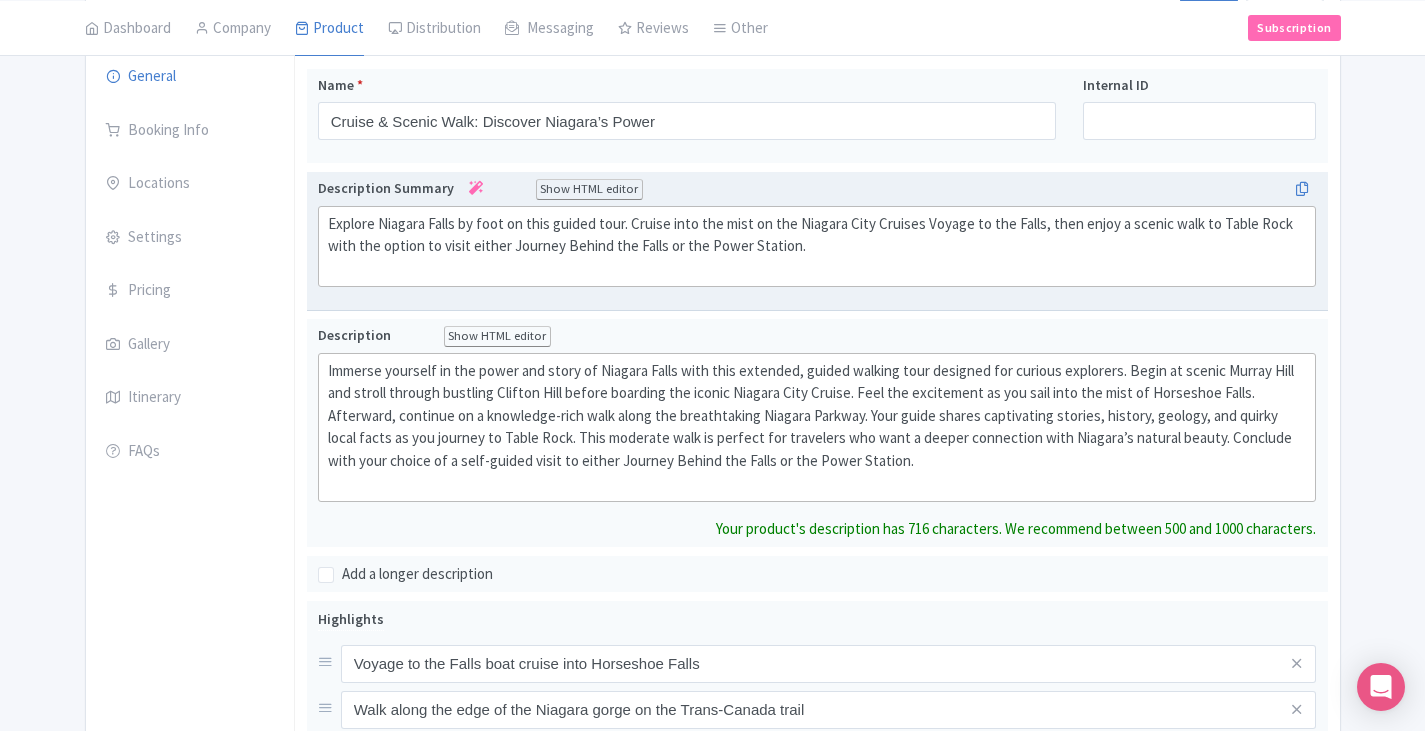 scroll, scrollTop: 289, scrollLeft: 0, axis: vertical 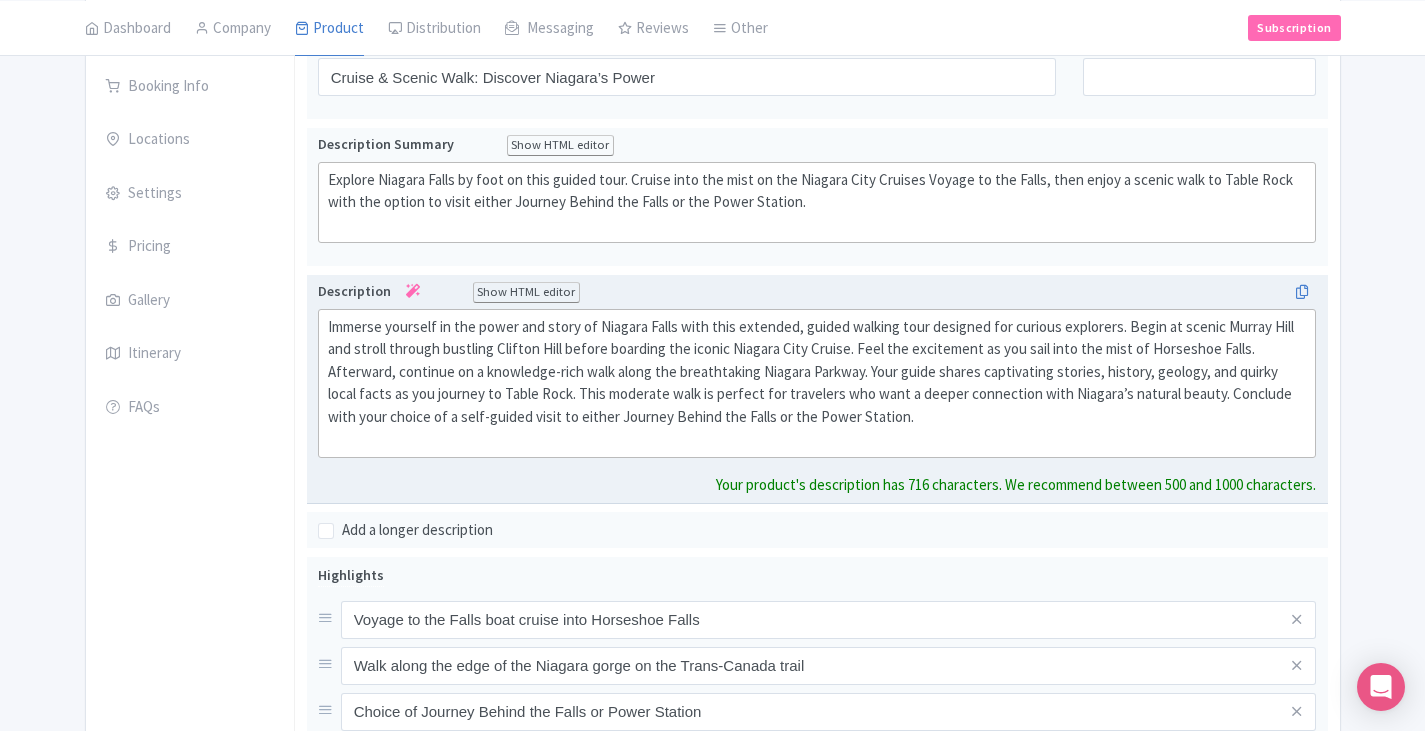 click on "Immerse yourself in the power and story of Niagara Falls with this extended, guided walking tour designed for curious explorers. Begin at scenic Murray Hill and stroll through bustling Clifton Hill before boarding the iconic Niagara City Cruise. Feel the excitement as you sail into the mist of Horseshoe Falls. Afterward, continue on a knowledge-rich walk along the breathtaking Niagara Parkway. Your guide shares captivating stories, history, geology, and quirky local facts as you journey to Table Rock. This moderate walk is perfect for travelers who want a deeper connection with Niagara’s natural beauty. Conclude with your choice of a self-guided visit to either Journey Behind the Falls or the Power Station." 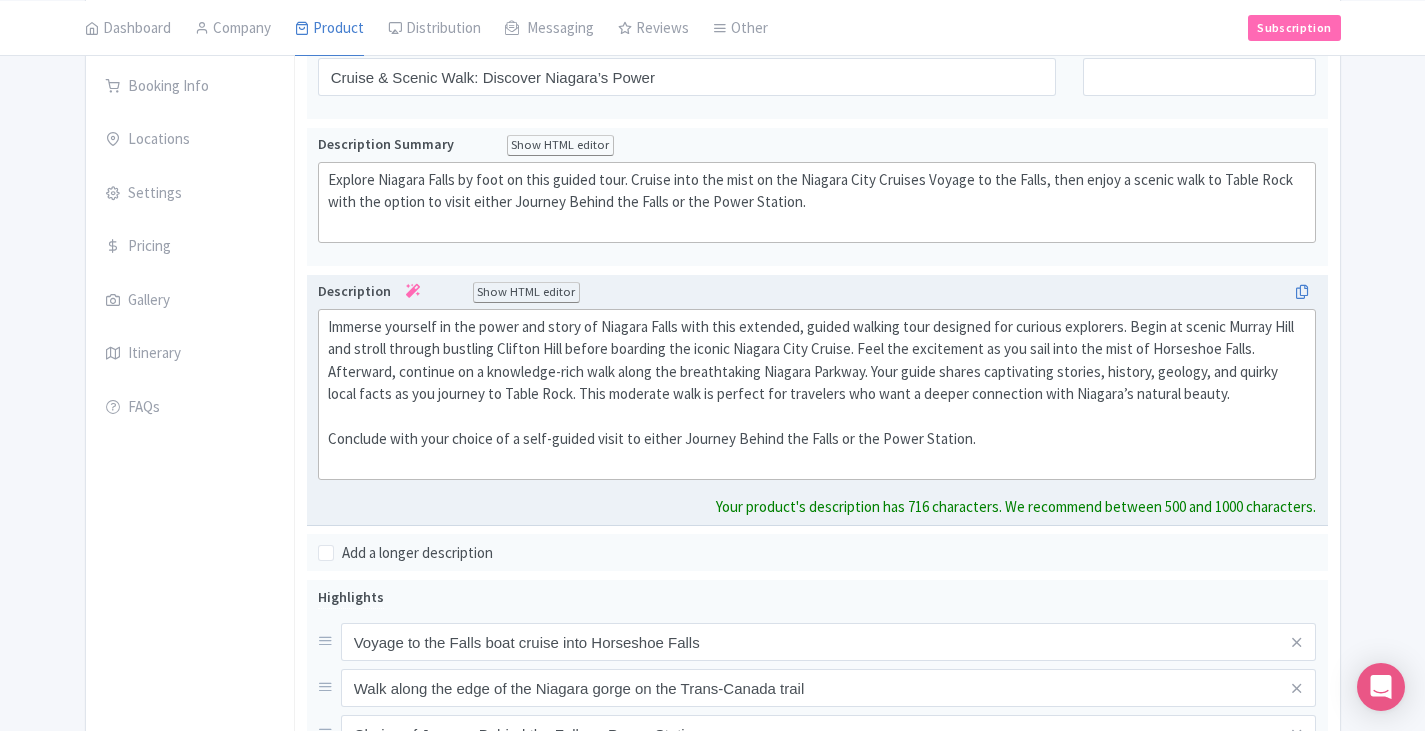 click on "Immerse yourself in the power and story of Niagara Falls with this extended, guided walking tour designed for curious explorers. Begin at scenic Murray Hill and stroll through bustling Clifton Hill before boarding the iconic Niagara City Cruise. Feel the excitement as you sail into the mist of Horseshoe Falls. Afterward, continue on a knowledge-rich walk along the breathtaking Niagara Parkway. Your guide shares captivating stories, history, geology, and quirky local facts as you journey to Table Rock. This moderate walk is perfect for travelers who want a deeper connection with Niagara’s natural beauty.  Conclude with your choice of a self-guided visit to either Journey Behind the Falls or the Power Station." 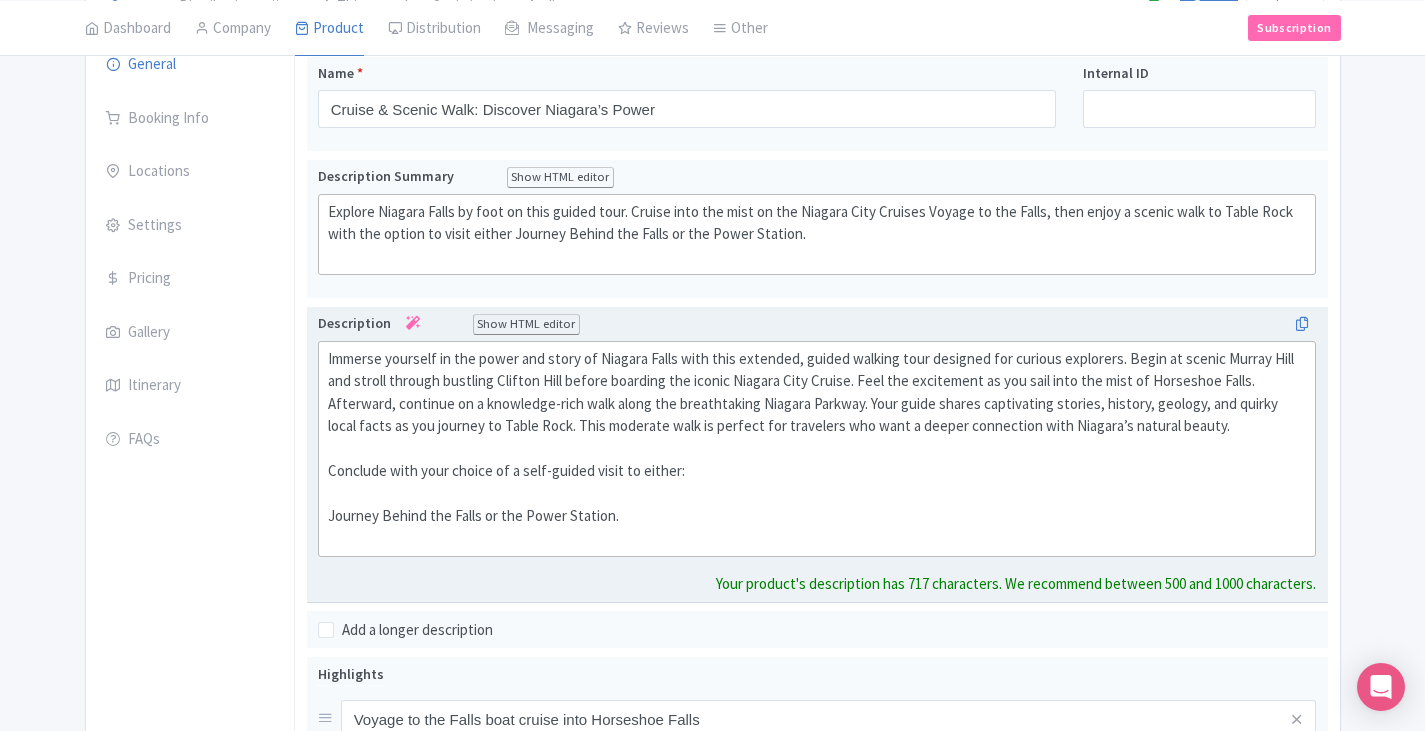 scroll, scrollTop: 389, scrollLeft: 0, axis: vertical 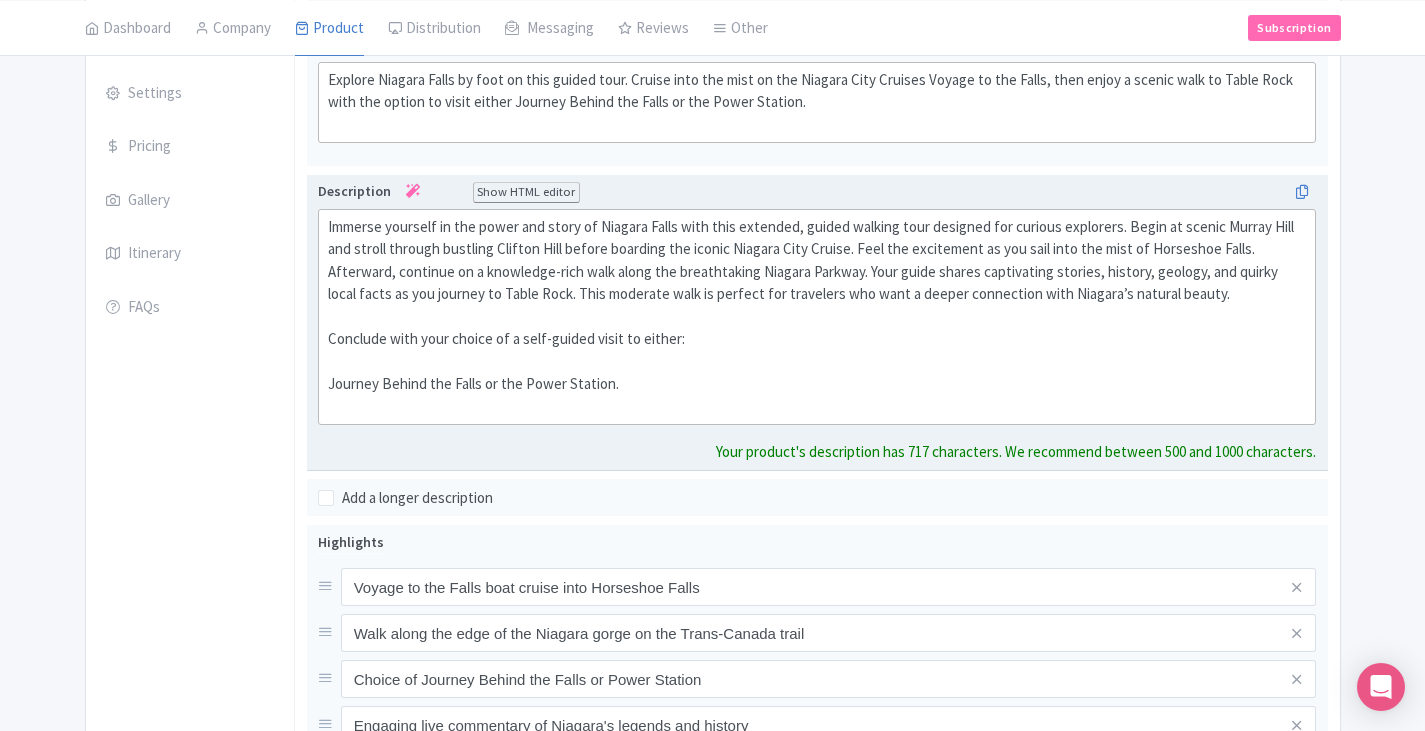 click on "Immerse yourself in the power and story of Niagara Falls with this extended, guided walking tour designed for curious explorers. Begin at scenic Murray Hill and stroll through bustling Clifton Hill before boarding the iconic Niagara City Cruise. Feel the excitement as you sail into the mist of Horseshoe Falls. Afterward, continue on a knowledge-rich walk along the breathtaking Niagara Parkway. Your guide shares captivating stories, history, geology, and quirky local facts as you journey to Table Rock. This moderate walk is perfect for travelers who want a deeper connection with Niagara’s natural beauty. Conclude with your choice of a self-guided visit to either: Journey Behind the Falls or the Power Station." 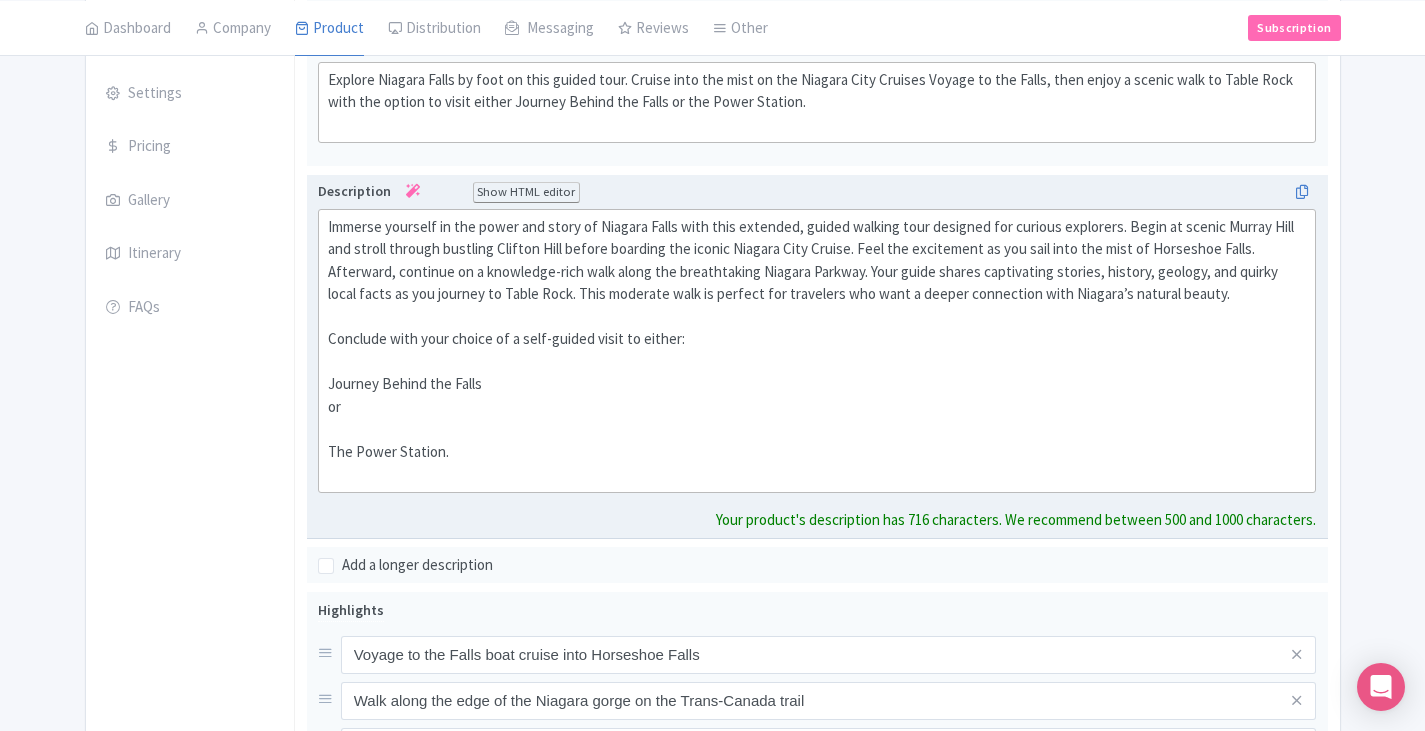 click on "Immerse yourself in the power and story of Niagara Falls with this extended, guided walking tour designed for curious explorers. Begin at scenic [LOCATION] and stroll through bustling [LOCATION] before boarding the iconic Niagara City Cruise. Feel the excitement as you sail into the mist of Horseshoe Falls. Afterward, continue on a knowledge-rich walk along the breathtaking Niagara Parkway. Your guide shares captivating stories, history, geology, and quirky local facts as you journey to Table Rock. This moderate walk is perfect for travelers who want a deeper connection with Niagara’s natural beauty. &nbsp; Conclude with your choice of a self-guided visit to either: &nbsp; Journey Behind the Falls or &nbsp; The Power Station." 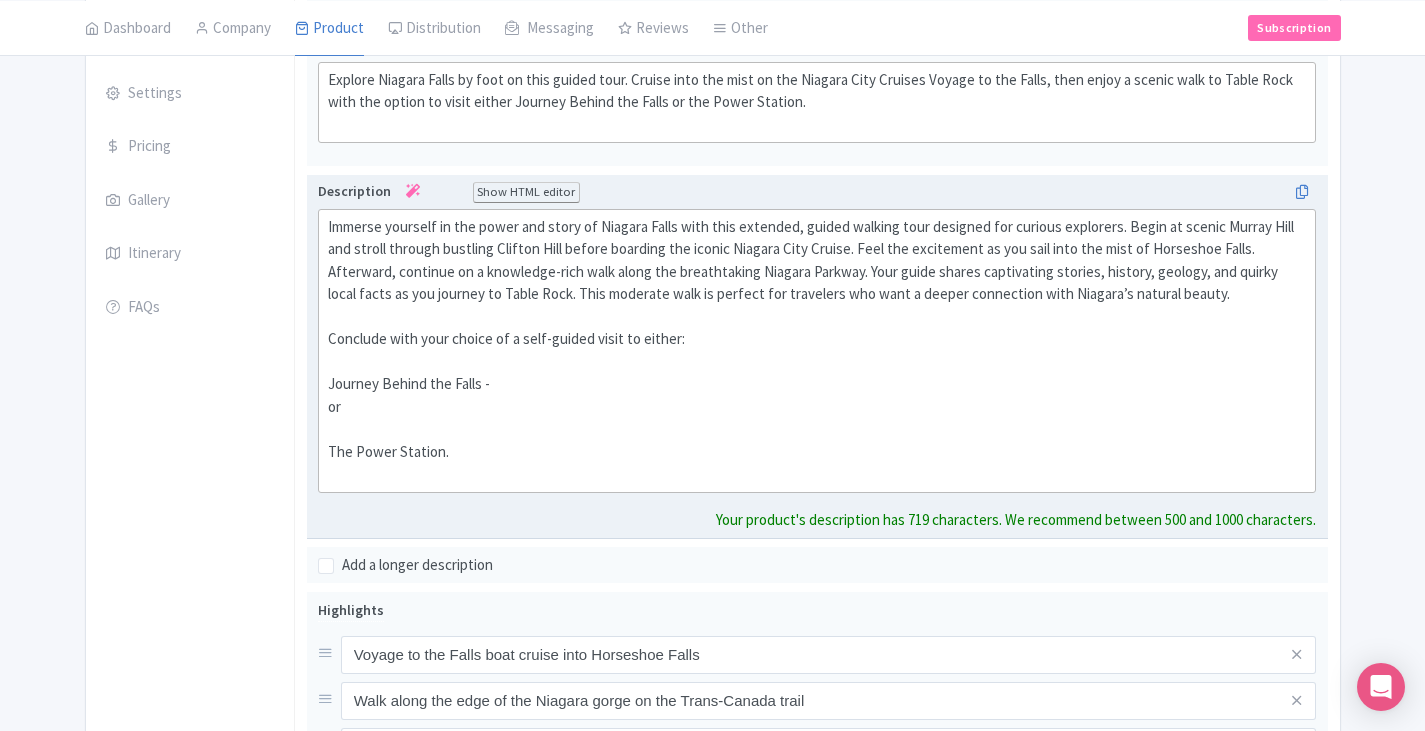 click on "Immerse yourself in the power and story of Niagara Falls with this extended, guided walking tour designed for curious explorers. Begin at scenic [LOCATION] and stroll through bustling [LOCATION] before boarding the iconic Niagara City Cruise. Feel the excitement as you sail into the mist of Horseshoe Falls. Afterward, continue on a knowledge-rich walk along the breathtaking Niagara Parkway. Your guide shares captivating stories, history, geology, and quirky local facts as you journey to Table Rock. This moderate walk is perfect for travelers who want a deeper connection with Niagara’s natural beauty. &nbsp; Conclude with your choice of a self-guided visit to either: &nbsp; Journey Behind the Falls - &nbsp; or &nbsp; The Power Station." 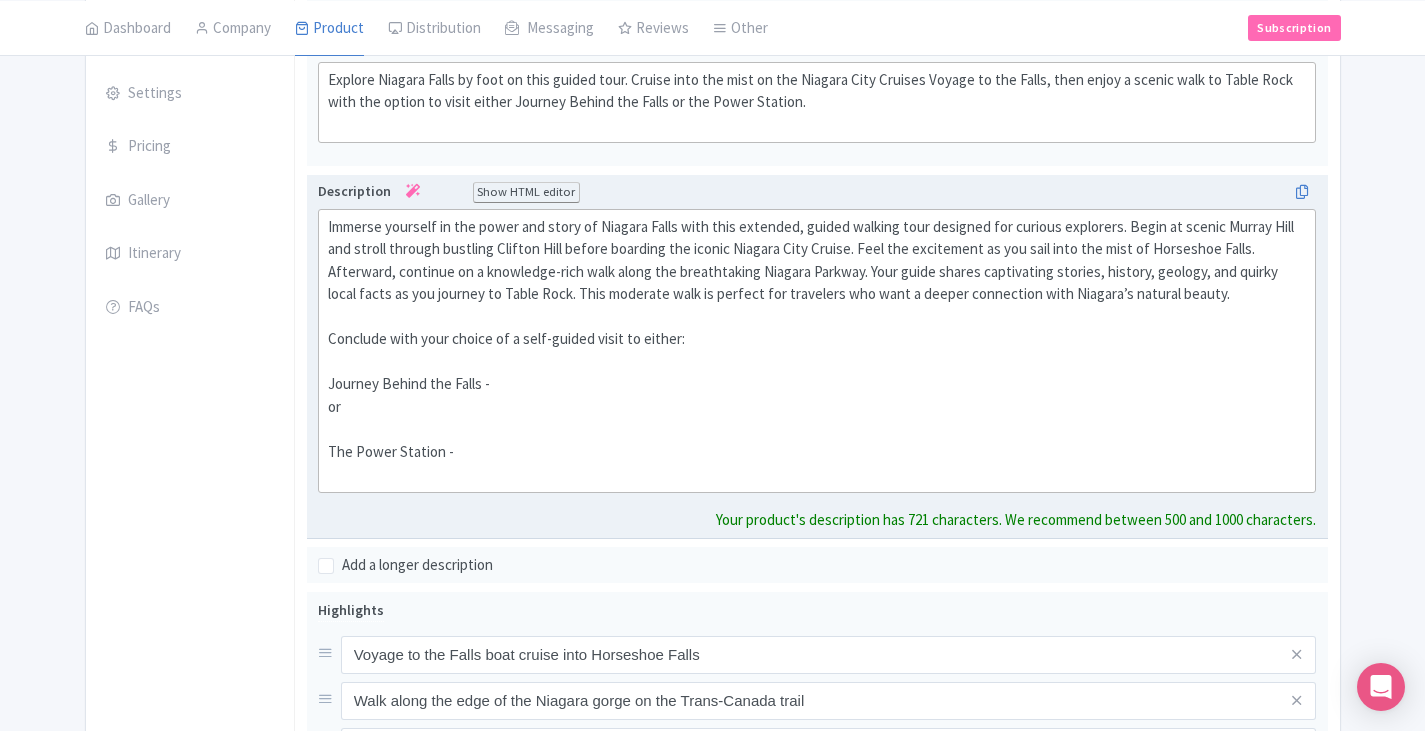 click on "Immerse yourself in the power and story of Niagara Falls with this extended, guided walking tour designed for curious explorers. Begin at scenic [LOCATION] and stroll through bustling [LOCATION] before boarding the iconic Niagara City Cruise. Feel the excitement as you sail into the mist of Horseshoe Falls. Afterward, continue on a knowledge-rich walk along the breathtaking Niagara Parkway. Your guide shares captivating stories, history, geology, and quirky local facts as you journey to Table Rock. This moderate walk is perfect for travelers who want a deeper connection with Niagara’s natural beauty. &nbsp; Conclude with your choice of a self-guided visit to either: &nbsp; Journey Behind the Falls - &nbsp; or &nbsp; The Power Station -" 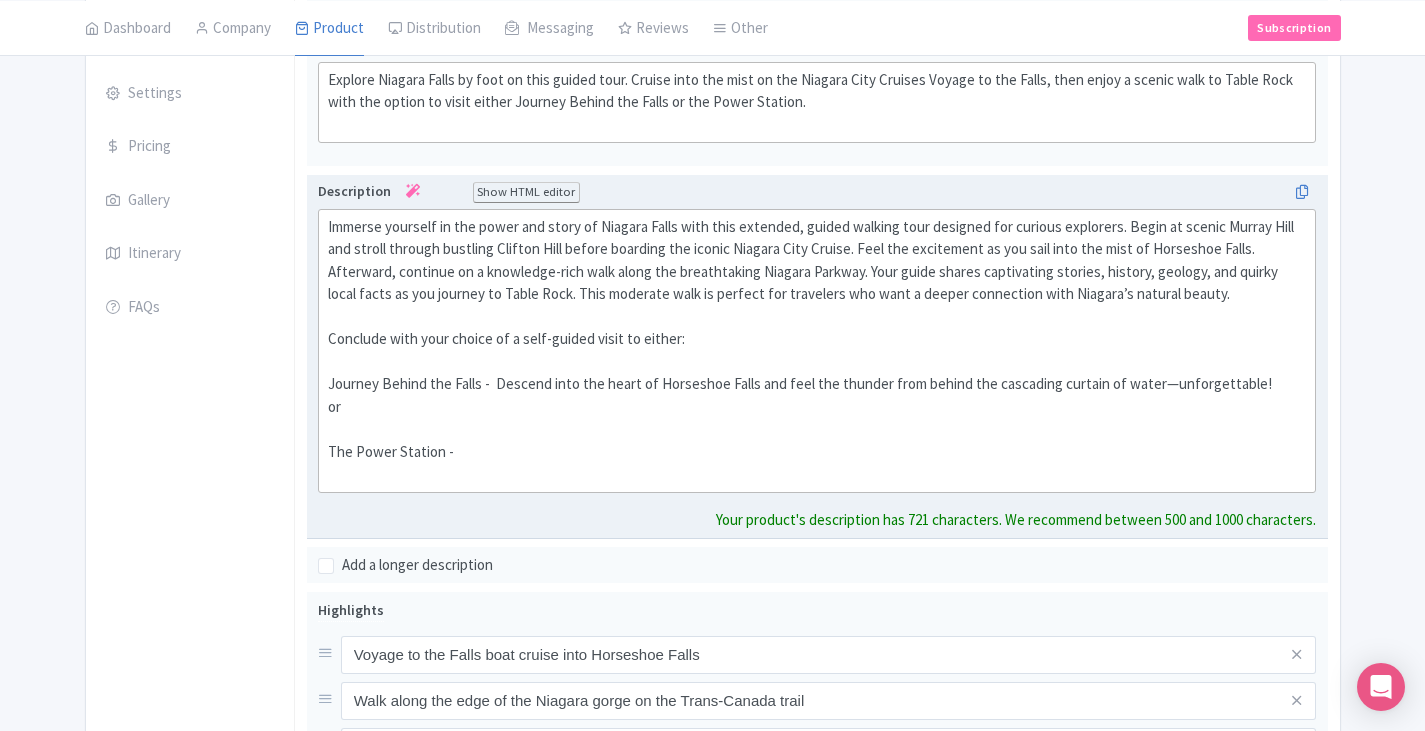 drag, startPoint x: 1285, startPoint y: 381, endPoint x: 1154, endPoint y: 390, distance: 131.30879 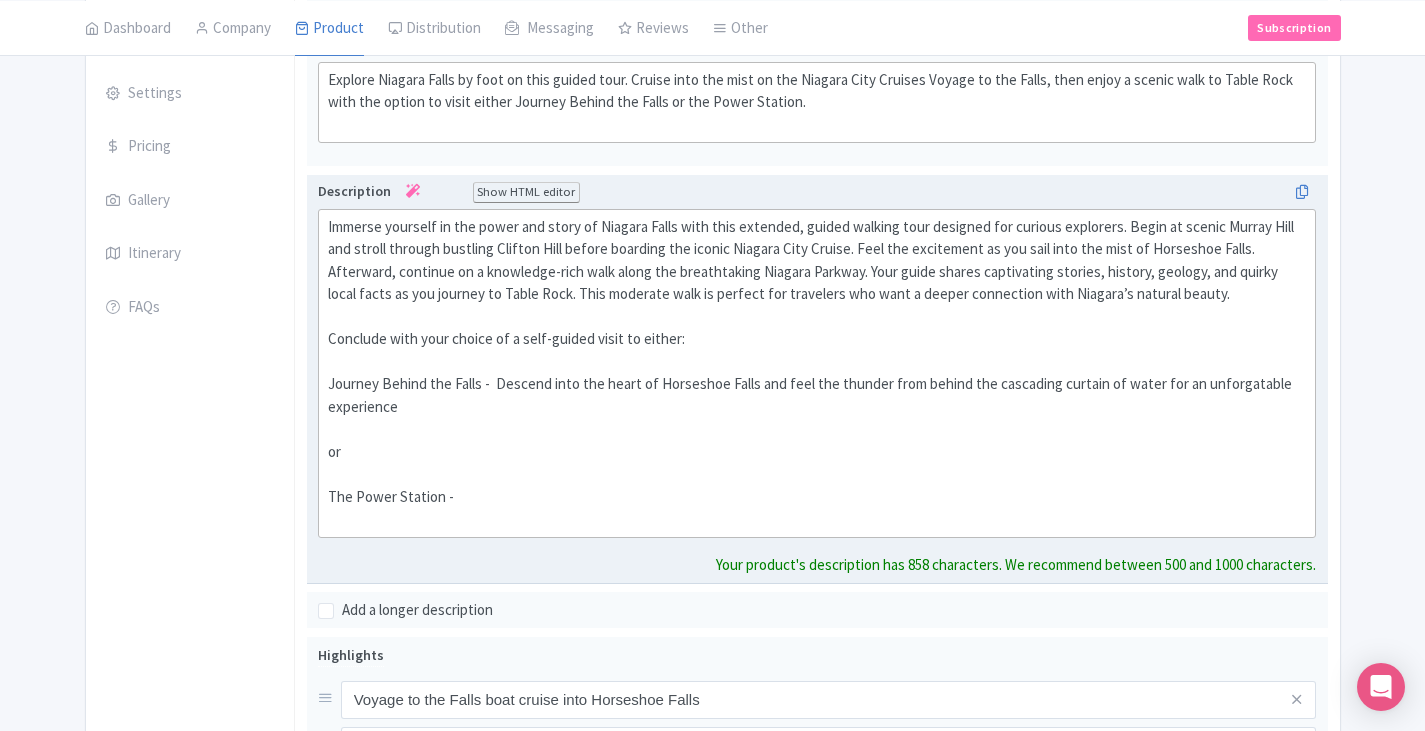 click on "Immerse yourself in the power and story of Niagara Falls with this extended, guided walking tour designed for curious explorers. Begin at scenic Murray Hill and stroll through bustling Clifton Hill before boarding the iconic Niagara City Cruise. Feel the excitement as you sail into the mist of Horseshoe Falls. Afterward, continue on a knowledge-rich walk along the breathtaking Niagara Parkway. Your guide shares captivating stories, history, geology, and quirky local facts as you journey to Table Rock. This moderate walk is perfect for travelers who want a deeper connection with Niagara’s natural beauty. Conclude with your choice of a self-guided visit to either: Journey Behind the Falls - Descend into the heart of Horseshoe Falls and feel the thunder from behind the cascading curtain of water for an unforgatable experience or The Power Station -" 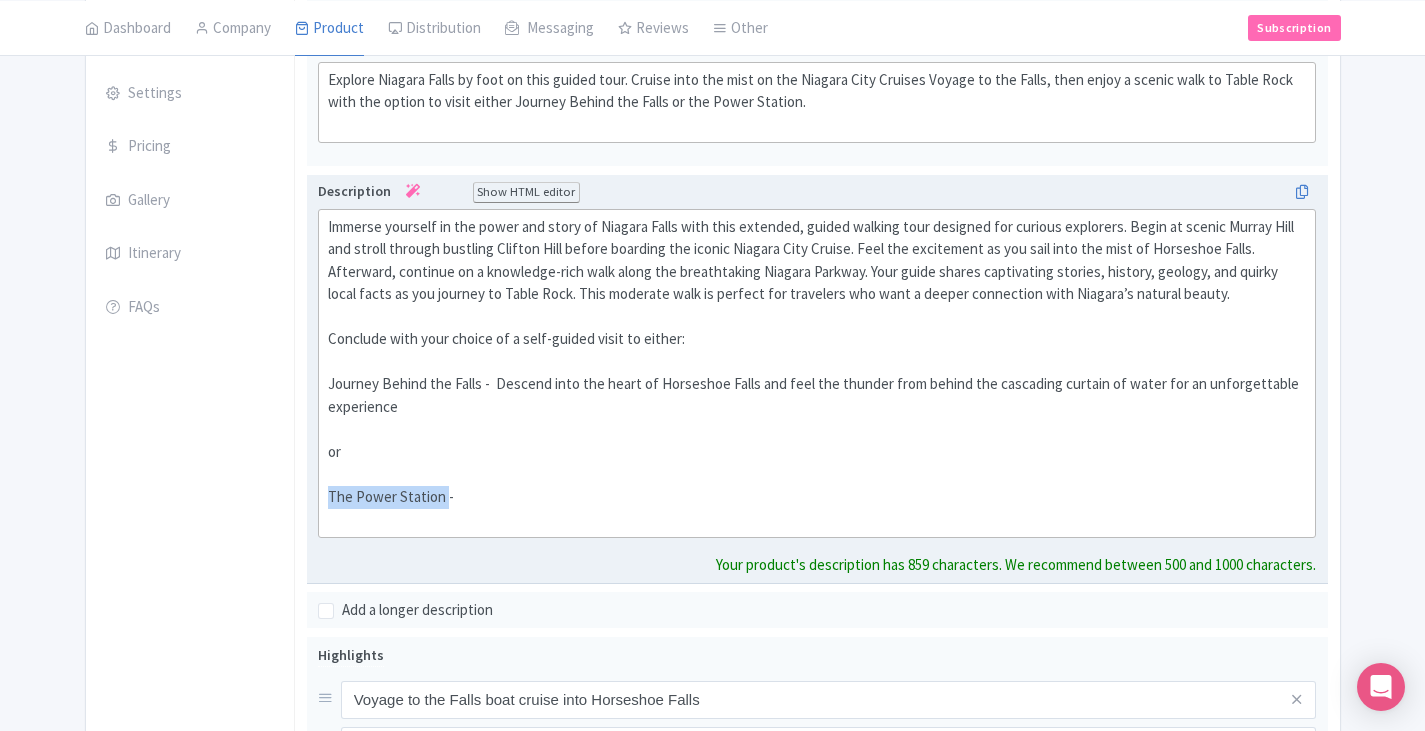drag, startPoint x: 443, startPoint y: 496, endPoint x: 324, endPoint y: 497, distance: 119.0042 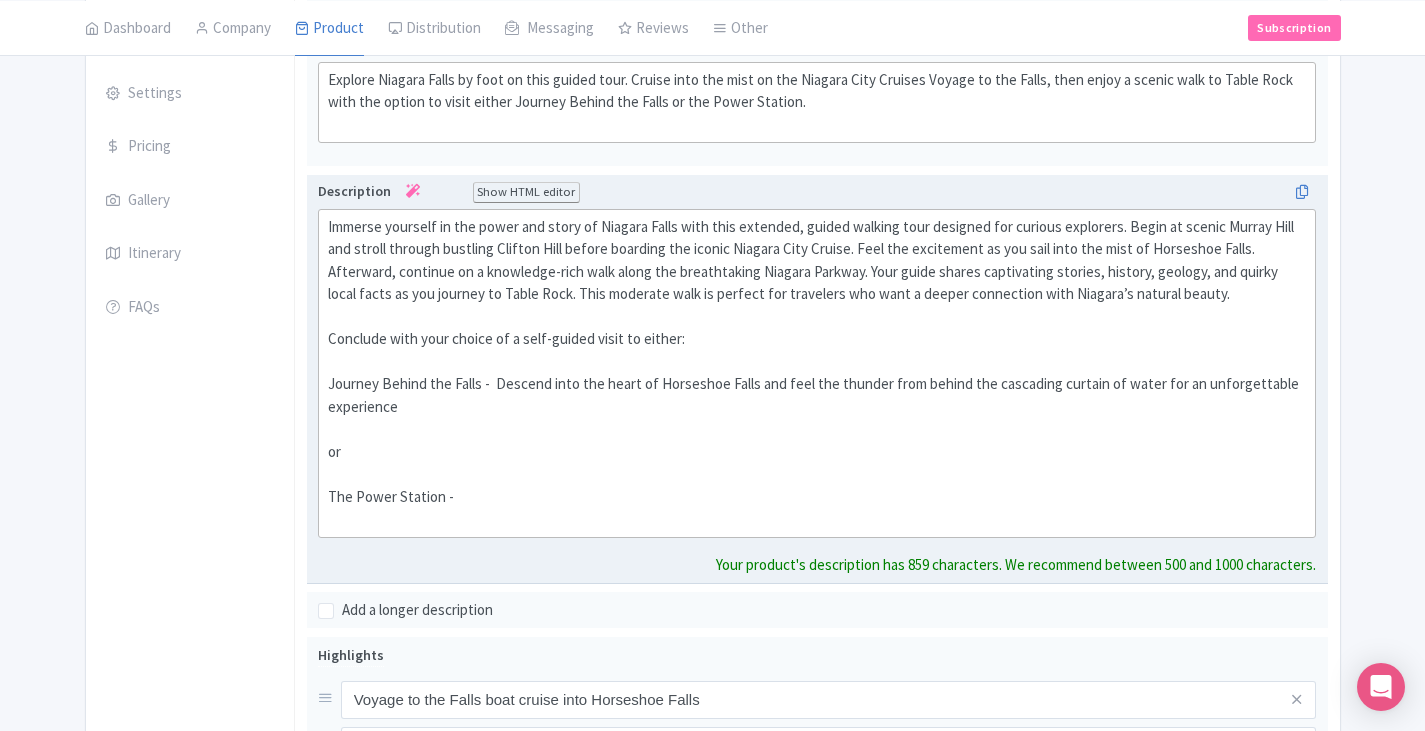 click on "Immerse yourself in the power and story of Niagara Falls with this extended, guided walking tour designed for curious explorers. Begin at scenic Murray Hill and stroll through bustling Clifton Hill before boarding the iconic Niagara City Cruise. Feel the excitement as you sail into the mist of Horseshoe Falls. Afterward, continue on a knowledge-rich walk along the breathtaking Niagara Parkway. Your guide shares captivating stories, history, geology, and quirky local facts as you journey to Table Rock. This moderate walk is perfect for travelers who want a deeper connection with Niagara’s natural beauty. Conclude with your choice of a self-guided visit to either: Journey Behind the Falls - Descend into the heart of Horseshoe Falls and feel the thunder from behind the cascading curtain of water for an unforgettable experience or The Power Station -" 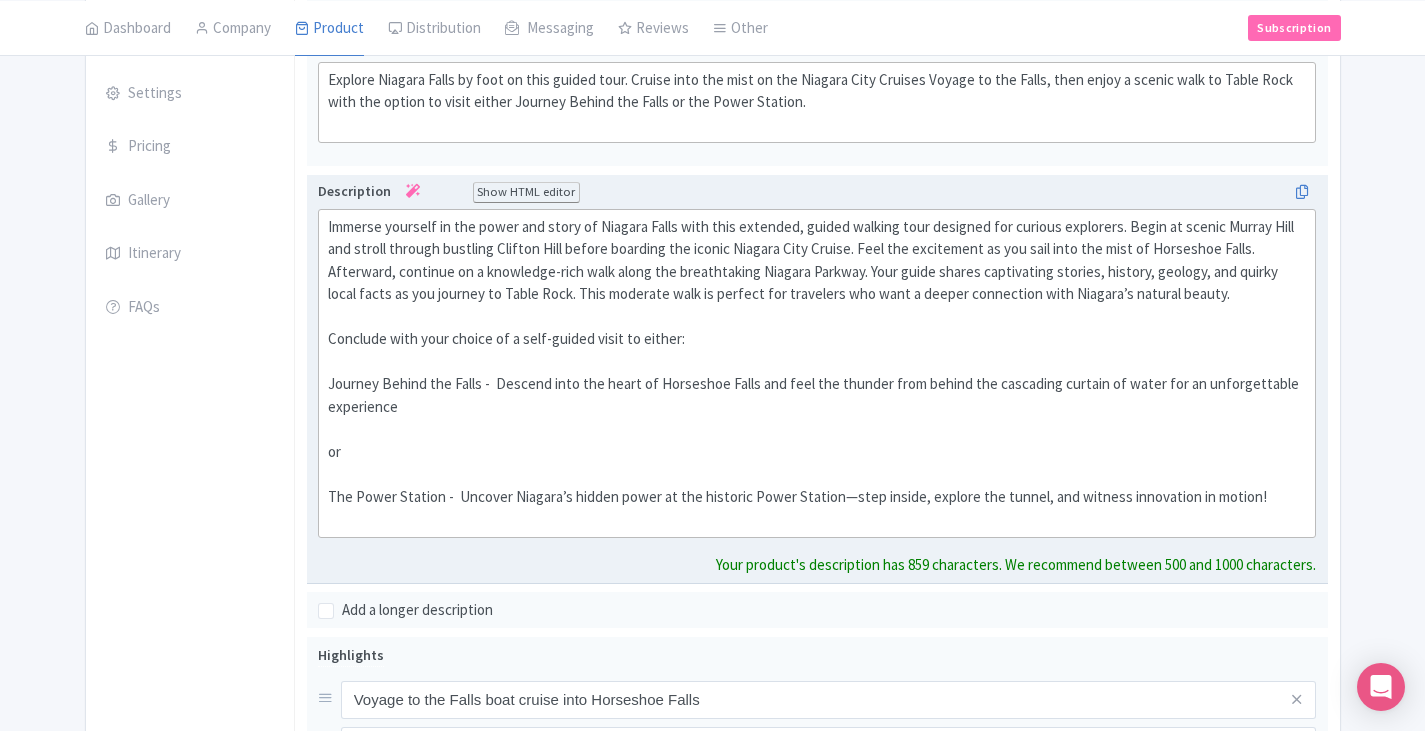 drag, startPoint x: 850, startPoint y: 497, endPoint x: 858, endPoint y: 535, distance: 38.832977 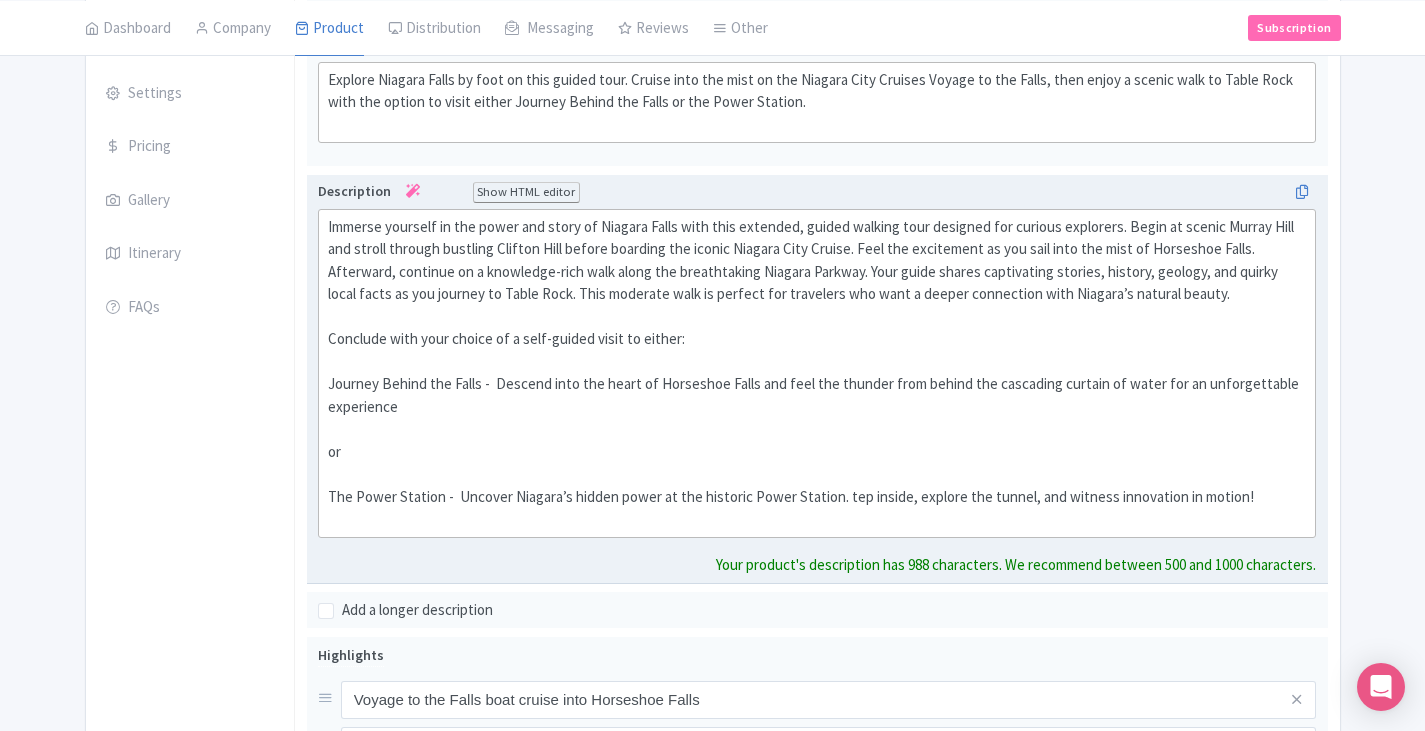 type on "<lor>Ipsumdo sitametc ad eli seddo eiu tempo in Utlabor Etdol magn aliq enimadmi, veniam quisnos exer ullamcol nis aliquip exeacommo. Conse du auteir Inrepr Volu vel esseci fugiatn pariatur Excepte Sint occaec cupidata non proide Suntcul Quio Deseru. Moll ani idestlabor pe und omni iste nat erro vo Accusanti Dolor. Laudantiu, totamrem ap e ipsaquaea-illo inve verit qua architectobe Vitaedi Explica. Nemo enimi quiavo aspernatura oditfug, consequ, magnido, eos ration sequi nesci ne por quisqua do Adipi Numq. Eius moditemp inci ma quaerat eti minussolu nob elig o cumque nihilimped quop Facerep’a repelle tempor.&aute;<qu><of>Debitisr nece saep evenie vo r recu-itaque earum hi tenetu:&sapi;<de><re>Volupta Maiore ali Perfe -&dolo; Asperio repe min nostr ex Ullamcorp Susci lab aliq com consequ quid maxime mol molestiae harumqu re facil exp di namliberotemp cumsolutan<el><op>cu<ni><im>&minu;Quo Maxim Placeat -&face; Possimu Omnislo’i dolors ametc ad eli seddoeiu Tempo Incidid. Utla etdolo, magnaal eni admini, ven ..." 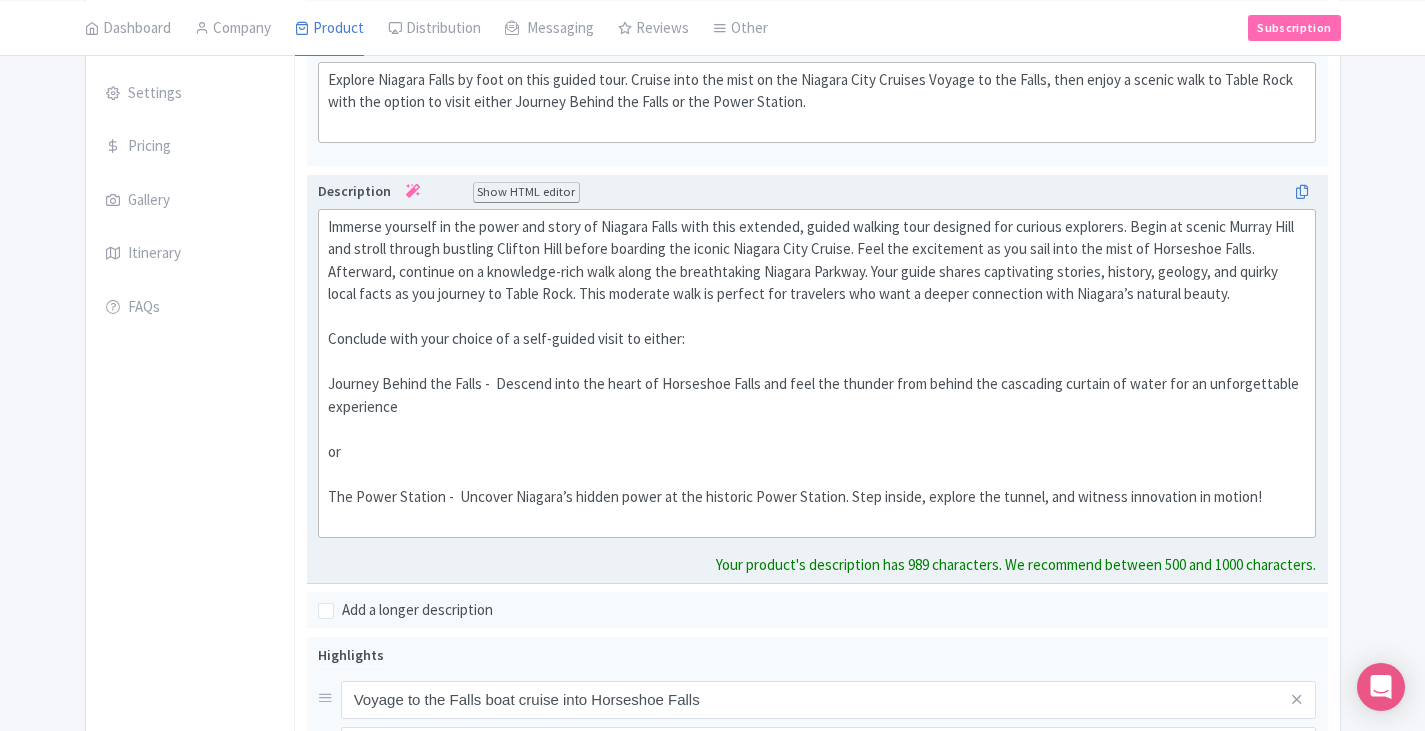 click on "Immerse yourself in the power and story of Niagara Falls with this extended, guided walking tour designed for curious explorers. Begin at scenic Murray Hill and stroll through bustling Clifton Hill before boarding the iconic Niagara City Cruise. Feel the excitement as you sail into the mist of Horseshoe Falls. Afterward, continue on a knowledge-rich walk along the breathtaking Niagara Parkway. Your guide shares captivating stories, history, geology, and quirky local facts as you journey to Table Rock. This moderate walk is perfect for travelers who want a deeper connection with Niagara’s natural beauty.  Conclude with your choice of a self-guided visit to either:  Journey Behind the Falls -  Descend into the heart of Horseshoe Falls and feel the thunder from behind the cascading curtain of water for an unforgettable experience or  The Power Station -  Uncover Niagara’s hidden power at the historic Power Station. Step inside, explore the tunnel, and witness innovation in motion!" 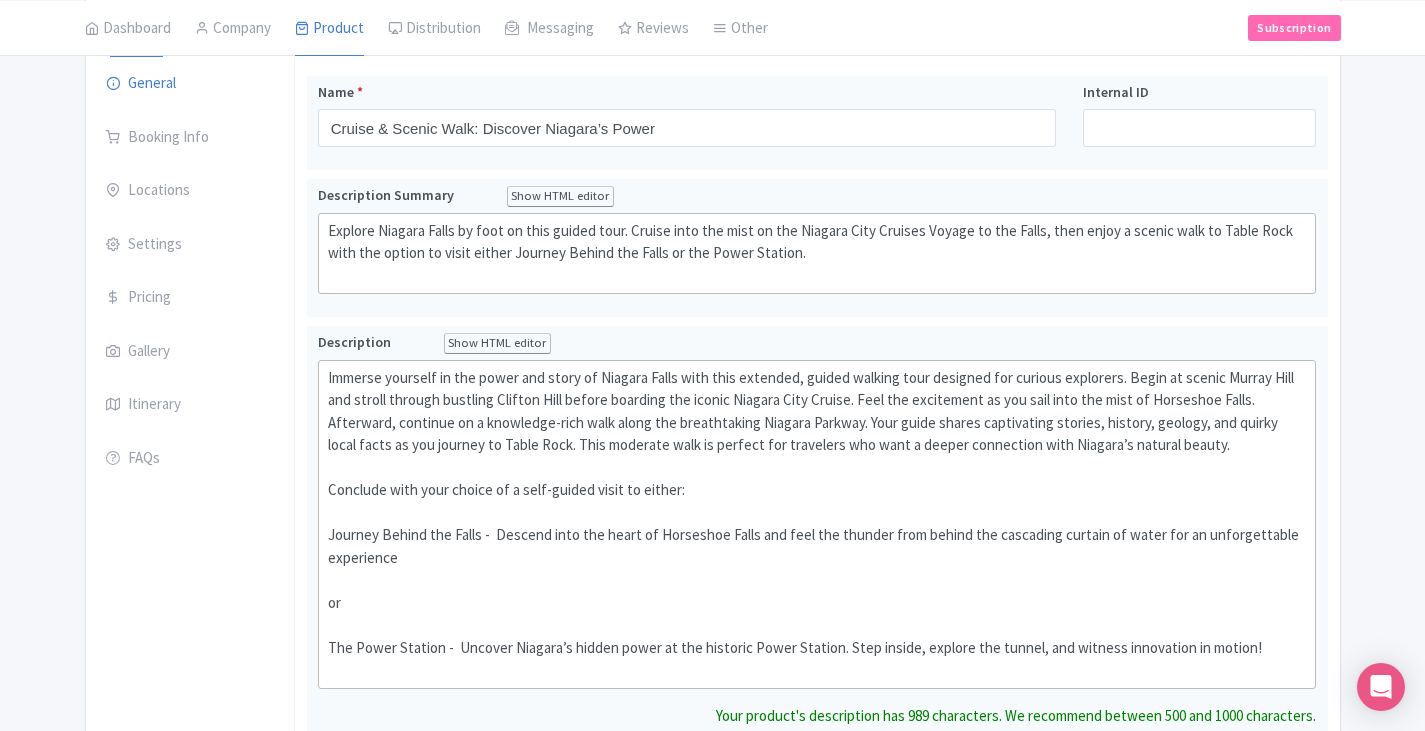 scroll, scrollTop: 0, scrollLeft: 0, axis: both 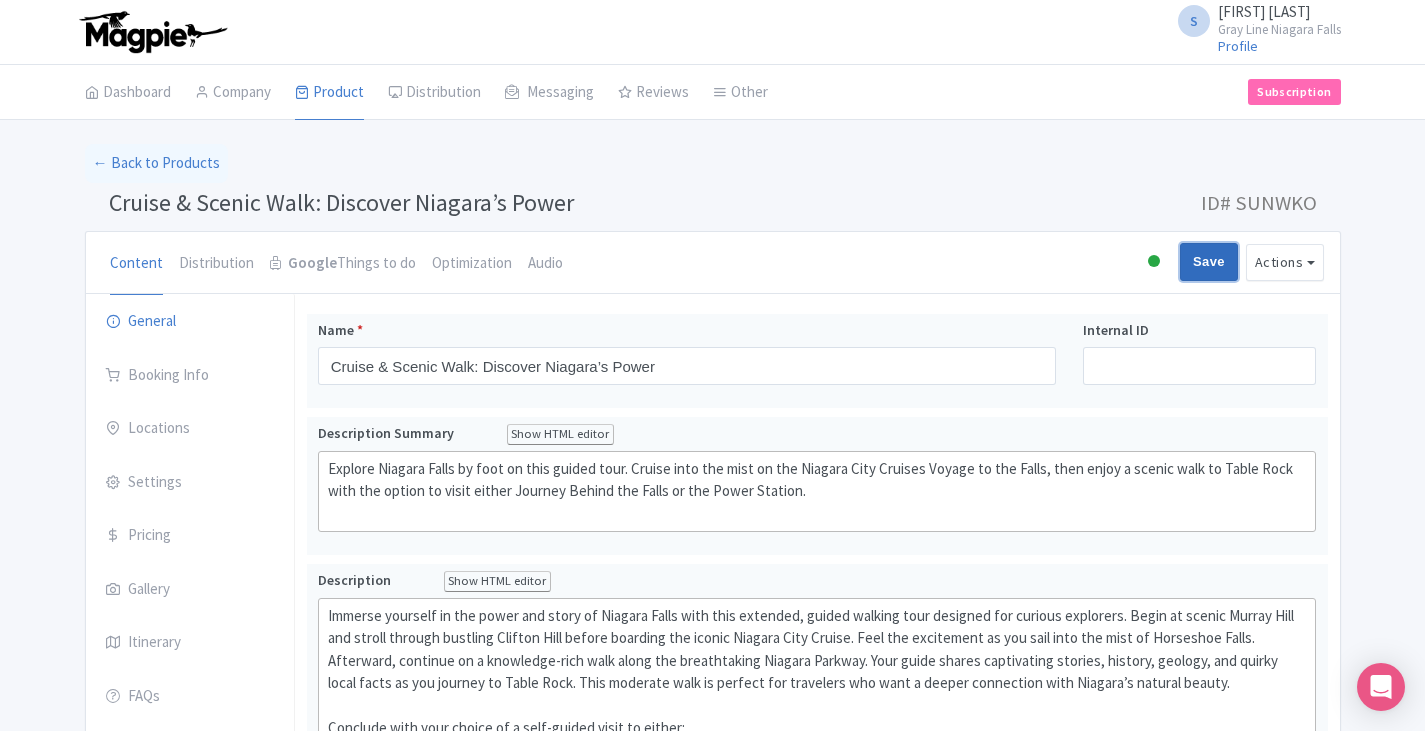 click on "Save" at bounding box center [1209, 262] 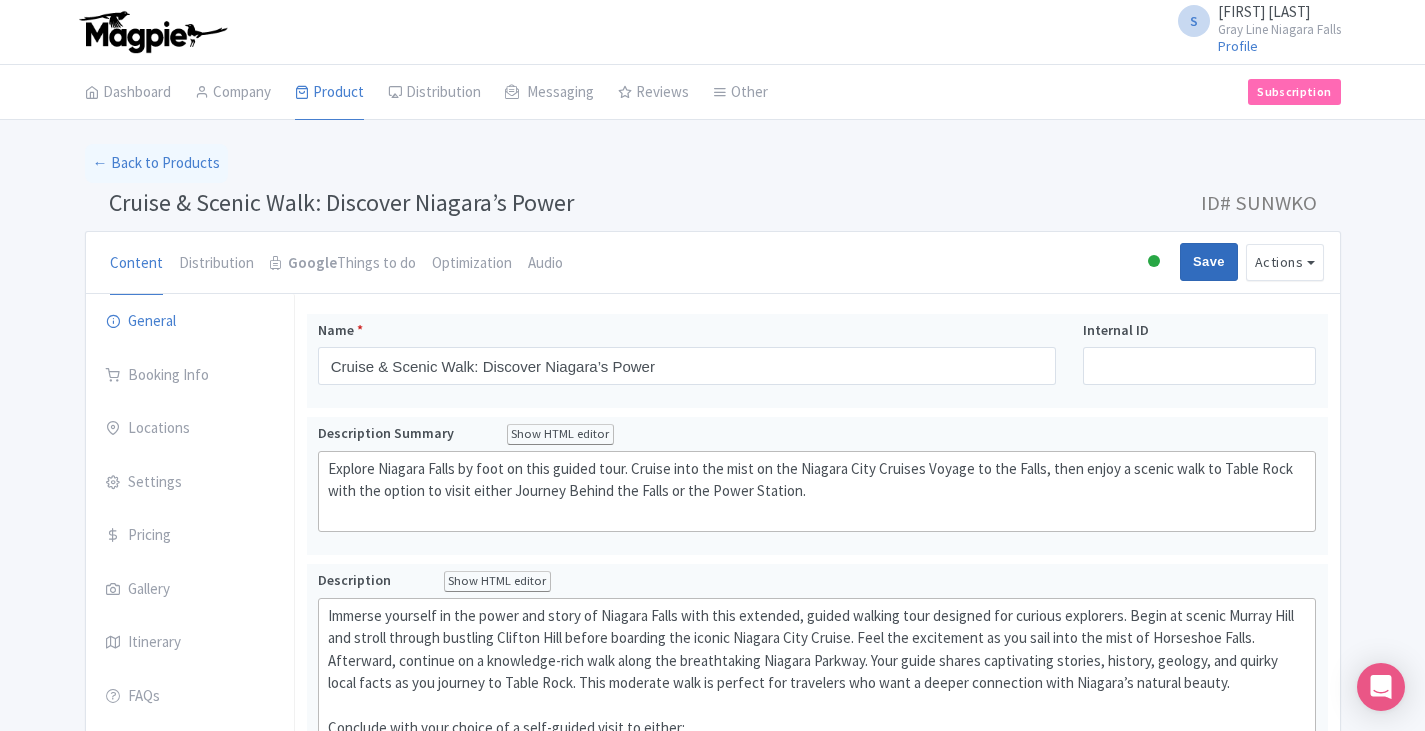type on "Saving..." 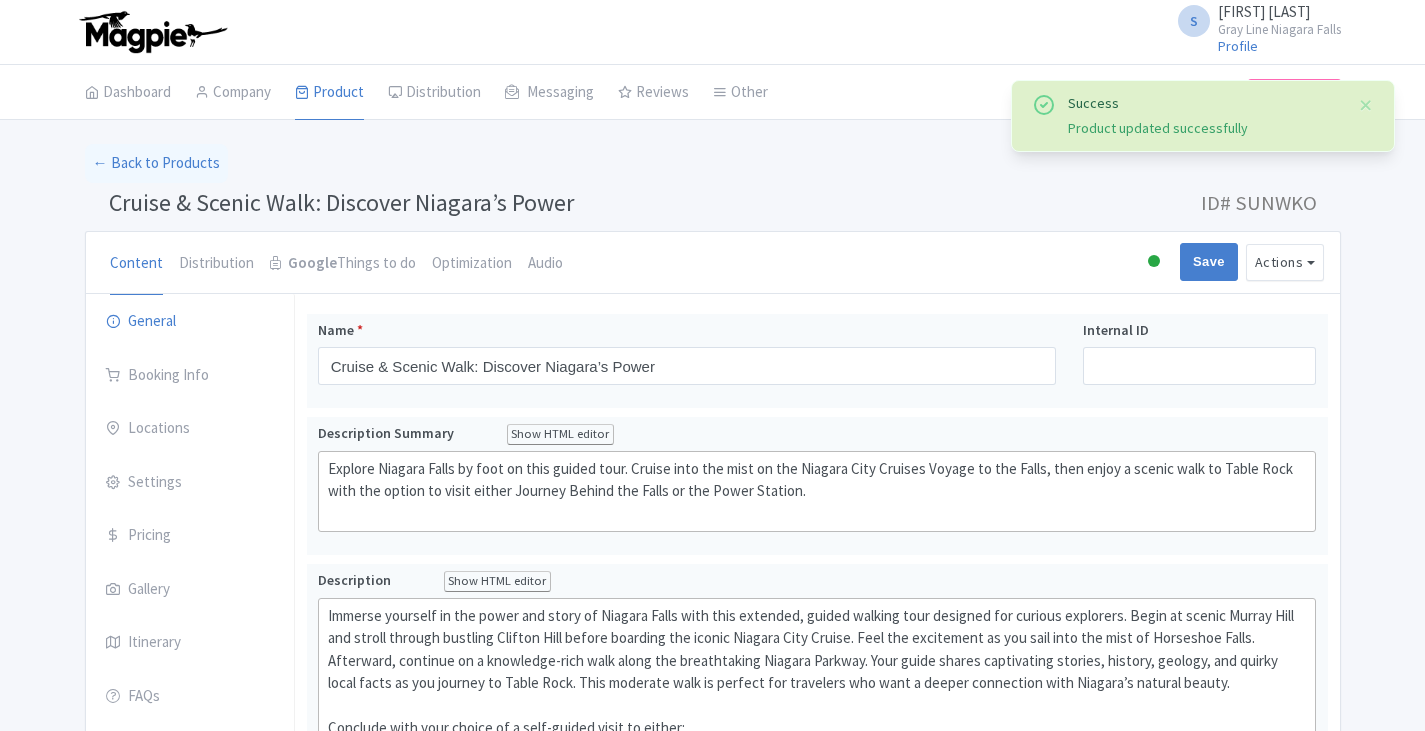 scroll, scrollTop: 714, scrollLeft: 0, axis: vertical 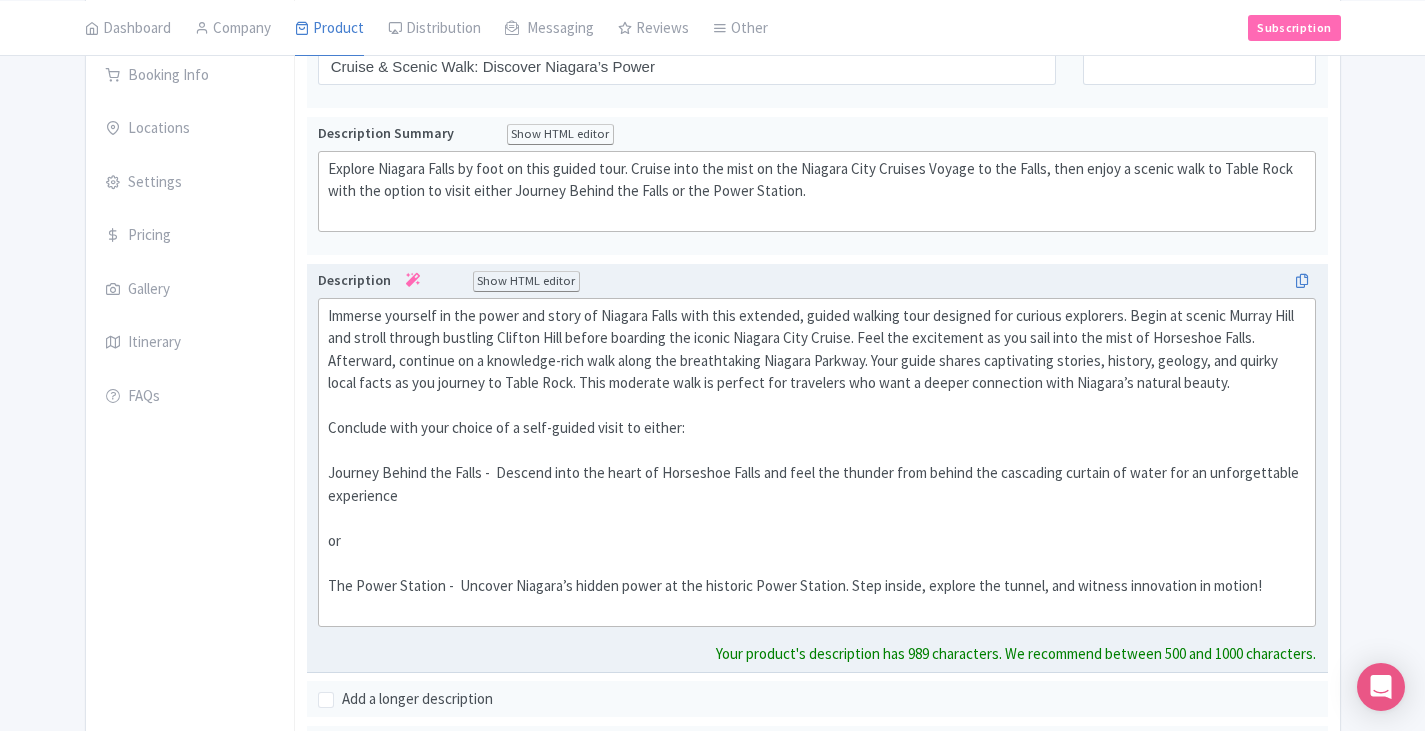 drag, startPoint x: 328, startPoint y: 315, endPoint x: 1266, endPoint y: 593, distance: 978.32916 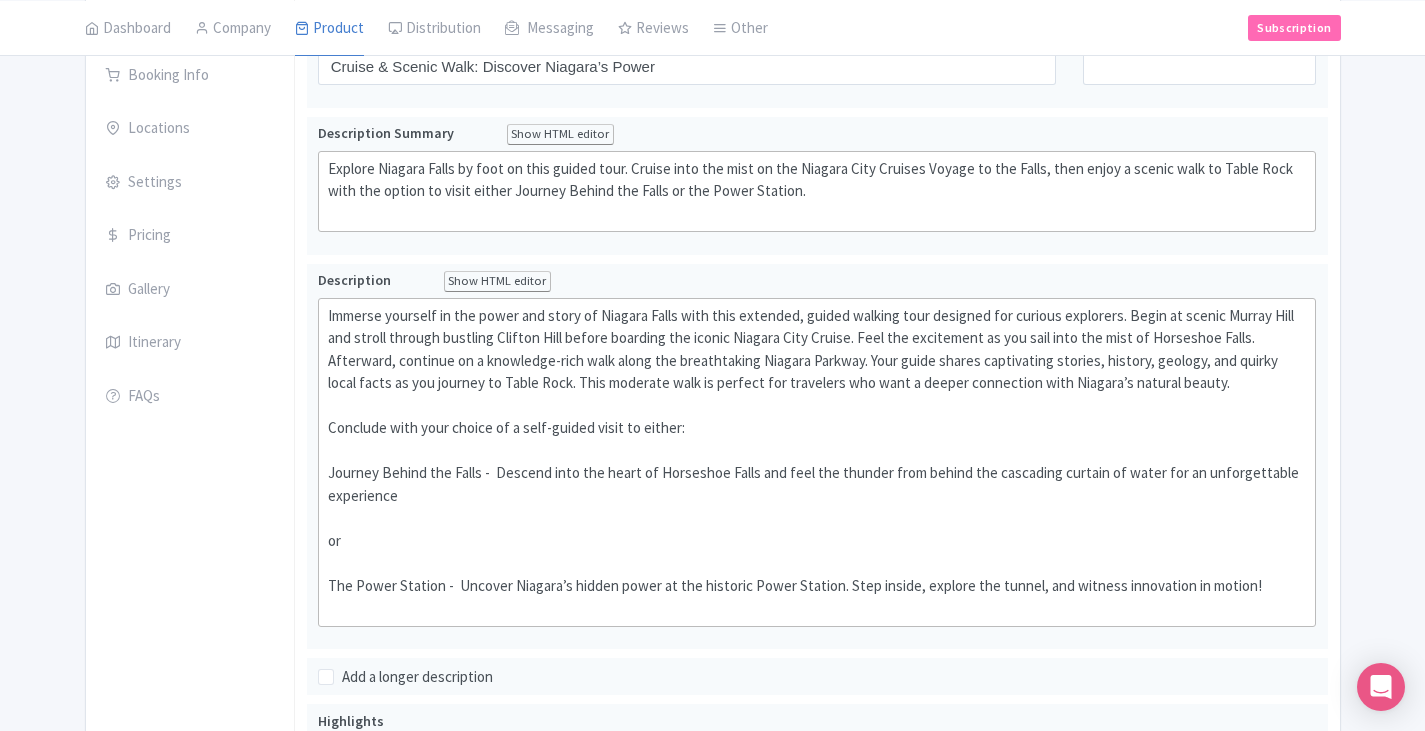 drag, startPoint x: 300, startPoint y: 519, endPoint x: 286, endPoint y: 519, distance: 14 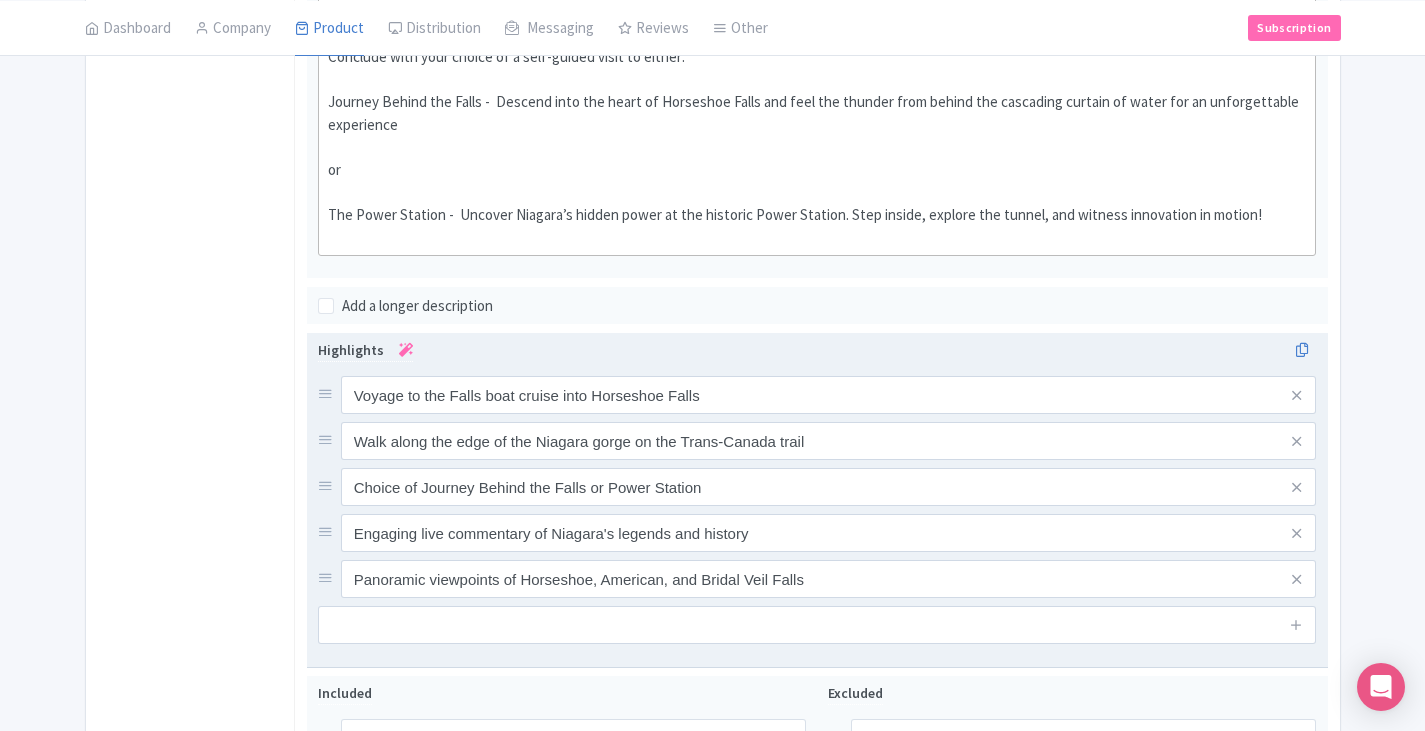 scroll, scrollTop: 700, scrollLeft: 0, axis: vertical 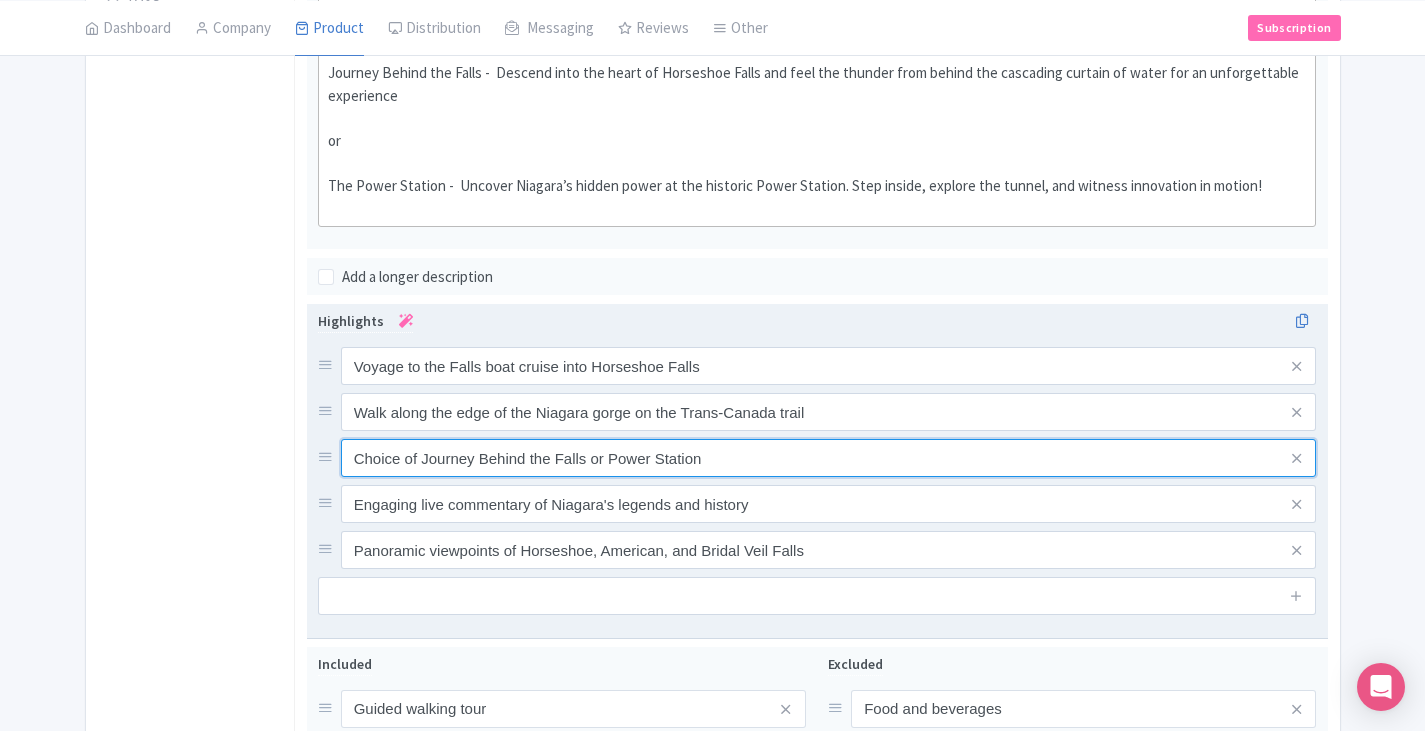 drag, startPoint x: 725, startPoint y: 464, endPoint x: 356, endPoint y: 449, distance: 369.30475 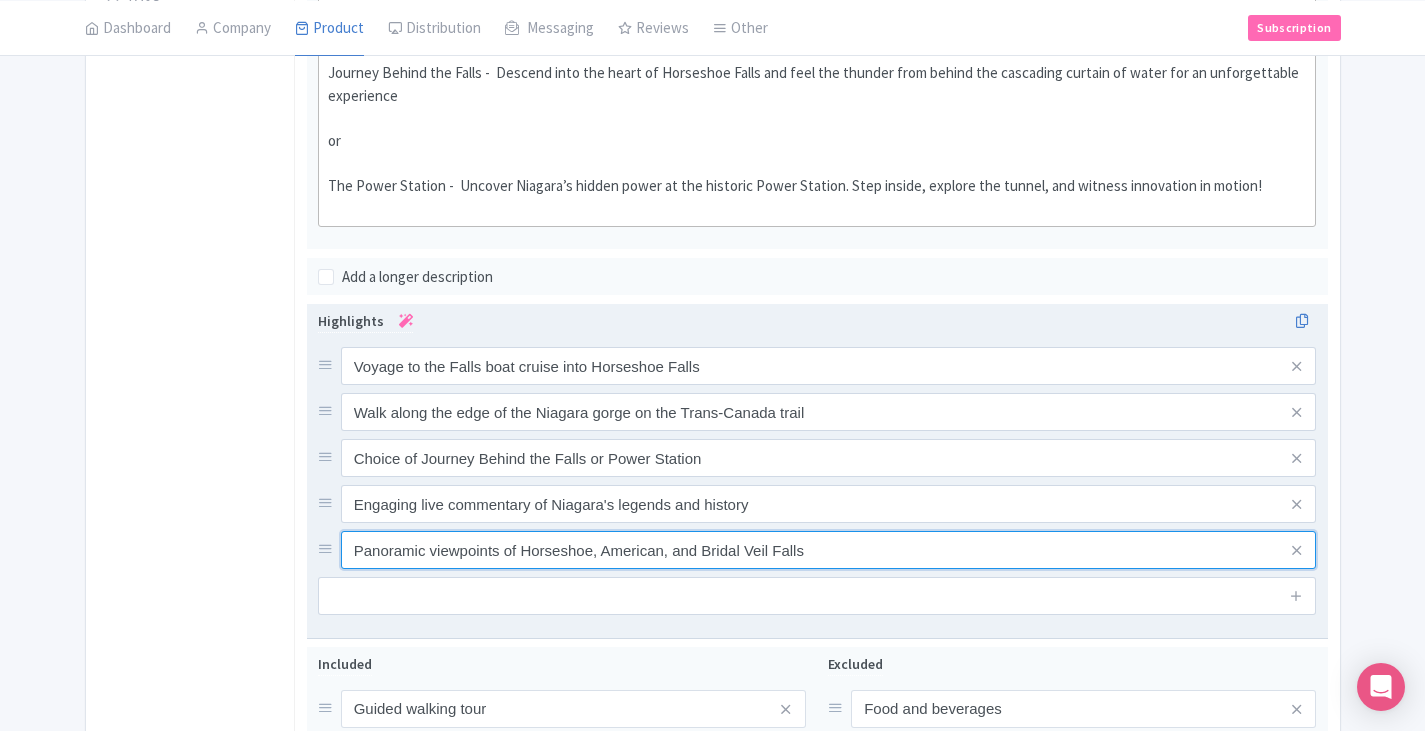 drag, startPoint x: 866, startPoint y: 551, endPoint x: 352, endPoint y: 535, distance: 514.24896 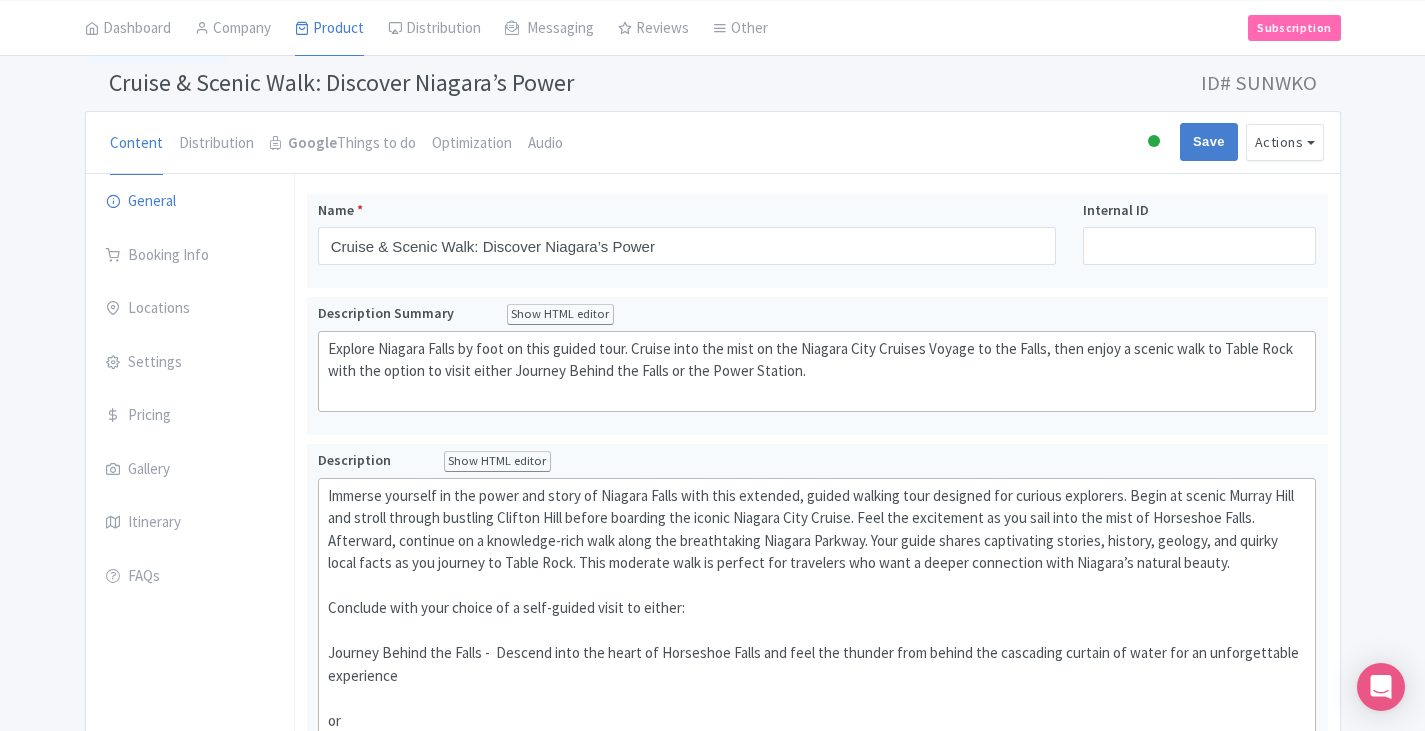 scroll, scrollTop: 0, scrollLeft: 0, axis: both 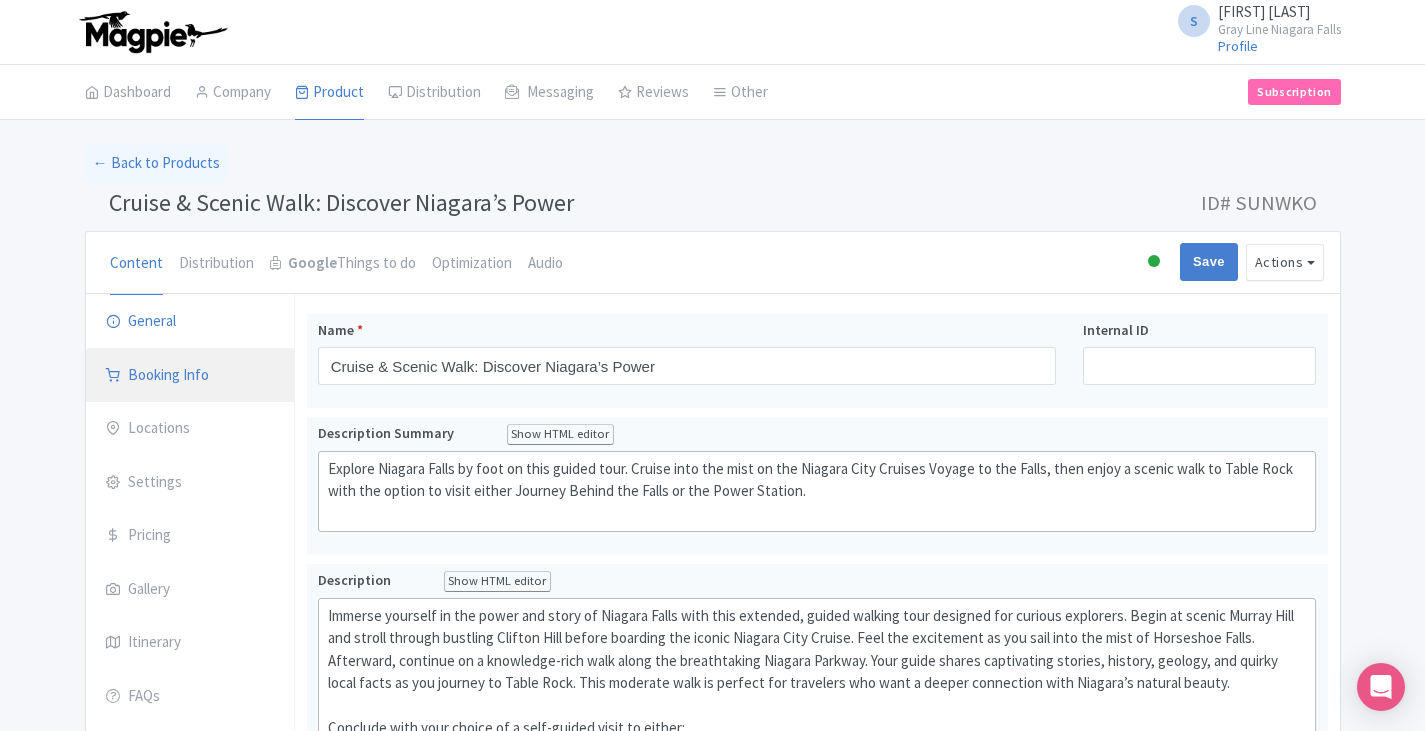 click on "Booking Info" at bounding box center (190, 376) 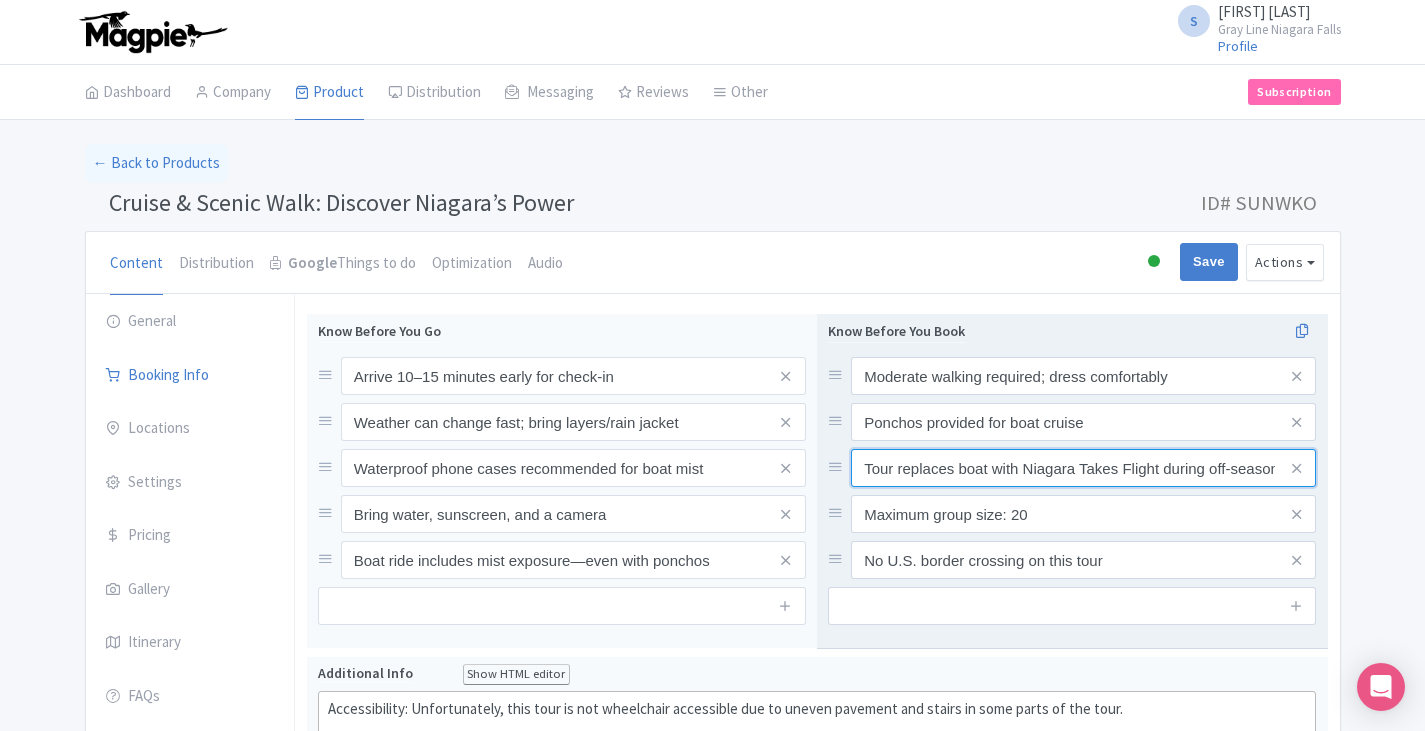 click on "Tour replaces boat with Niagara Takes Flight during off-season" at bounding box center (1083, 376) 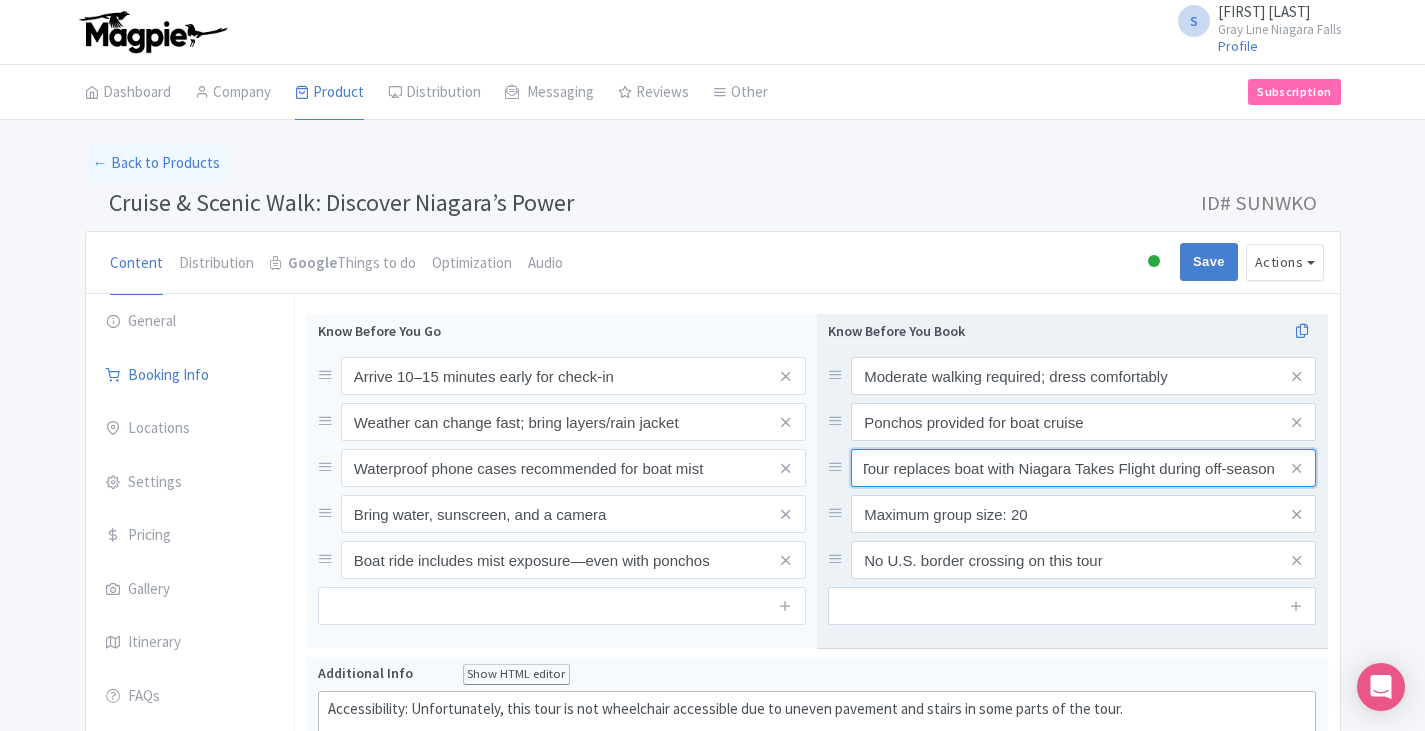 drag, startPoint x: 870, startPoint y: 468, endPoint x: 1289, endPoint y: 473, distance: 419.02985 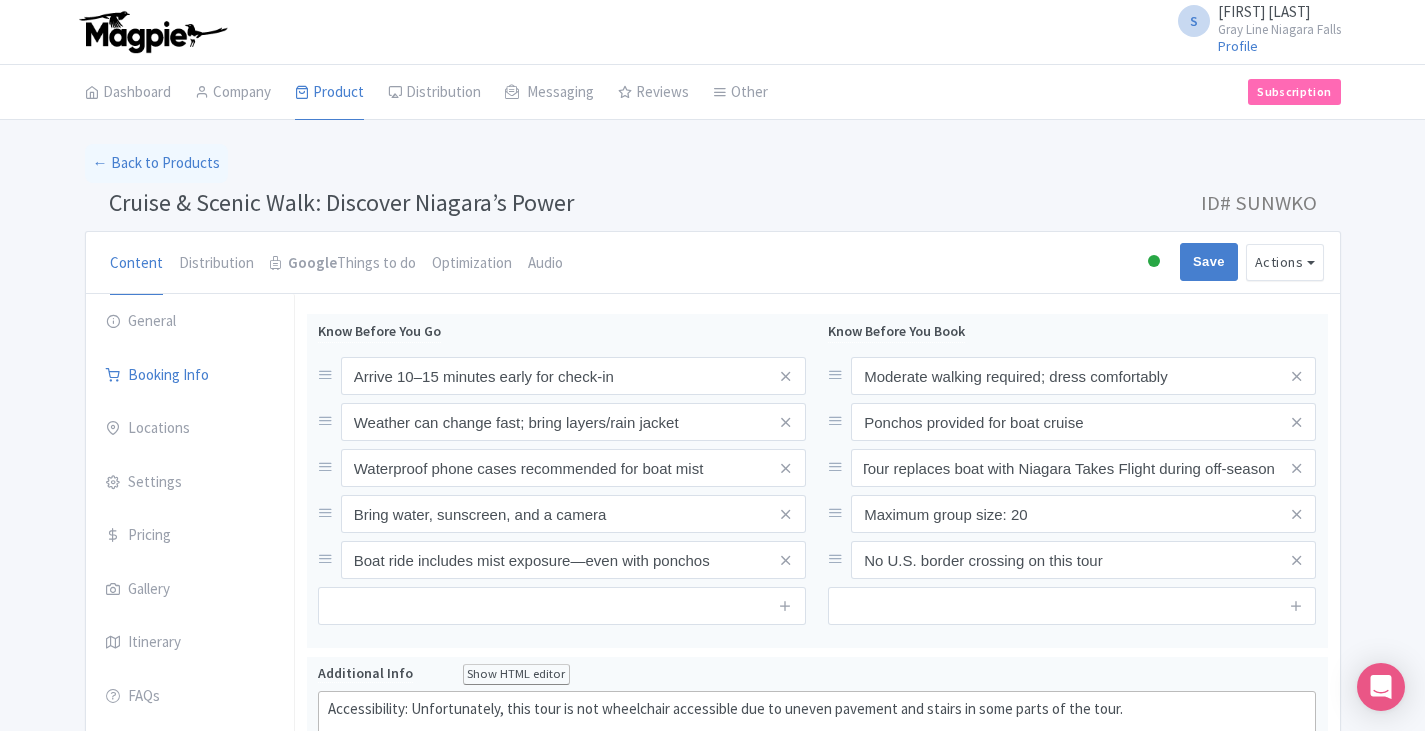 scroll, scrollTop: 0, scrollLeft: 0, axis: both 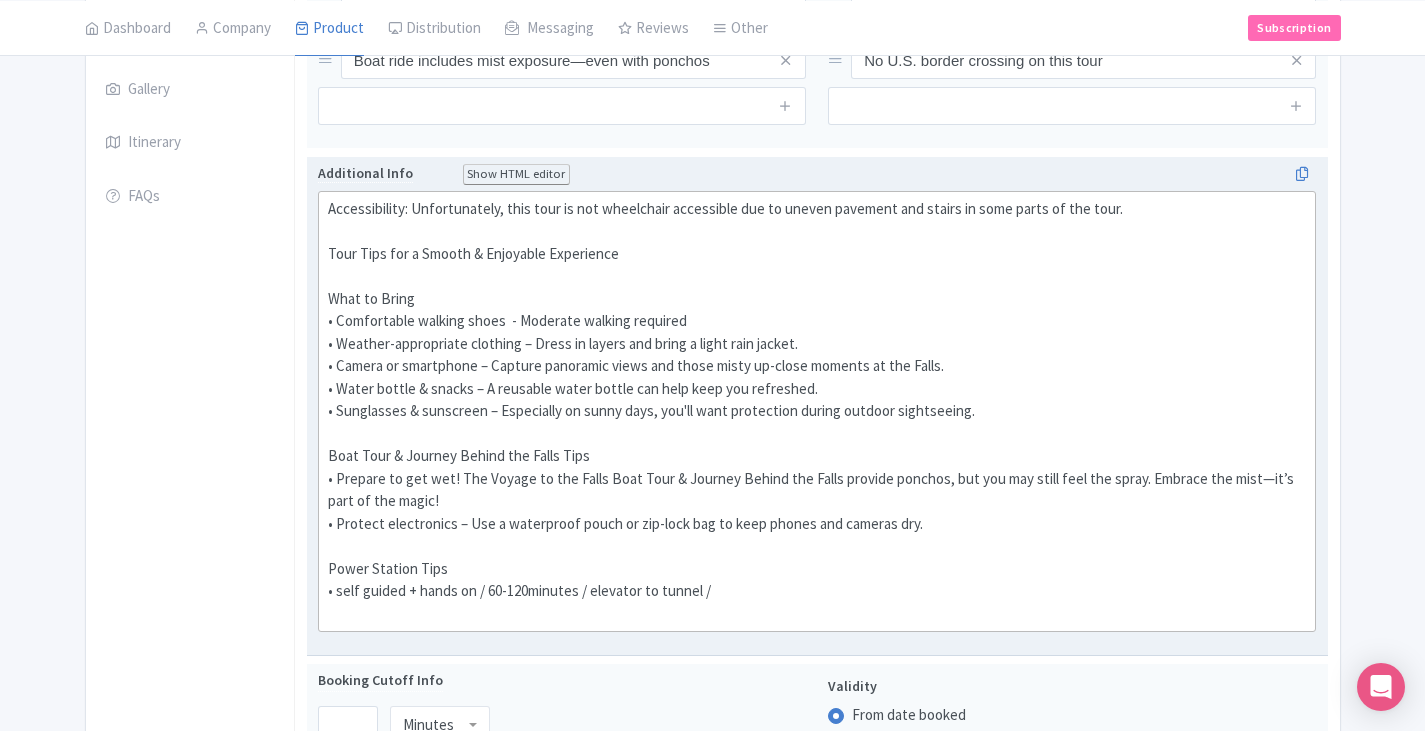 drag, startPoint x: 731, startPoint y: 589, endPoint x: 328, endPoint y: 571, distance: 403.4018 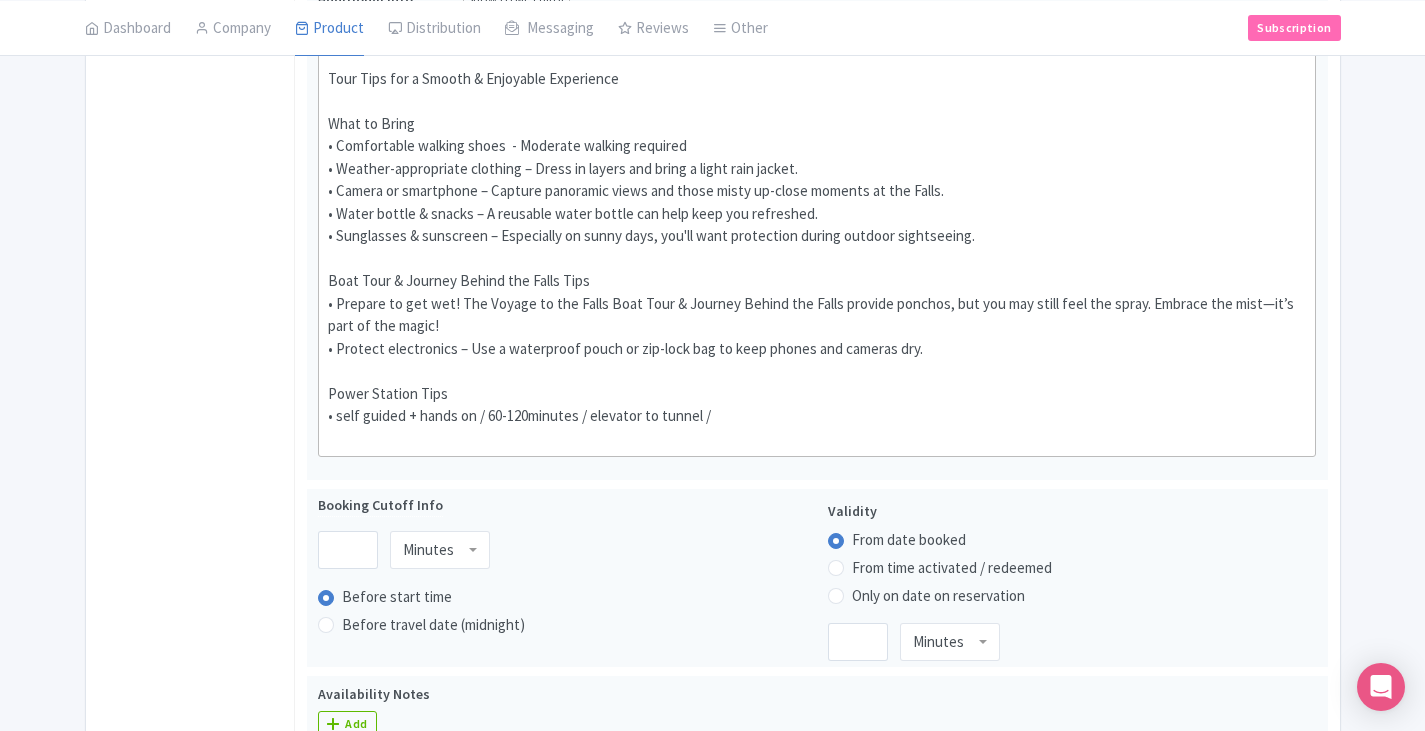 scroll, scrollTop: 700, scrollLeft: 0, axis: vertical 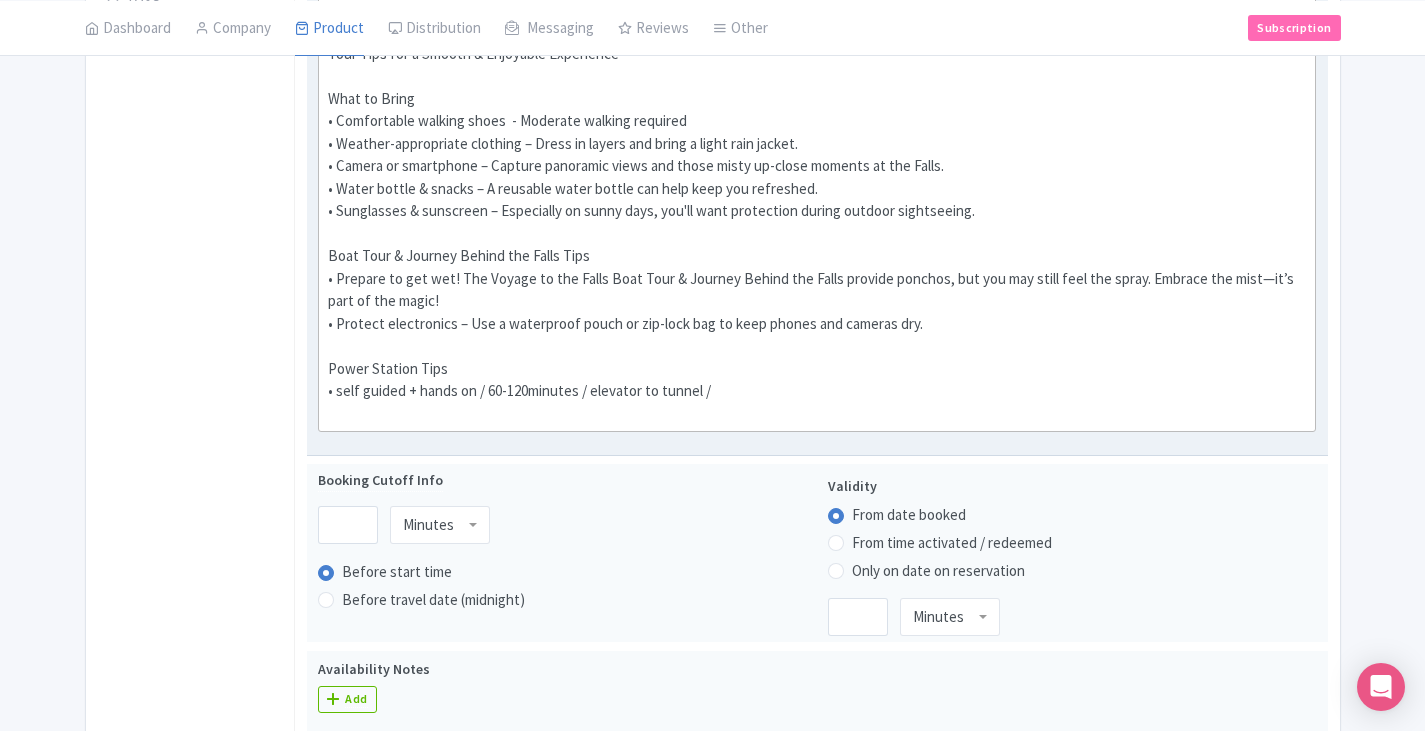 paste on "<div>Accessibility: Unfortunately, this tour is not wheelchair accessible due to uneven pavement and stairs in some parts of the tour.&nbsp; <br><br>Tour Tips for a Smooth &amp; Enjoyable Experience <br>&nbsp;<br>What to Bring&nbsp; <br>• Comfortable walking shoes&nbsp; - Moderate walking required<br>• Weather-appropriate clothing – Dress in layers and bring a light rain jacket.&nbsp; <br>• Camera or smartphone – Capture panoramic views and those misty up-close moments at the Falls.&nbsp; <br>• Water bottle &amp; snacks – A reusable water bottle can help keep you refreshed.&nbsp; <br>• Sunglasses &amp; sunscreen – Especially on sunny days, you'll want protection during outdoor sightseeing.&nbsp; <br><br>Boat Tour &amp; Journey Behind the Falls Tips<br>• Prepare to get wet! The Voyage to the Falls Boat Tour &amp; Journey Behind the Falls provide ponchos, but you may still feel the spray. Embrace the mist—it’s part of the magic! <br>• Protect electronics – Use a waterproof pouch or zip-lock bag to keep phone..." 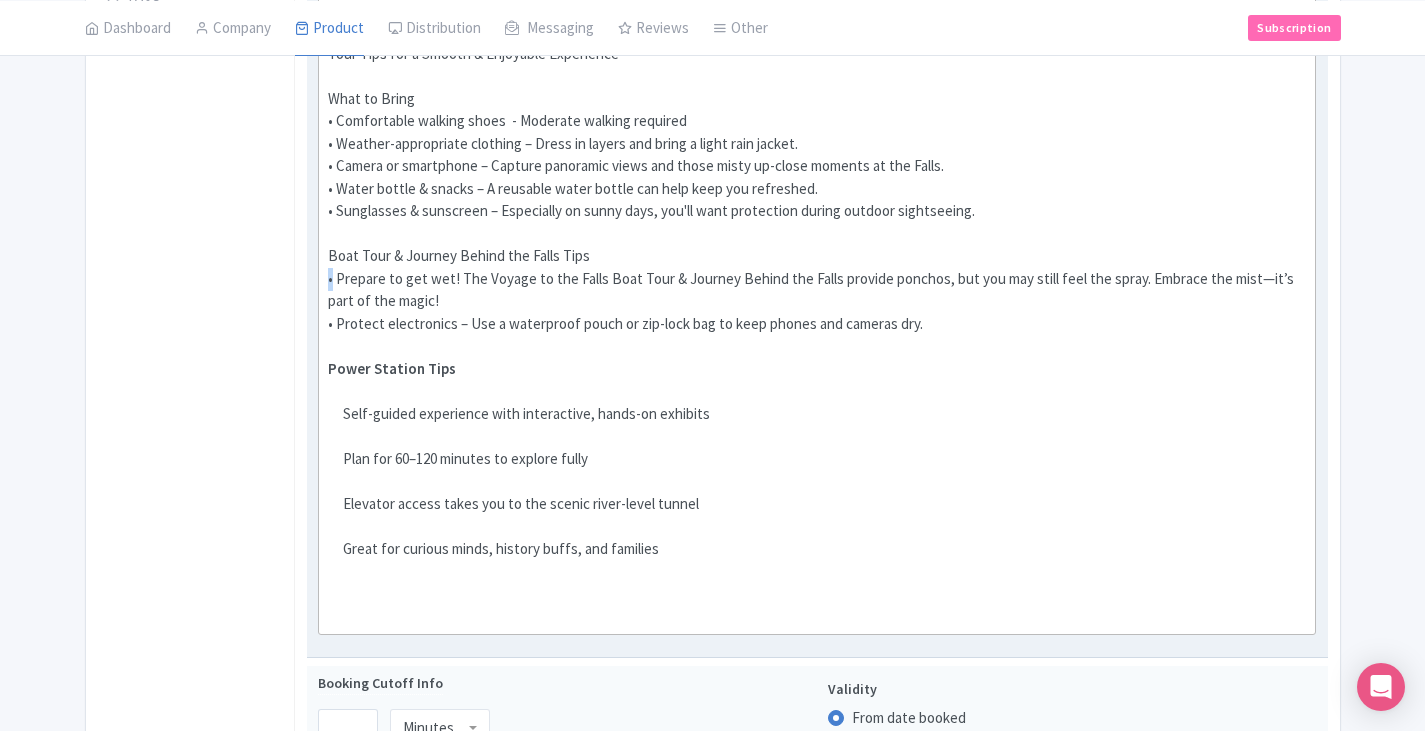 drag, startPoint x: 332, startPoint y: 282, endPoint x: 318, endPoint y: 281, distance: 14.035668 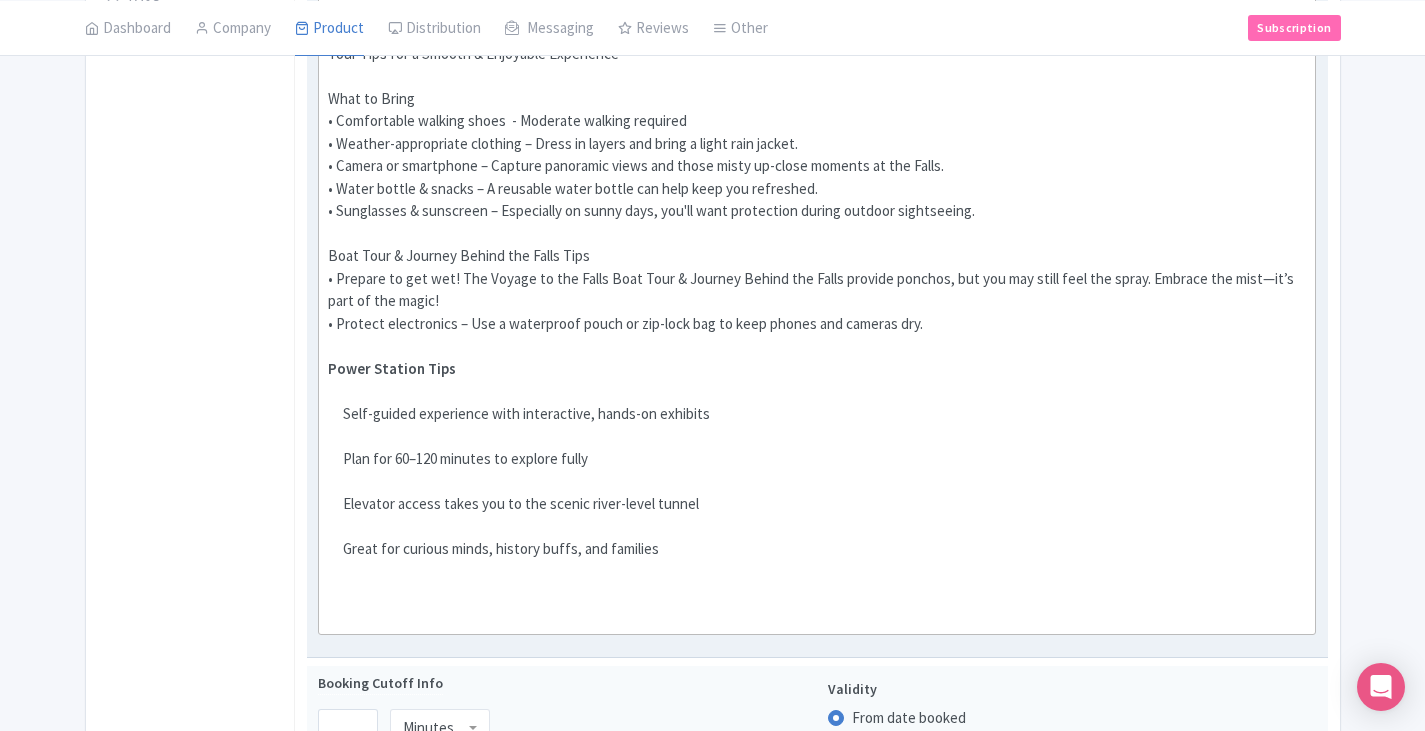 click on "Self-guided experience with interactive, hands-on exhibits Plan for 60–120 minutes to explore fully Elevator access takes you to the scenic river-level tunnel Great for curious minds, history buffs, and families" 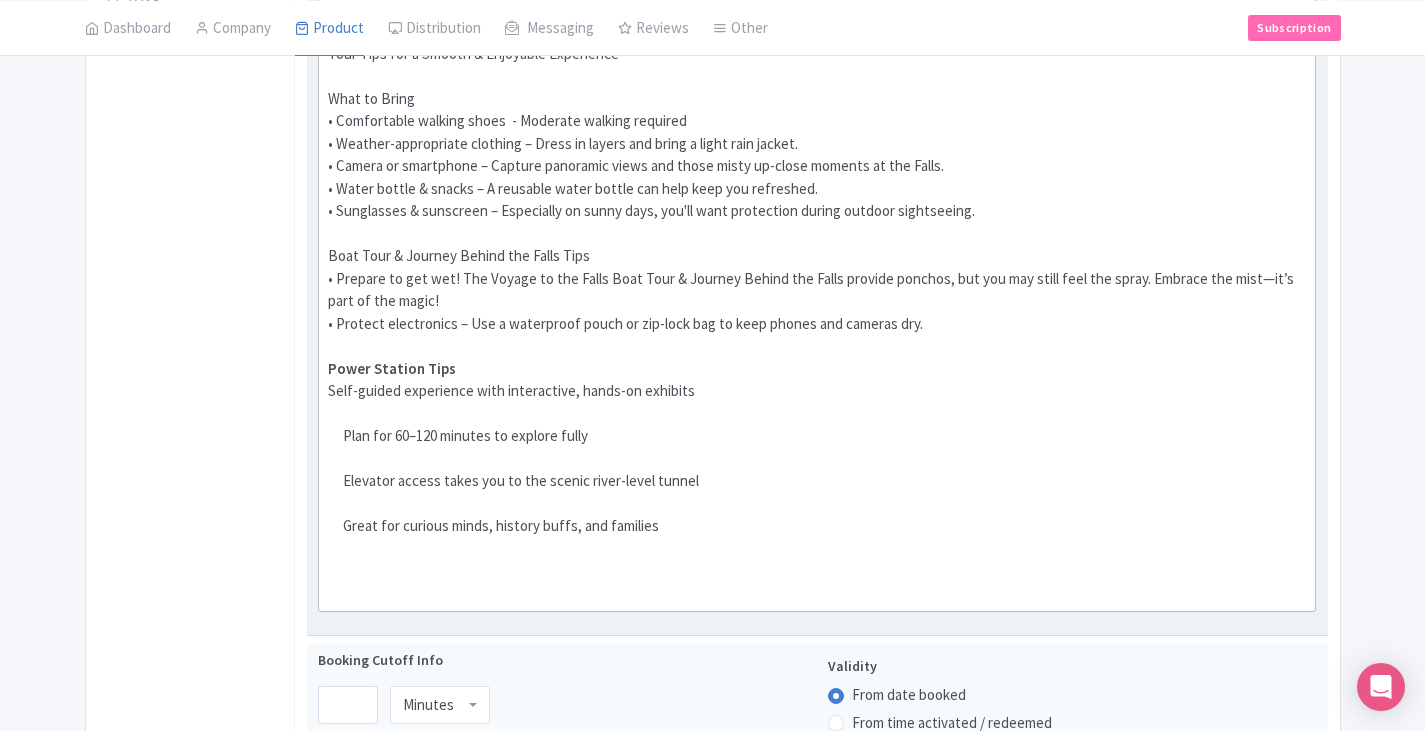 paste on "•" 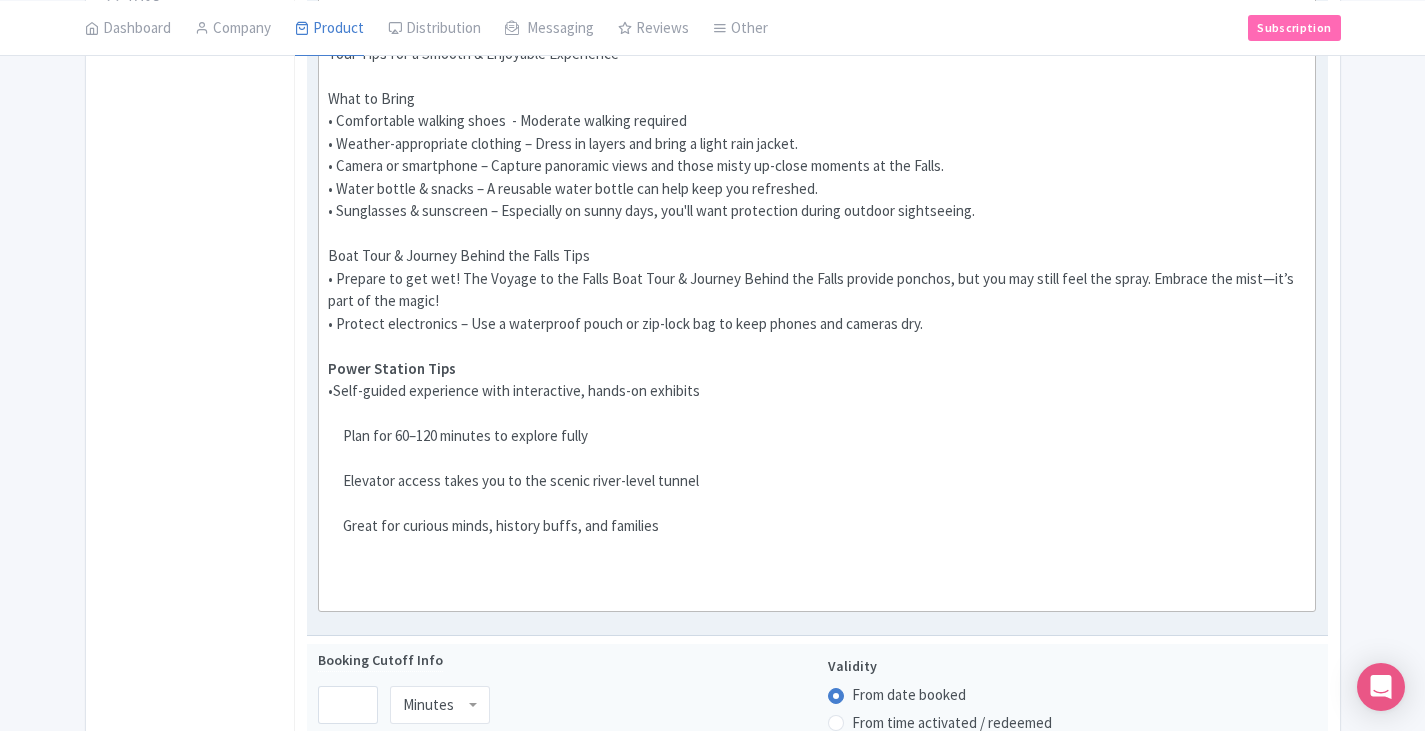 click on "Plan for 60–120 minutes to explore fully" 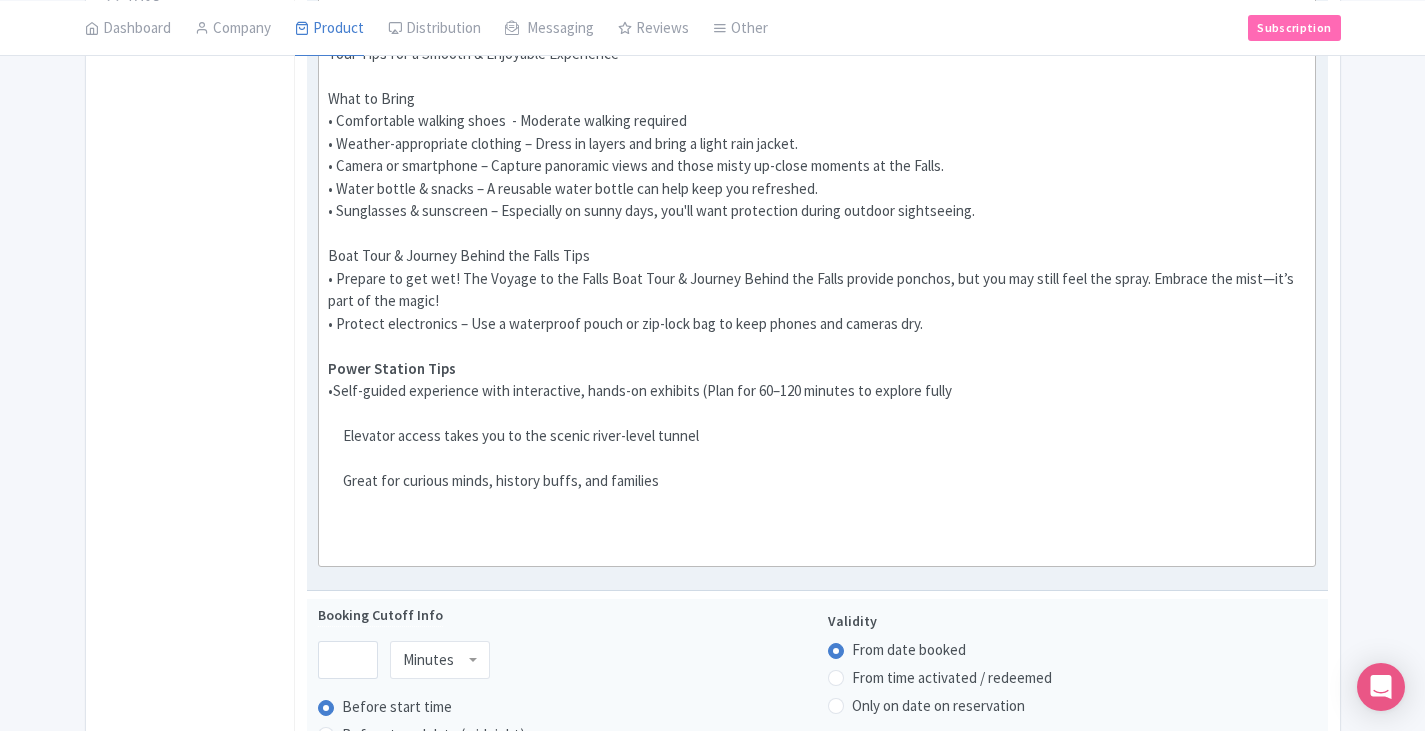 click on "Accessibility: Unfortunately, this tour is not wheelchair accessible due to uneven pavement and stairs in some parts of the tour.   Tour Tips for a Smooth & Enjoyable Experience    What to Bring   • Comfortable walking shoes  - Moderate walking required • Weather-appropriate clothing – Dress in layers and bring a light rain jacket.   • Camera or smartphone – Capture panoramic views and those misty up-close moments at the Falls.   • Water bottle & snacks – A reusable water bottle can help keep you refreshed.   • Sunglasses & sunscreen – Especially on sunny days, you'll want protection during outdoor sightseeing.   Boat Tour & Journey Behind the Falls Tips • Prepare to get wet! The Voyage to the Falls Boat Tour & Journey Behind the Falls provide ponchos, but you may still feel the spray. Embrace the mist—it’s part of the magic!  • Protect electronics – Use a waterproof pouch or zip-lock bag to keep phones and cameras dry.   Power Station Tips" 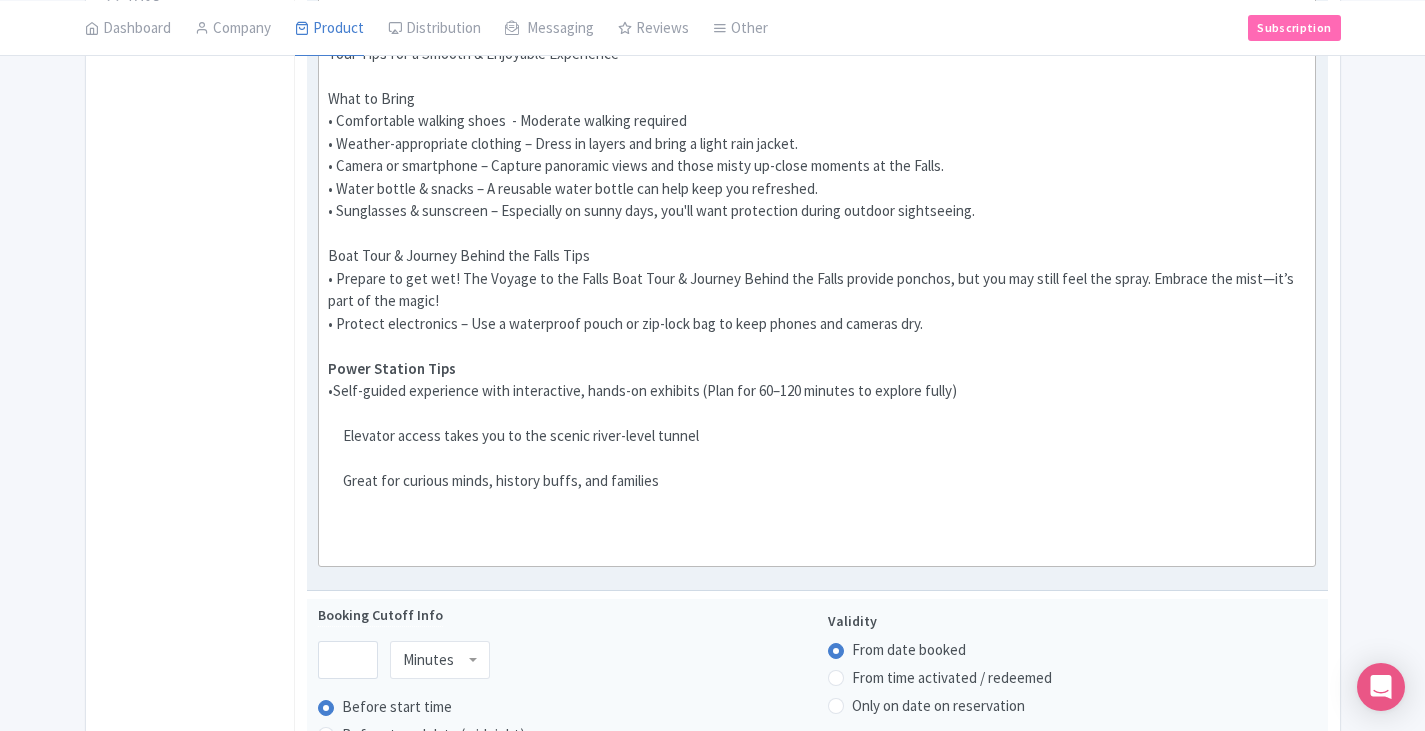 click on "Elevator access takes you to the scenic river-level tunnel Great for curious minds, history buffs, and families" 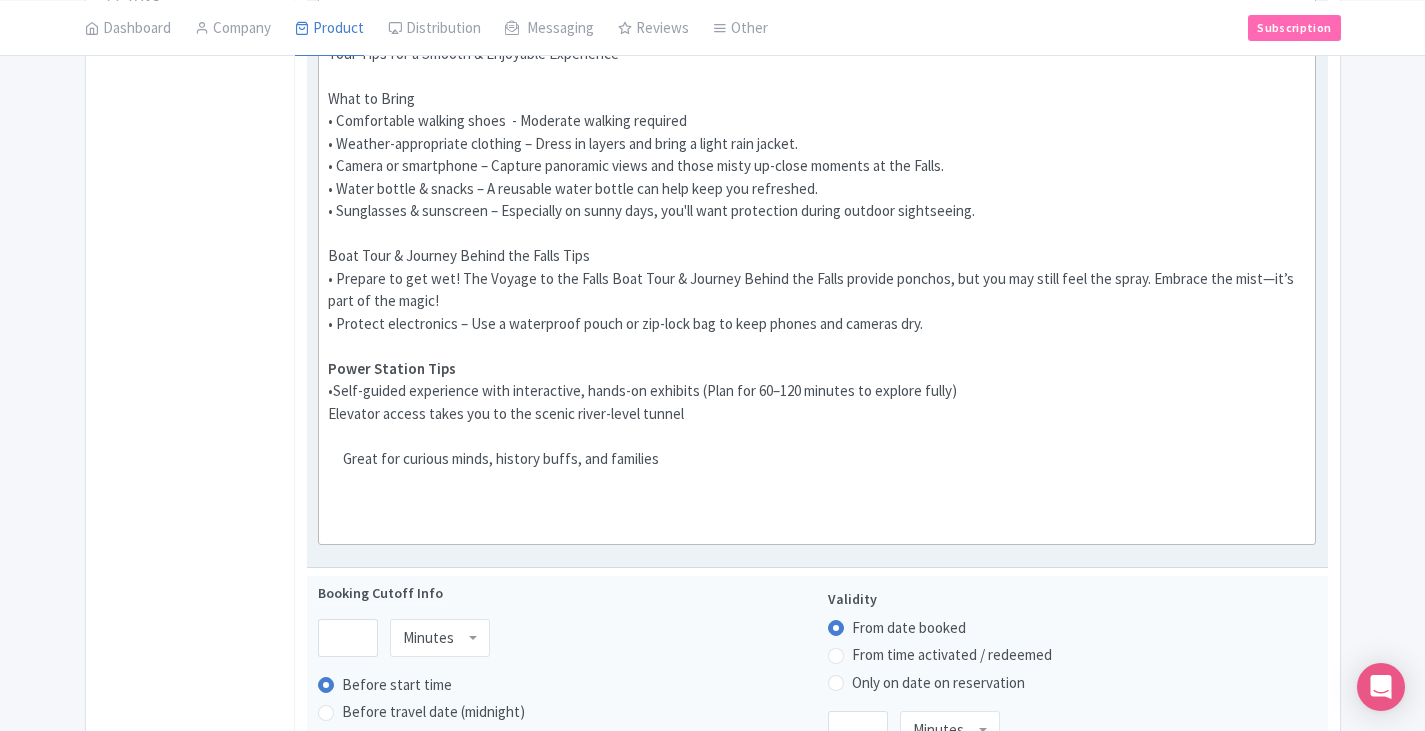 paste on "•" 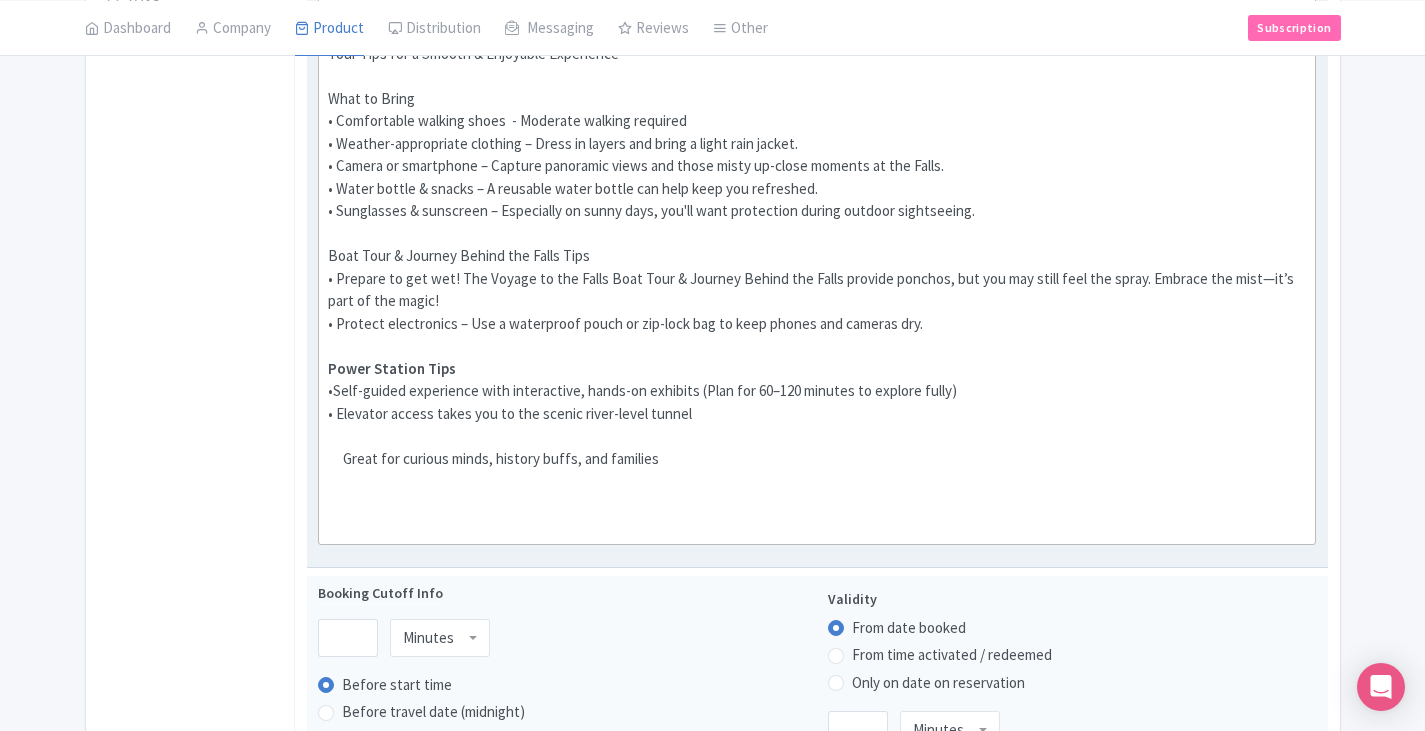 click on "Accessibility: Unfortunately, this tour is not wheelchair accessible due to uneven pavement and stairs in some parts of the tour.   Tour Tips for a Smooth & Enjoyable Experience    What to Bring   • Comfortable walking shoes  - Moderate walking required • Weather-appropriate clothing – Dress in layers and bring a light rain jacket.   • Camera or smartphone – Capture panoramic views and those misty up-close moments at the Falls.   • Water bottle & snacks – A reusable water bottle can help keep you refreshed.   • Sunglasses & sunscreen – Especially on sunny days, you'll want protection during outdoor sightseeing.   Boat Tour & Journey Behind the Falls Tips • Prepare to get wet! The Voyage to the Falls Boat Tour & Journey Behind the Falls provide ponchos, but you may still feel the spray. Embrace the mist—it’s part of the magic!  • Protect electronics – Use a waterproof pouch or zip-lock bag to keep phones and cameras dry.   Power Station Tips" 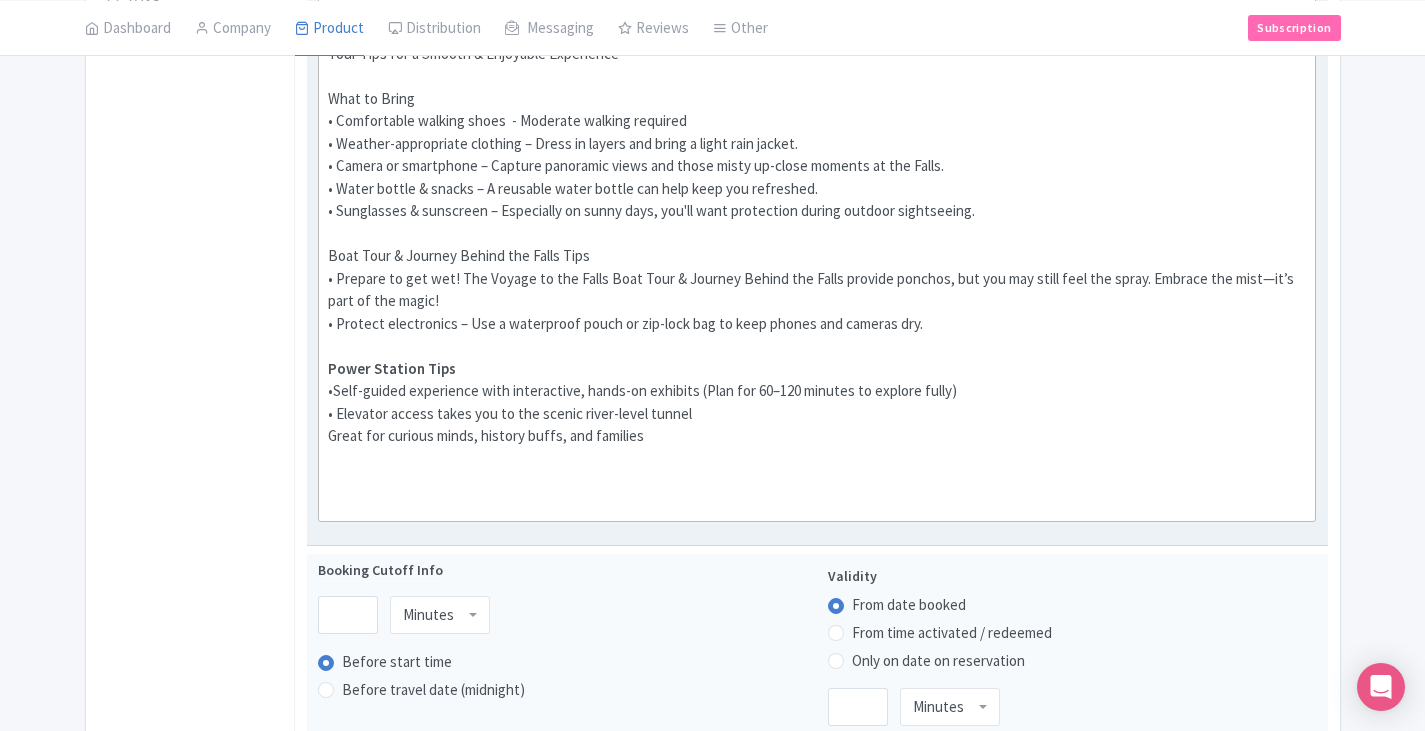 paste on "•" 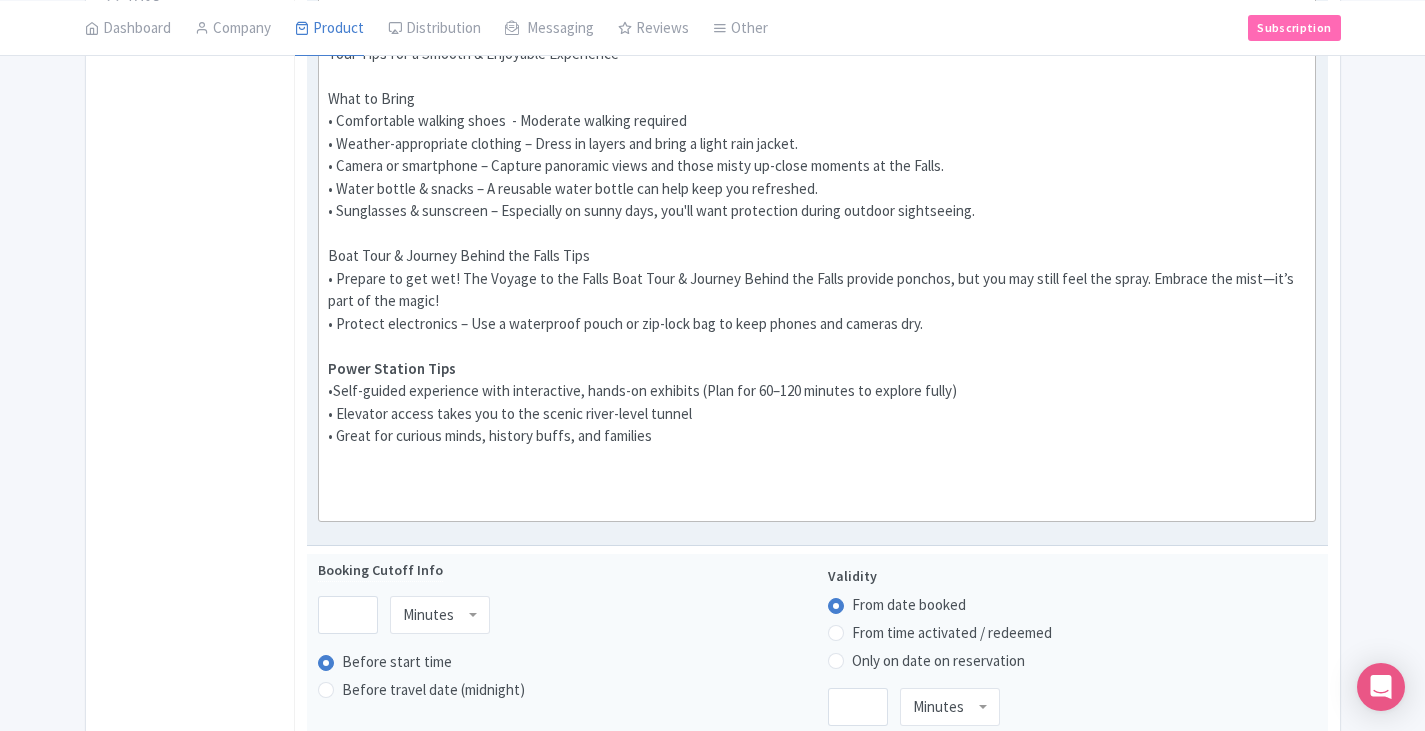 click on "Accessibility: Unfortunately, this tour is not wheelchair accessible due to uneven pavement and stairs in some parts of the tour.   Tour Tips for a Smooth & Enjoyable Experience    What to Bring   • Comfortable walking shoes  - Moderate walking required • Weather-appropriate clothing – Dress in layers and bring a light rain jacket.   • Camera or smartphone – Capture panoramic views and those misty up-close moments at the Falls.   • Water bottle & snacks – A reusable water bottle can help keep you refreshed.   • Sunglasses & sunscreen – Especially on sunny days, you'll want protection during outdoor sightseeing.   Boat Tour & Journey Behind the Falls Tips • Prepare to get wet! The Voyage to the Falls Boat Tour & Journey Behind the Falls provide ponchos, but you may still feel the spray. Embrace the mist—it’s part of the magic!  • Protect electronics – Use a waterproof pouch or zip-lock bag to keep phones and cameras dry.   Power Station Tips" 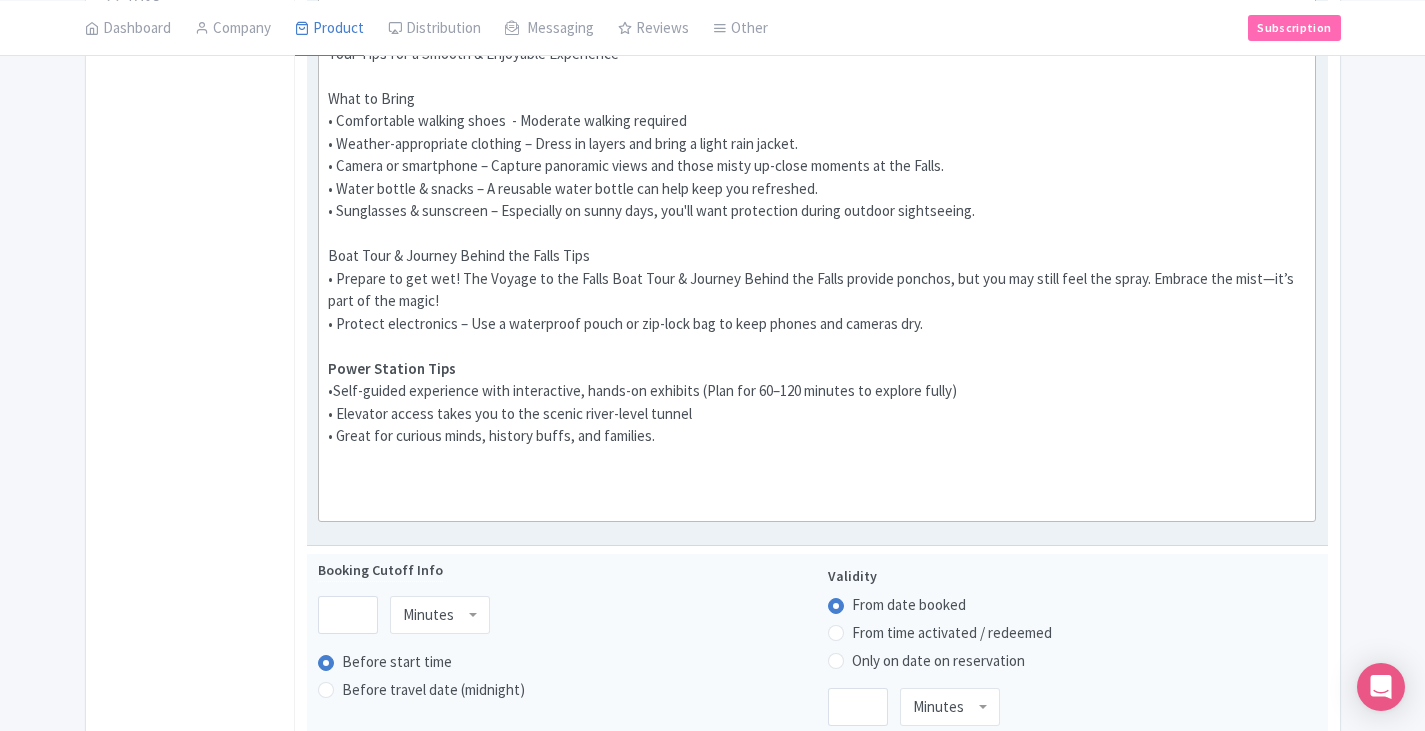 type on "<div>Accessibility: Unfortunately, this tour is not wheelchair accessible due to uneven pavement and stairs in some parts of the tour.&nbsp; <br><br>Tour Tips for a Smooth &amp; Enjoyable Experience <br>&nbsp;<br>What to Bring&nbsp; <br>• Comfortable walking shoes&nbsp; - Moderate walking required<br>• Weather-appropriate clothing – Dress in layers and bring a light rain jacket.&nbsp; <br>• Camera or smartphone – Capture panoramic views and those misty up-close moments at the Falls.&nbsp; <br>• Water bottle &amp; snacks – A reusable water bottle can help keep you refreshed.&nbsp; <br>• Sunglasses &amp; sunscreen – Especially on sunny days, you'll want protection during outdoor sightseeing.&nbsp; <br><br>Boat Tour &amp; Journey Behind the Falls Tips<br>• Prepare to get wet! The Voyage to the Falls Boat Tour &amp; Journey Behind the Falls provide ponchos, but you may still feel the spray. Embrace the mist—it’s part of the magic! <br>• Protect electronics – Use a waterproof pouch or zip-lock bag to keep phone..." 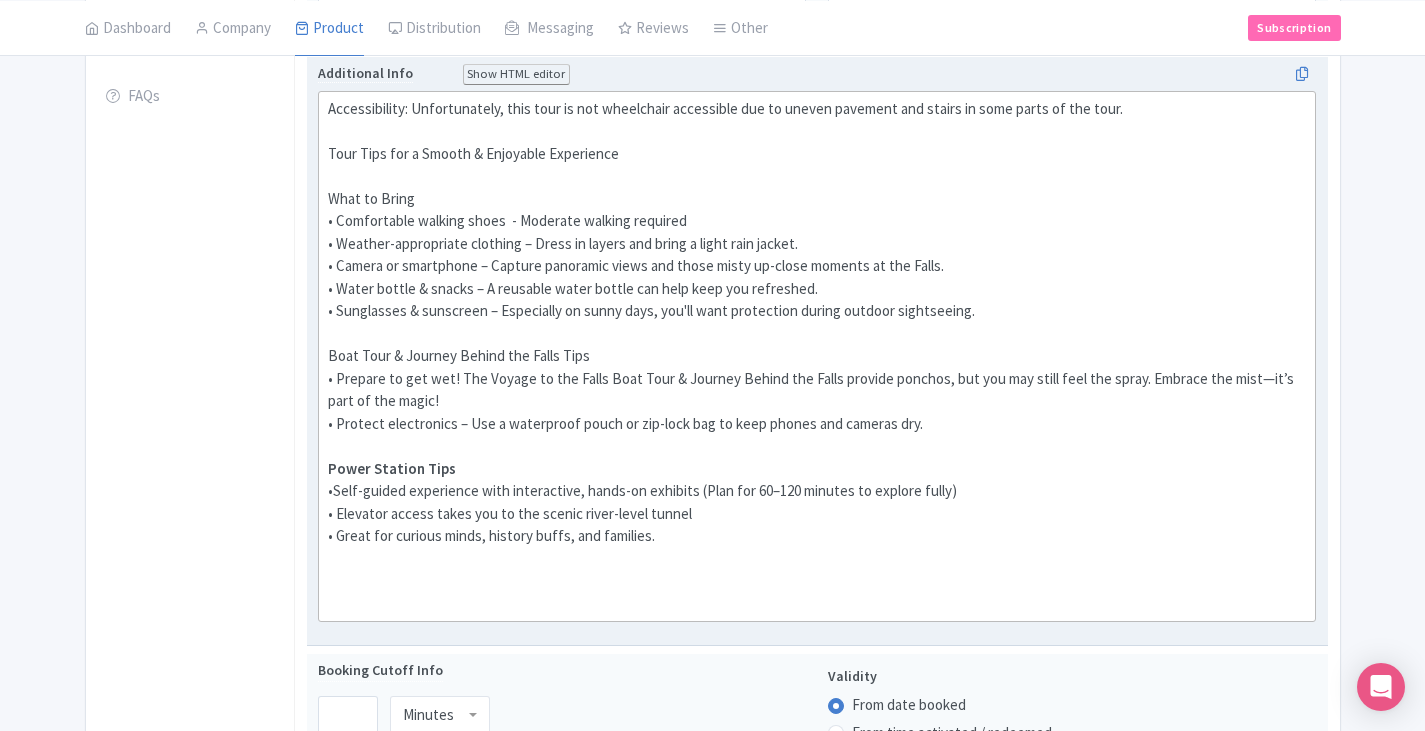 click on "Accessibility: Unfortunately, this tour is not wheelchair accessible due to uneven pavement and stairs in some parts of the tour.   Tour Tips for a Smooth & Enjoyable Experience    What to Bring   • Comfortable walking shoes  - Moderate walking required • Weather-appropriate clothing – Dress in layers and bring a light rain jacket.   • Camera or smartphone – Capture panoramic views and those misty up-close moments at the Falls.   • Water bottle & snacks – A reusable water bottle can help keep you refreshed.   • Sunglasses & sunscreen – Especially on sunny days, you'll want protection during outdoor sightseeing.   Boat Tour & Journey Behind the Falls Tips • Prepare to get wet! The Voyage to the Falls Boat Tour & Journey Behind the Falls provide ponchos, but you may still feel the spray. Embrace the mist—it’s part of the magic!  • Protect electronics – Use a waterproof pouch or zip-lock bag to keep phones and cameras dry.   Power Station Tips" 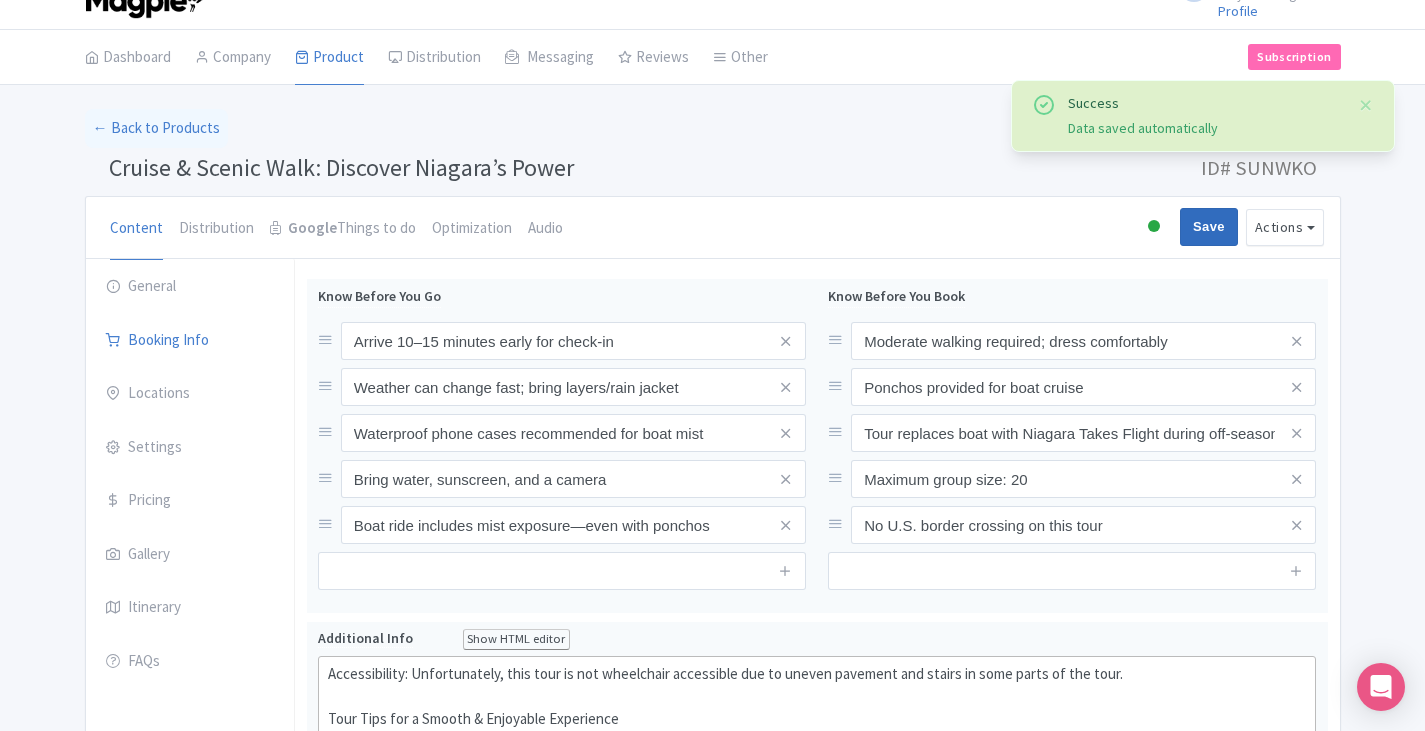 scroll, scrollTop: 0, scrollLeft: 0, axis: both 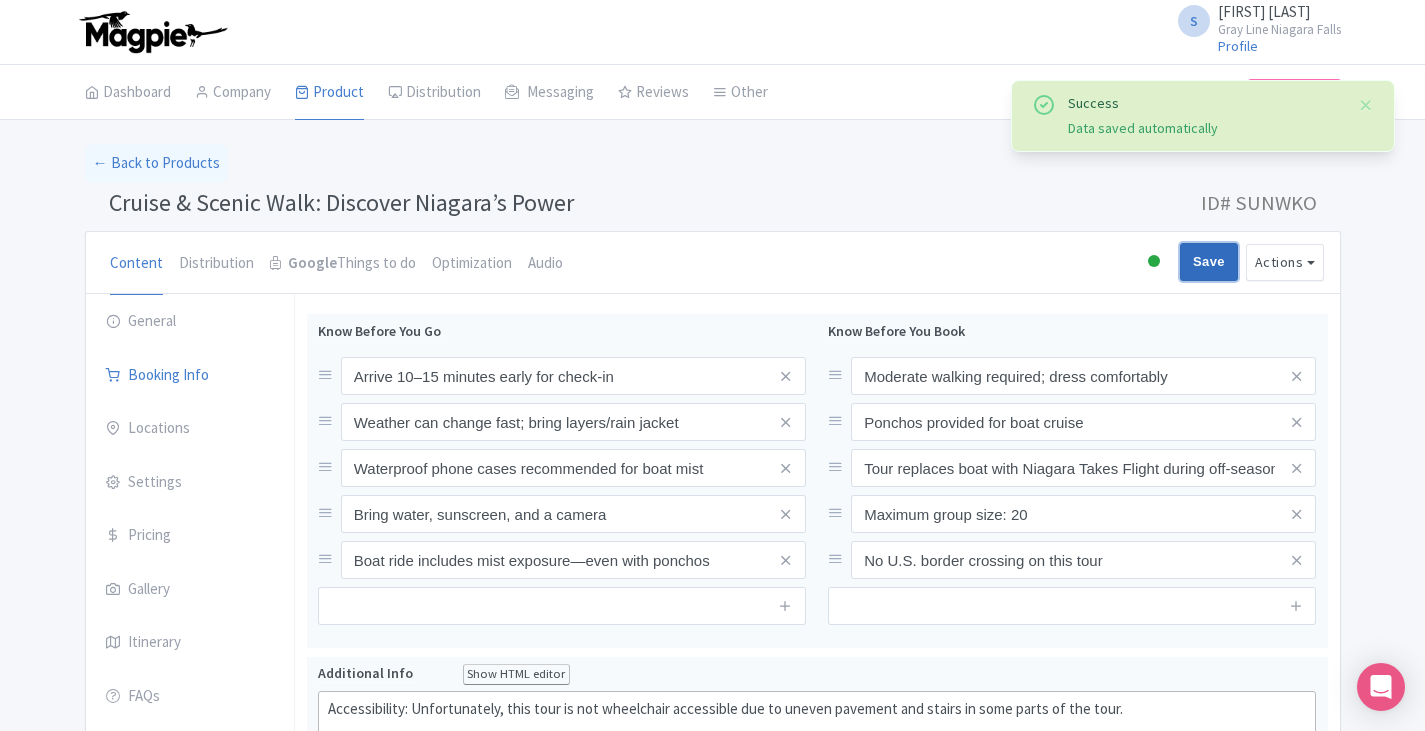 click on "Save" at bounding box center (1209, 262) 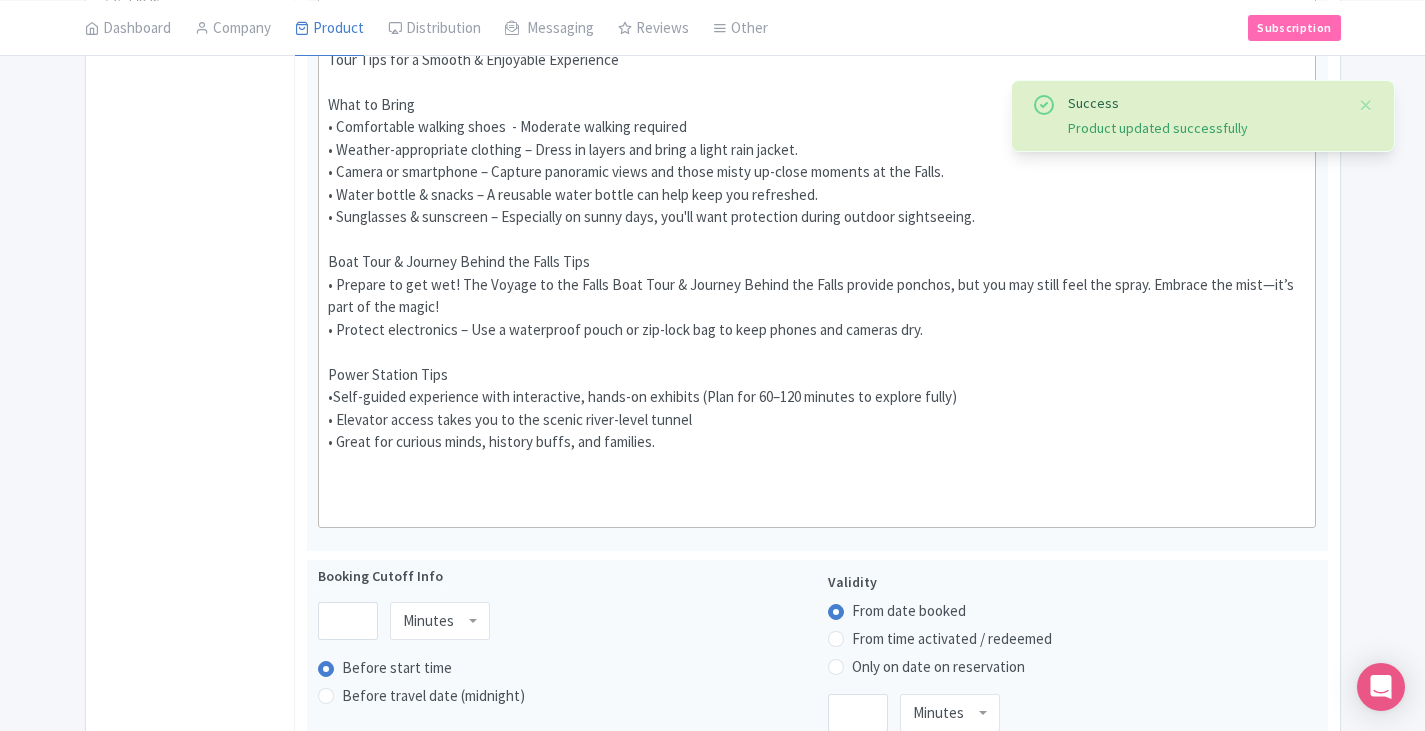 scroll, scrollTop: 714, scrollLeft: 0, axis: vertical 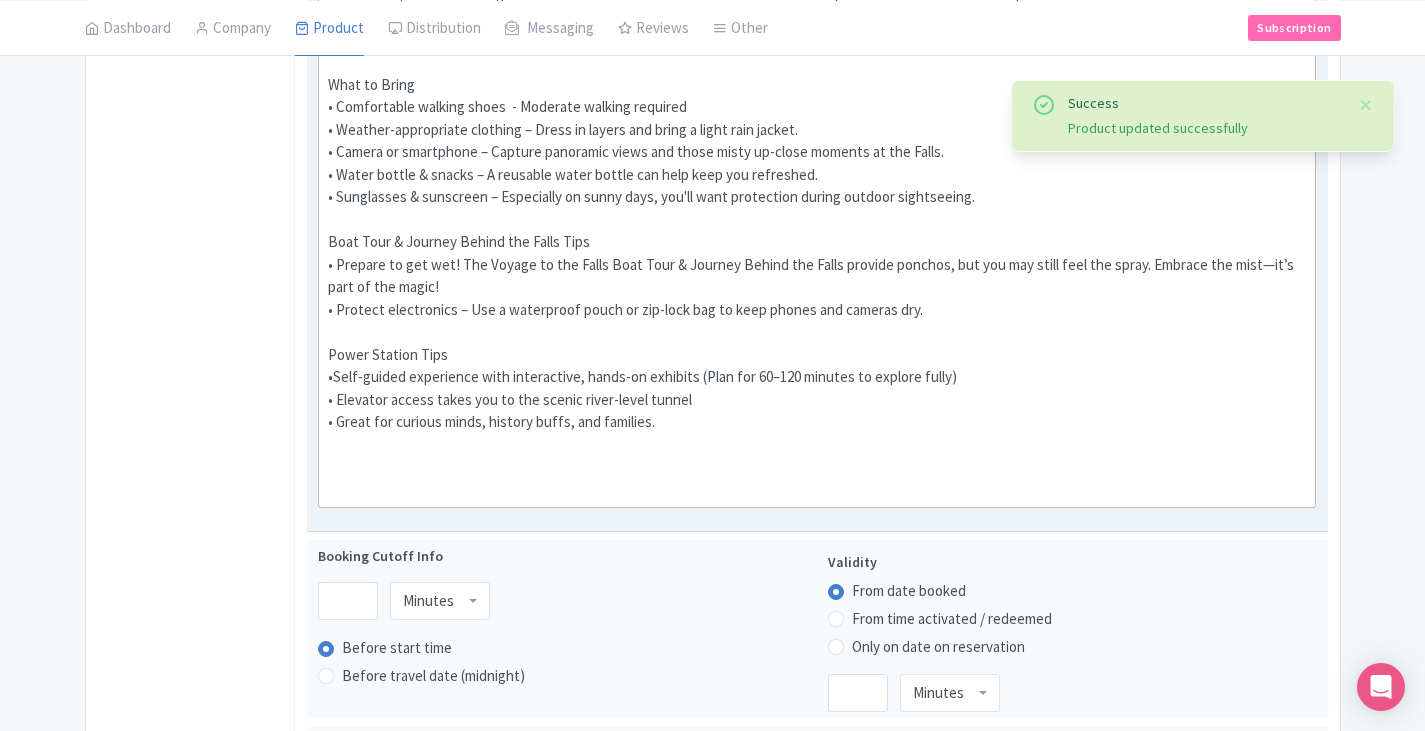click on "Accessibility: Unfortunately, this tour is not wheelchair accessible due to uneven pavement and stairs in some parts of the tour.   Tour Tips for a Smooth & Enjoyable Experience    What to Bring   • Comfortable walking shoes  - Moderate walking required • Weather-appropriate clothing – Dress in layers and bring a light rain jacket.   • Camera or smartphone – Capture panoramic views and those misty up-close moments at the Falls.   • Water bottle & snacks – A reusable water bottle can help keep you refreshed.   • Sunglasses & sunscreen – Especially on sunny days, you'll want protection during outdoor sightseeing.   Boat Tour & Journey Behind the Falls Tips • Prepare to get wet! The Voyage to the Falls Boat Tour & Journey Behind the Falls provide ponchos, but you may still feel the spray. Embrace the mist—it’s part of the magic!  • Protect electronics – Use a waterproof pouch or zip-lock bag to keep phones and cameras dry.   Power Station Tips" 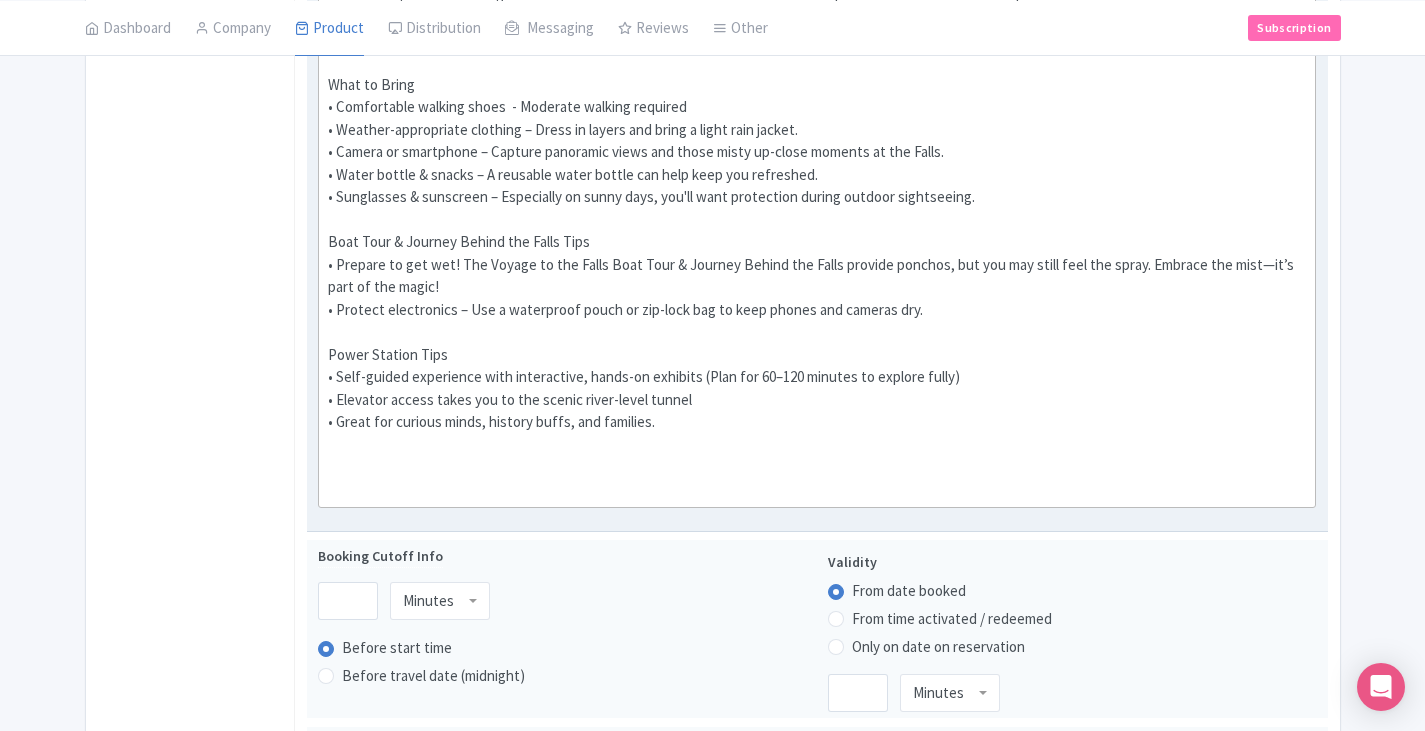 type on "<div>Accessibility: Unfortunately, this tour is not wheelchair accessible due to uneven pavement and stairs in some parts of the tour. &nbsp;<br><br>Tour Tips for a Smooth &amp; Enjoyable Experience&nbsp;<br>&nbsp;<br>What to Bring &nbsp;<br>• Comfortable walking shoes&nbsp; - Moderate walking required<br>• Weather-appropriate clothing – Dress in layers and bring a light rain jacket. &nbsp;<br>• Camera or smartphone – Capture panoramic views and those misty up-close moments at the Falls. &nbsp;<br>• Water bottle &amp; snacks – A reusable water bottle can help keep you refreshed. &nbsp;<br>• Sunglasses &amp; sunscreen – Especially on sunny days, you'll want protection during outdoor sightseeing. &nbsp;<br><br>Boat Tour &amp; Journey Behind the Falls Tips<br>• Prepare to get wet! The Voyage to the Falls Boat Tour &amp; Journey Behind the Falls provide ponchos, but you may still feel the spray. Embrace the mist—it’s part of the magic!&nbsp;<br>• Protect electronics – Use a waterproof pouch or zip-lock bag to ..." 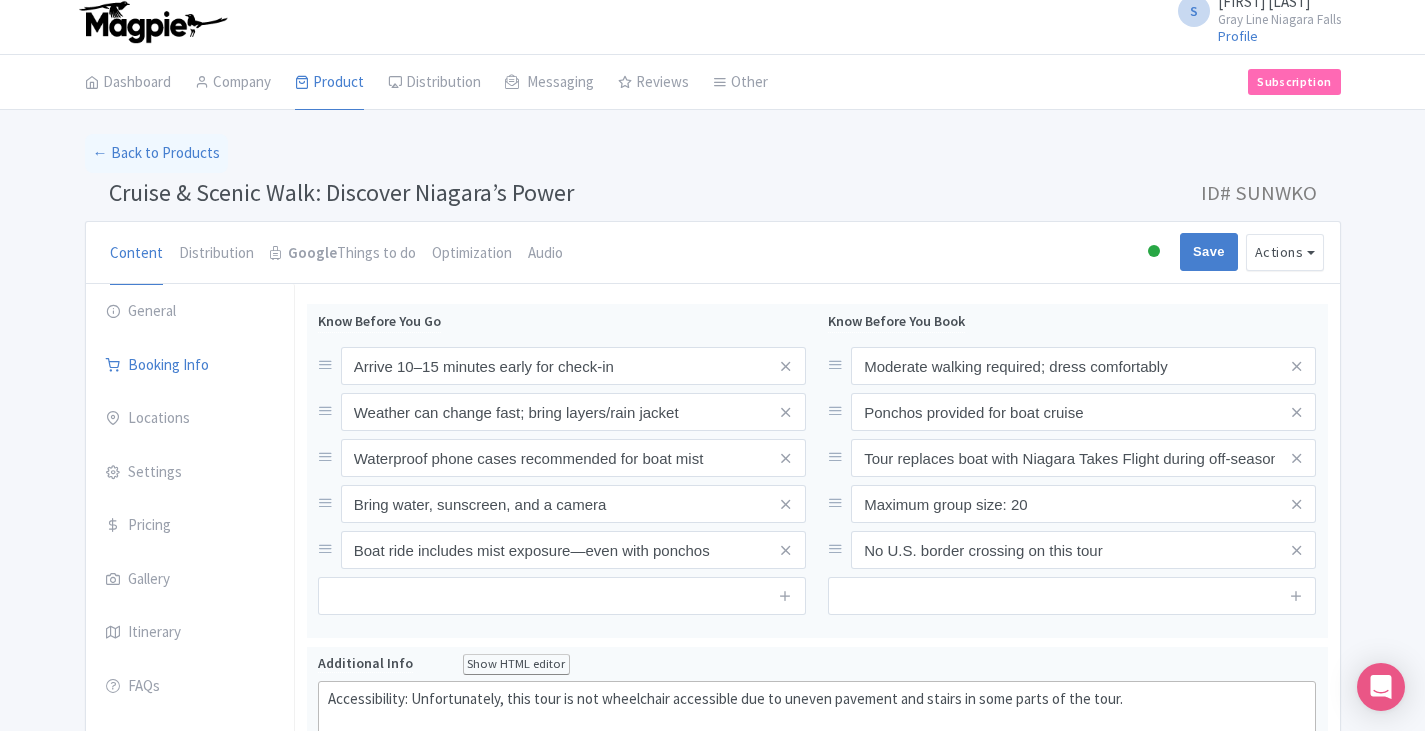 scroll, scrollTop: 0, scrollLeft: 0, axis: both 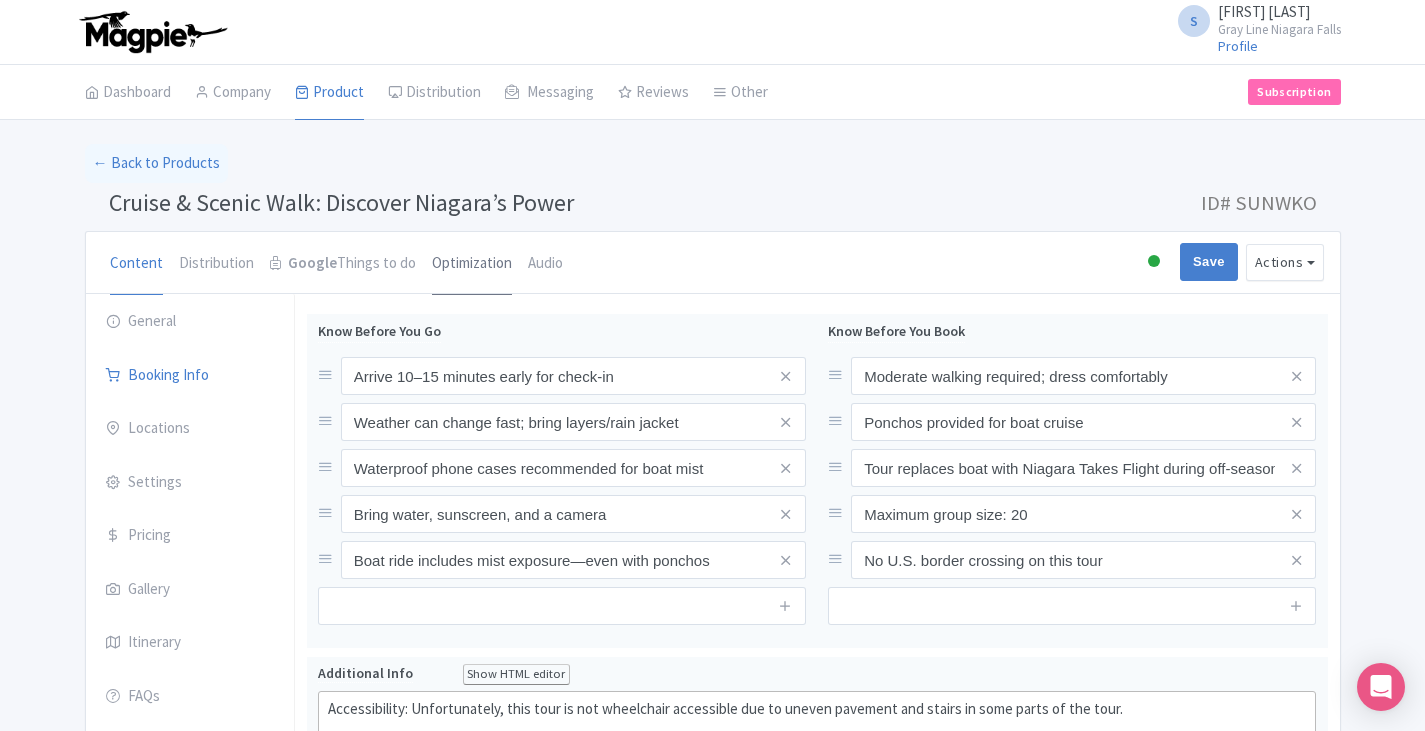 click on "Optimization" at bounding box center (472, 264) 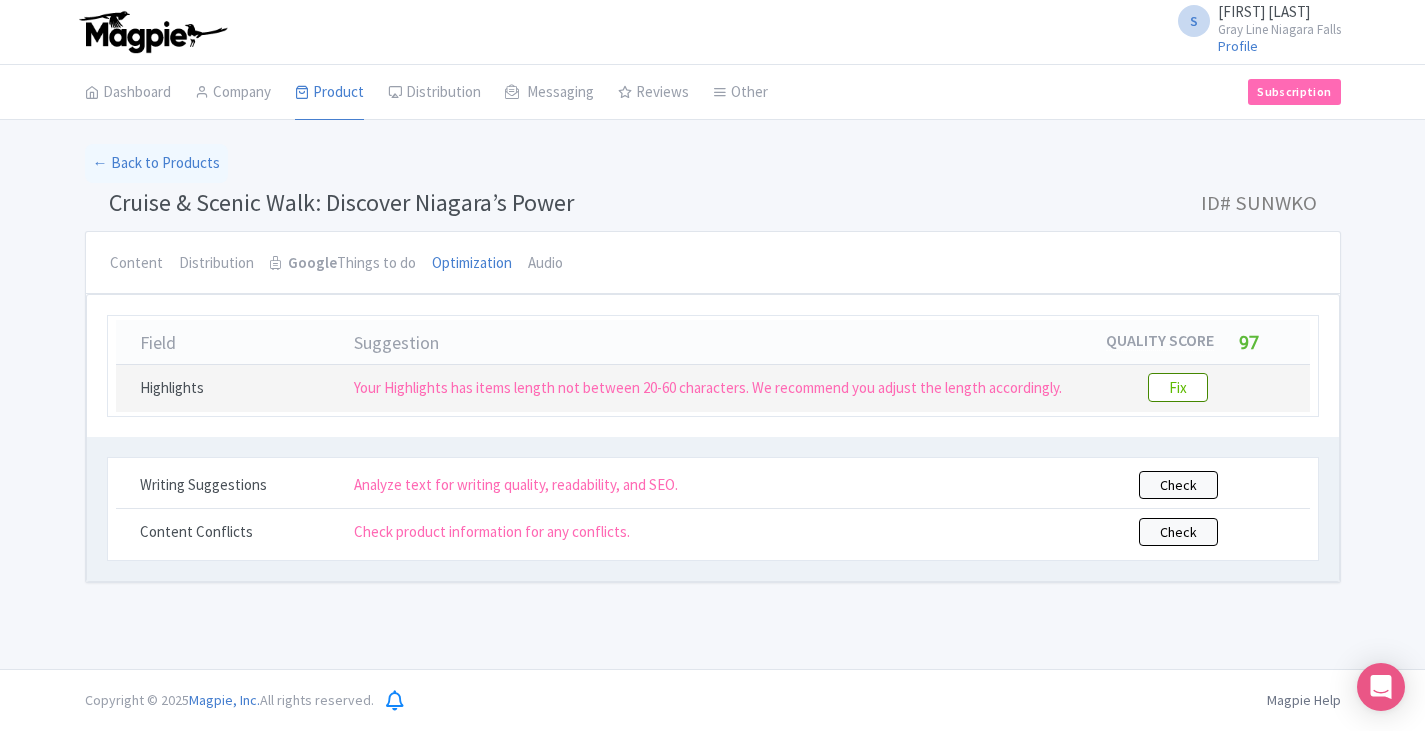 click on "Fix" at bounding box center (1178, 387) 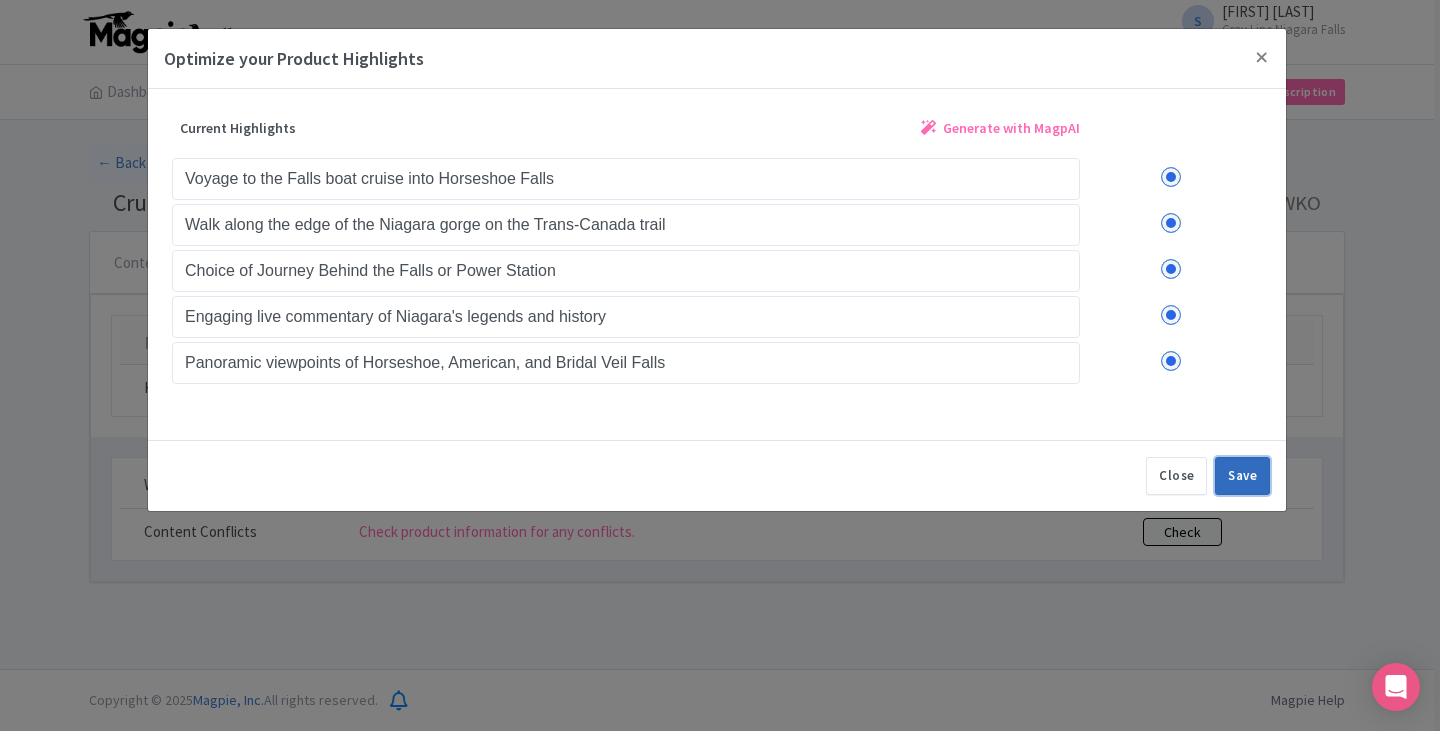 click on "Save" at bounding box center [1242, 476] 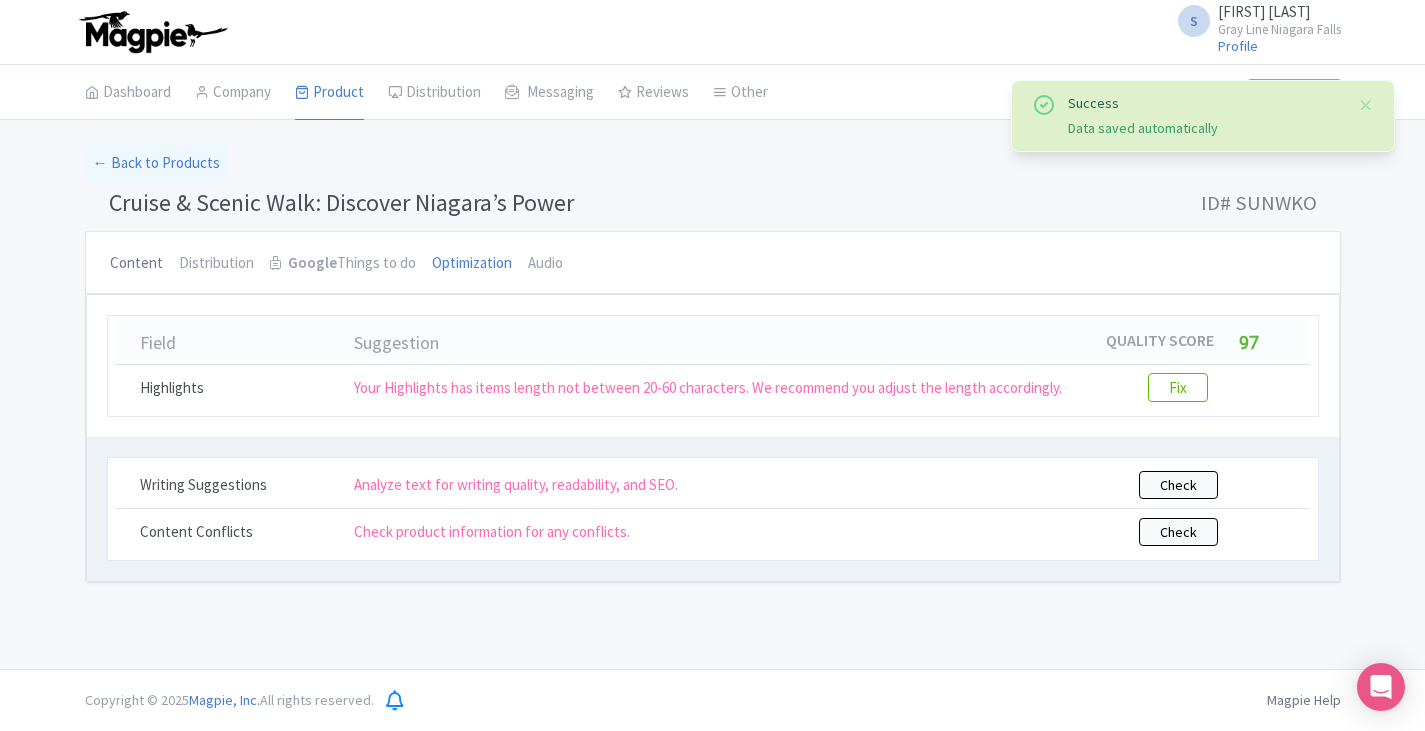 click on "Content" at bounding box center (136, 264) 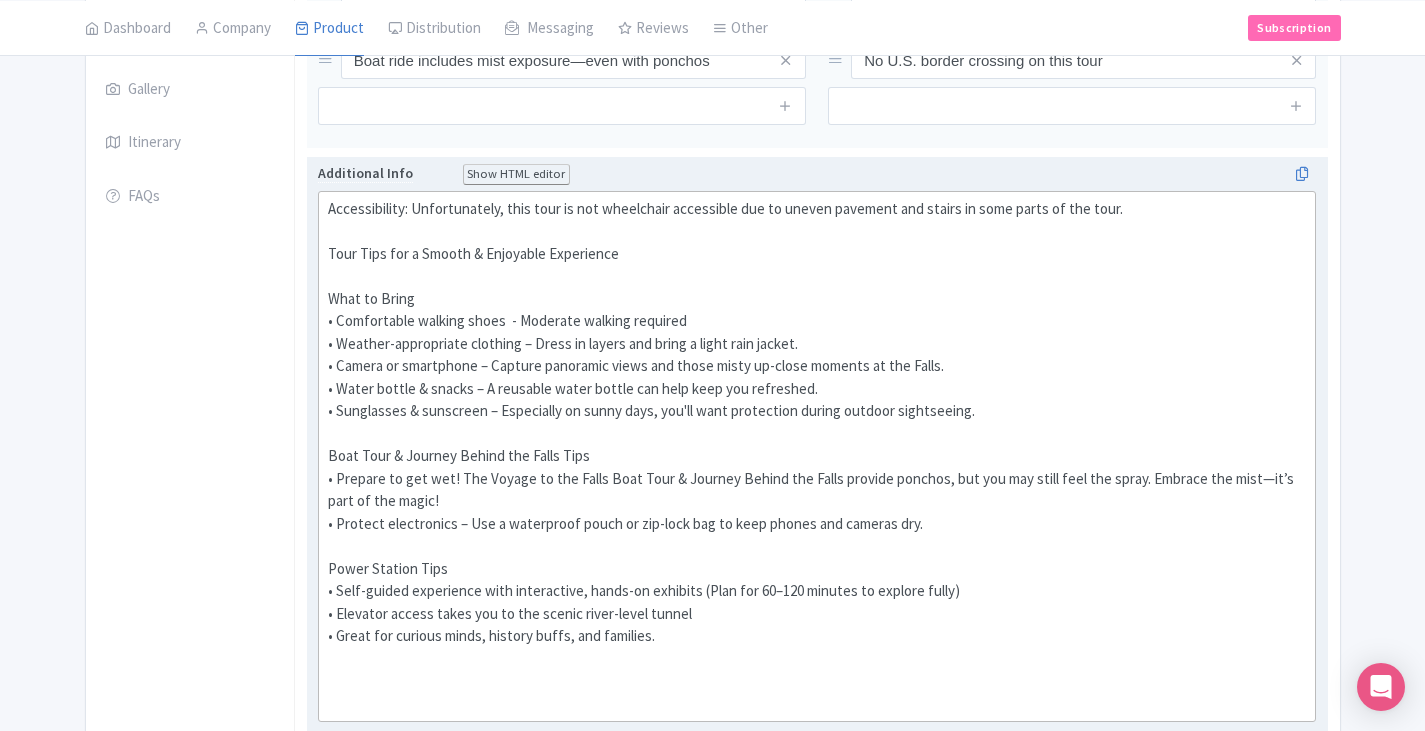 scroll, scrollTop: 0, scrollLeft: 0, axis: both 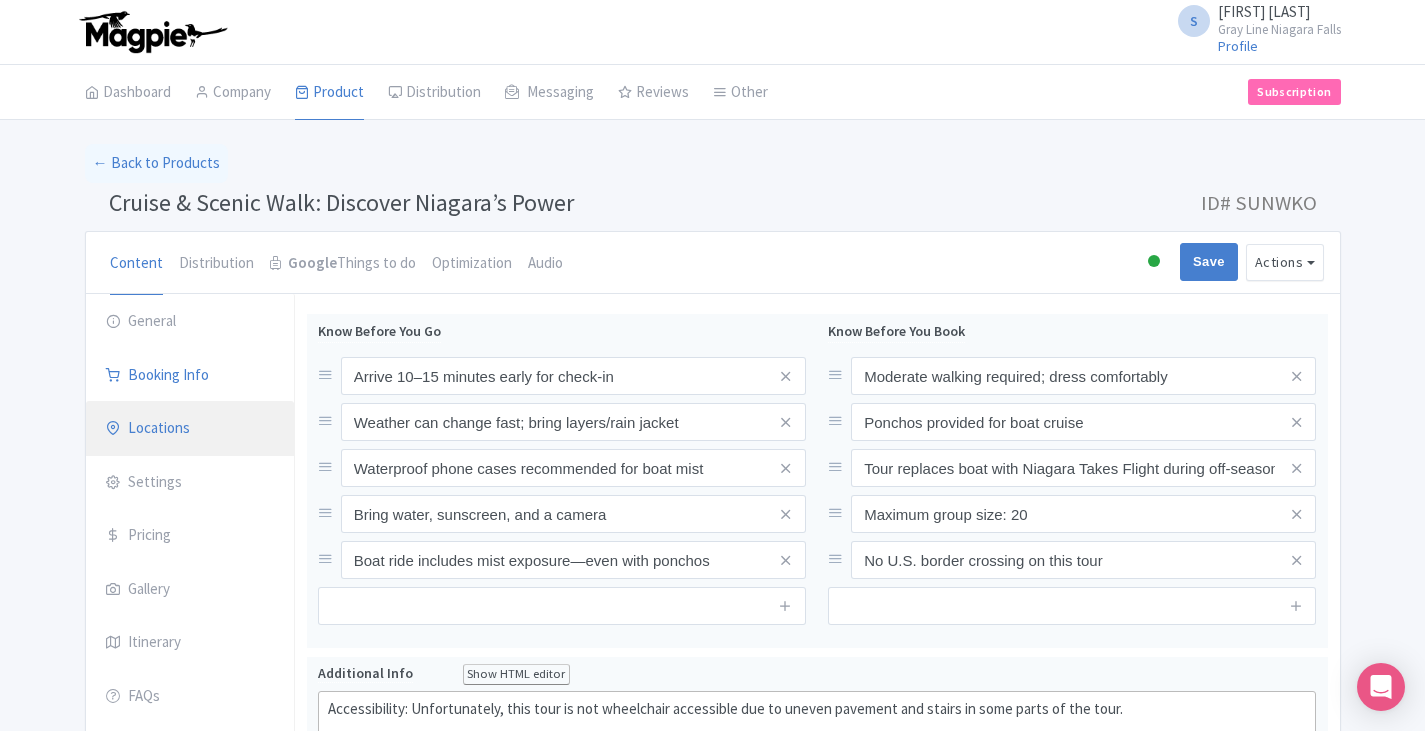 click on "Locations" at bounding box center (190, 429) 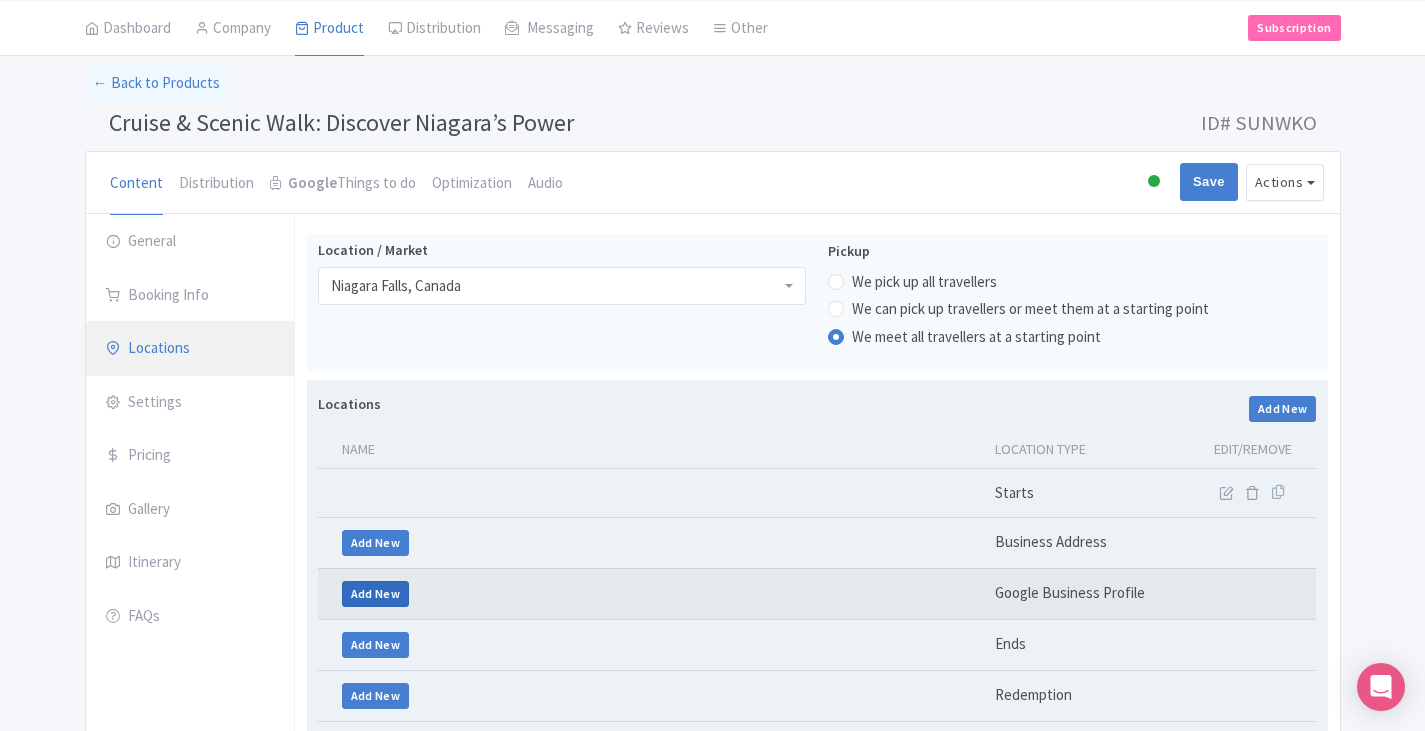 scroll, scrollTop: 200, scrollLeft: 0, axis: vertical 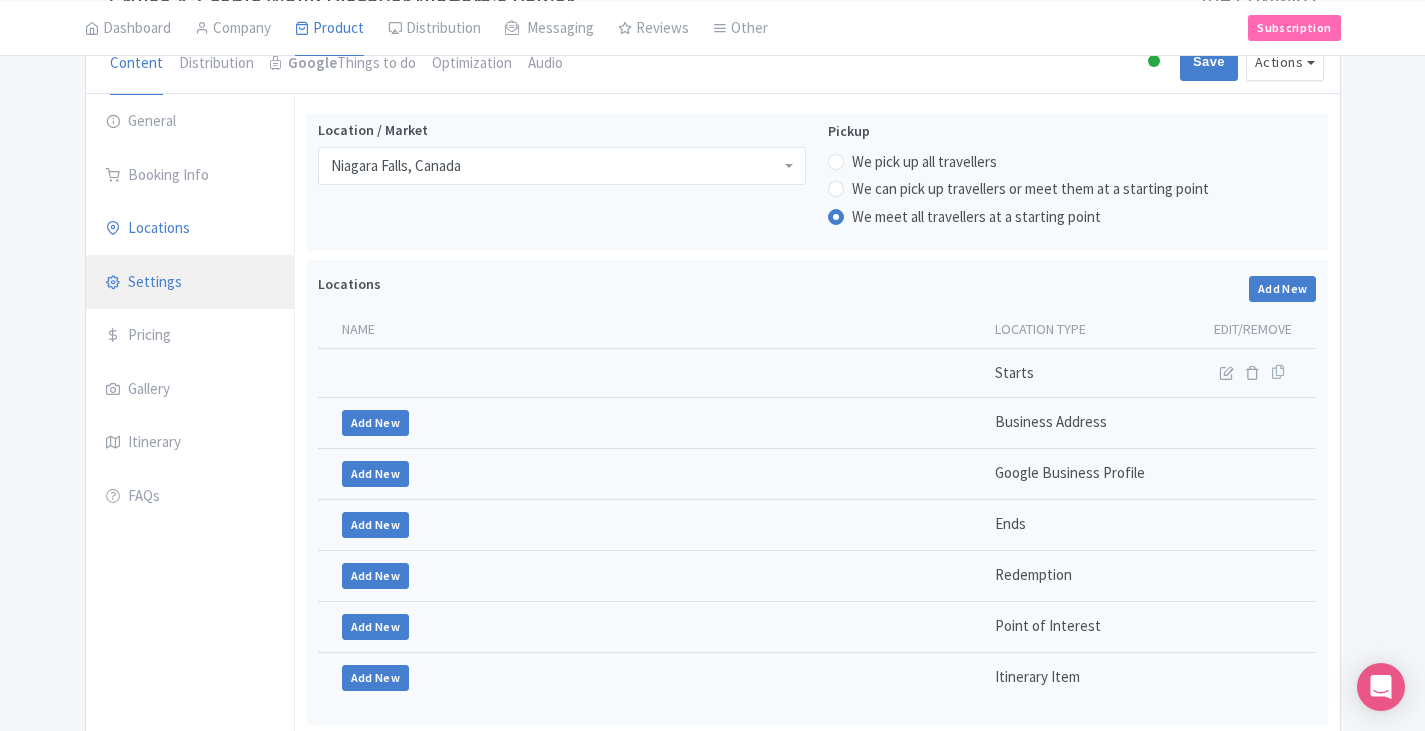click on "Settings" at bounding box center (190, 283) 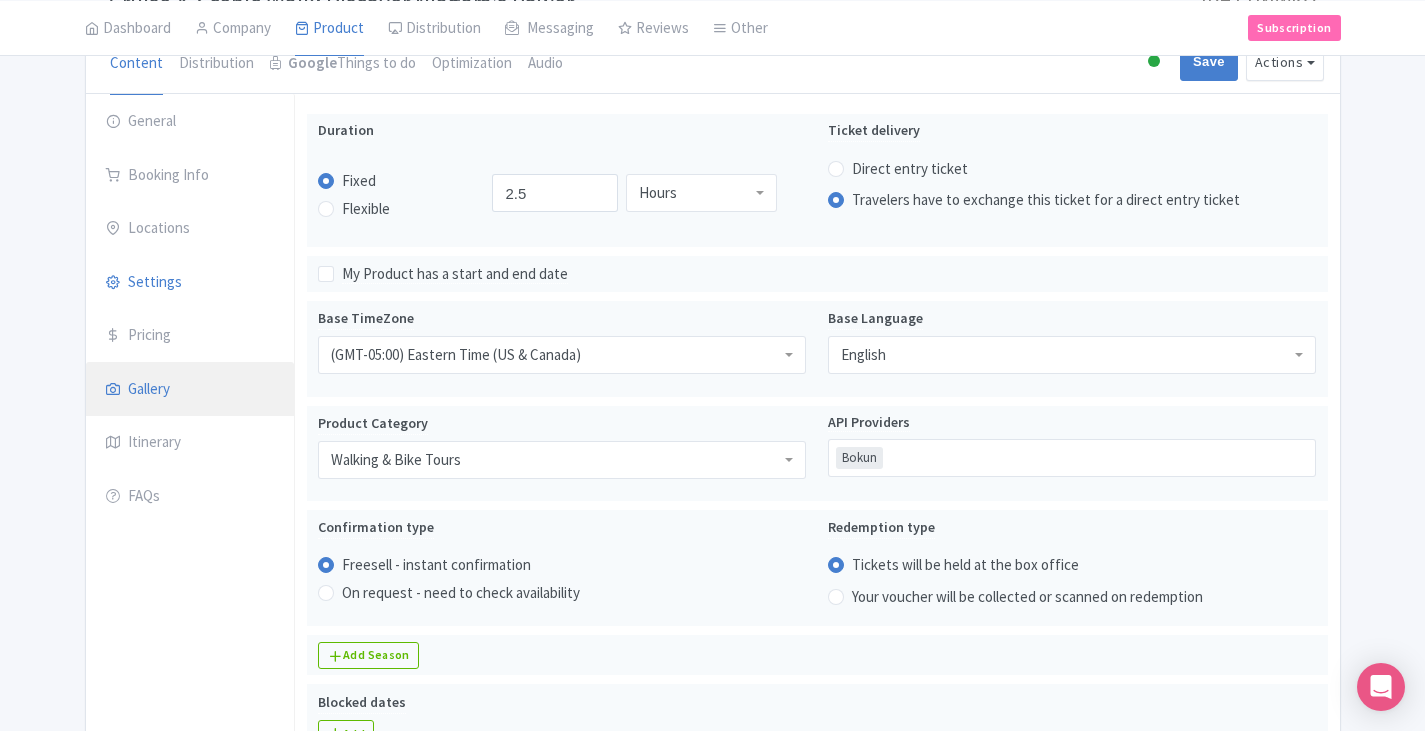 click on "Gallery" at bounding box center [190, 390] 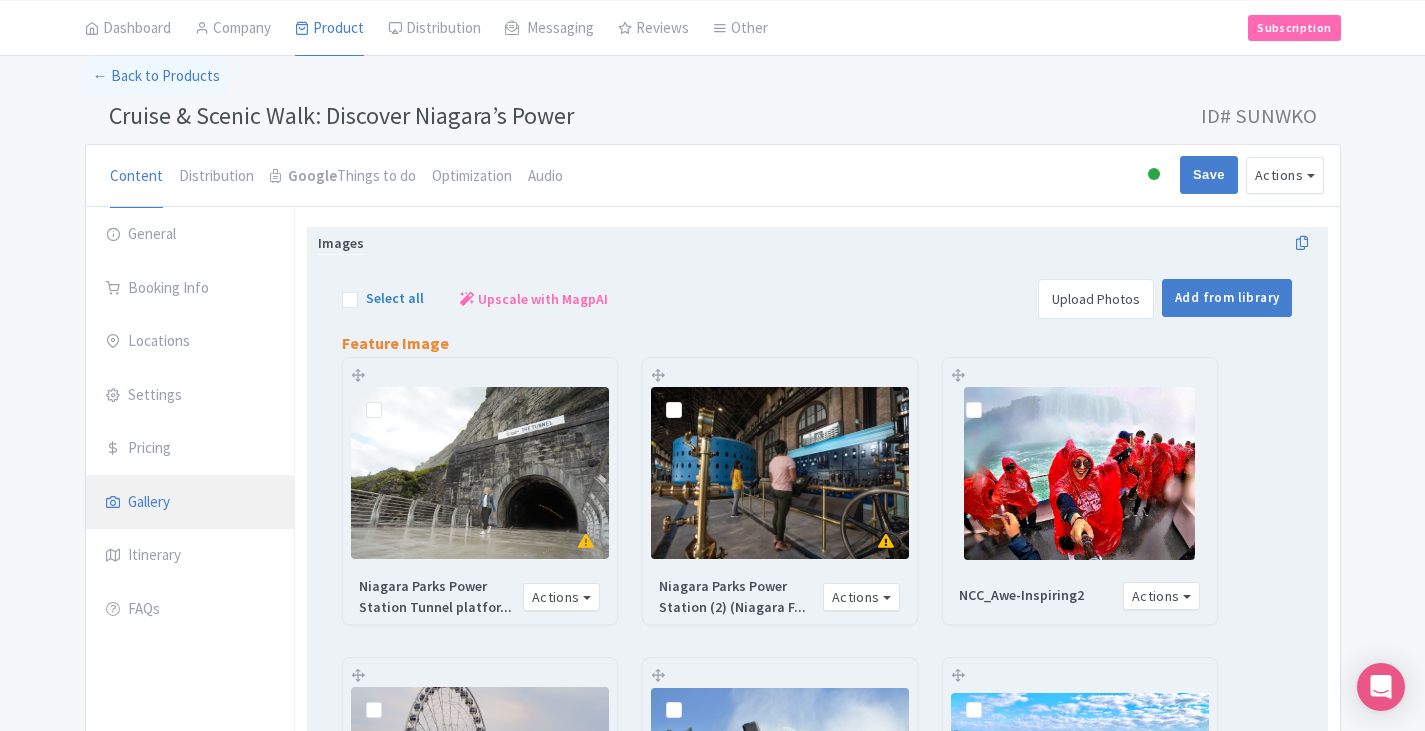 scroll, scrollTop: 200, scrollLeft: 0, axis: vertical 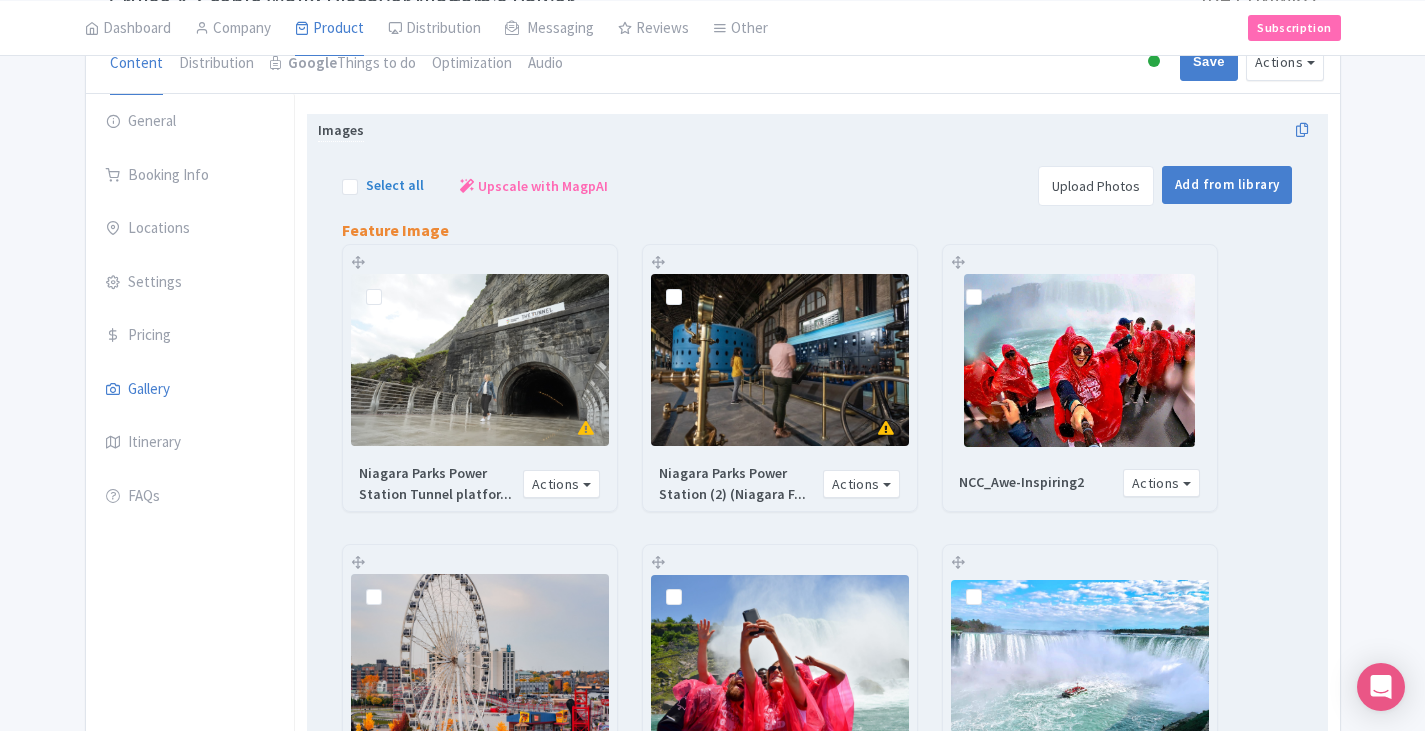 click on "Upload Photos" at bounding box center [1096, 186] 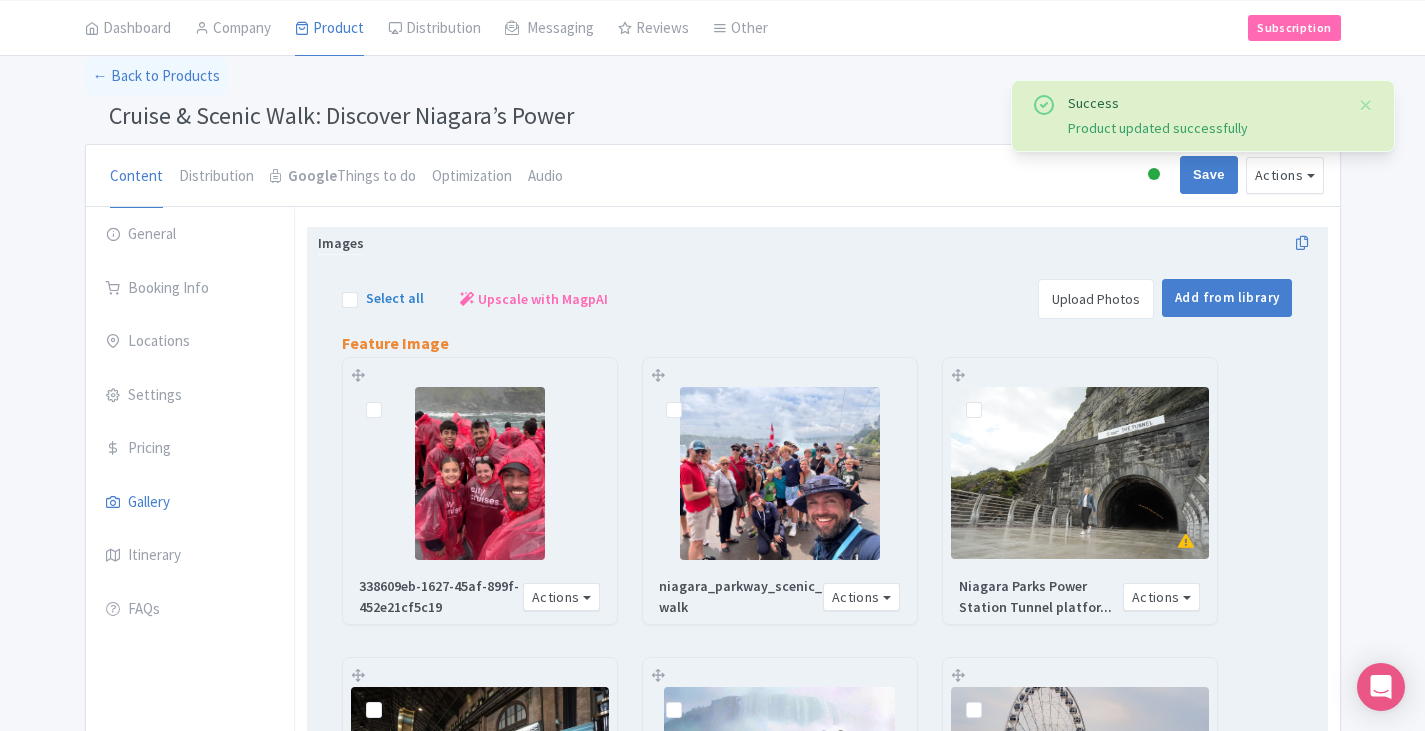 scroll, scrollTop: 89, scrollLeft: 0, axis: vertical 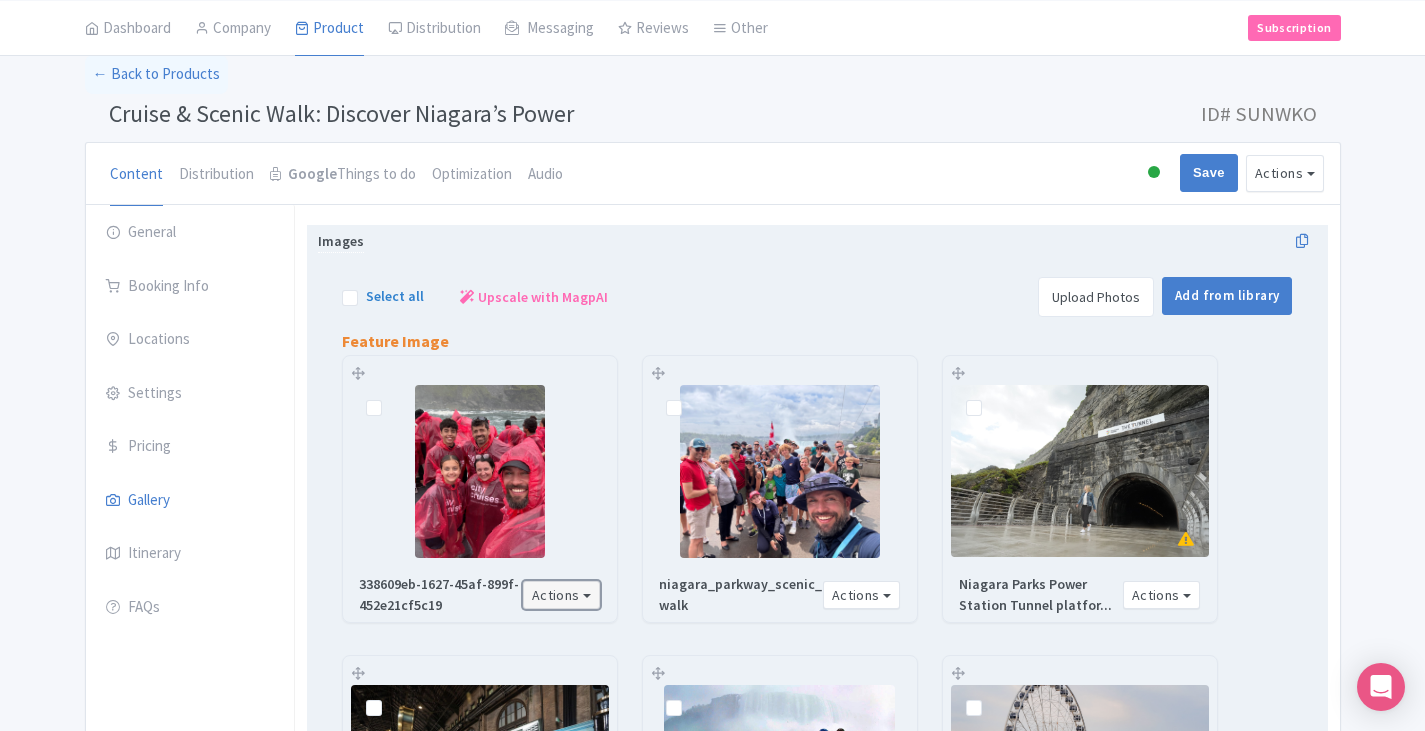 click on "Actions" at bounding box center [562, 595] 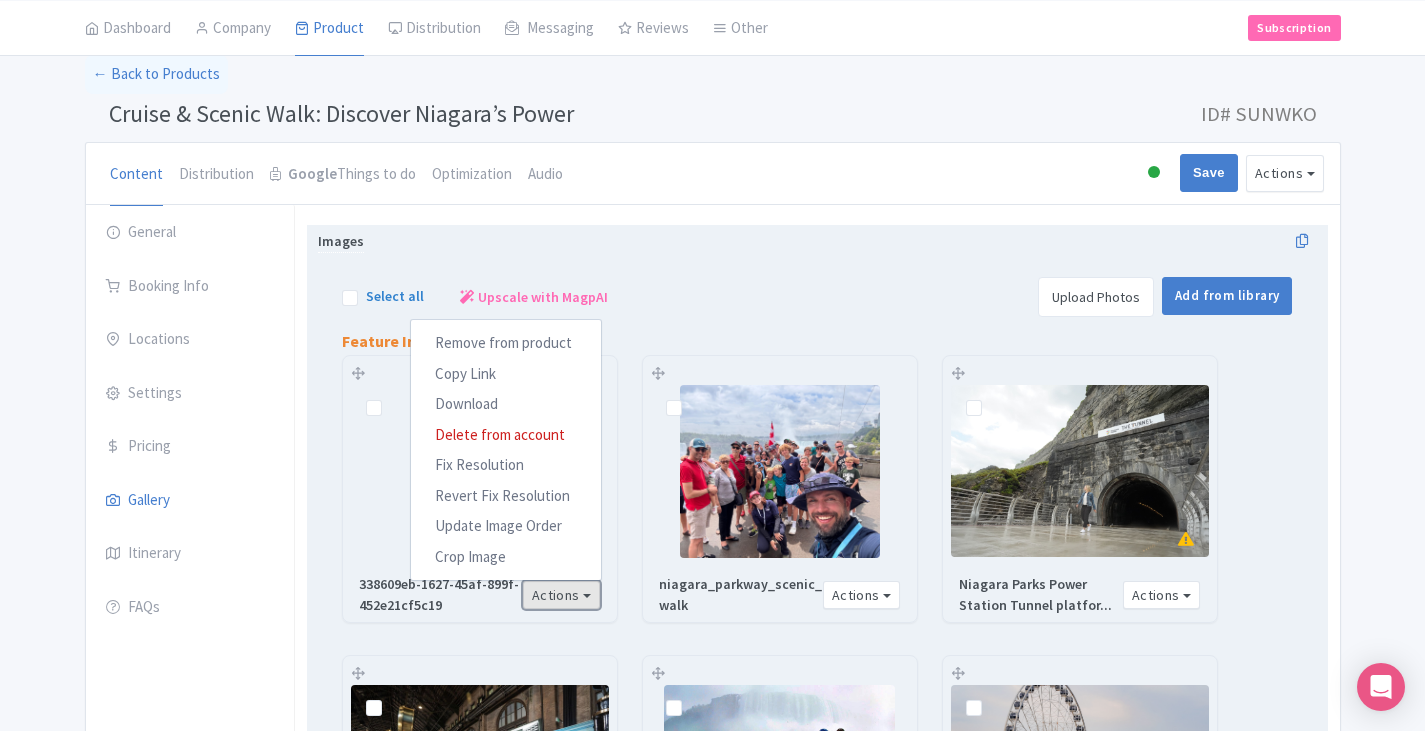 click at bounding box center [480, 471] 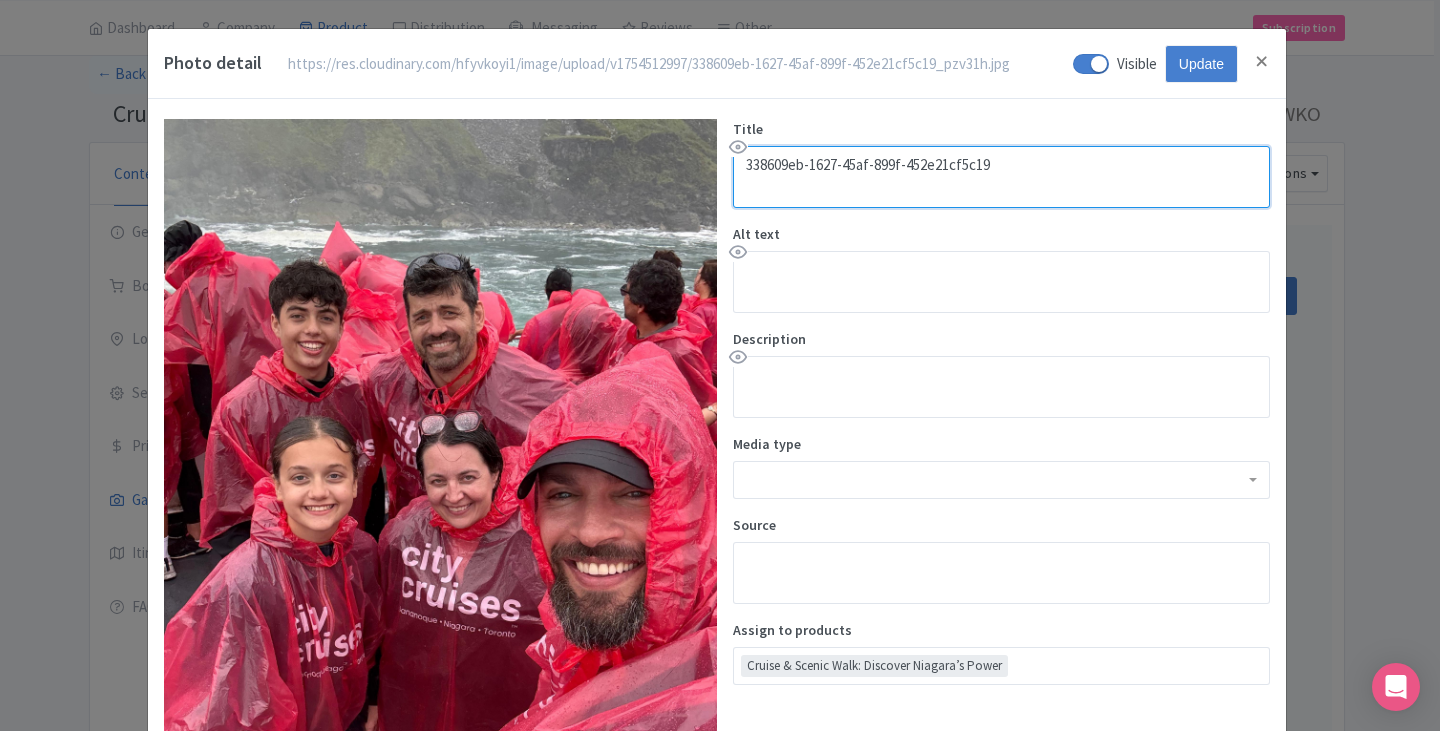 drag, startPoint x: 1030, startPoint y: 163, endPoint x: 635, endPoint y: 169, distance: 395.04556 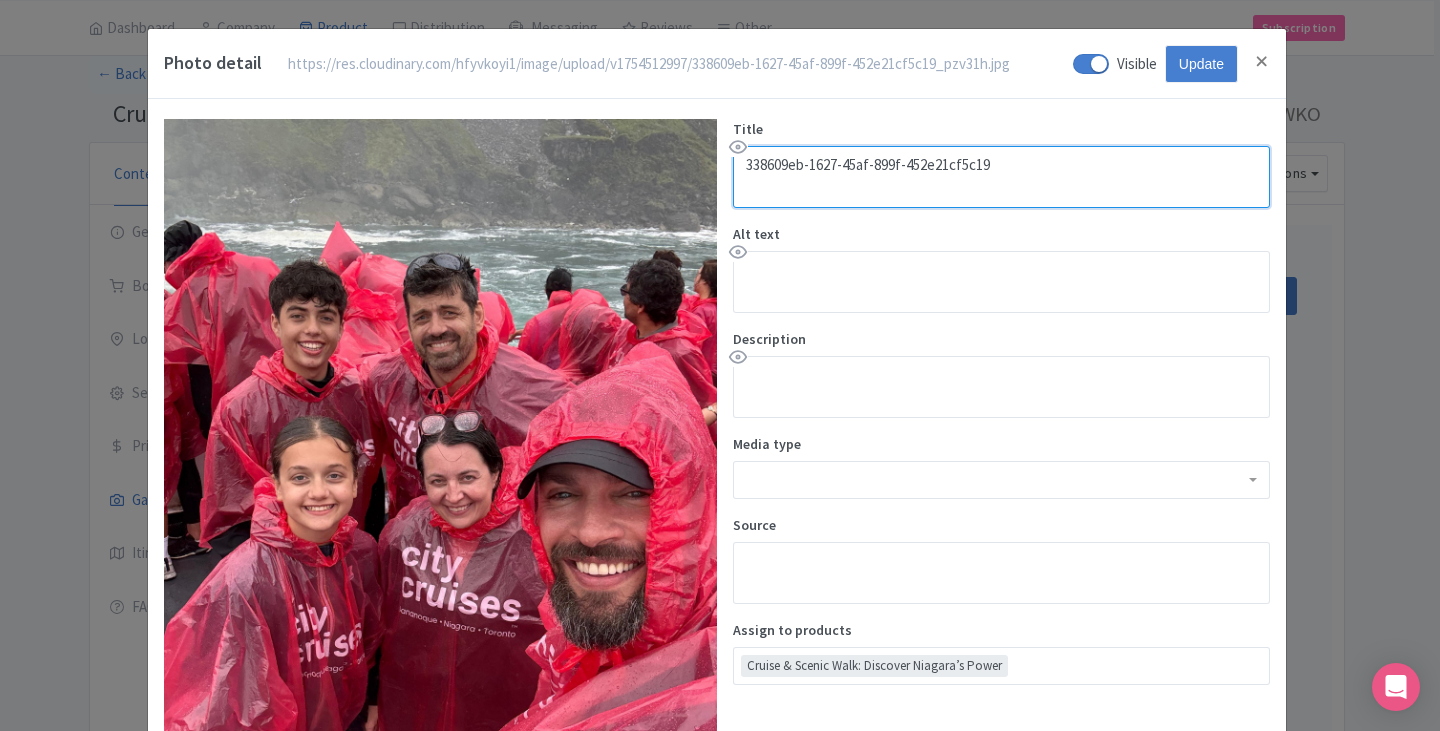 click on "File size: 0.98 MB
Title 338609eb-1627-45af-899f-452e21cf5c19
Alt text
Description
Media type
Source
Assign to products Cruise & Scenic Walk: Discover Niagara’s Power Cruise & Scenic Walk: Discover Niagara’s Power" at bounding box center (717, 491) 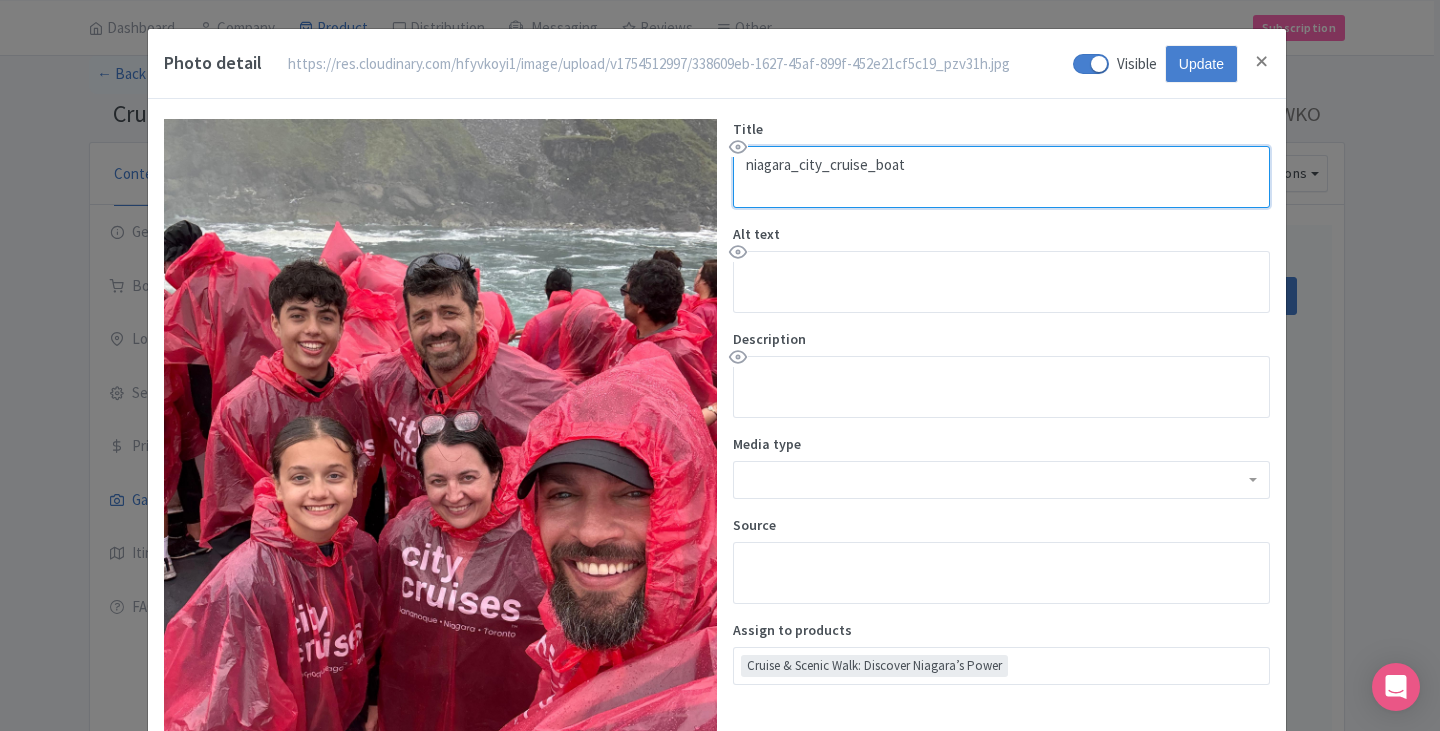 type on "niagara_city_cruise_boat" 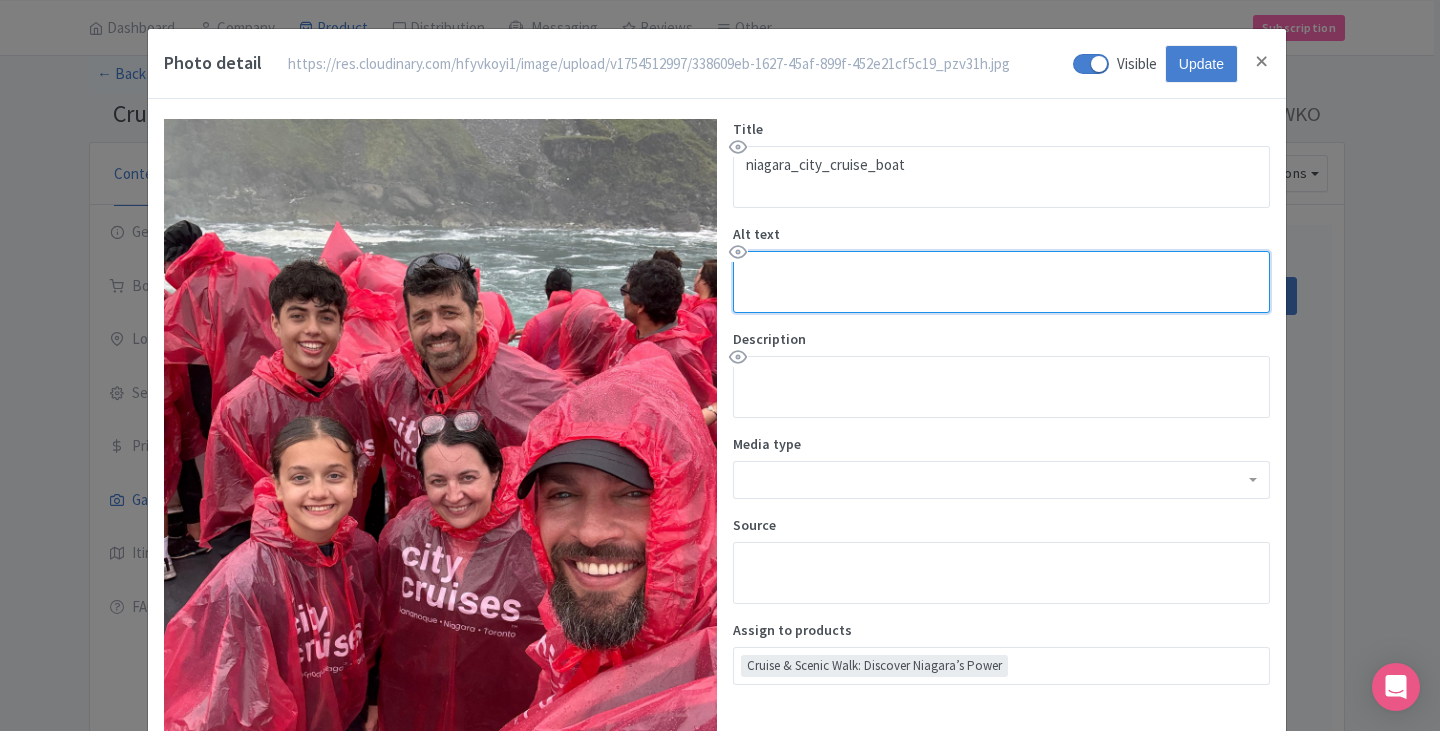 click on "Alt text" at bounding box center (1001, 282) 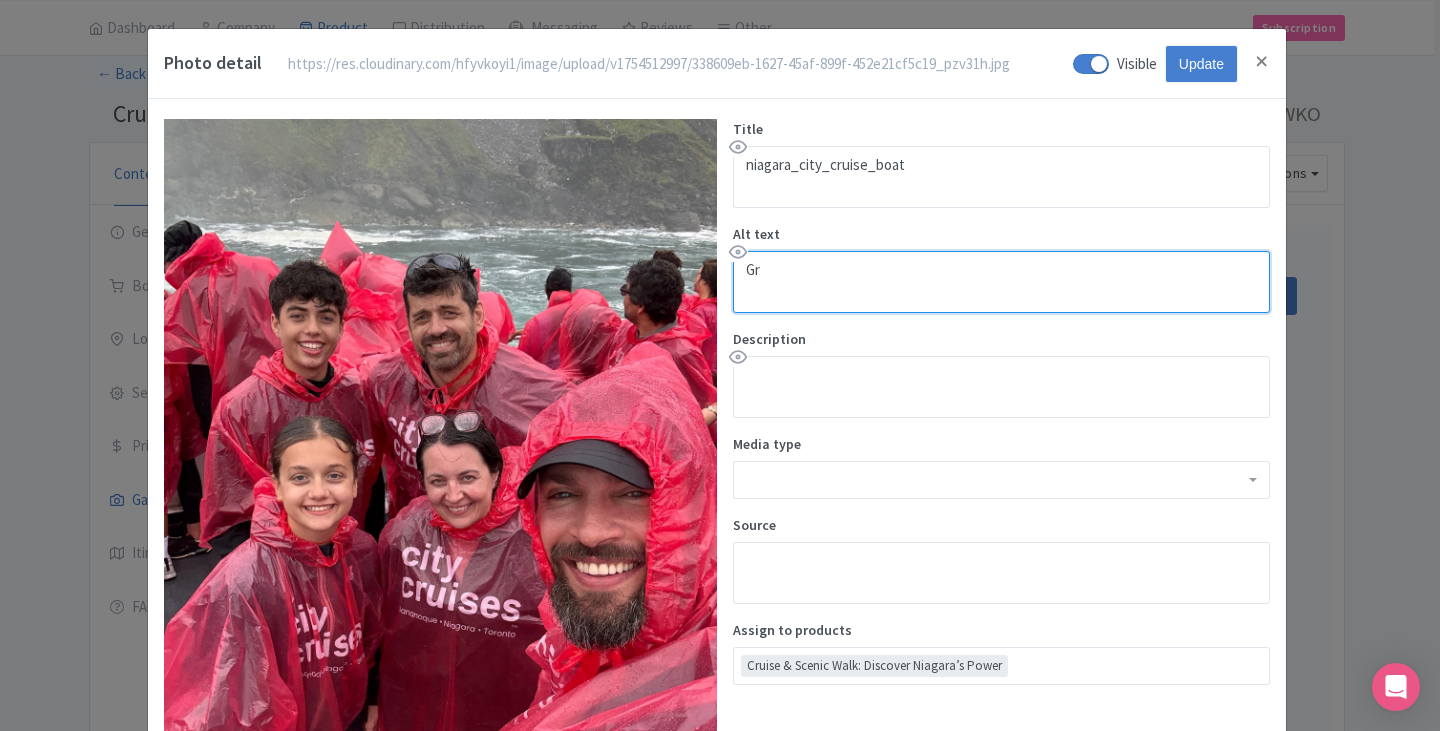 type on "G" 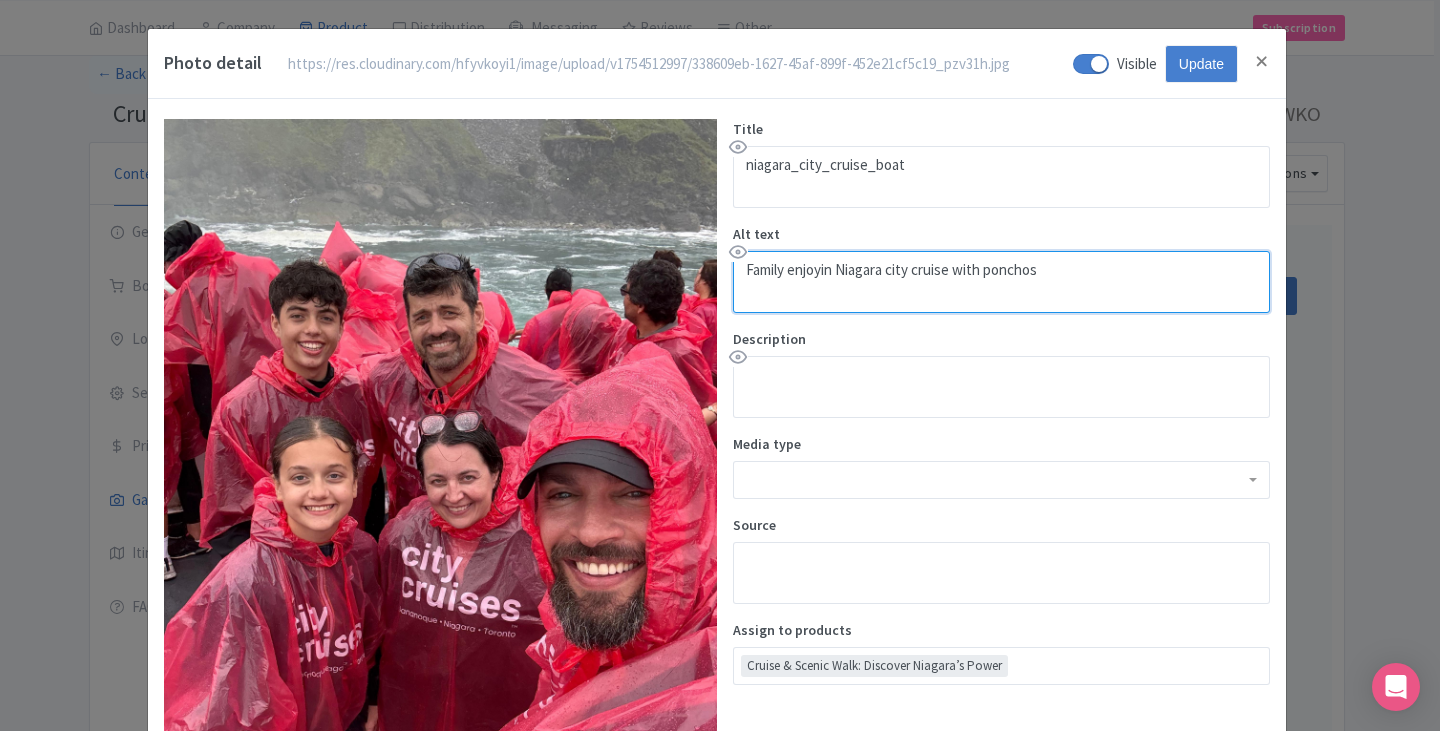 type on "Family enjoyin Niagara city cruise with ponchos" 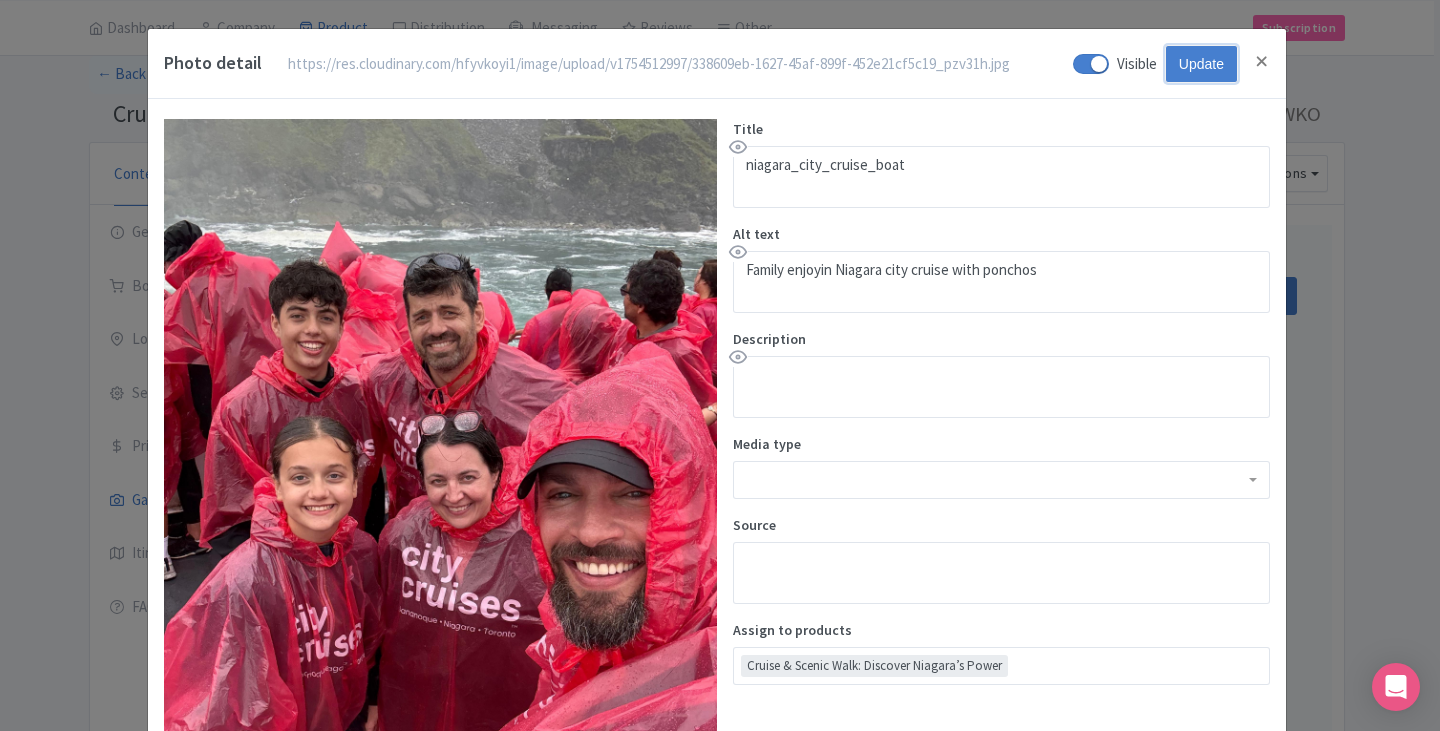 click on "Update" at bounding box center [1201, 64] 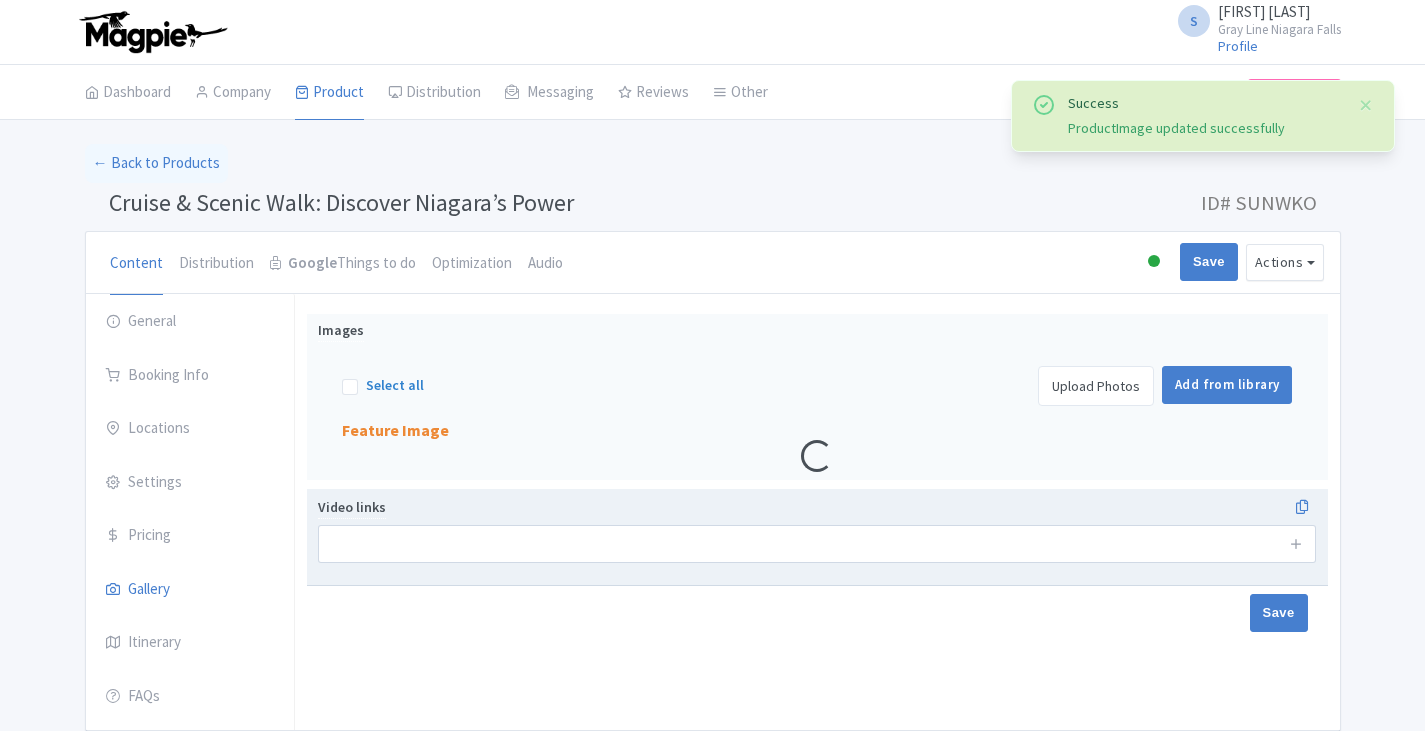 scroll, scrollTop: 87, scrollLeft: 0, axis: vertical 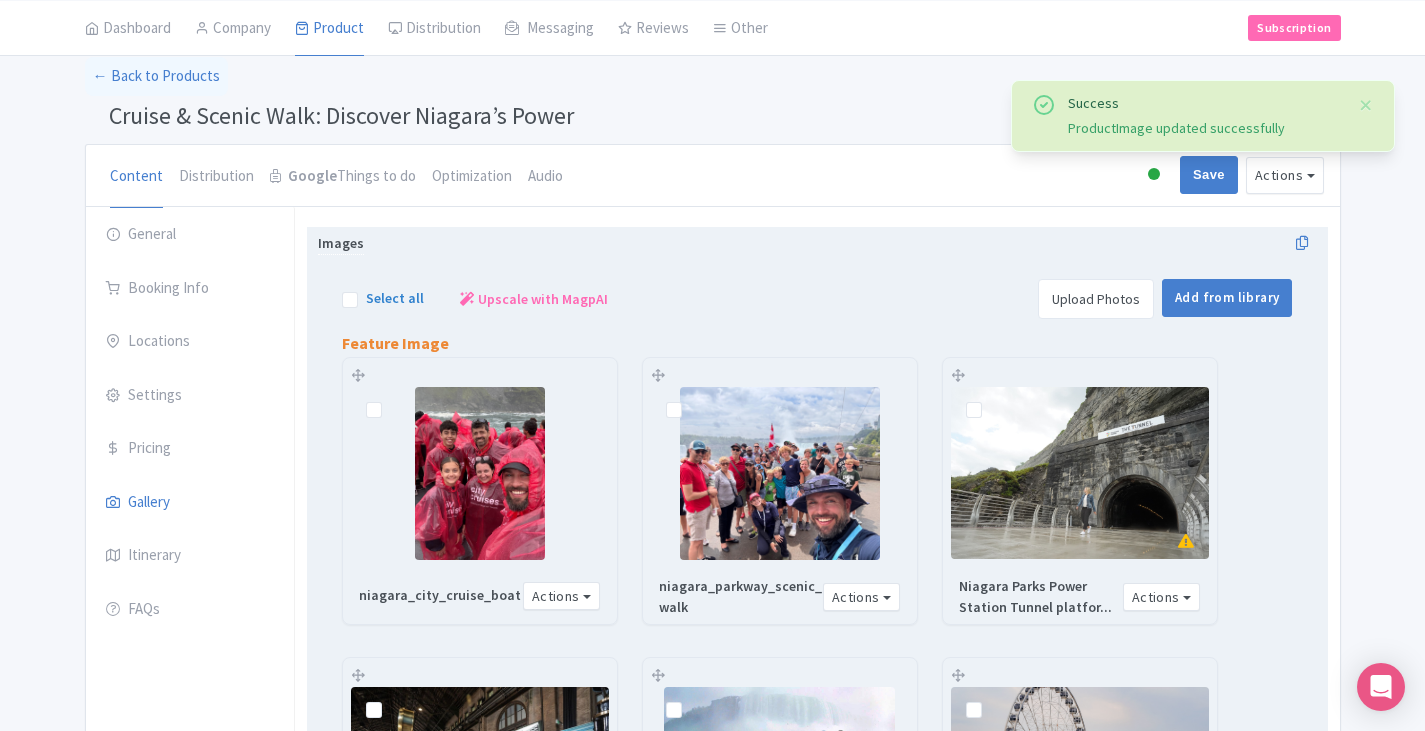 click at bounding box center (780, 473) 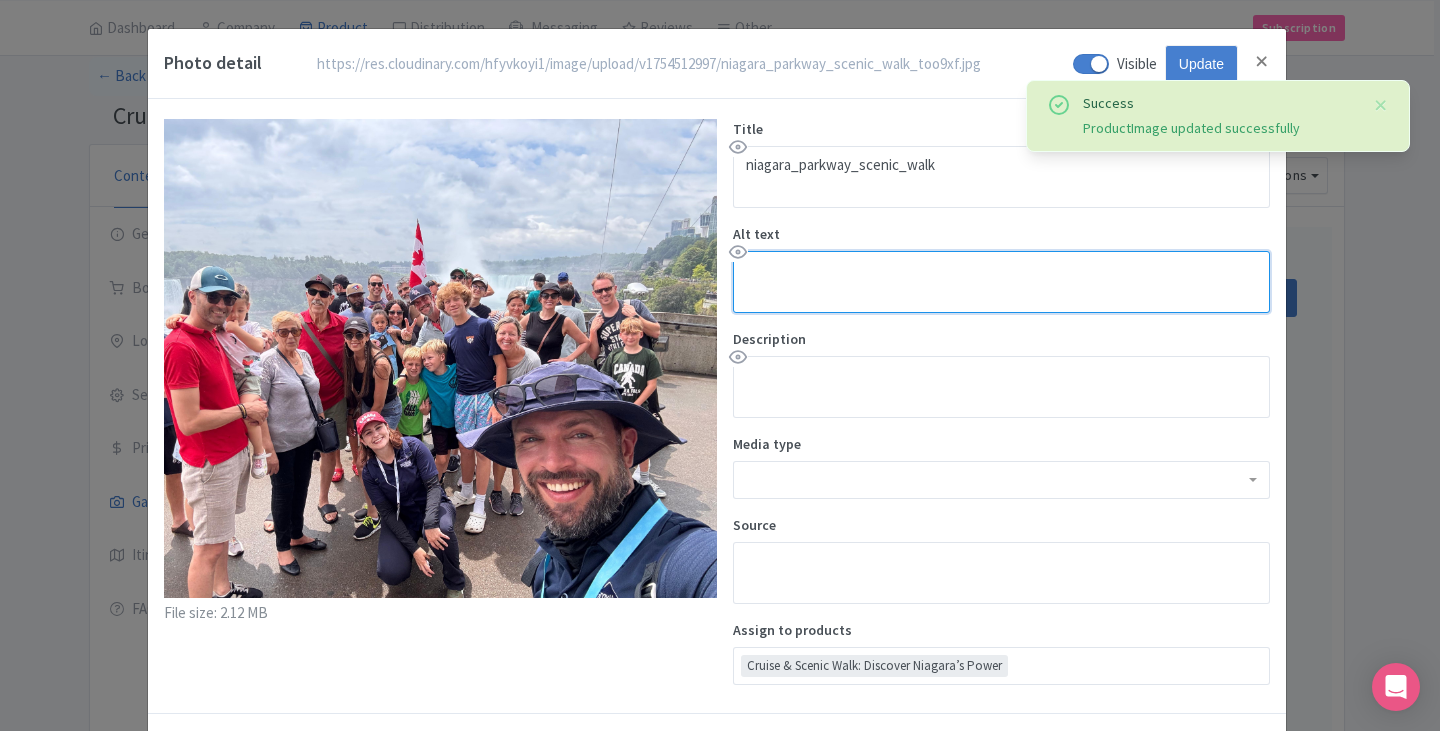 click on "Alt text" at bounding box center (1001, 282) 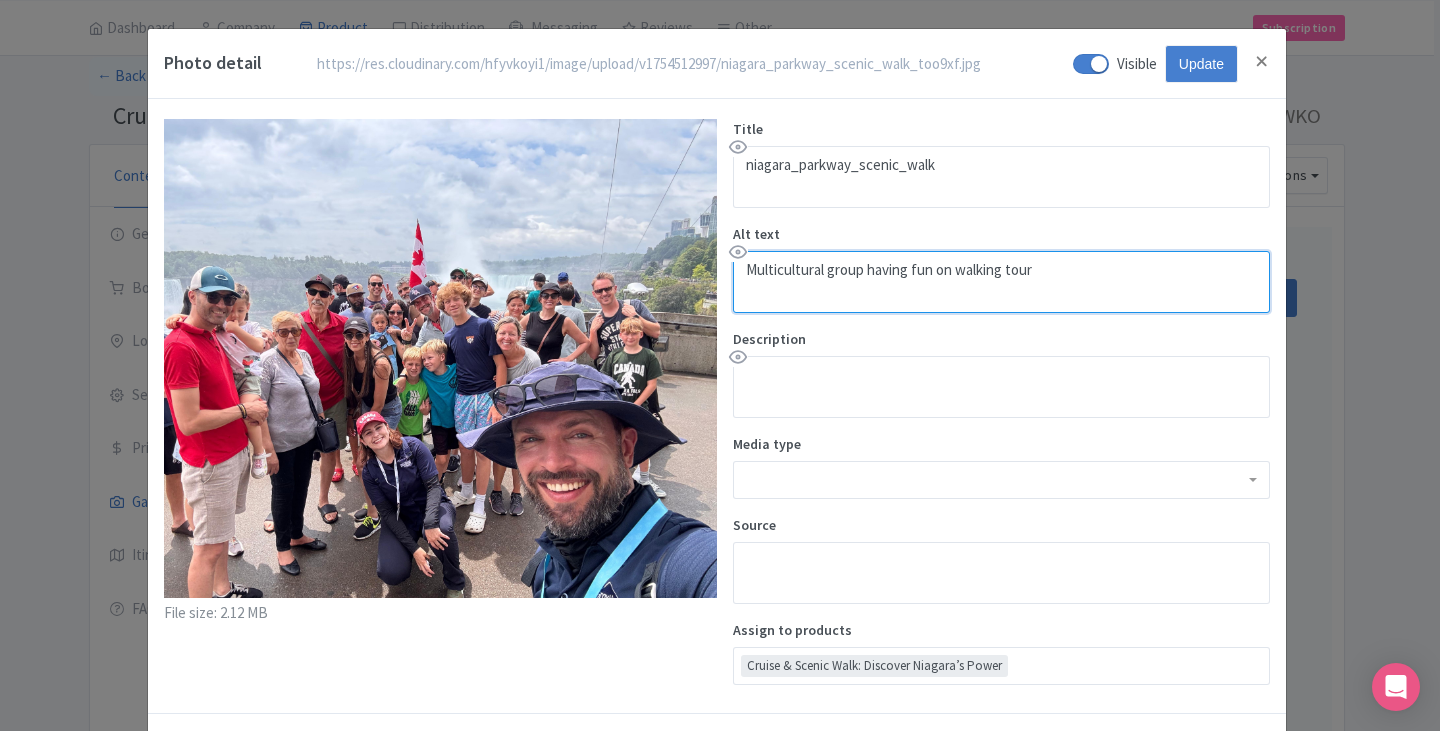 type on "Multicultural group having fun on walking tour" 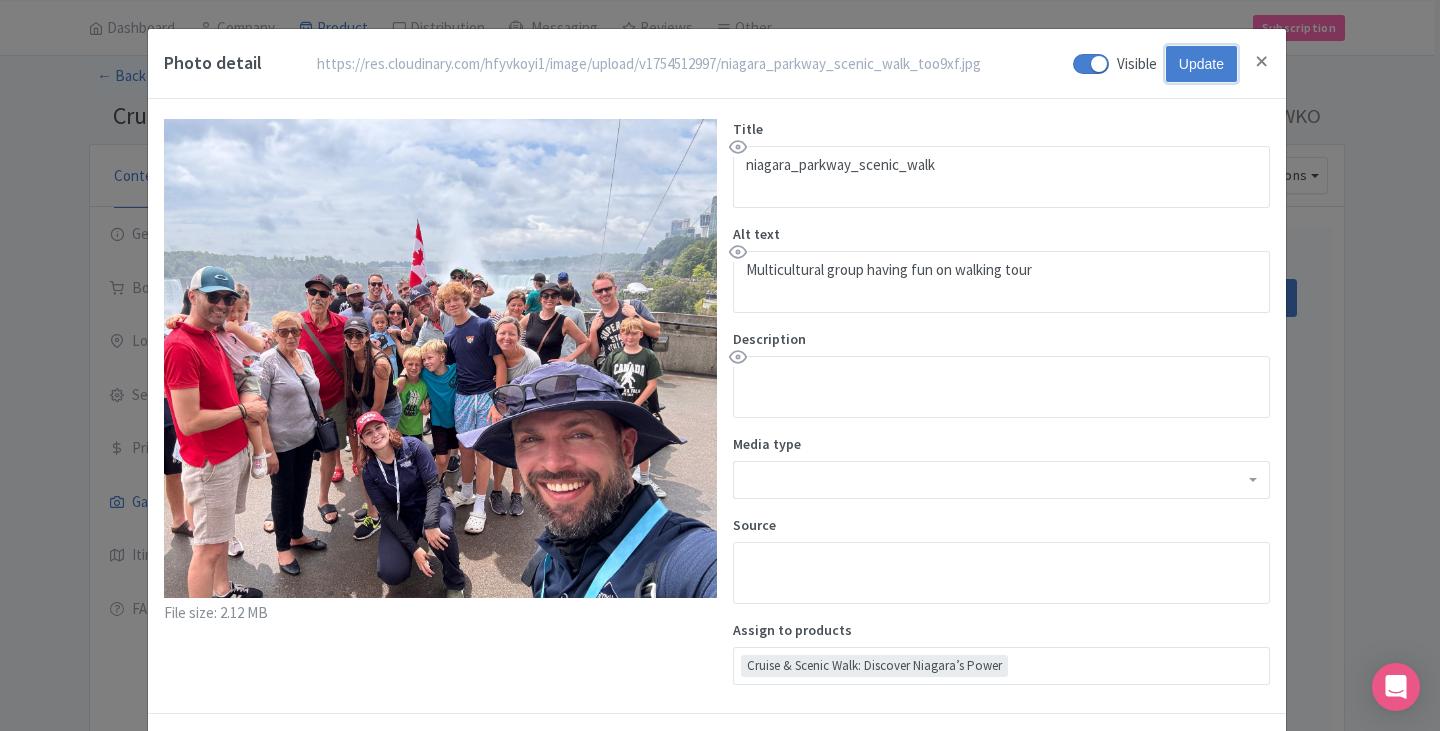 click on "Update" at bounding box center (1201, 64) 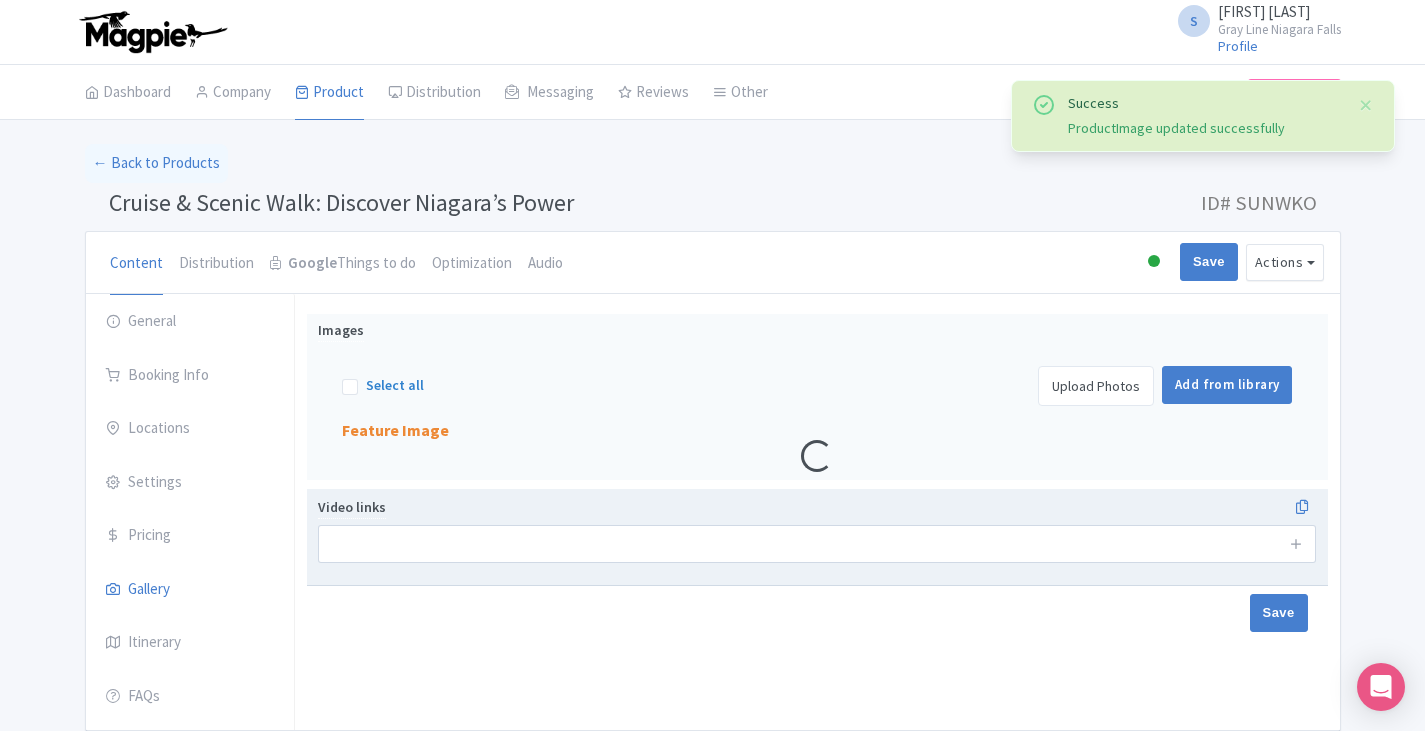 scroll, scrollTop: 87, scrollLeft: 0, axis: vertical 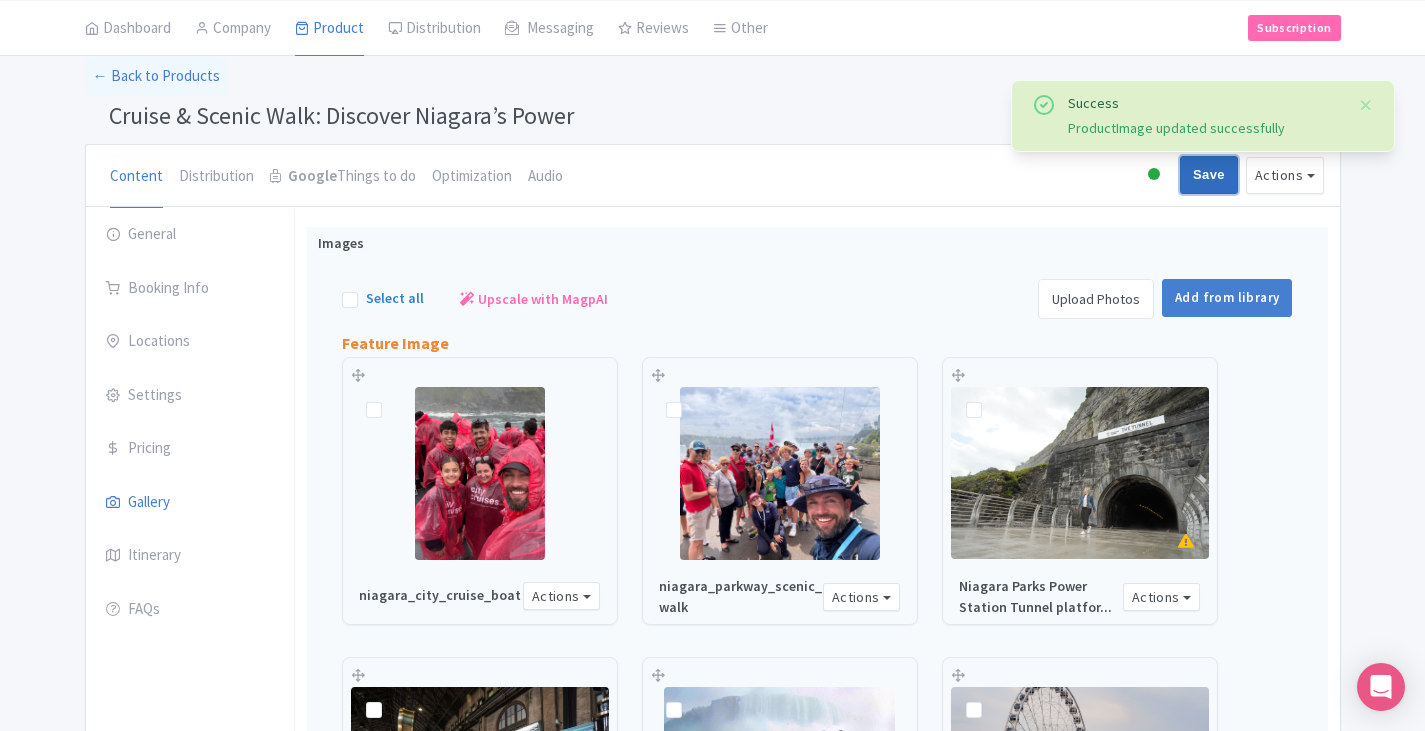 click on "Save" at bounding box center (1209, 175) 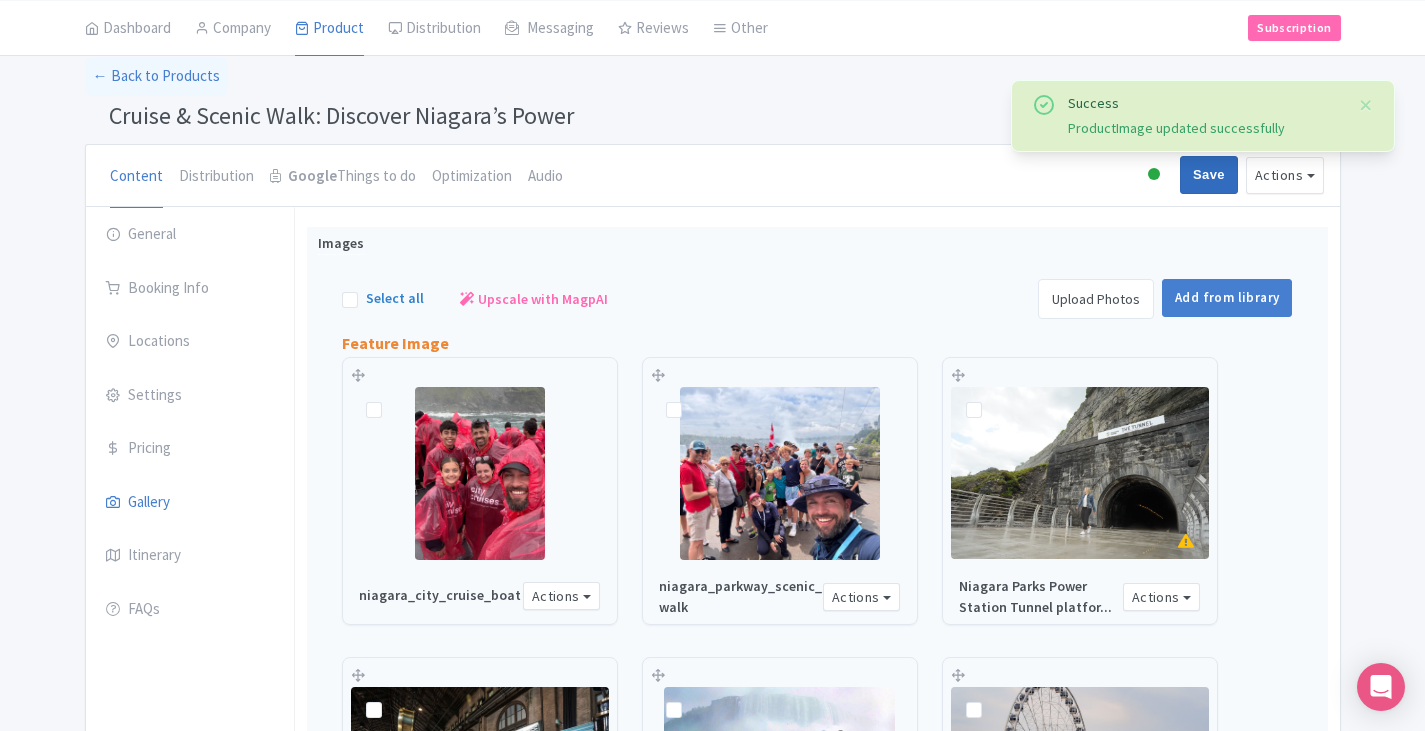 type on "Saving..." 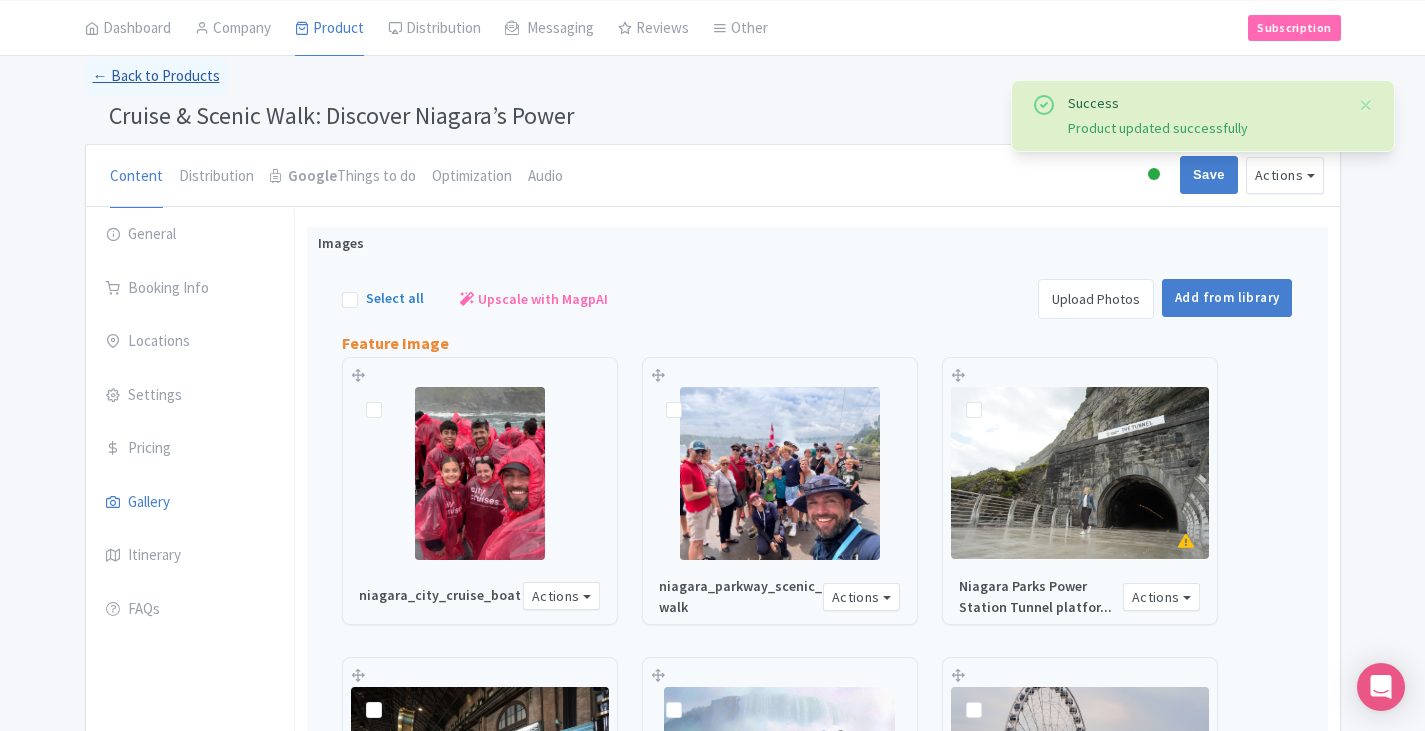 scroll, scrollTop: 89, scrollLeft: 0, axis: vertical 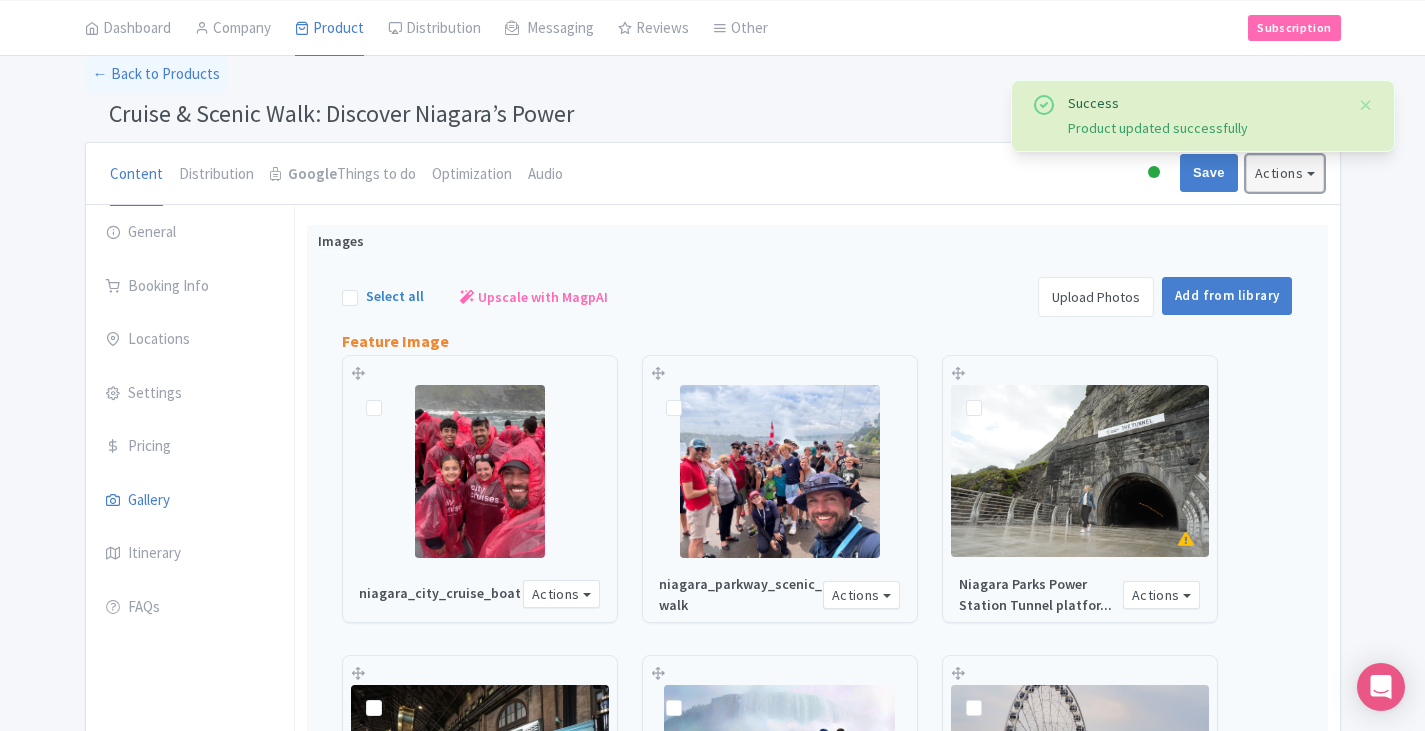 click on "Actions" at bounding box center (1285, 173) 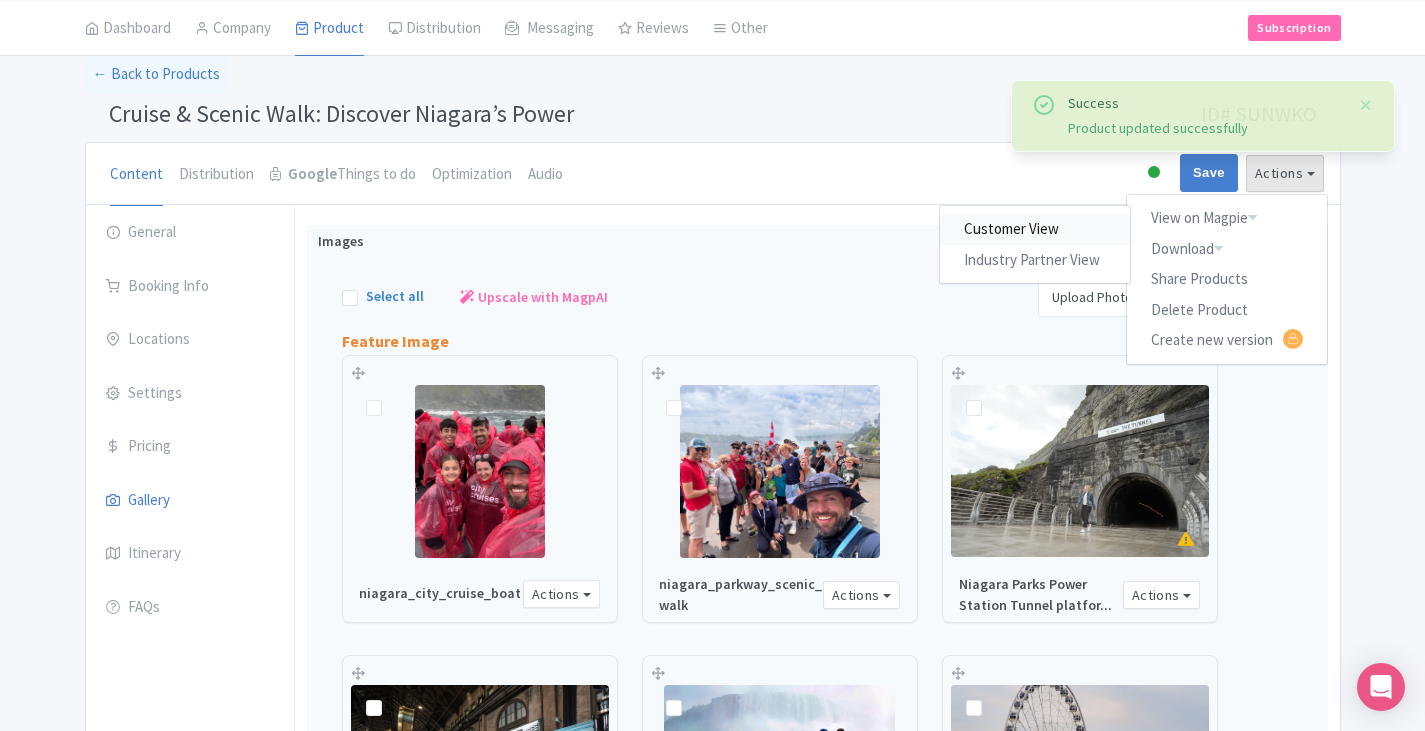 click on "Customer View" at bounding box center (1035, 229) 